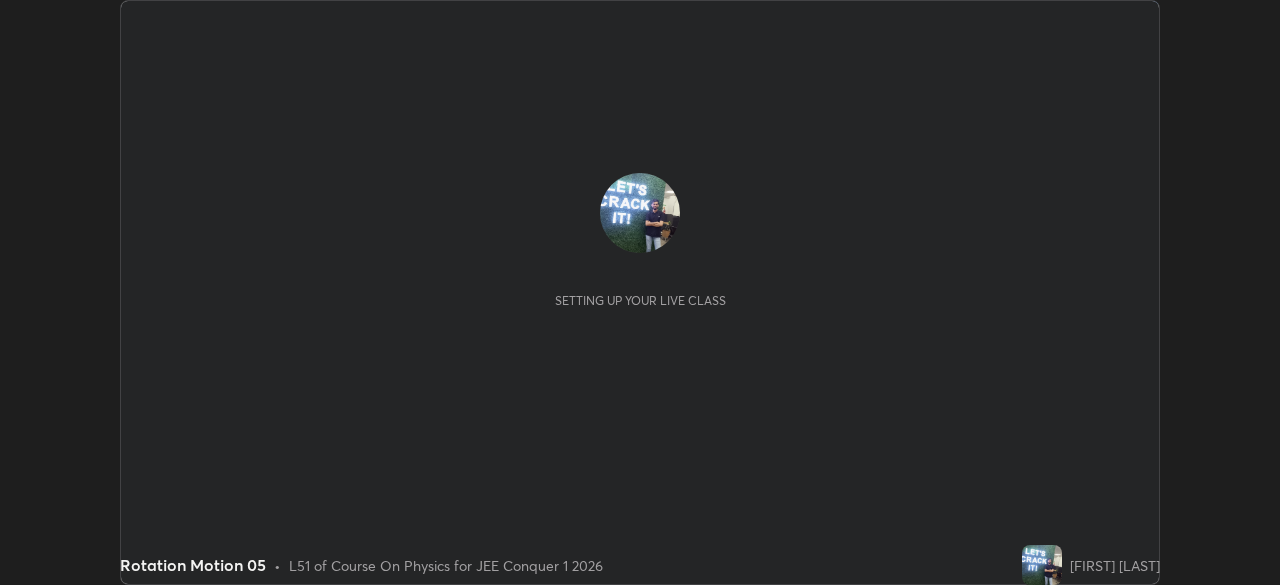 scroll, scrollTop: 0, scrollLeft: 0, axis: both 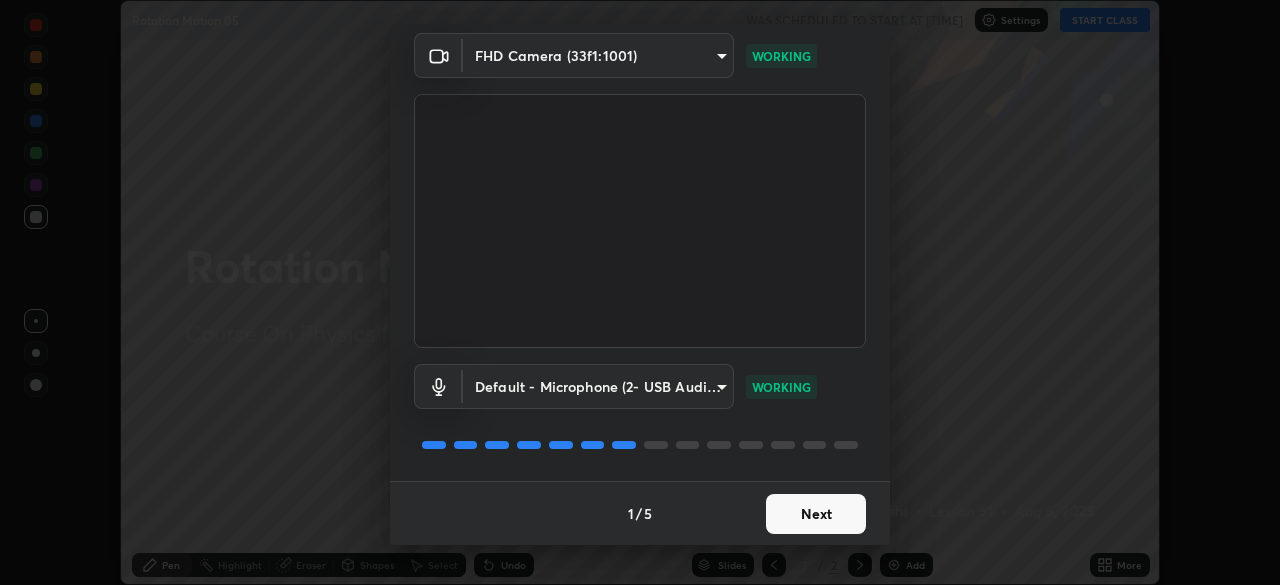 click on "Next" at bounding box center [816, 514] 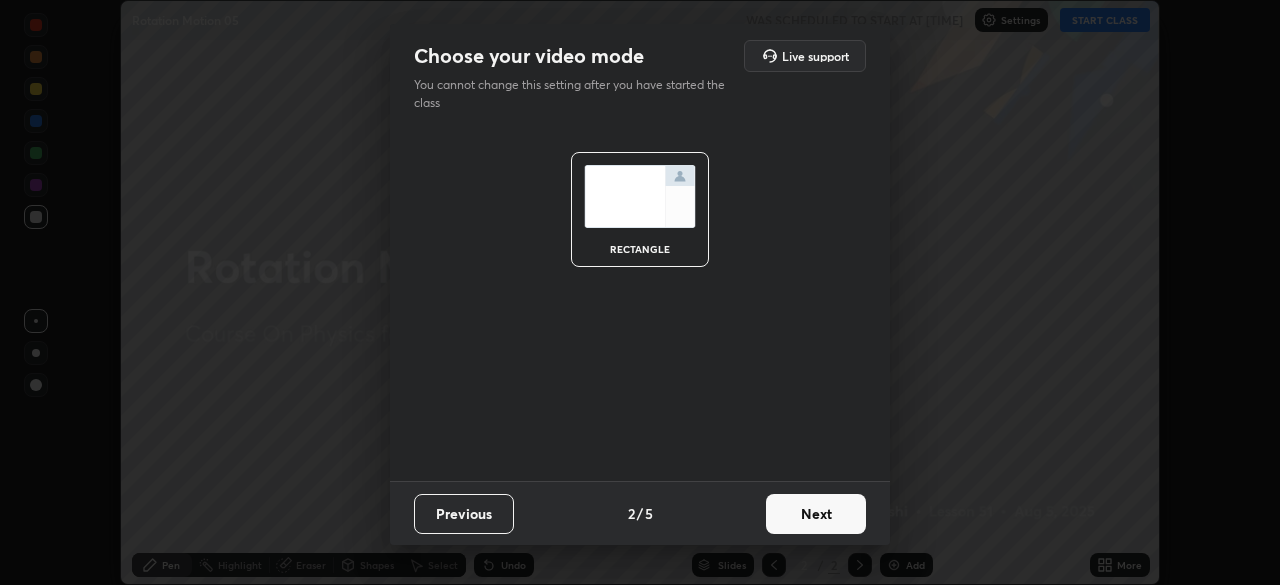 click on "Next" at bounding box center (816, 514) 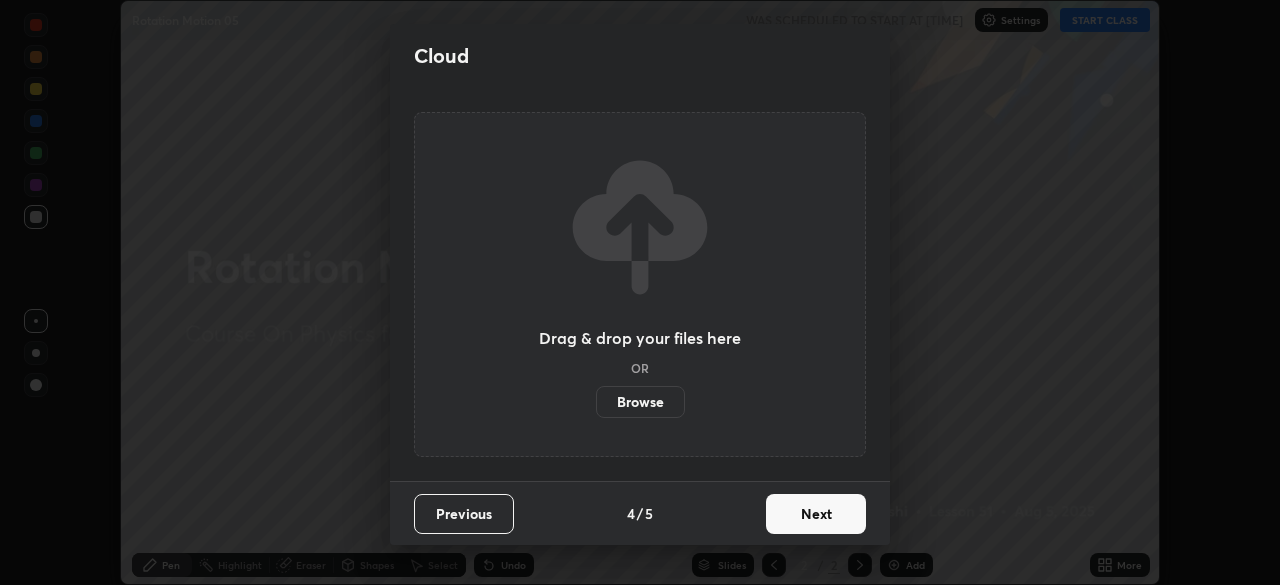 click on "Next" at bounding box center [816, 514] 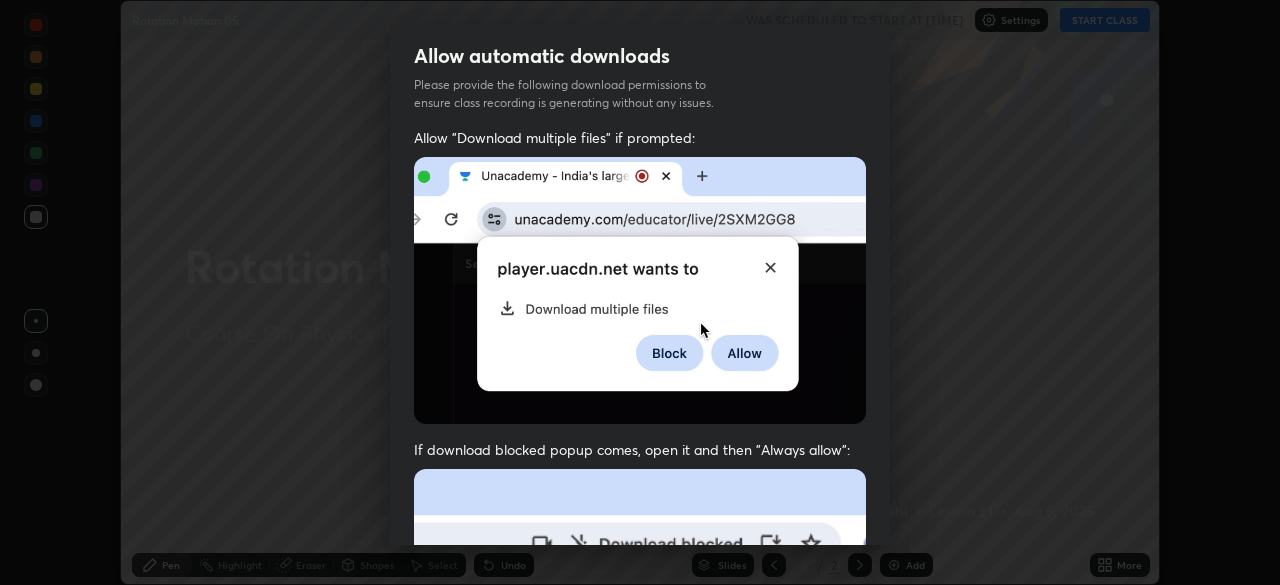 click at bounding box center [640, 687] 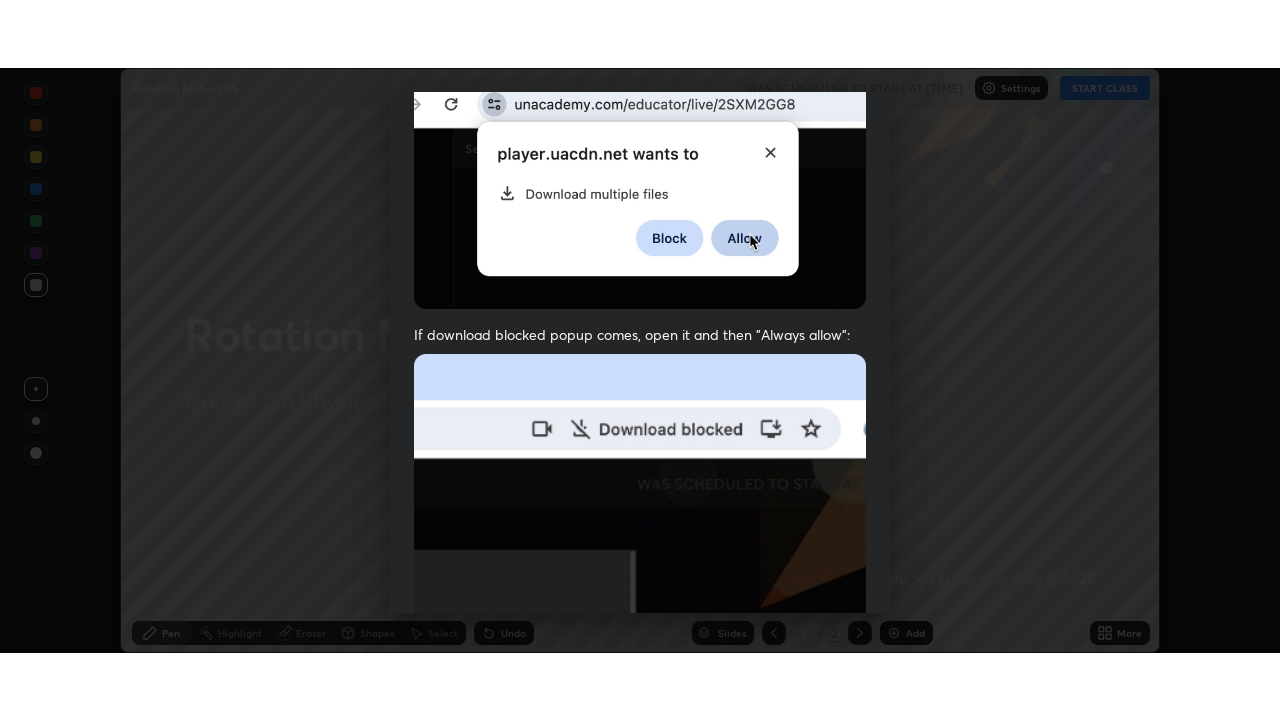 scroll, scrollTop: 479, scrollLeft: 0, axis: vertical 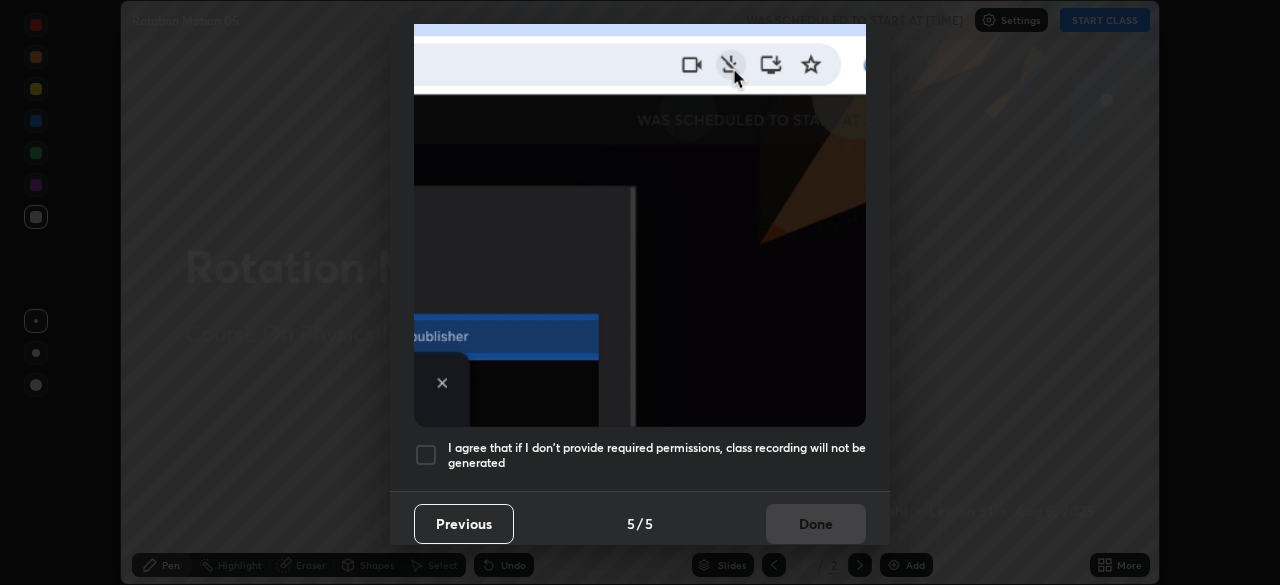 click at bounding box center (426, 455) 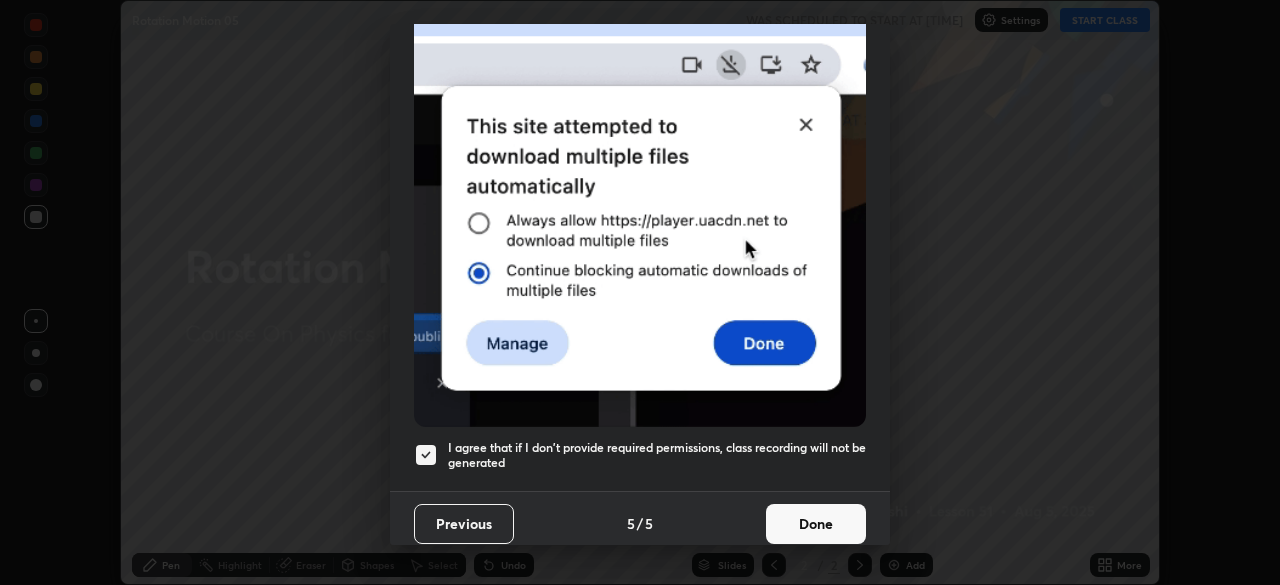 click on "Done" at bounding box center (816, 524) 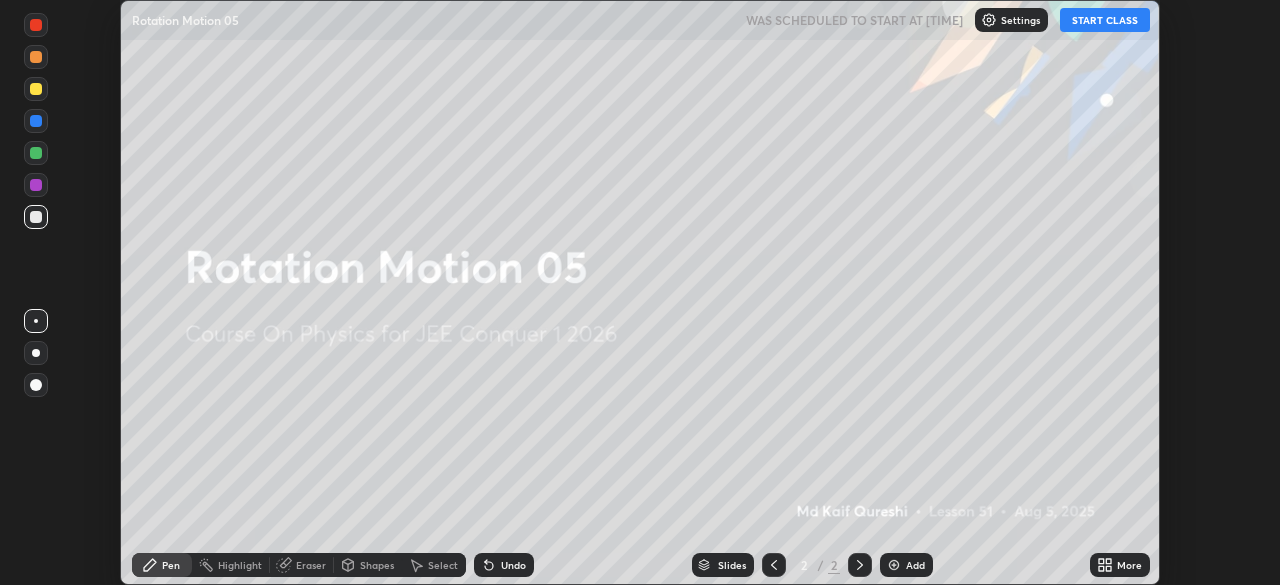 click 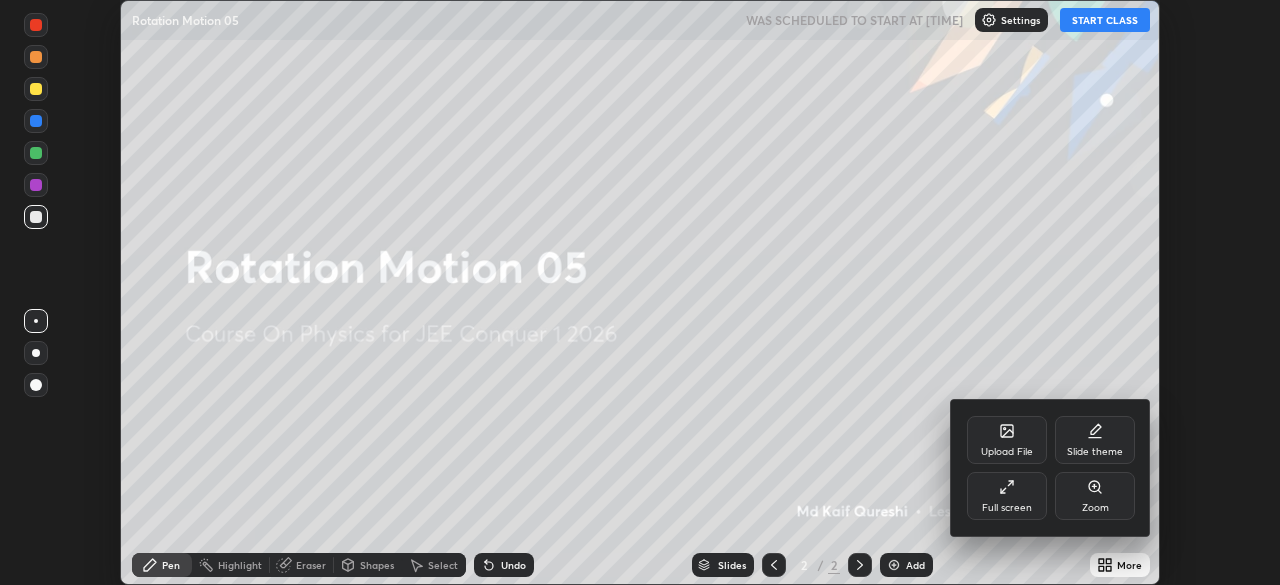 click on "Full screen" at bounding box center [1007, 496] 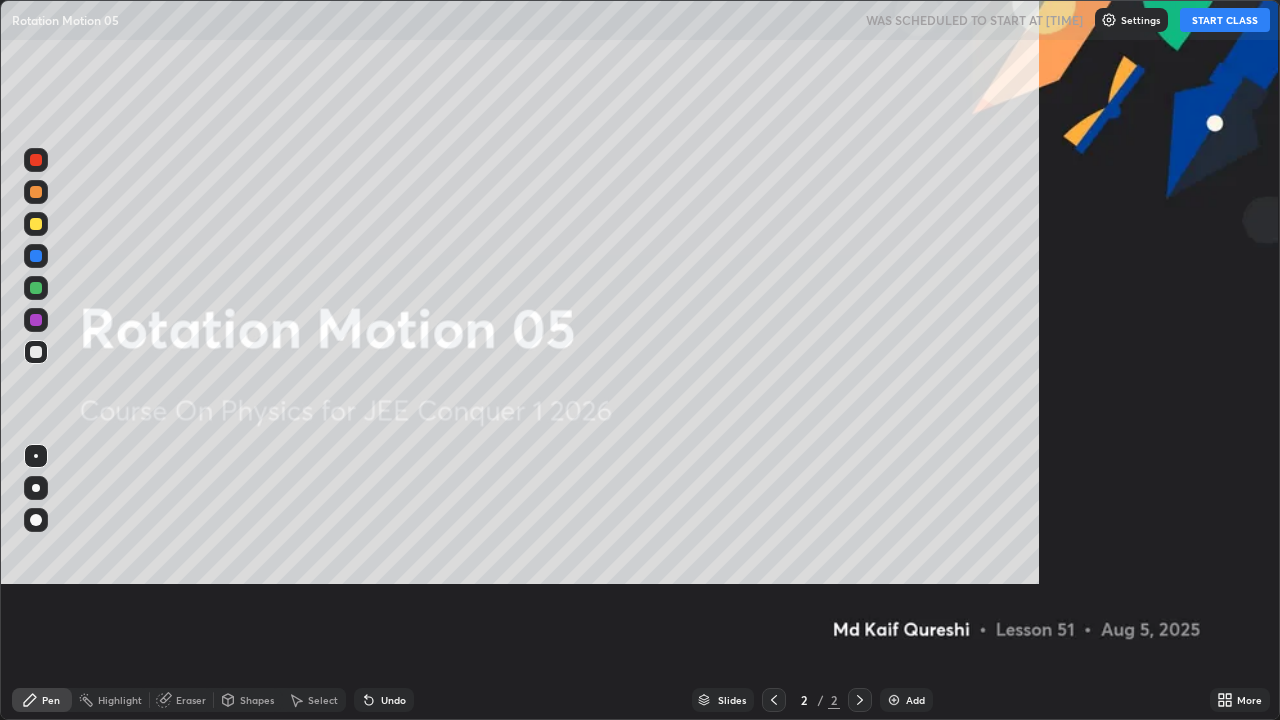 scroll, scrollTop: 99280, scrollLeft: 98720, axis: both 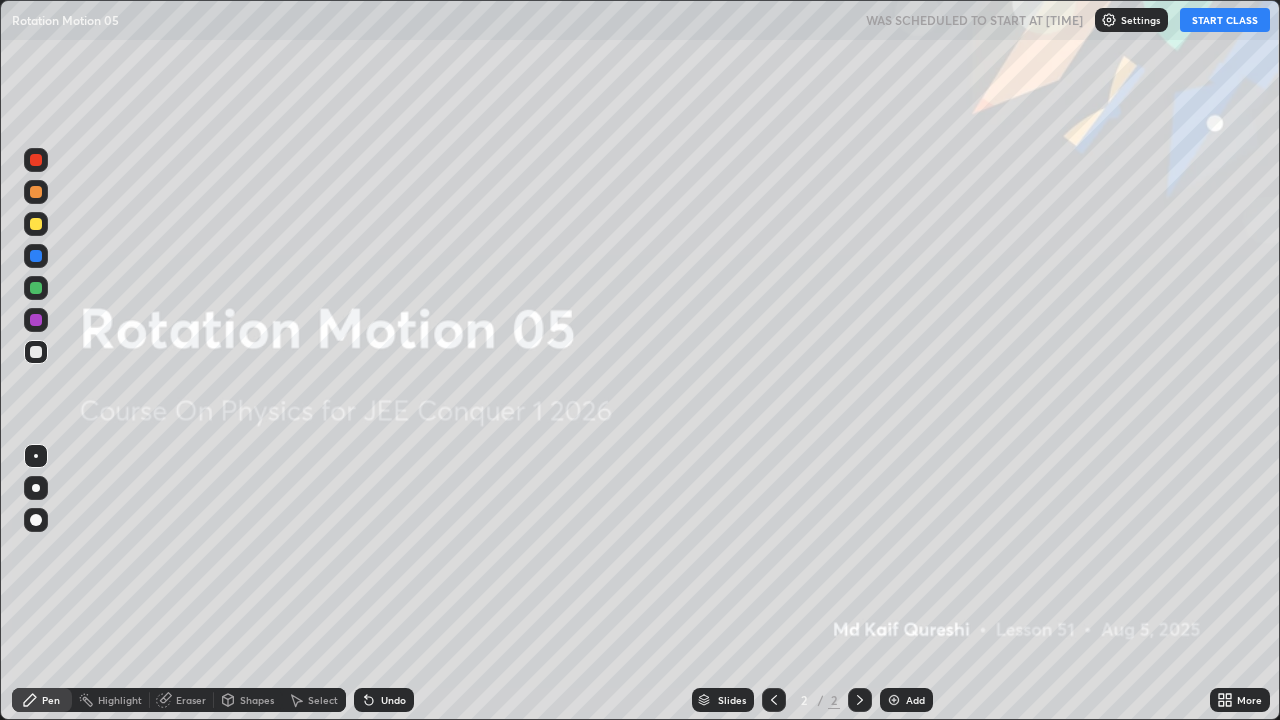 click on "START CLASS" at bounding box center [1225, 20] 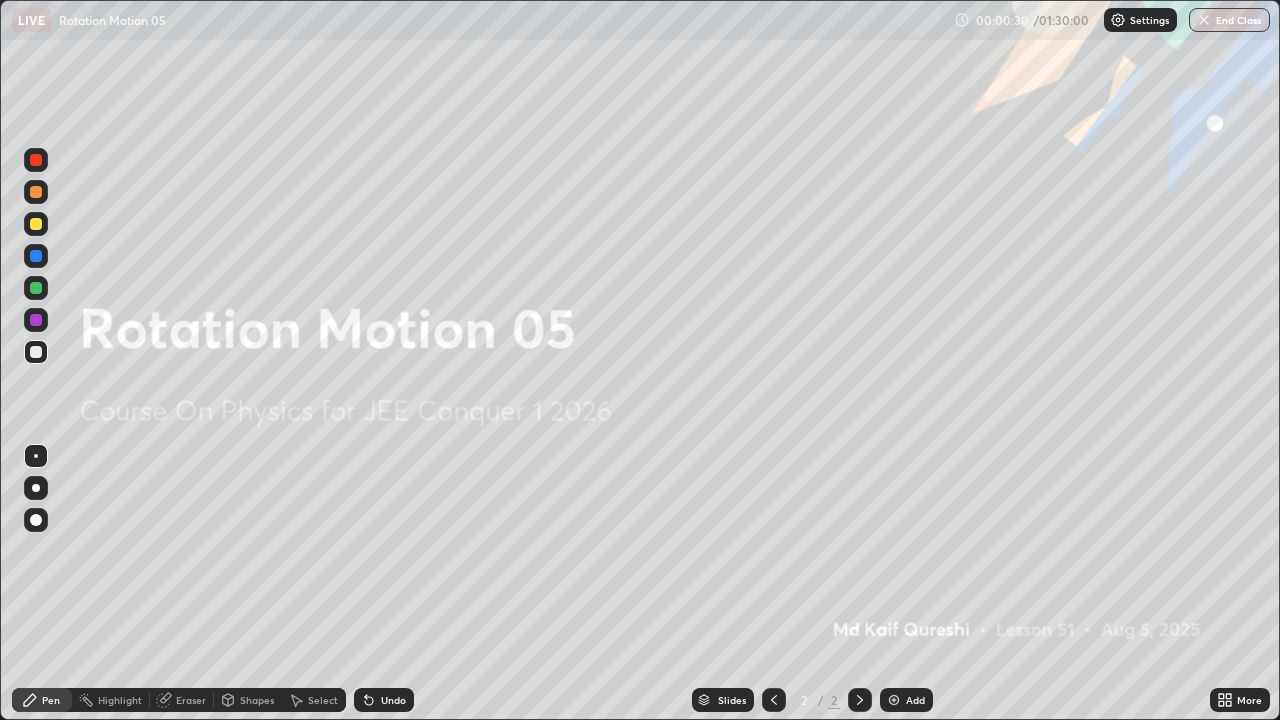 click on "Add" at bounding box center [915, 700] 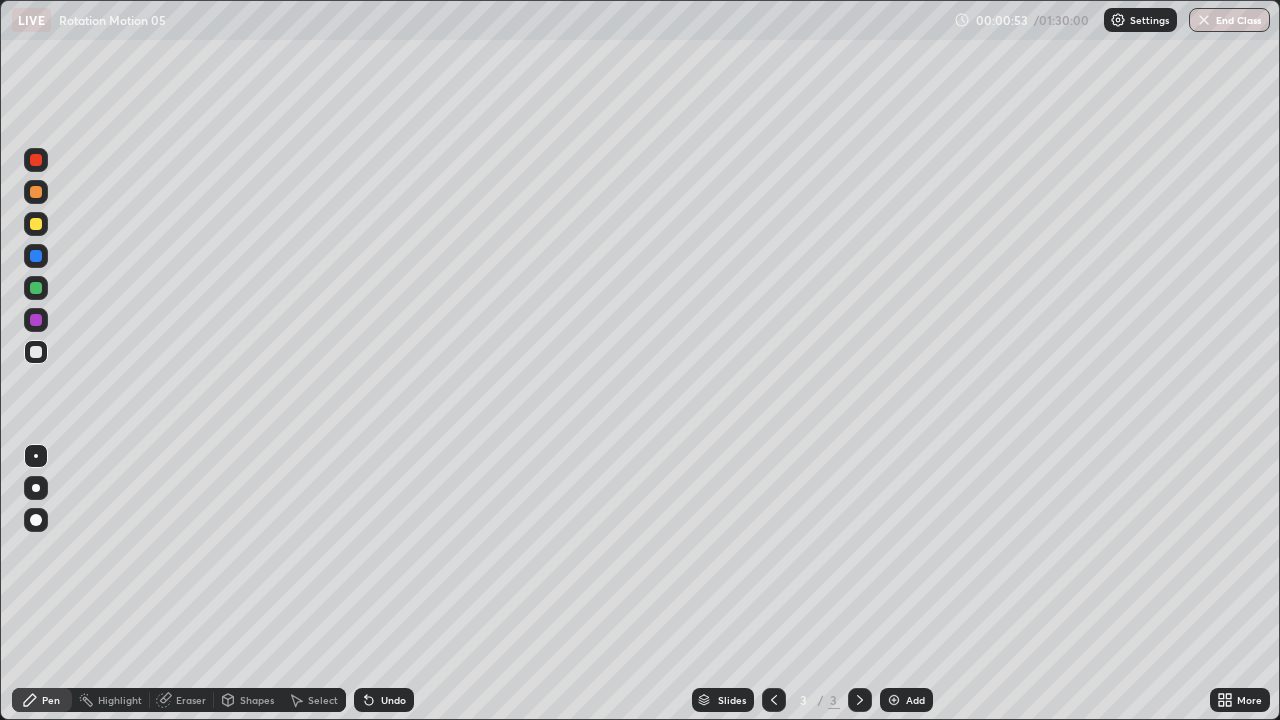 click on "Shapes" at bounding box center (257, 700) 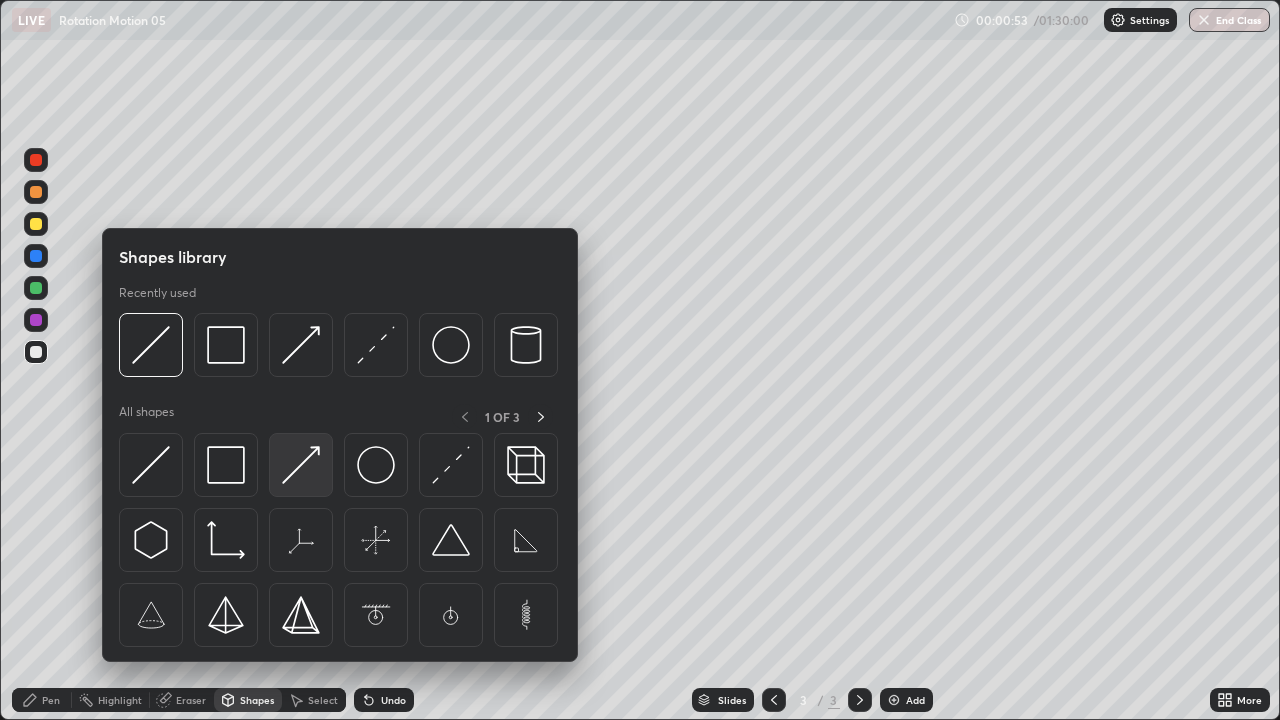 click at bounding box center (301, 465) 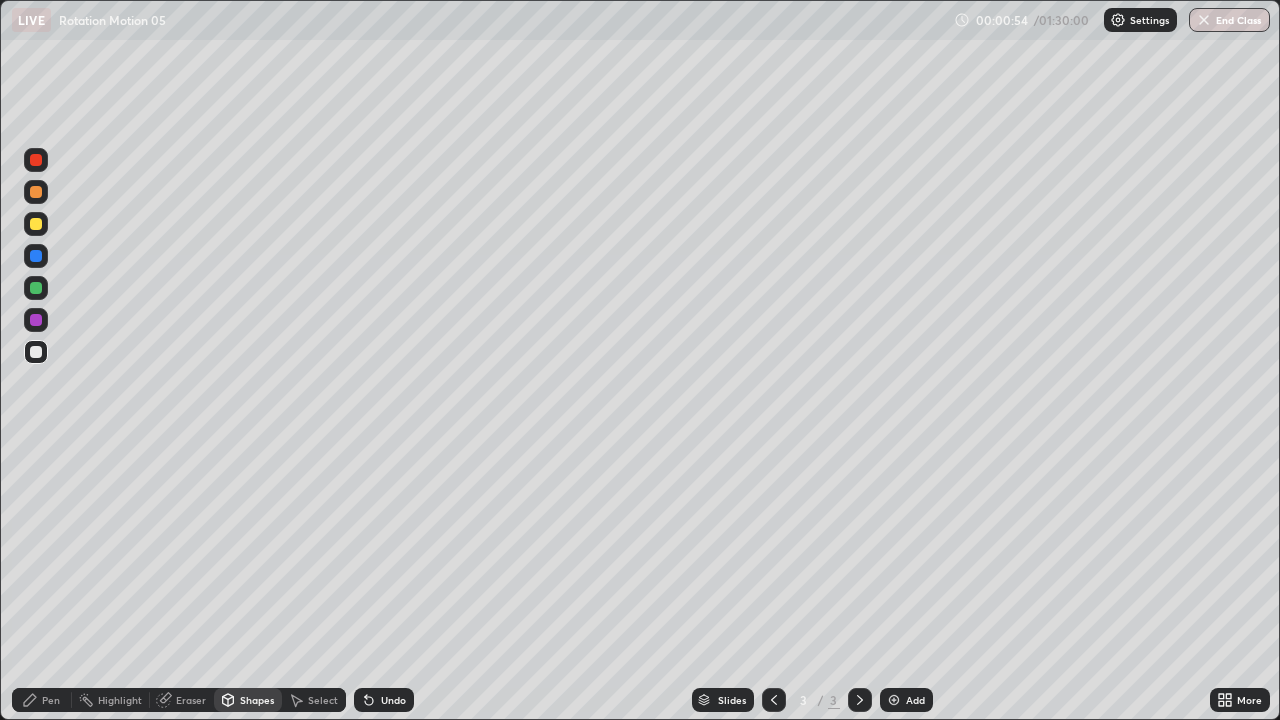 click at bounding box center (36, 224) 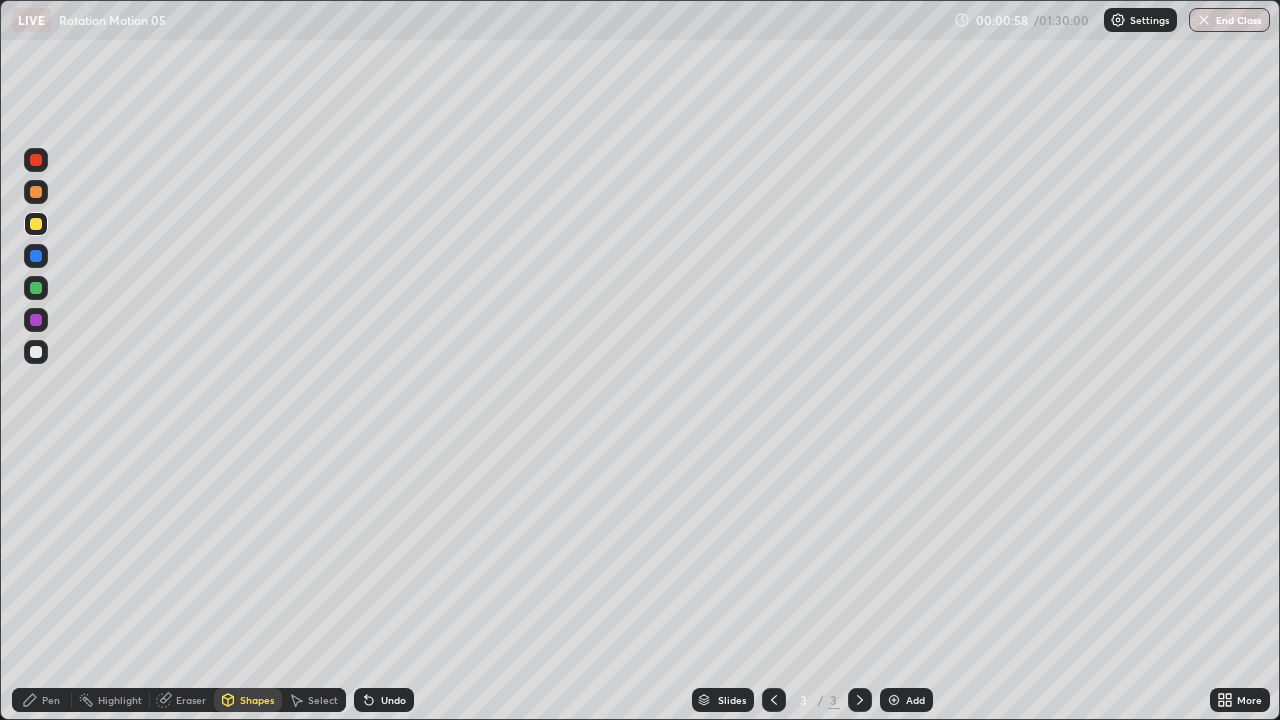 click on "Undo" at bounding box center [393, 700] 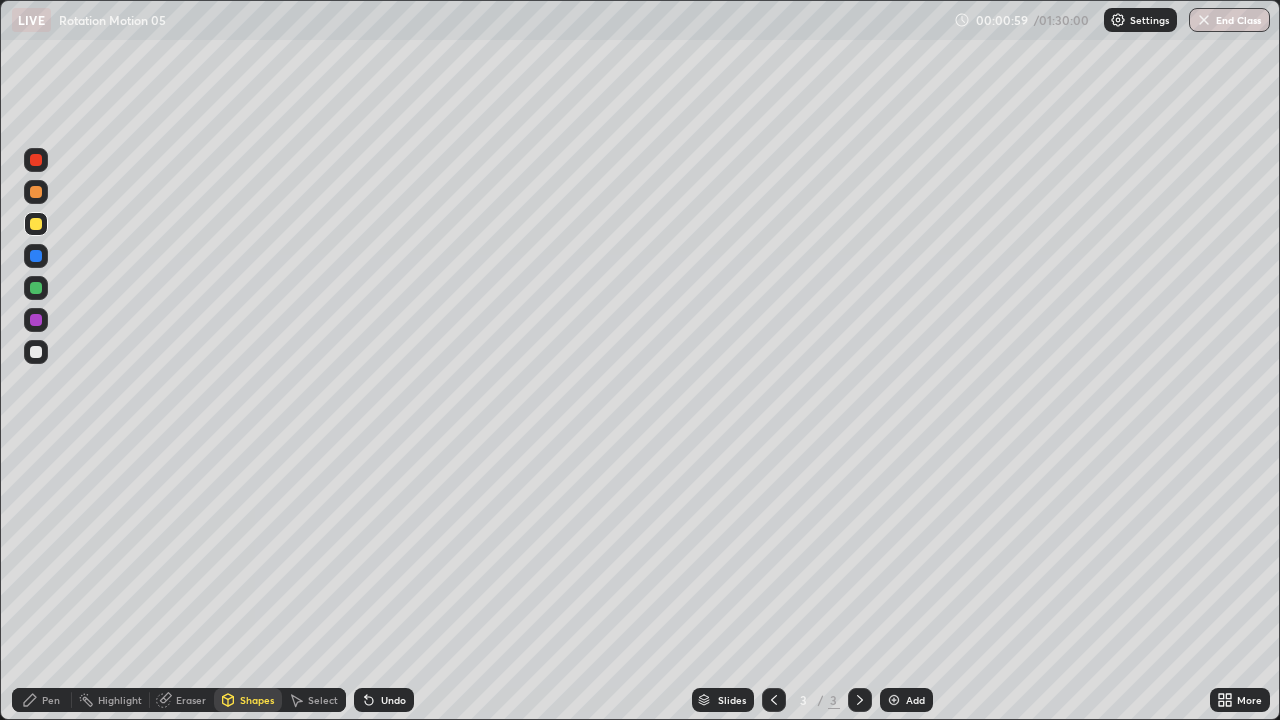 click 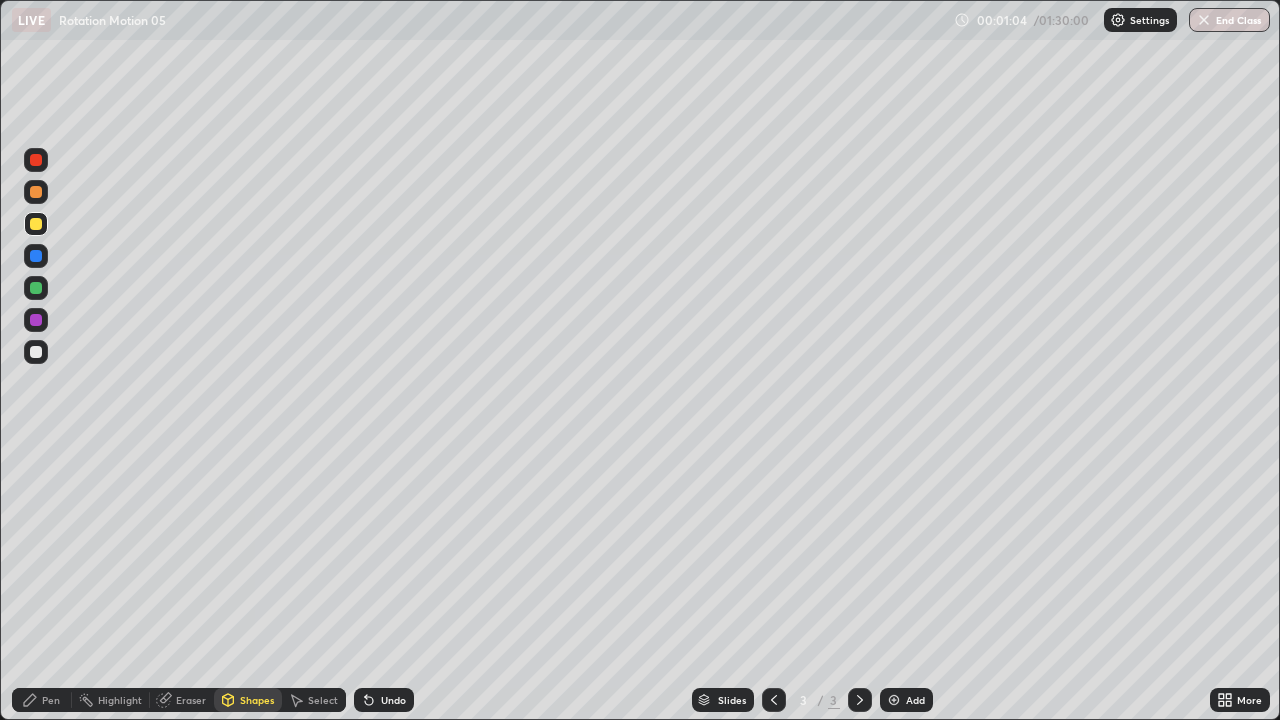 click on "Shapes" at bounding box center [248, 700] 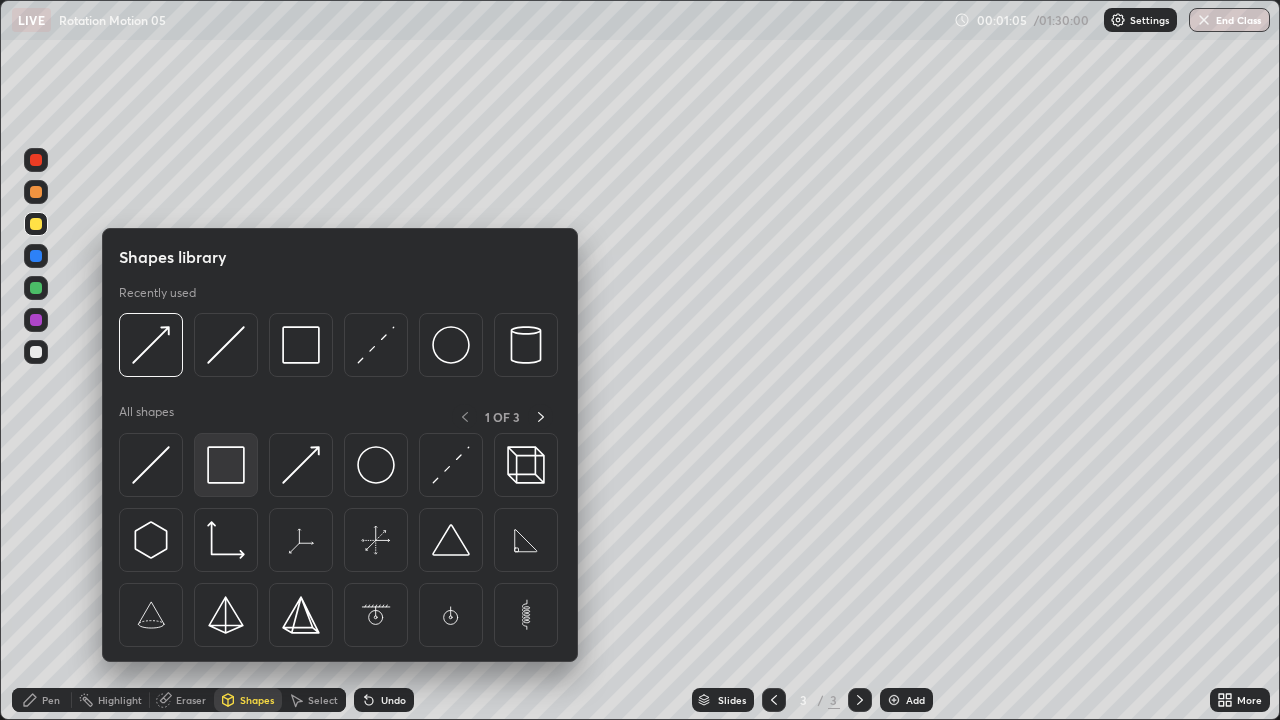click at bounding box center (226, 465) 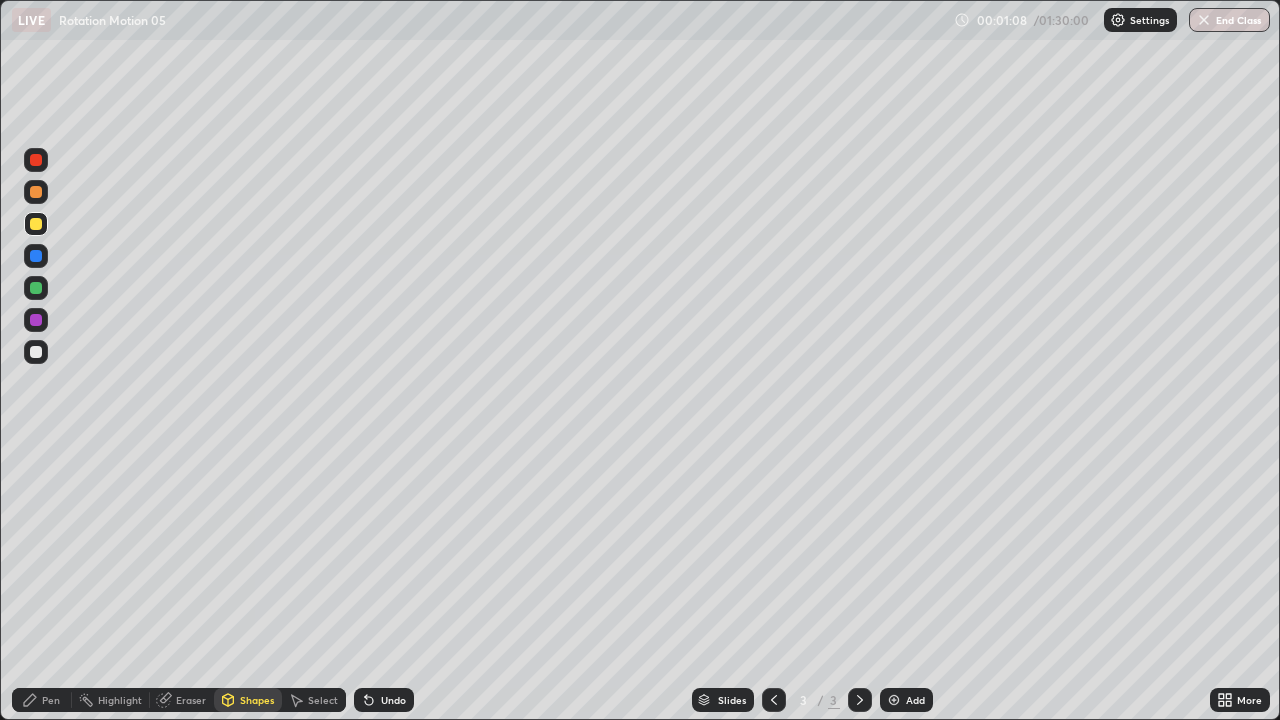 click on "Select" at bounding box center (323, 700) 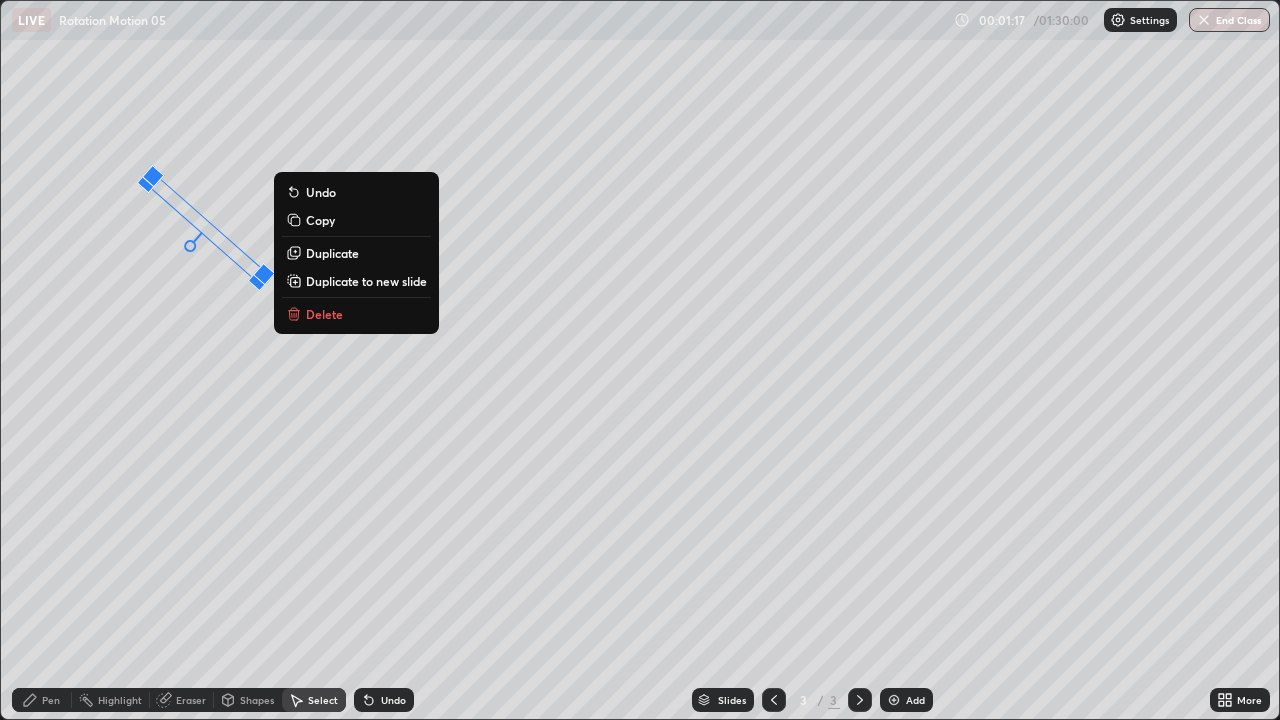 click on "49 ° Undo Copy Duplicate Duplicate to new slide Delete" at bounding box center [640, 360] 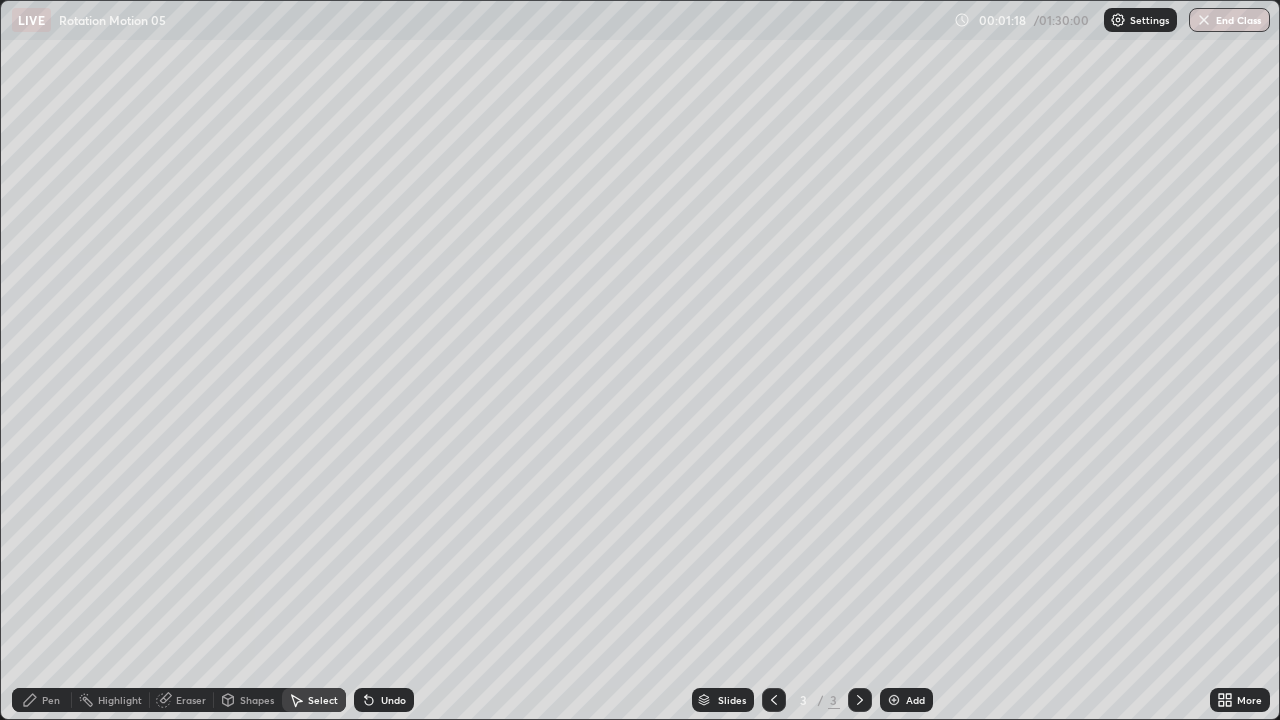 click on "Pen" at bounding box center (51, 700) 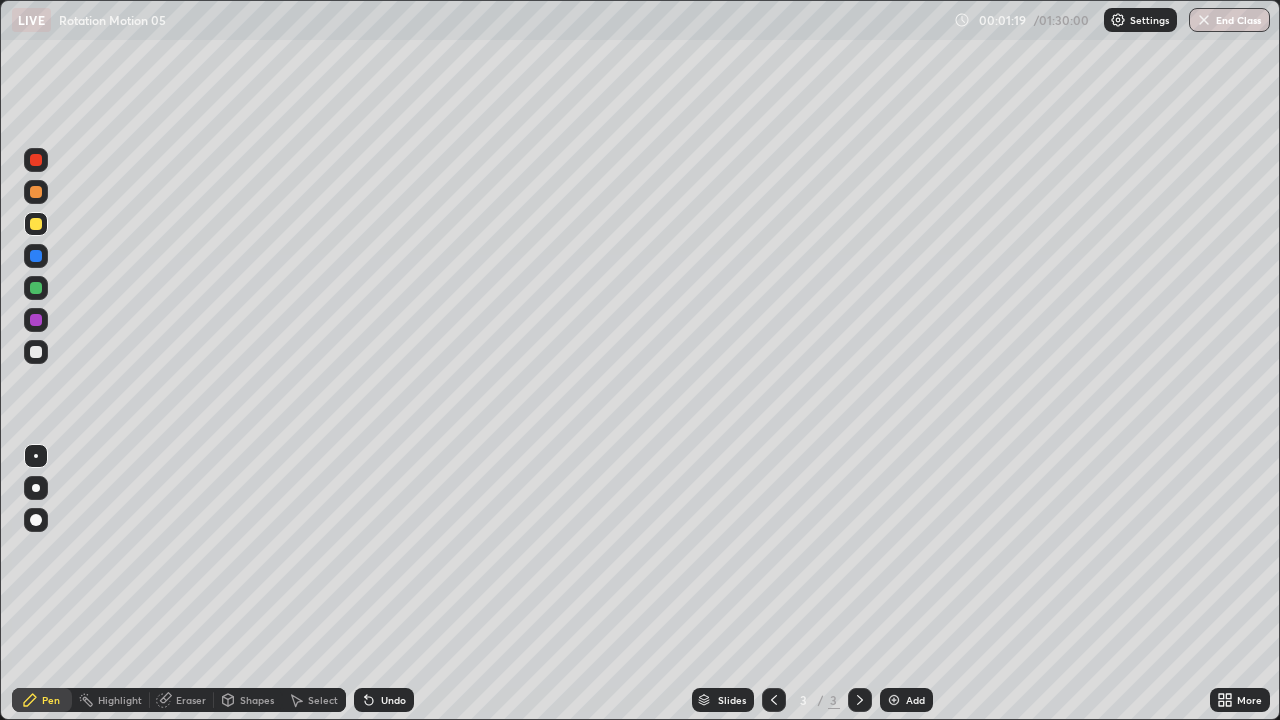 click at bounding box center (36, 352) 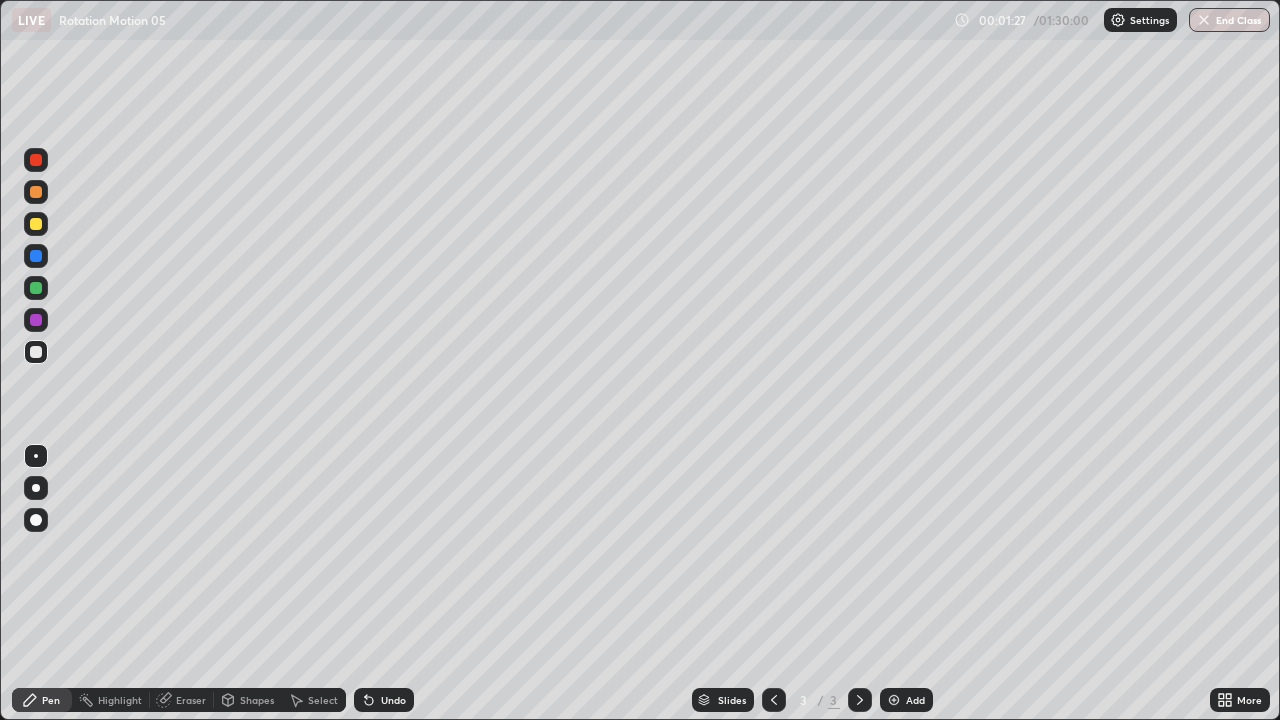 click on "Pen" at bounding box center [51, 700] 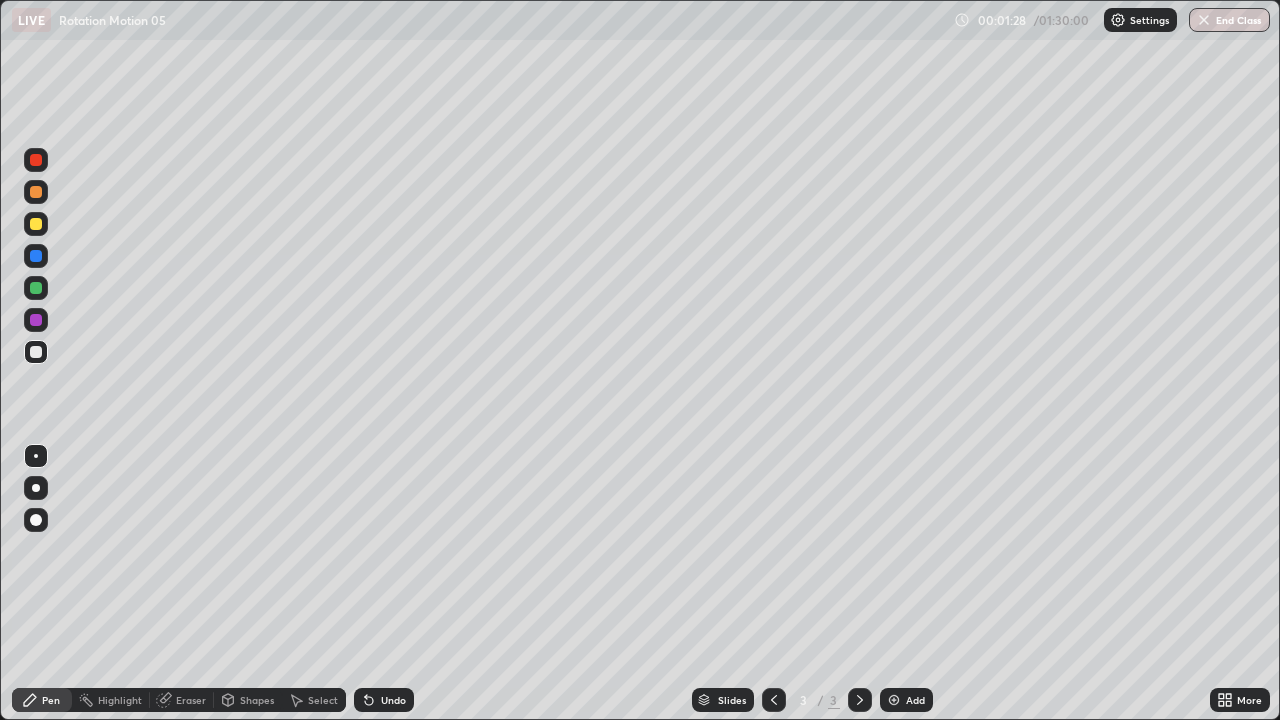 click at bounding box center [36, 352] 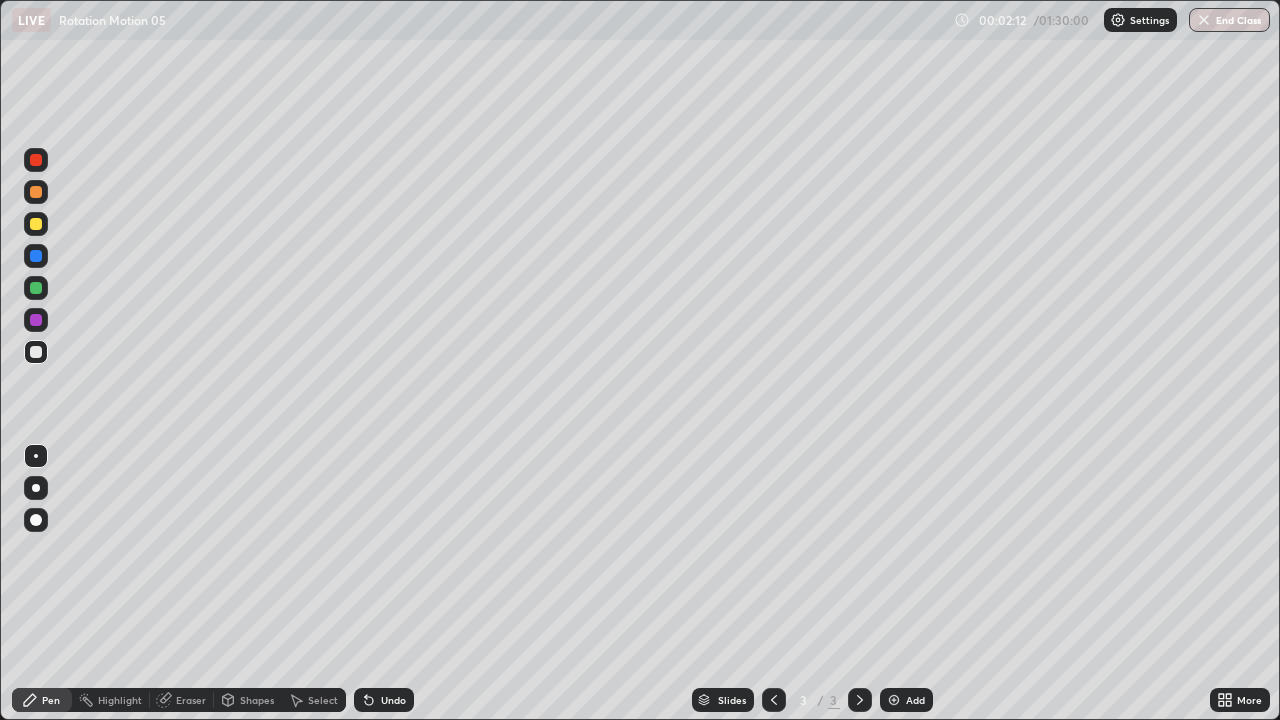 click at bounding box center (36, 352) 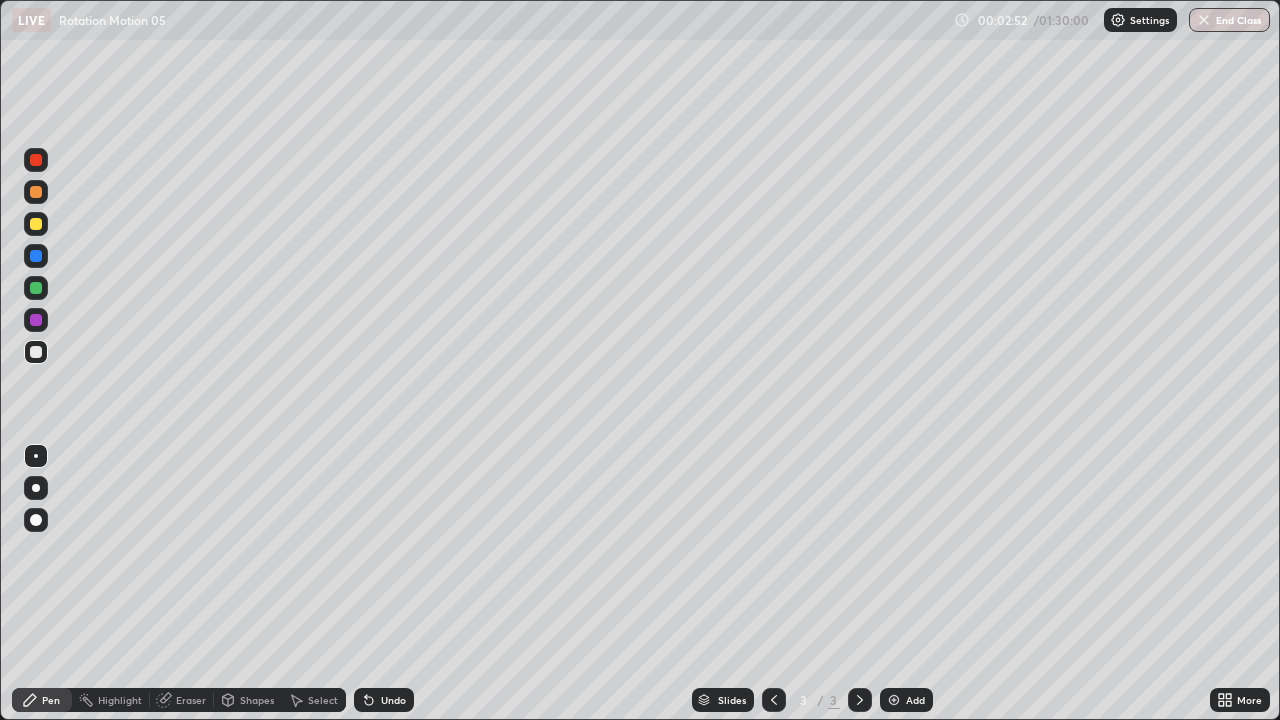 click 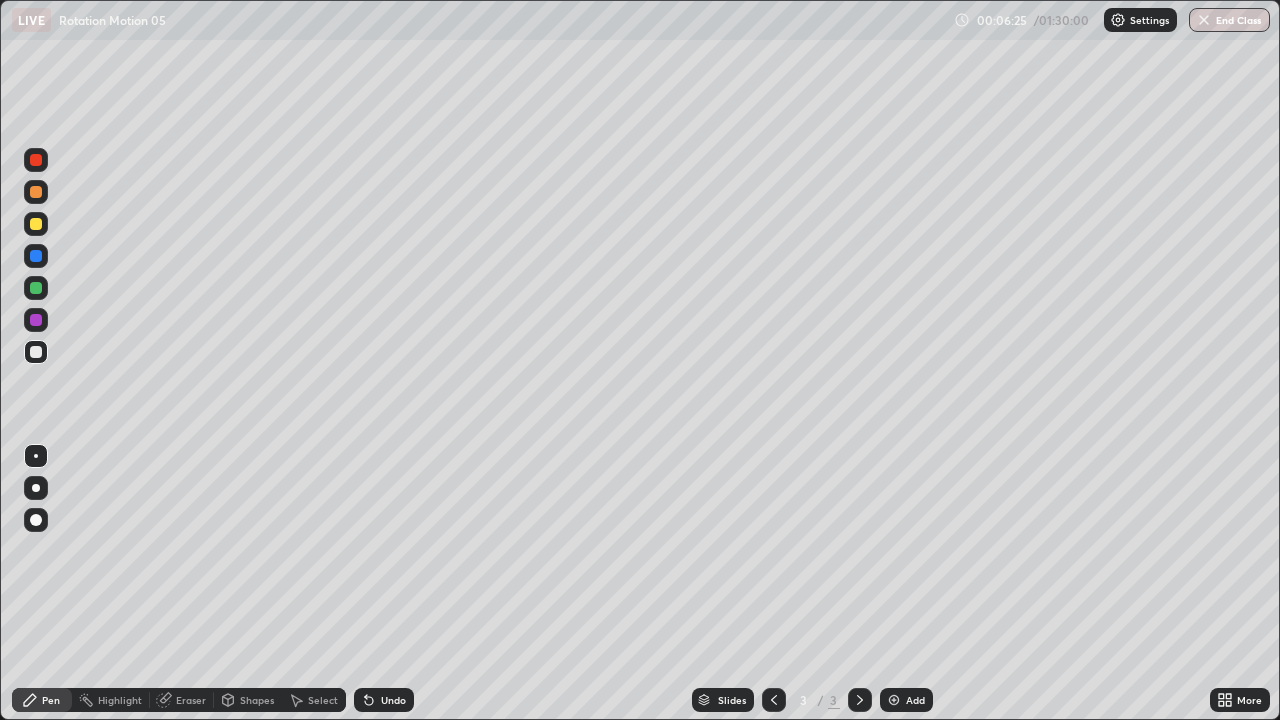 click on "Select" at bounding box center [314, 700] 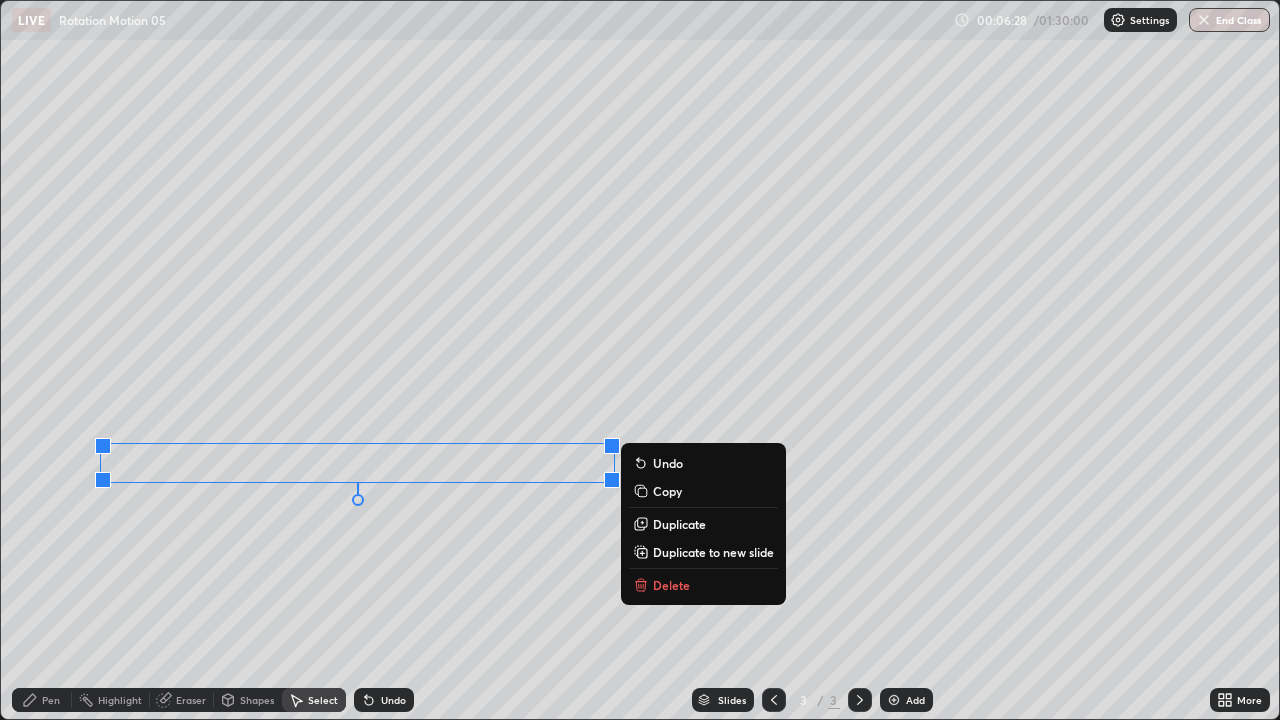 click on "0 ° Undo Copy Duplicate Duplicate to new slide Delete" at bounding box center [640, 360] 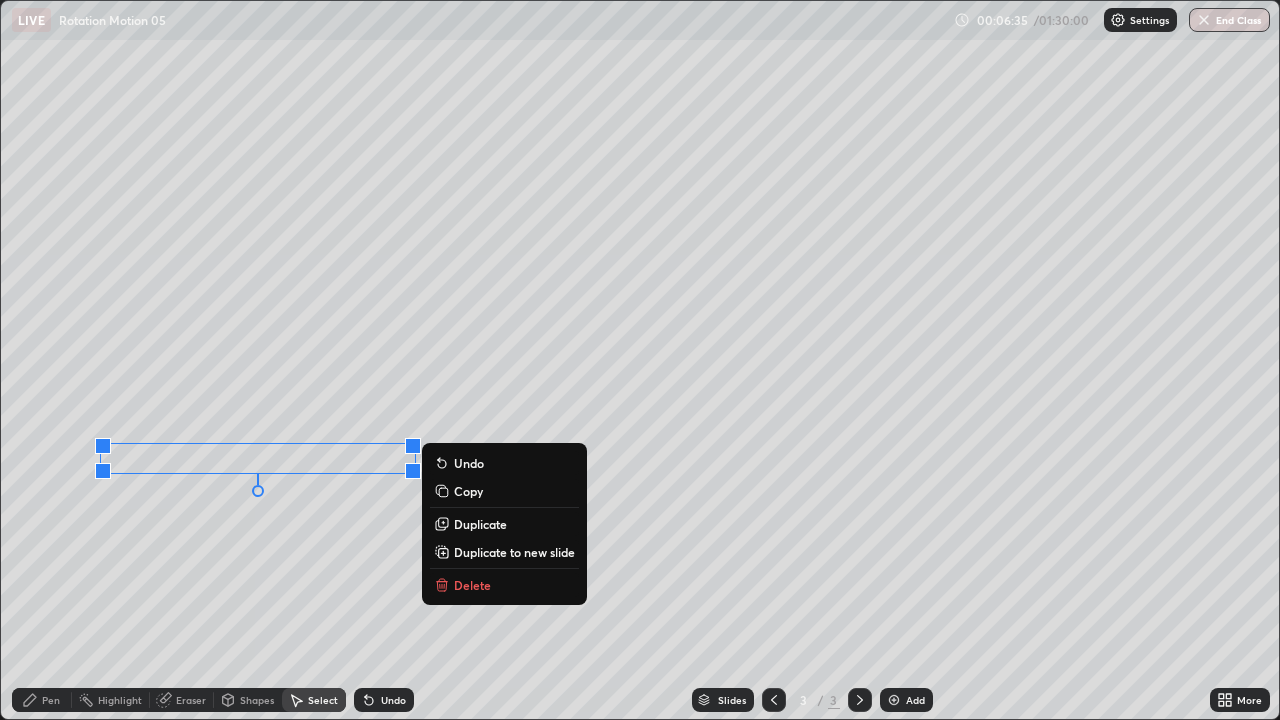 click on "0 ° Undo Copy Duplicate Duplicate to new slide Delete" at bounding box center [640, 360] 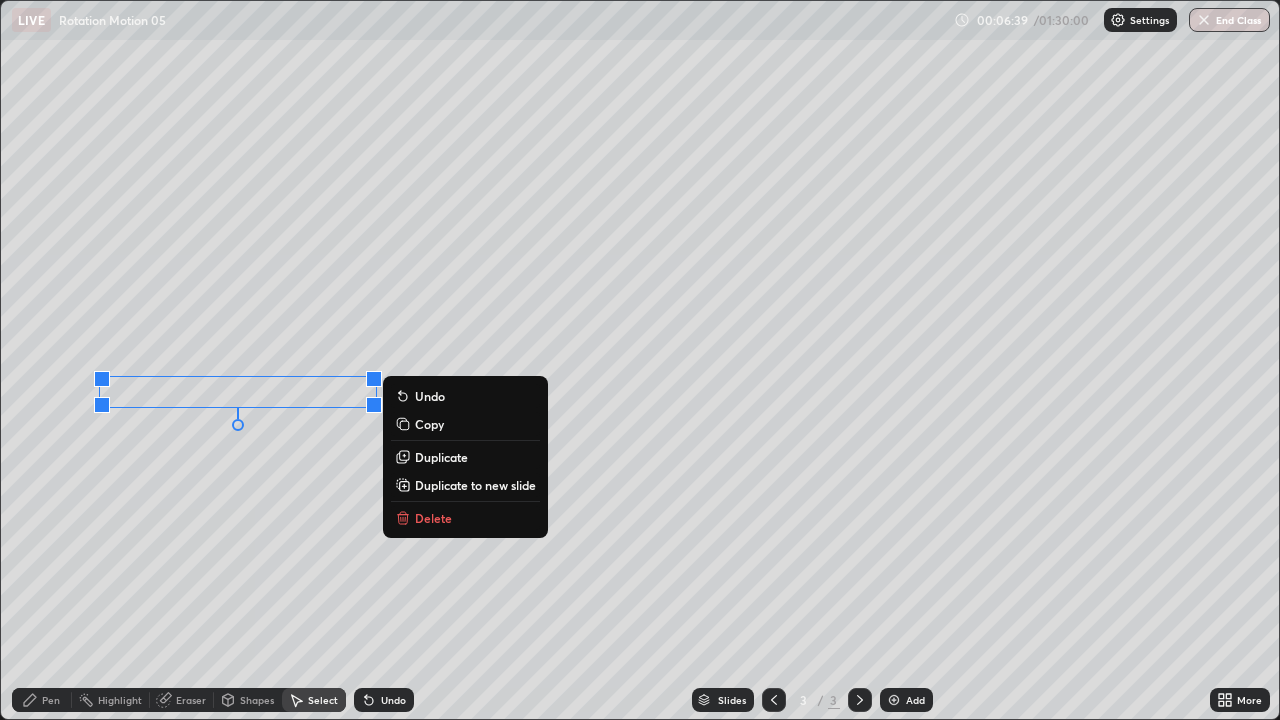 click on "0 ° Undo Copy Duplicate Duplicate to new slide Delete" at bounding box center [640, 360] 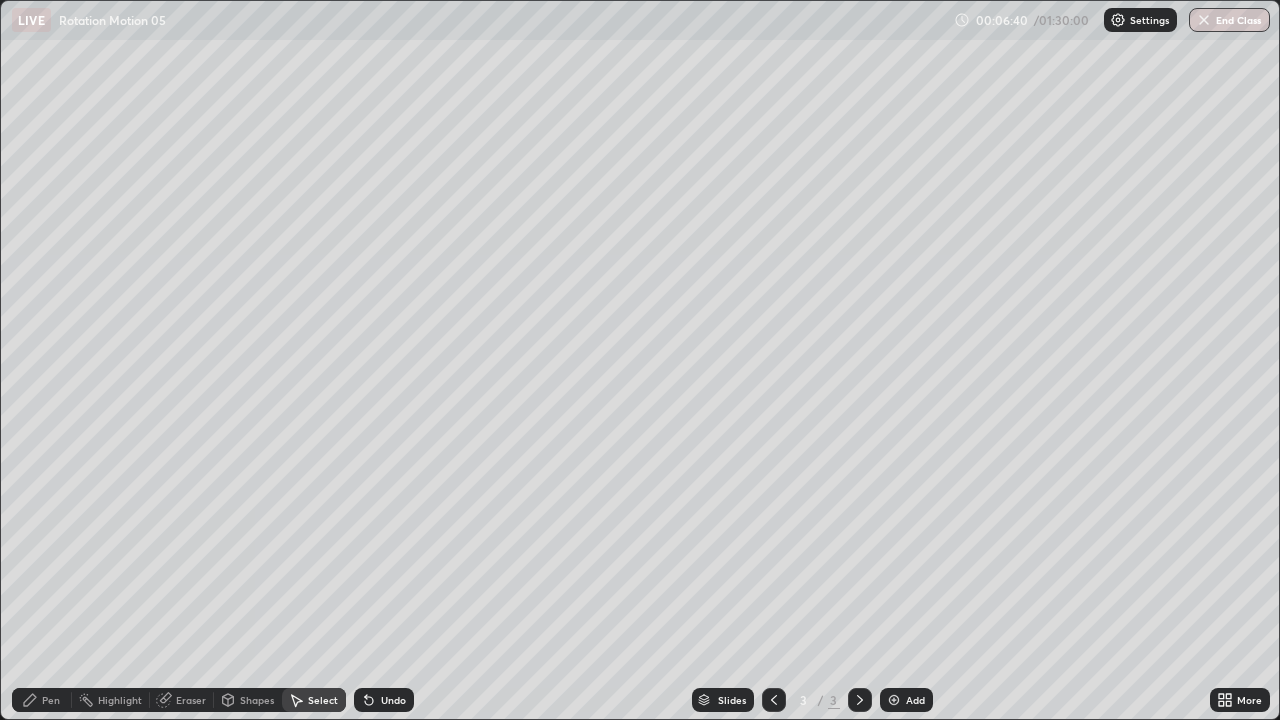 click on "Shapes" at bounding box center (248, 700) 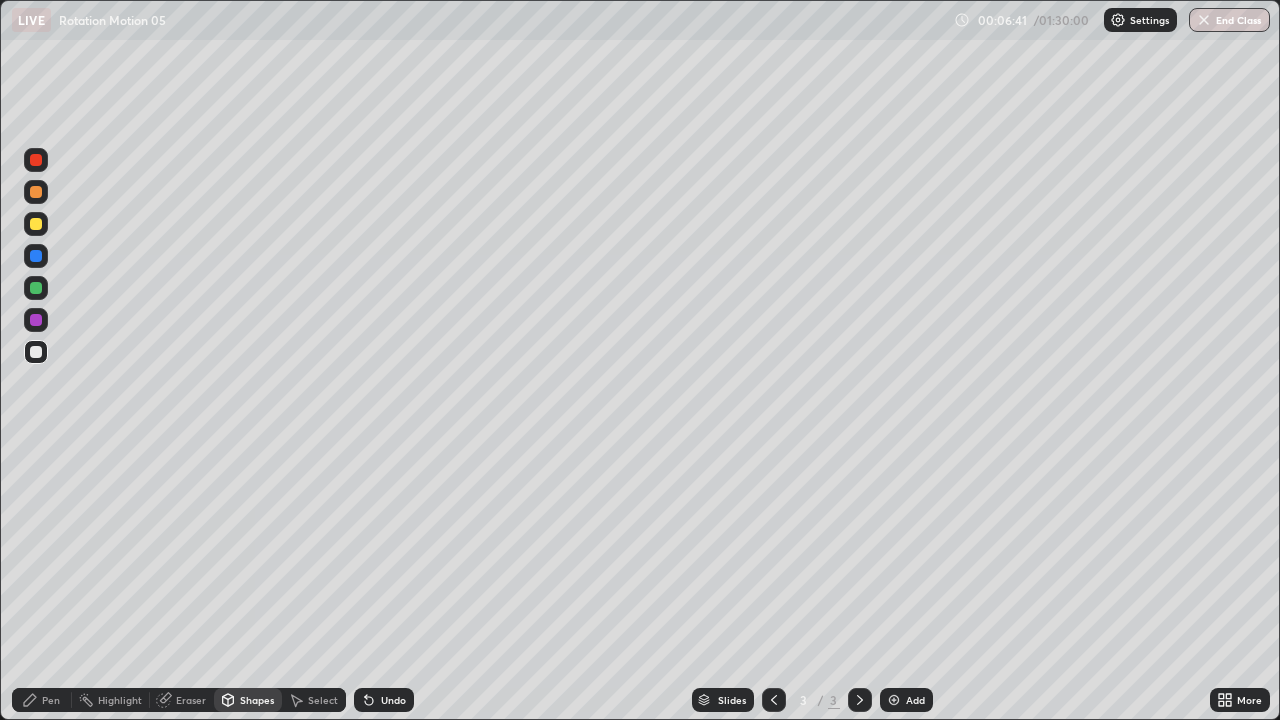 click on "Shapes" at bounding box center (248, 700) 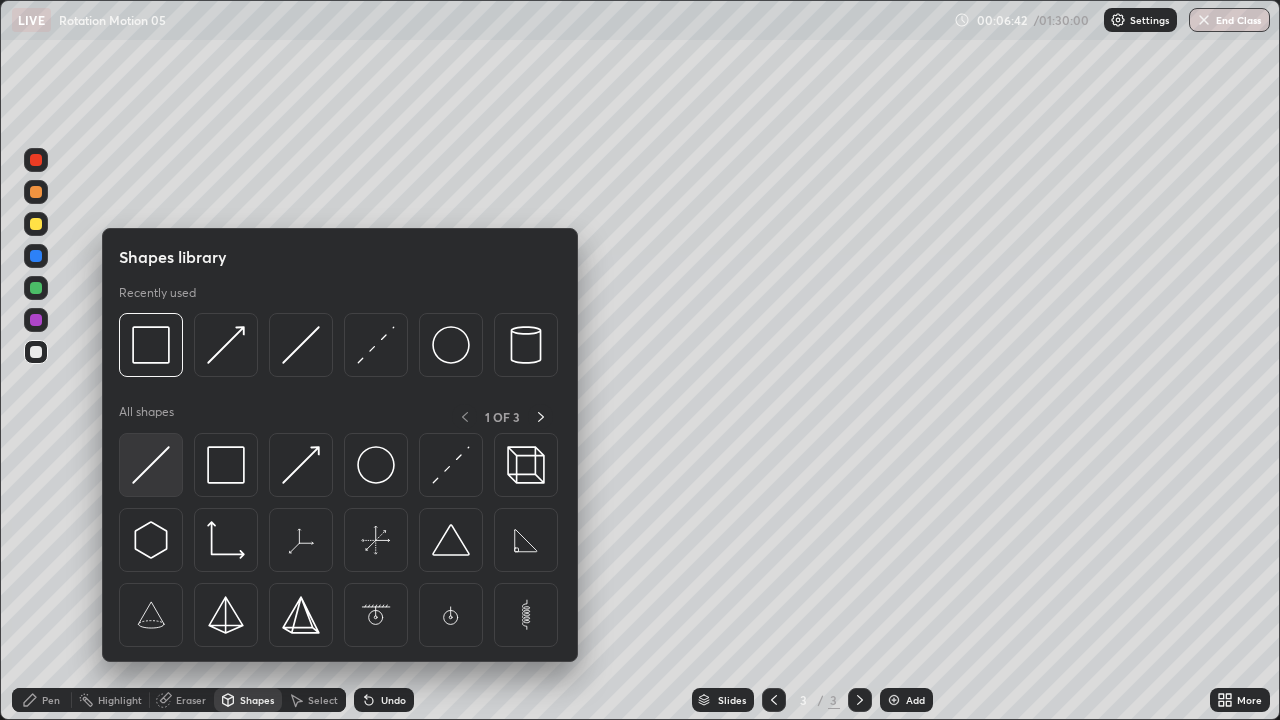 click at bounding box center (151, 465) 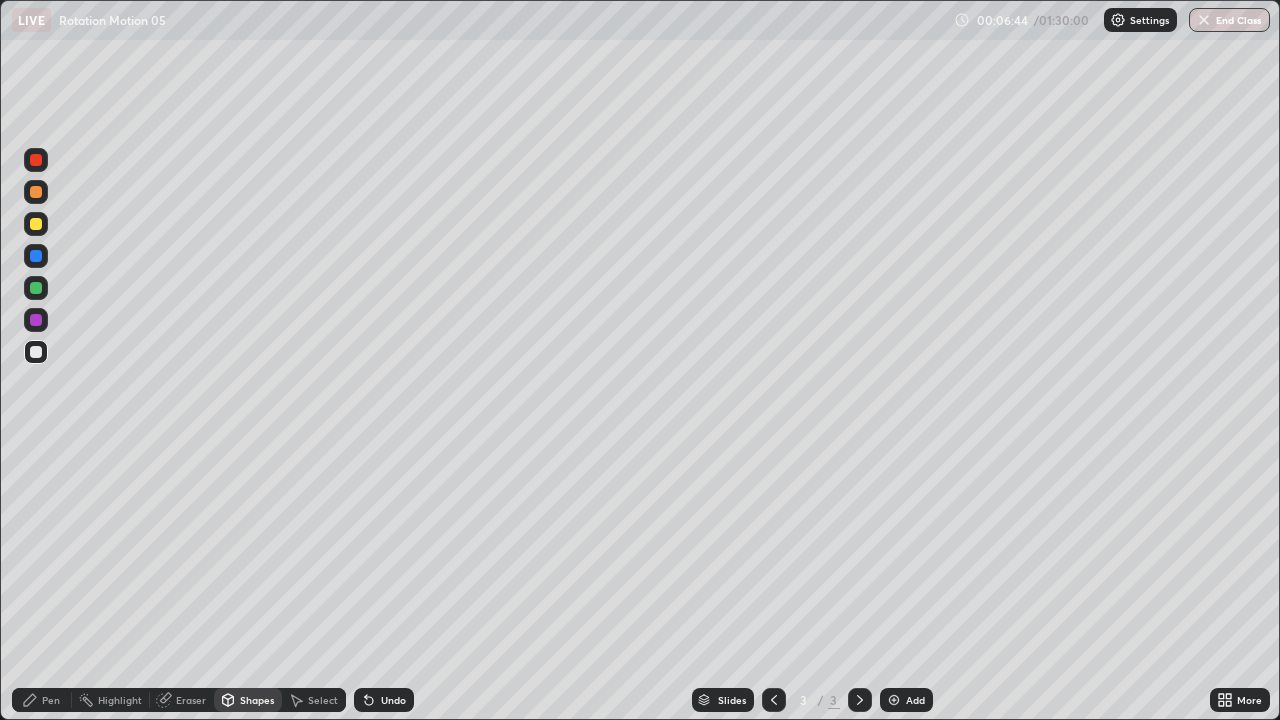 click at bounding box center (36, 224) 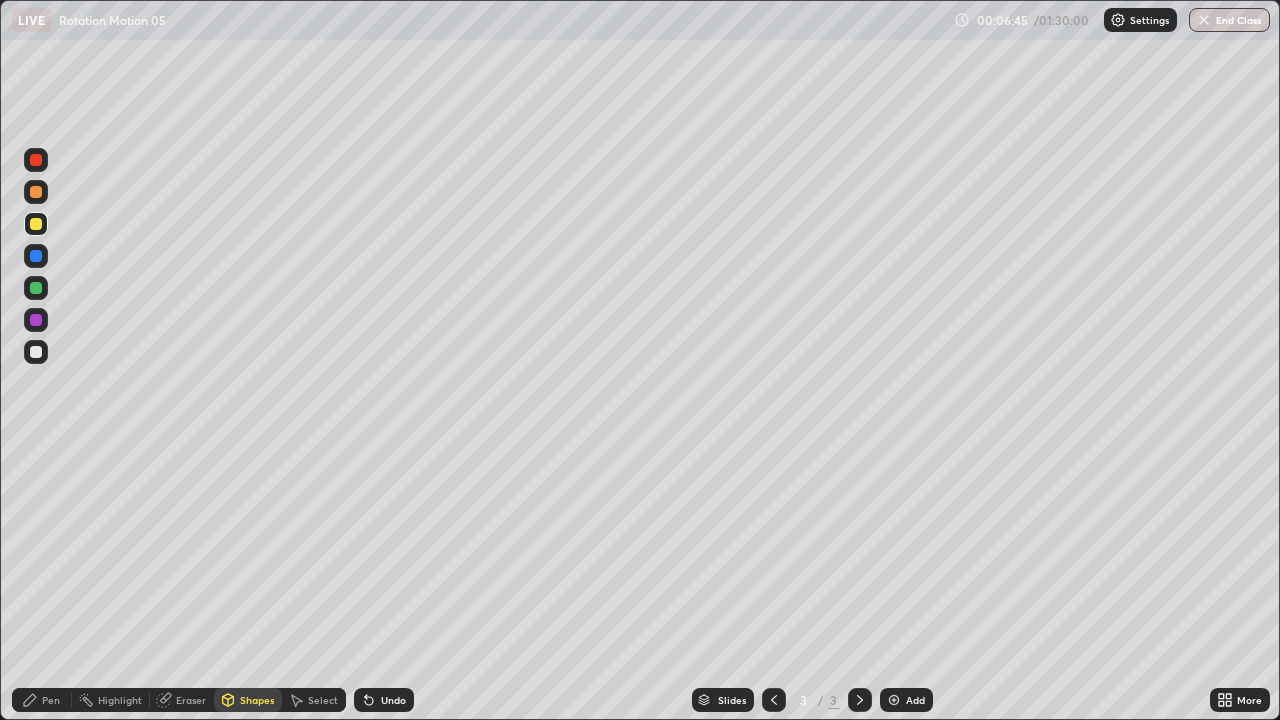 click on "Pen" at bounding box center (51, 700) 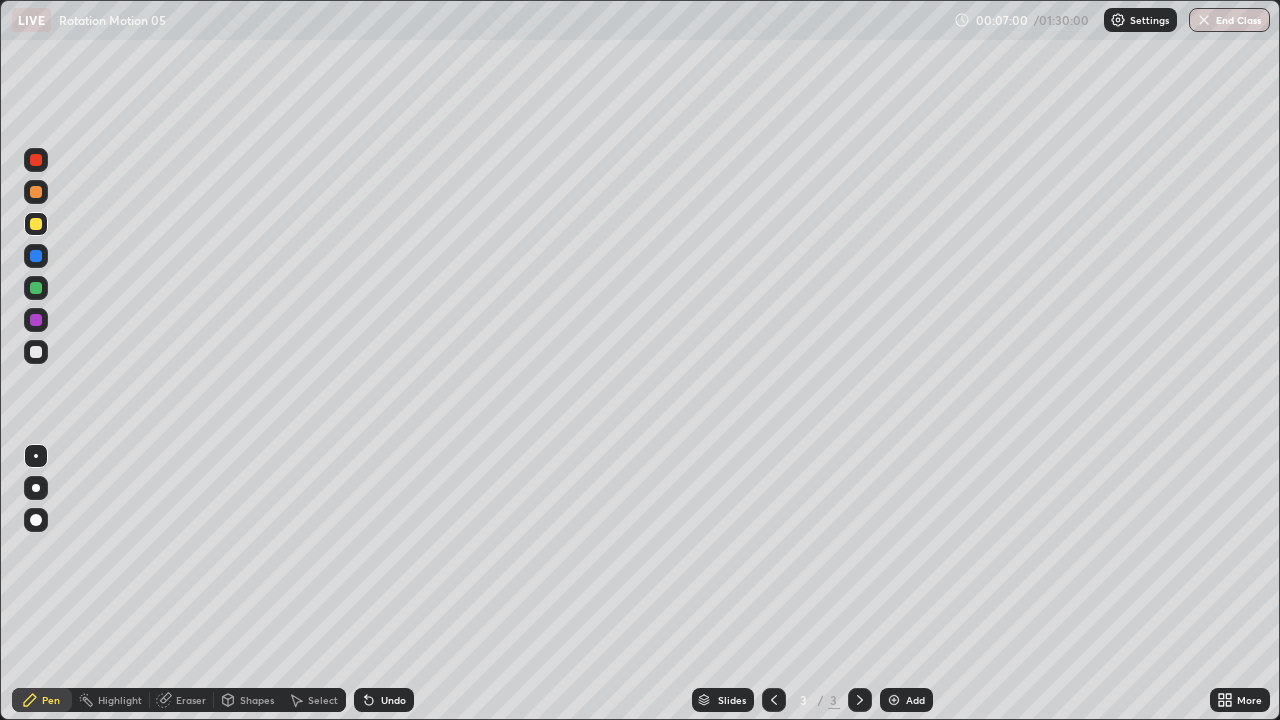 click on "Settings" at bounding box center (1140, 20) 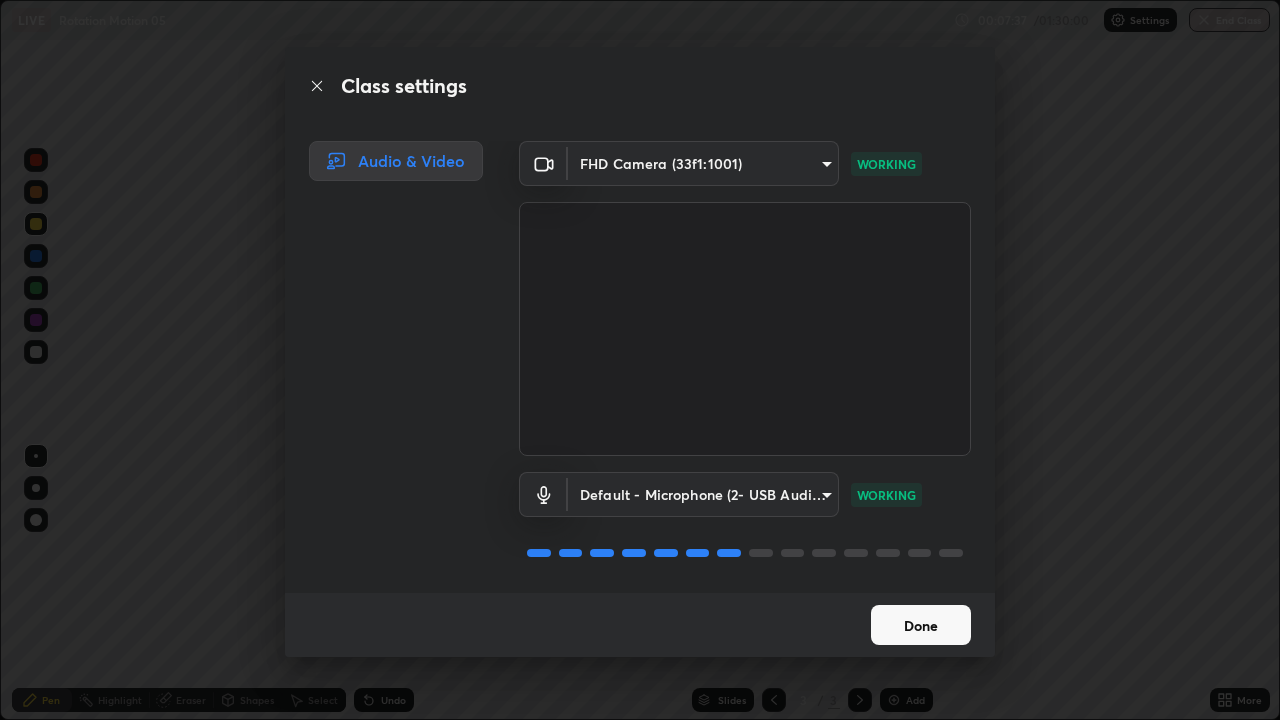 click on "Done" at bounding box center [921, 625] 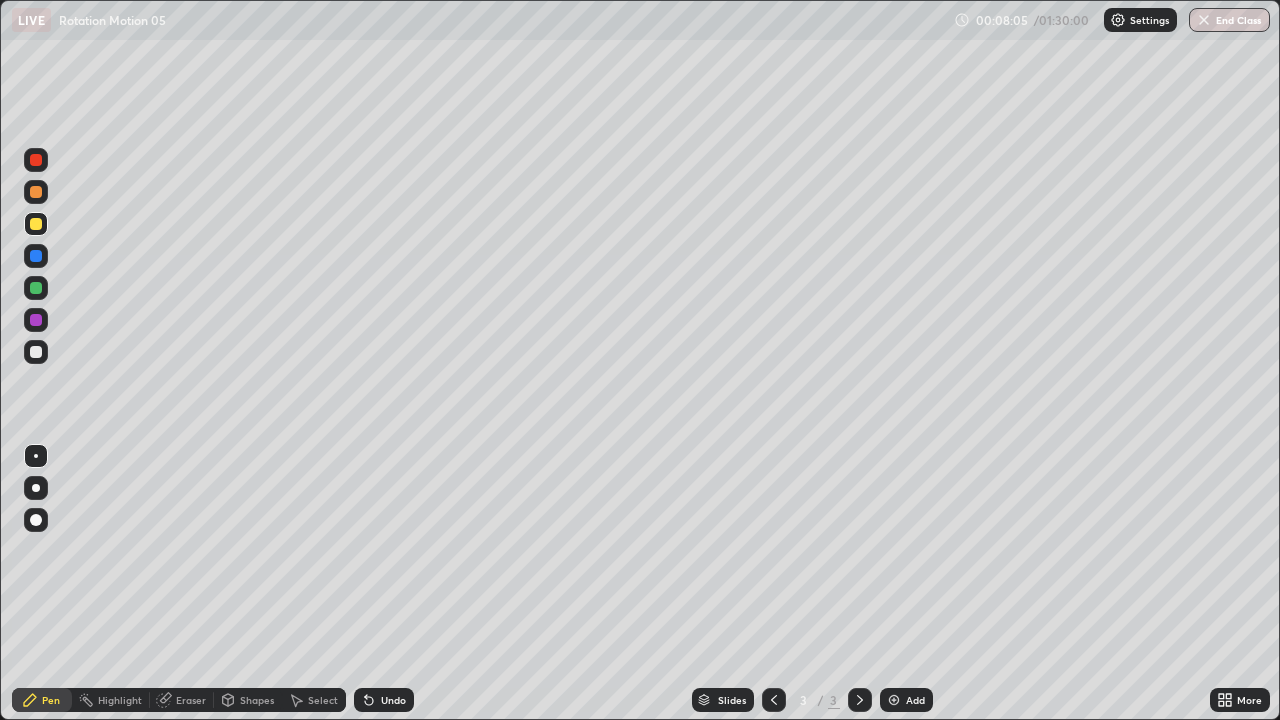 click on "Shapes" at bounding box center [257, 700] 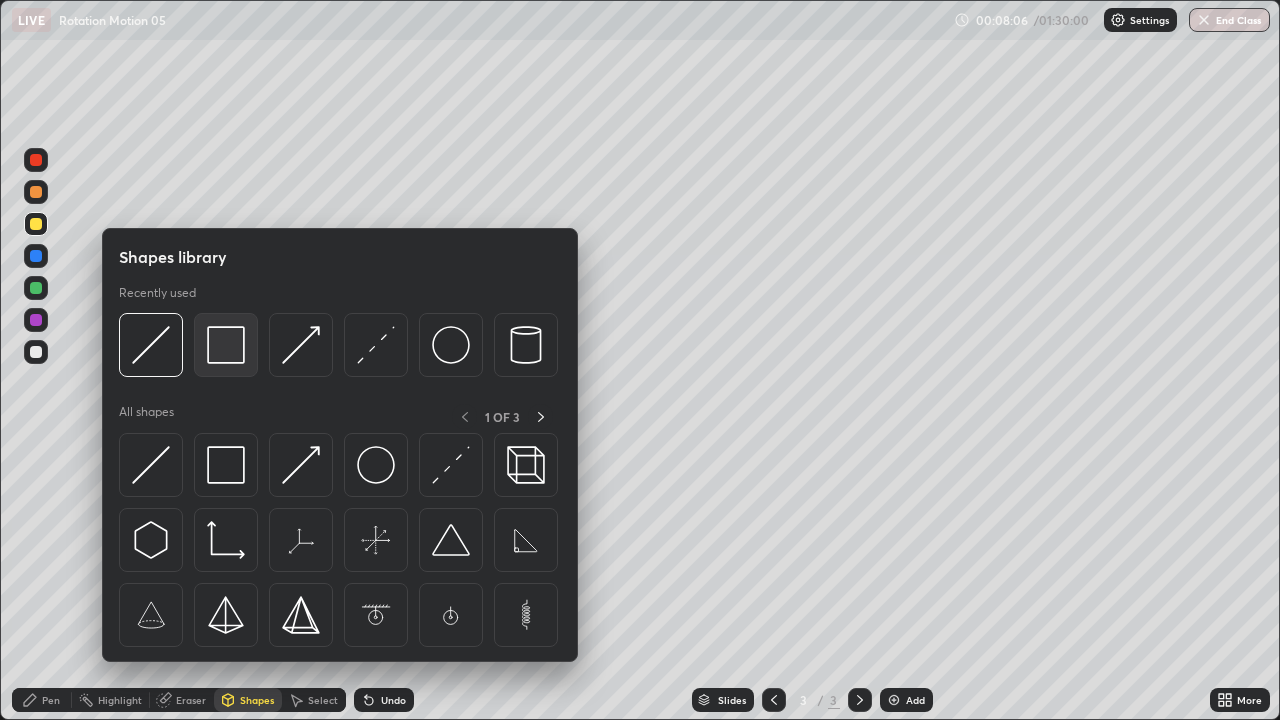 click at bounding box center (226, 345) 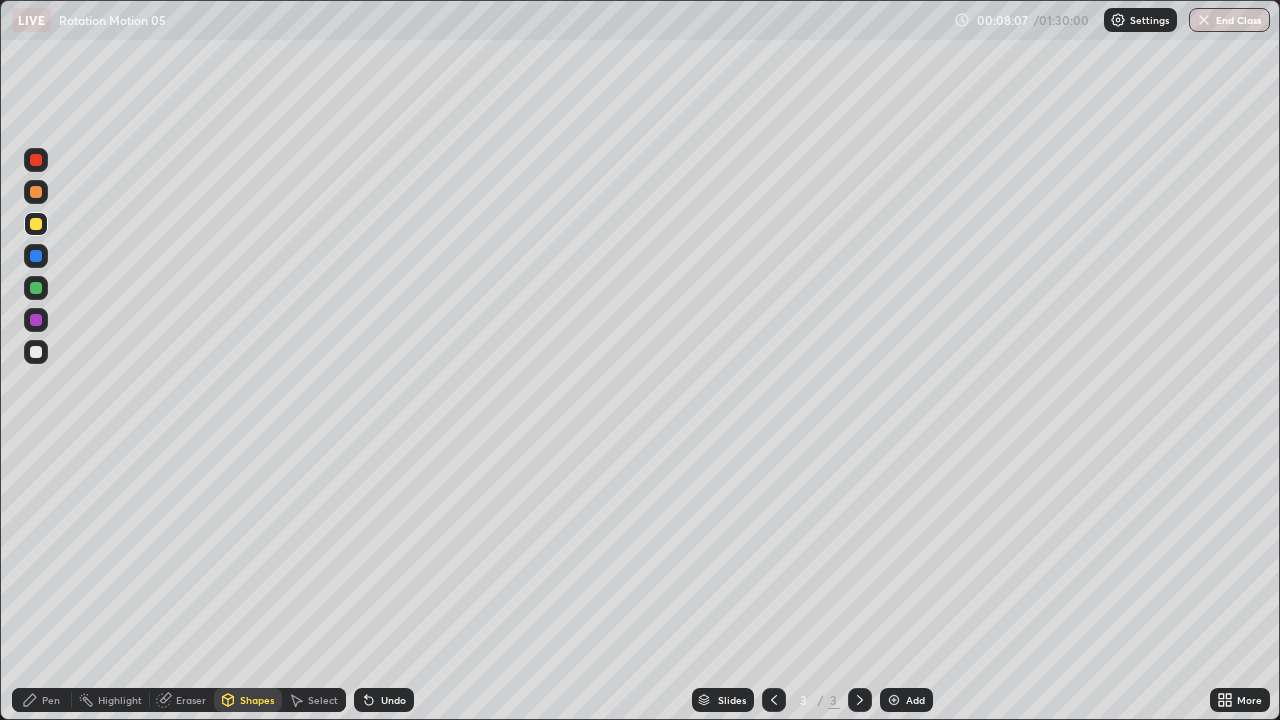 click at bounding box center [36, 224] 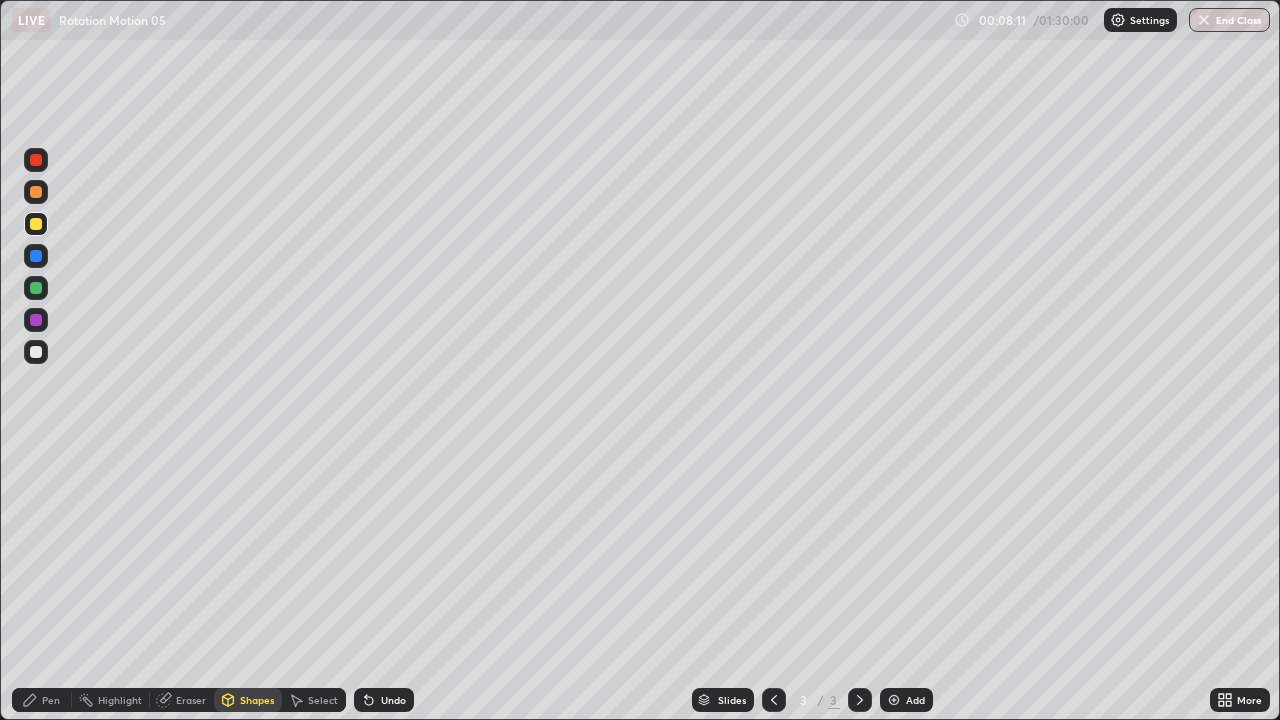 click on "Pen" at bounding box center (51, 700) 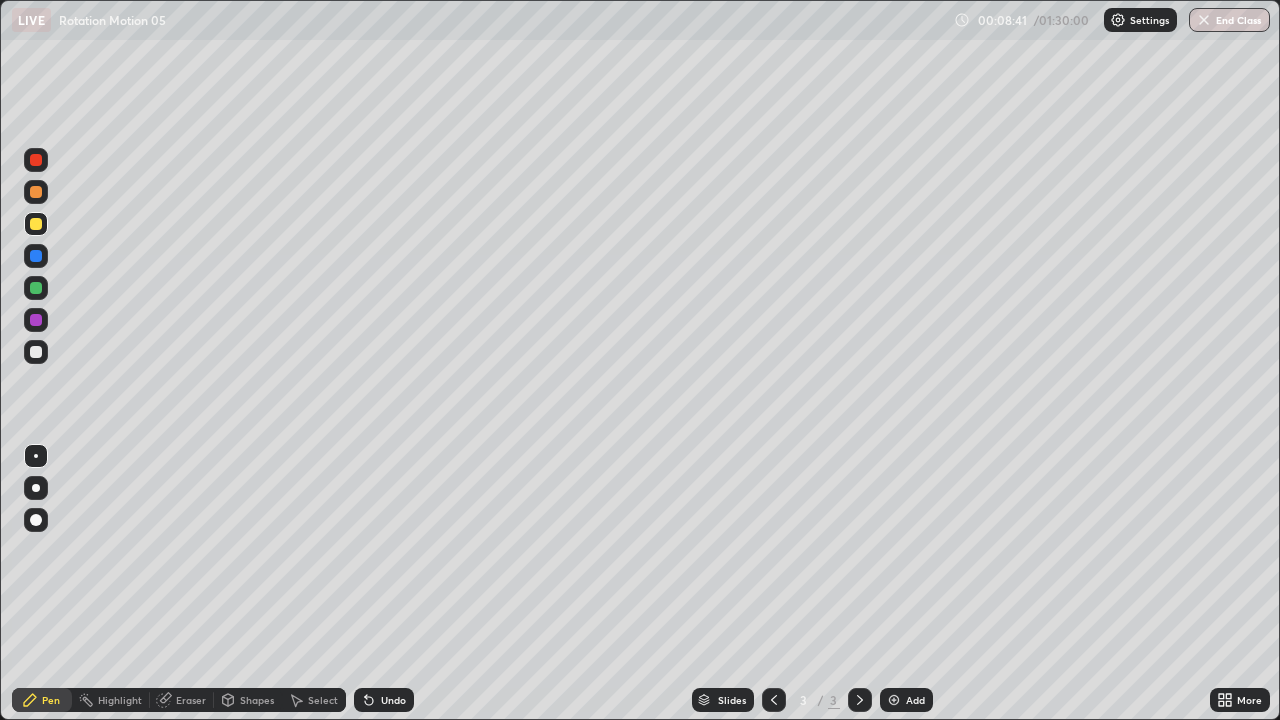 click on "Pen" at bounding box center [42, 700] 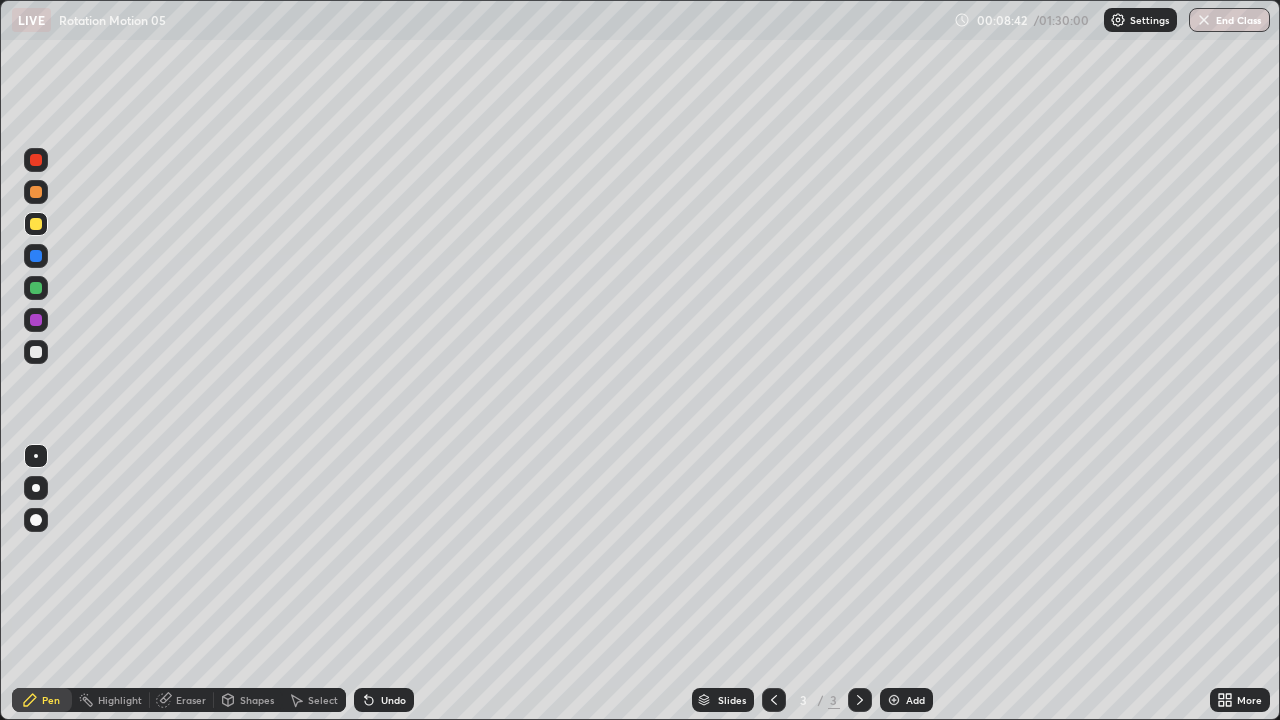 click at bounding box center (36, 352) 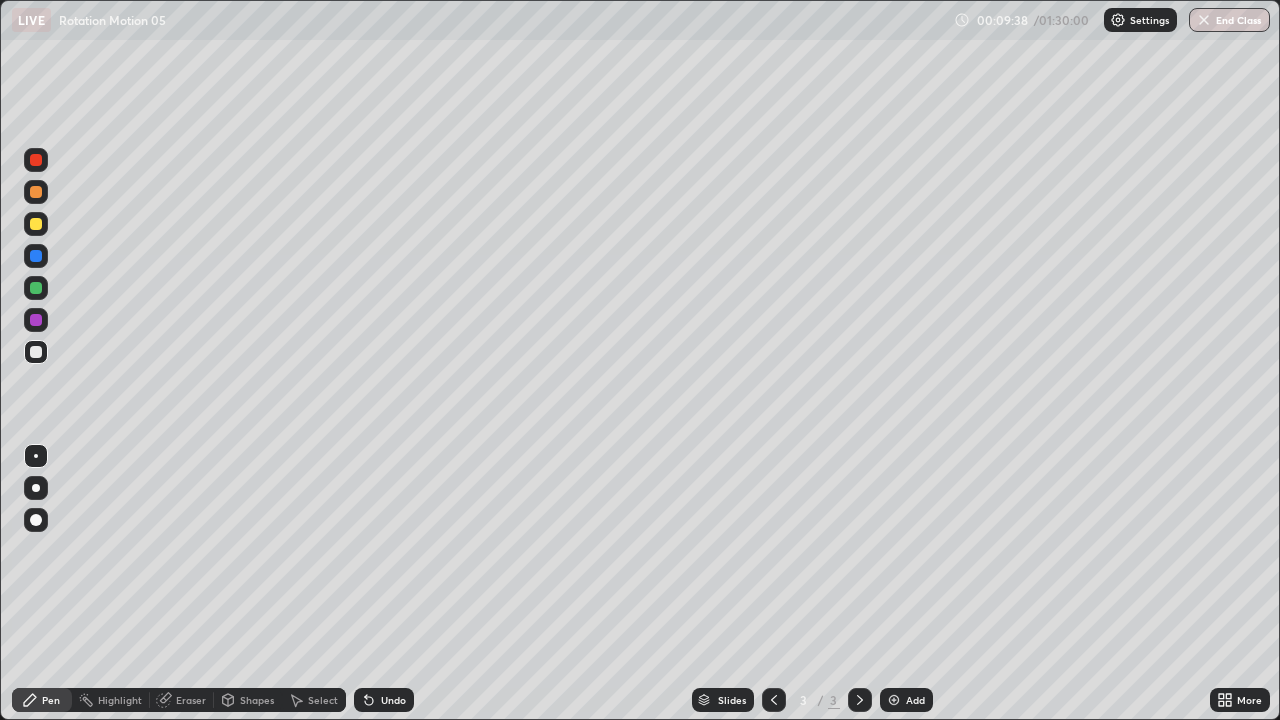 click at bounding box center (36, 224) 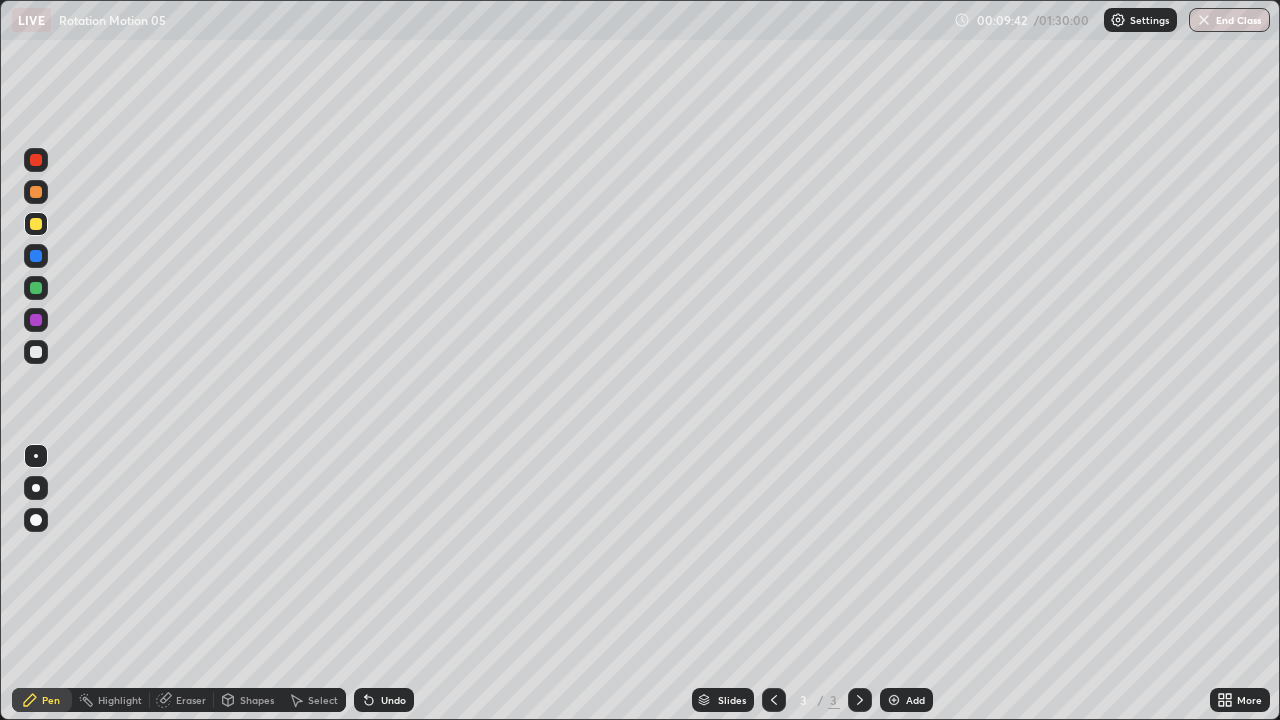 click at bounding box center [36, 352] 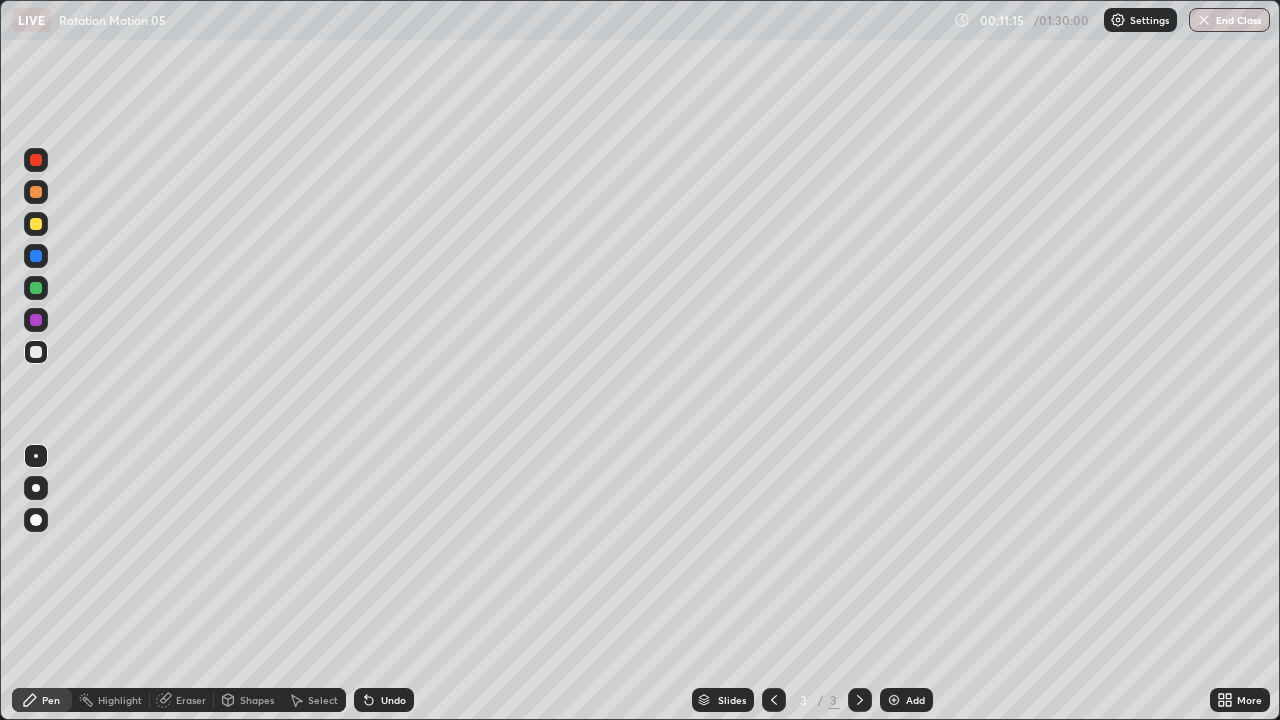 click at bounding box center (36, 352) 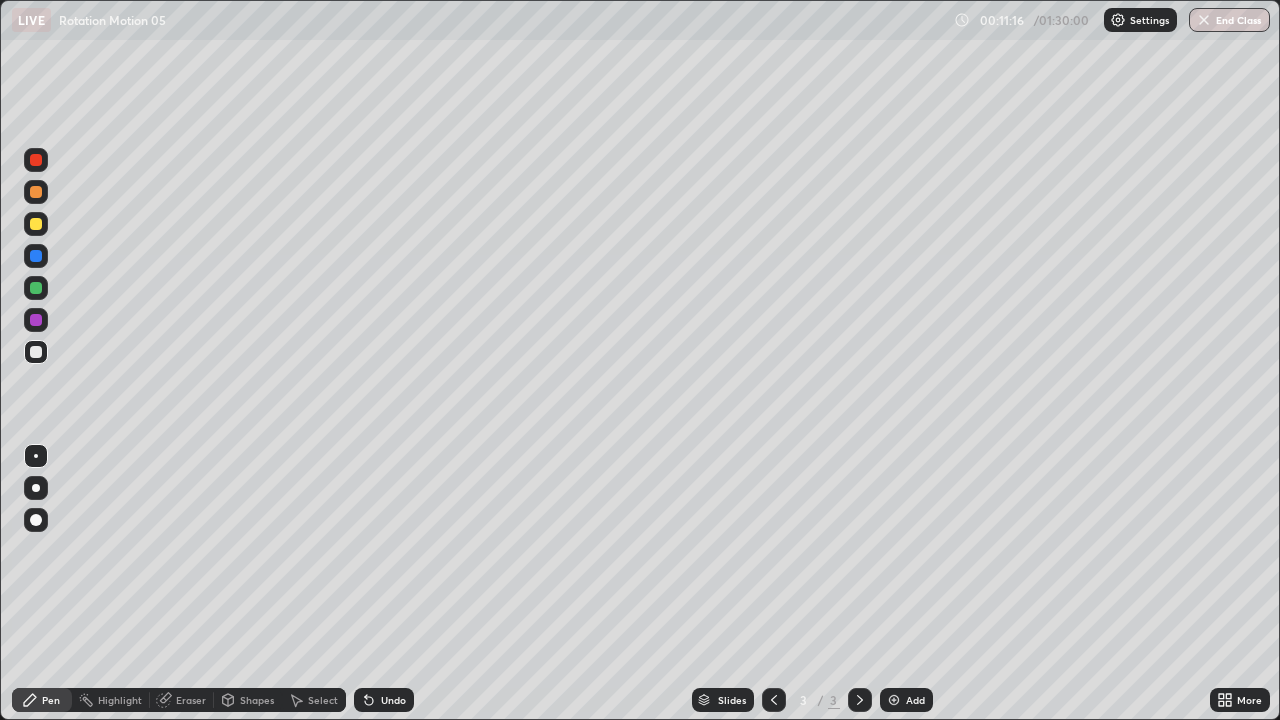 click at bounding box center (36, 224) 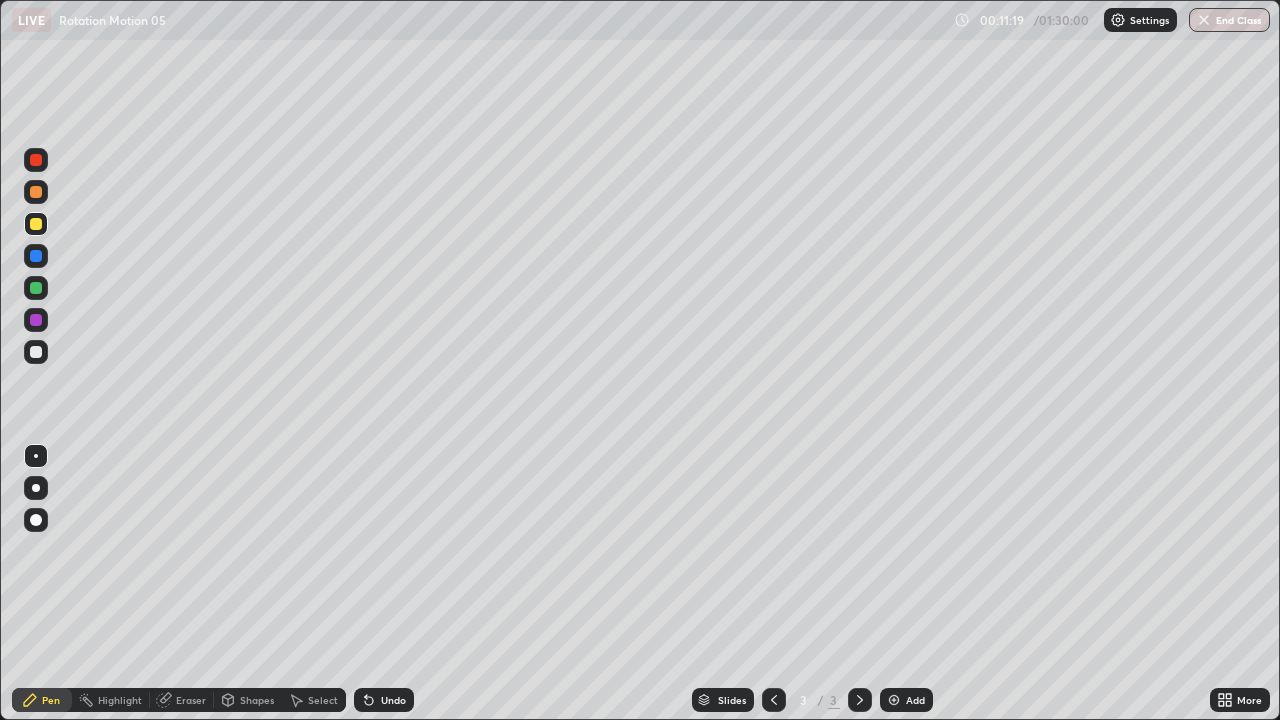 click at bounding box center [36, 352] 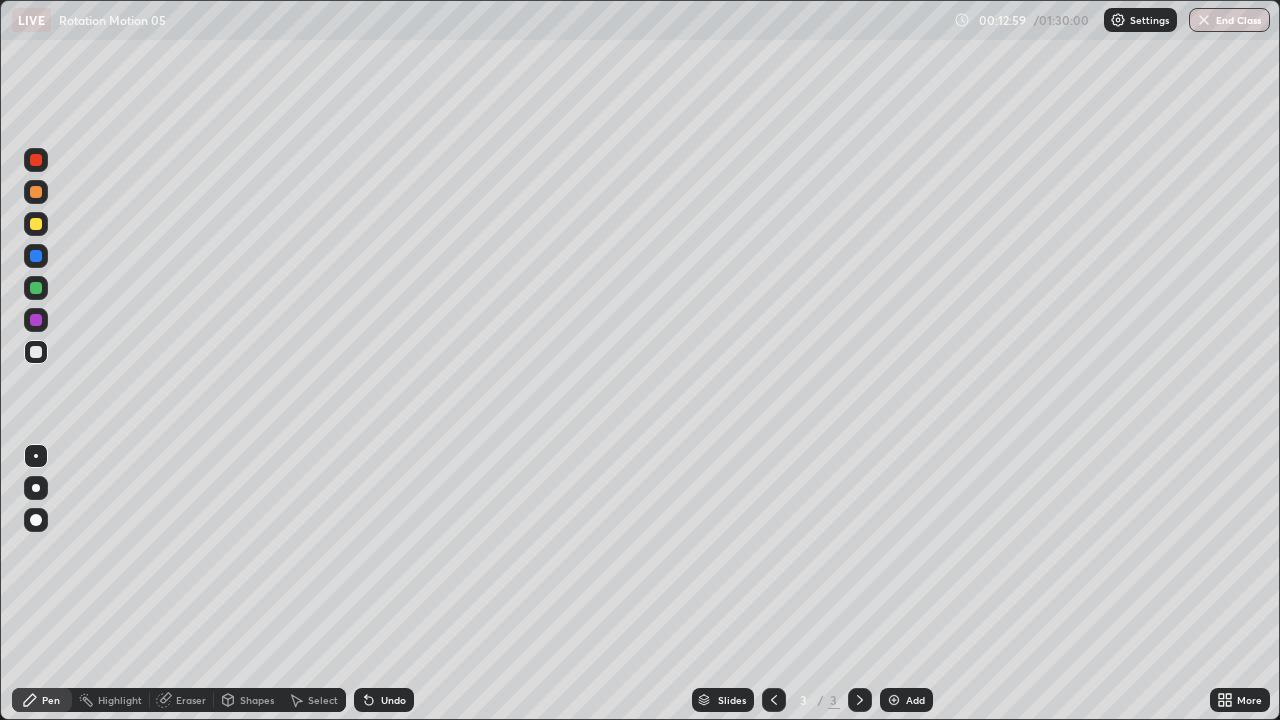 click on "Shapes" at bounding box center (248, 700) 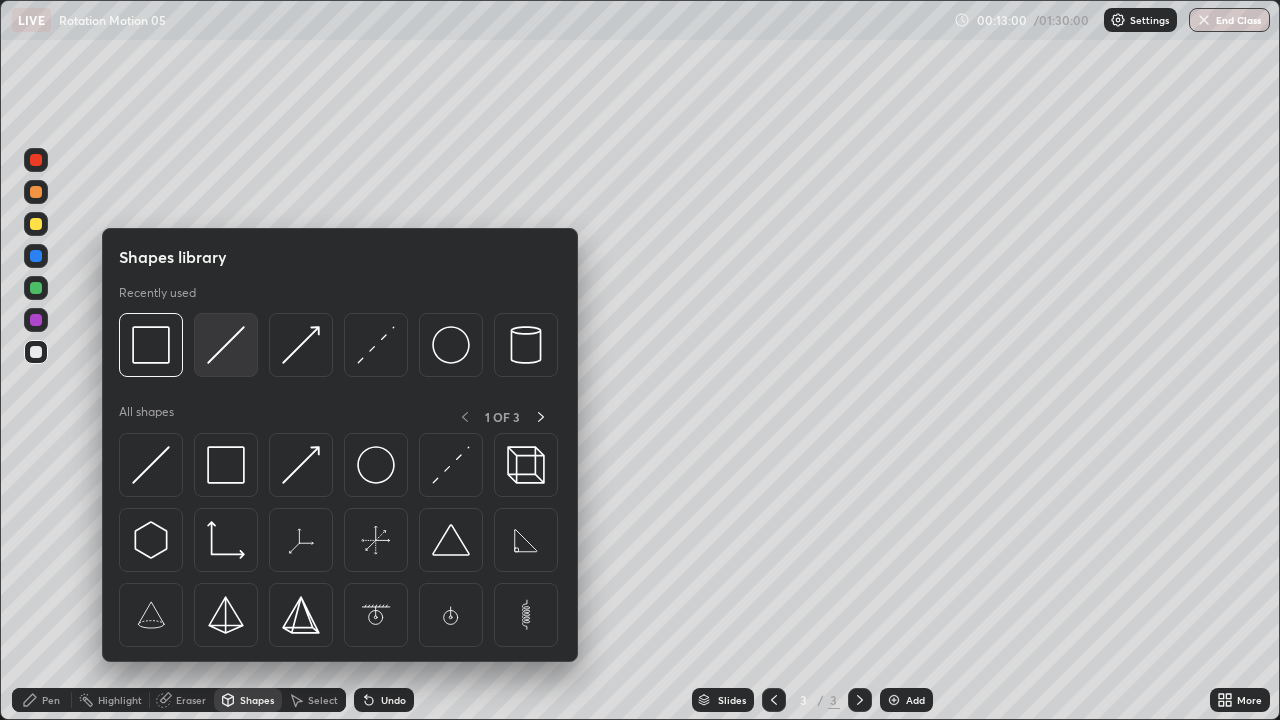 click at bounding box center (226, 345) 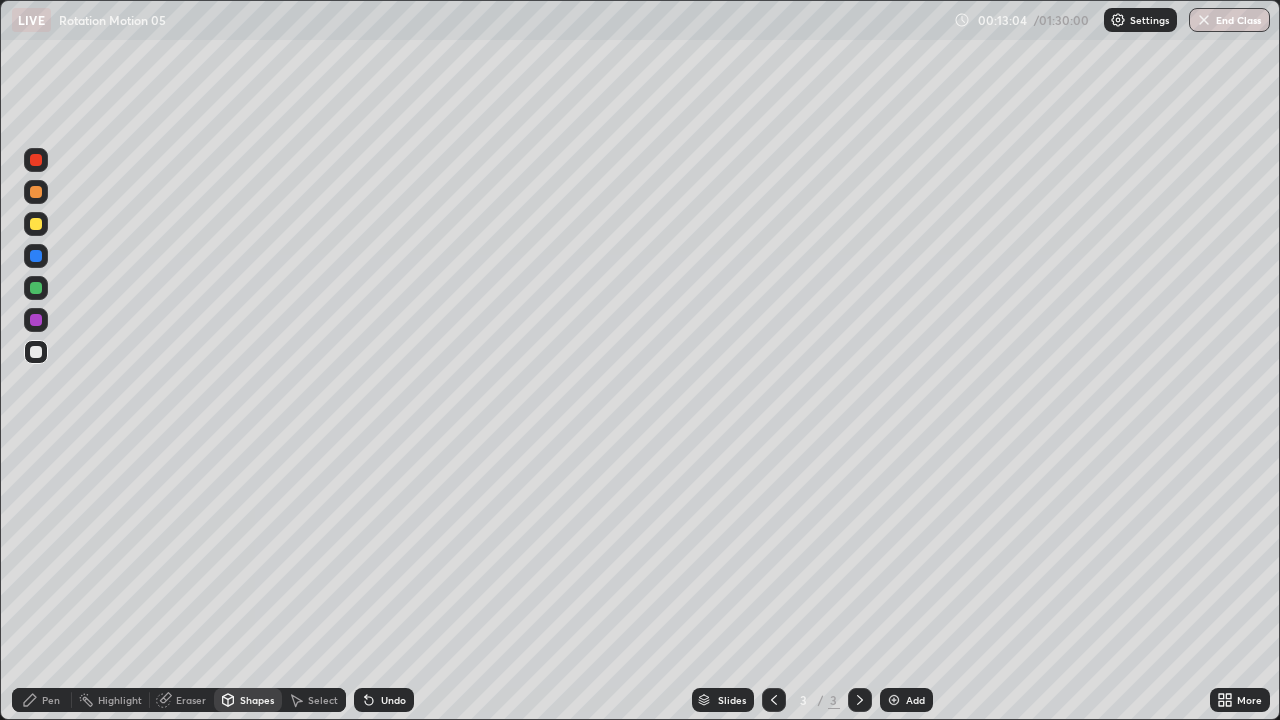 click on "Pen" at bounding box center (42, 700) 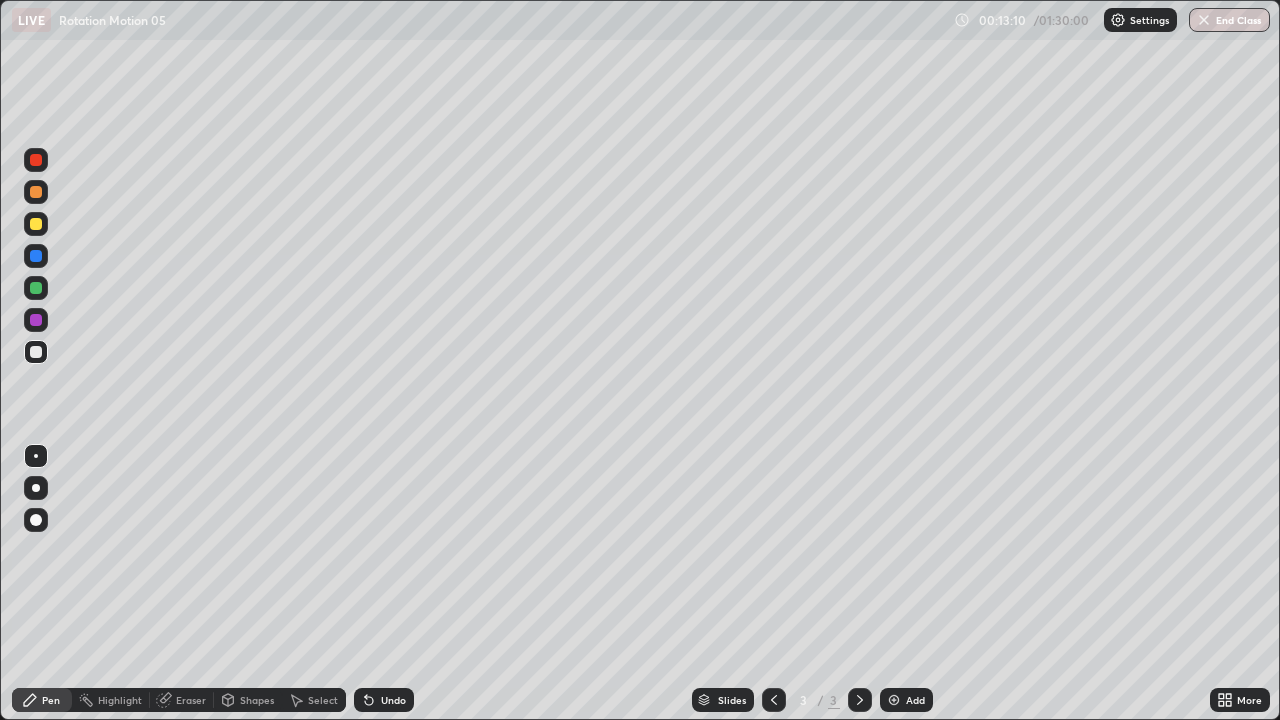 click at bounding box center [36, 352] 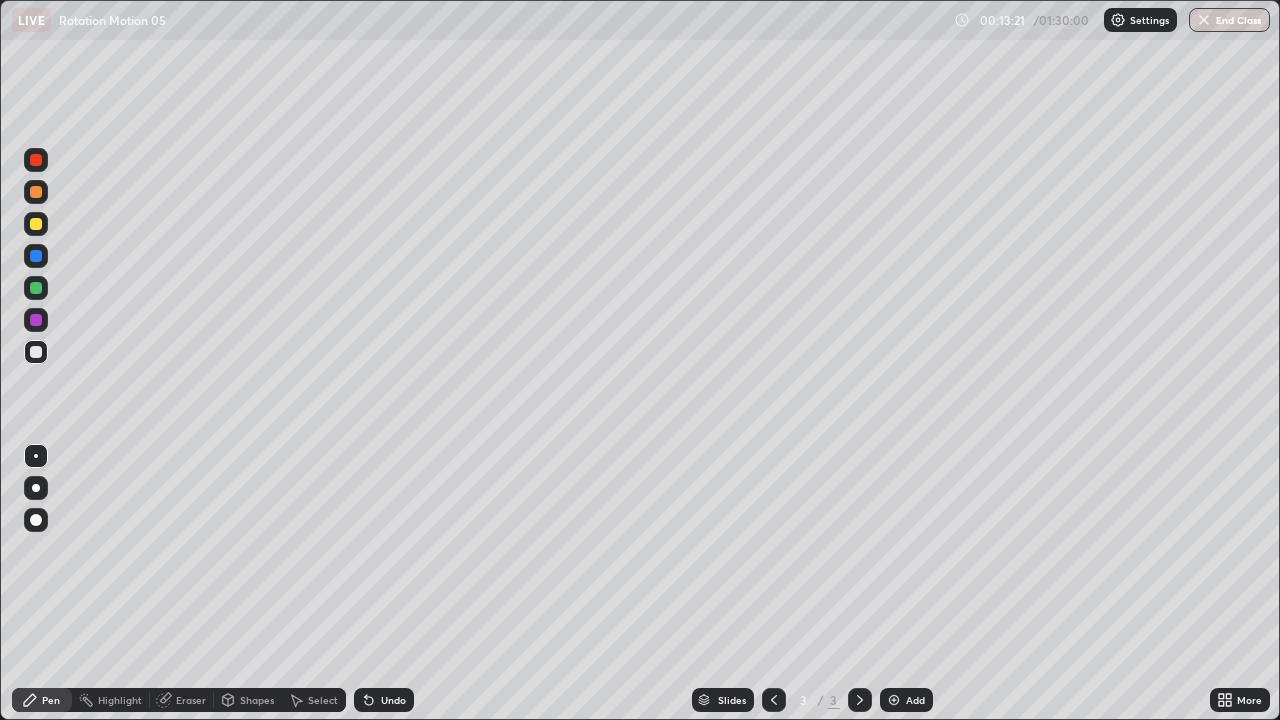 click on "Shapes" at bounding box center [257, 700] 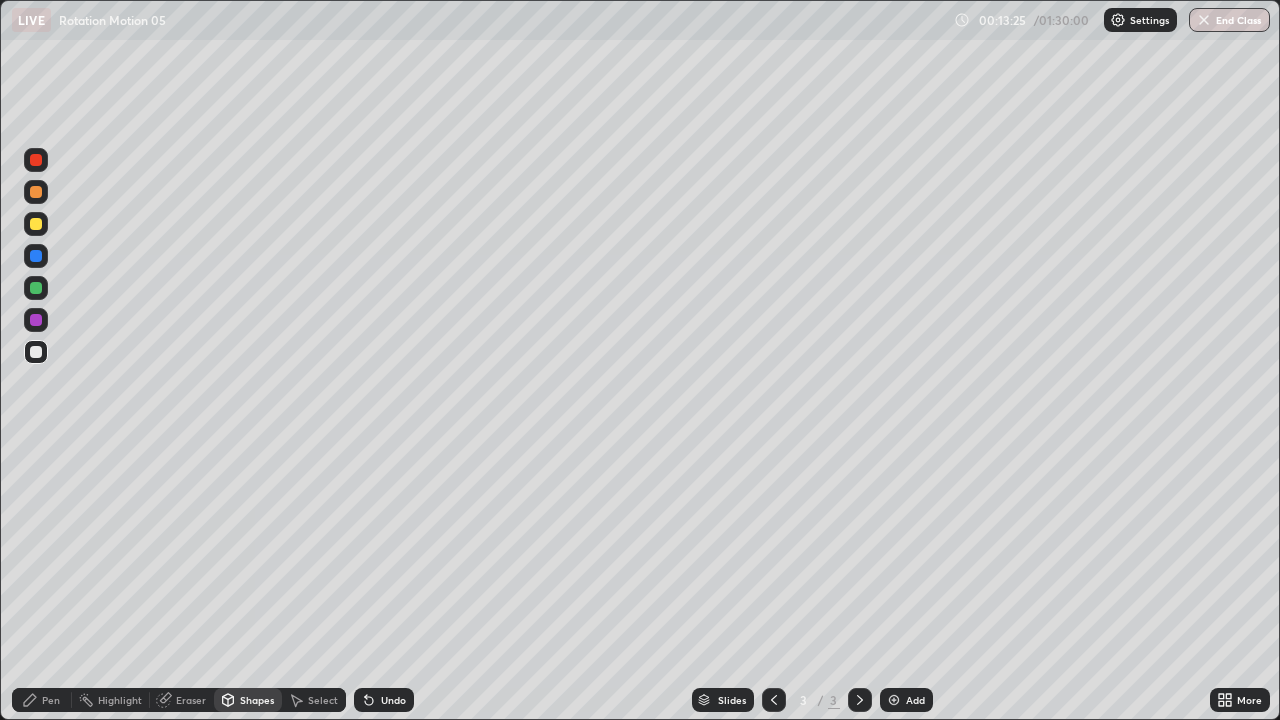 click at bounding box center [36, 224] 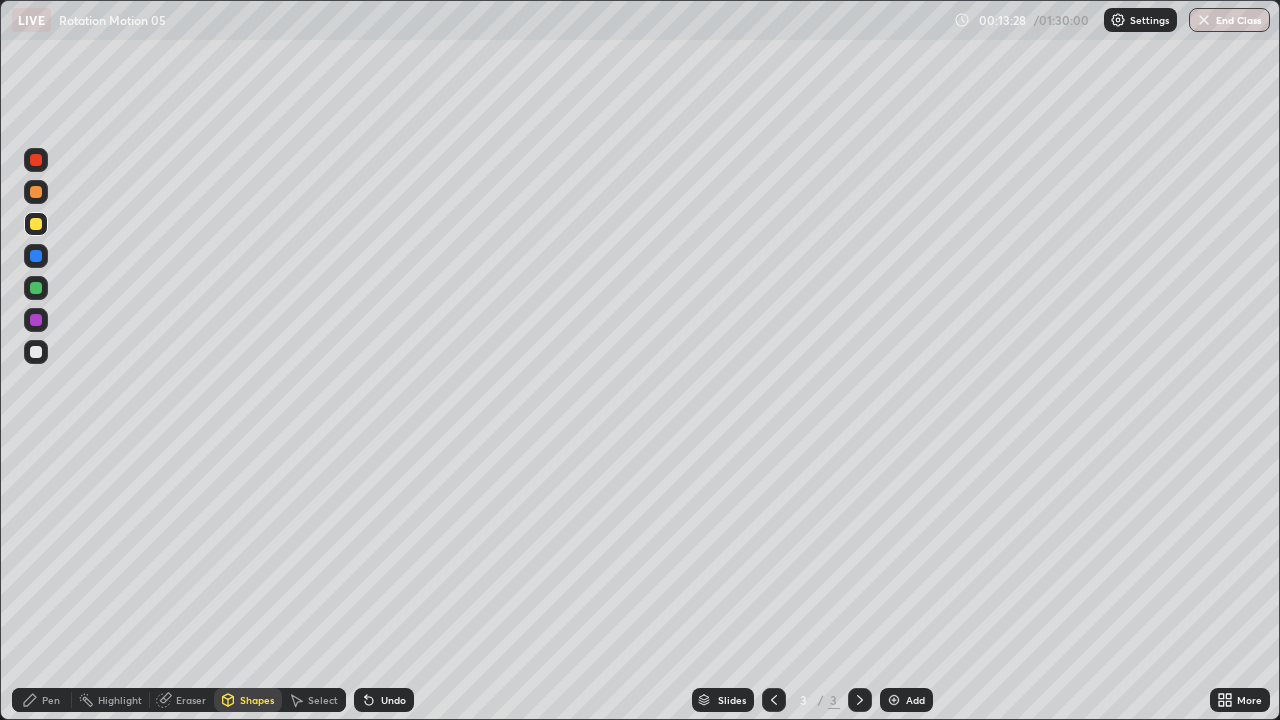 click on "Undo" at bounding box center [393, 700] 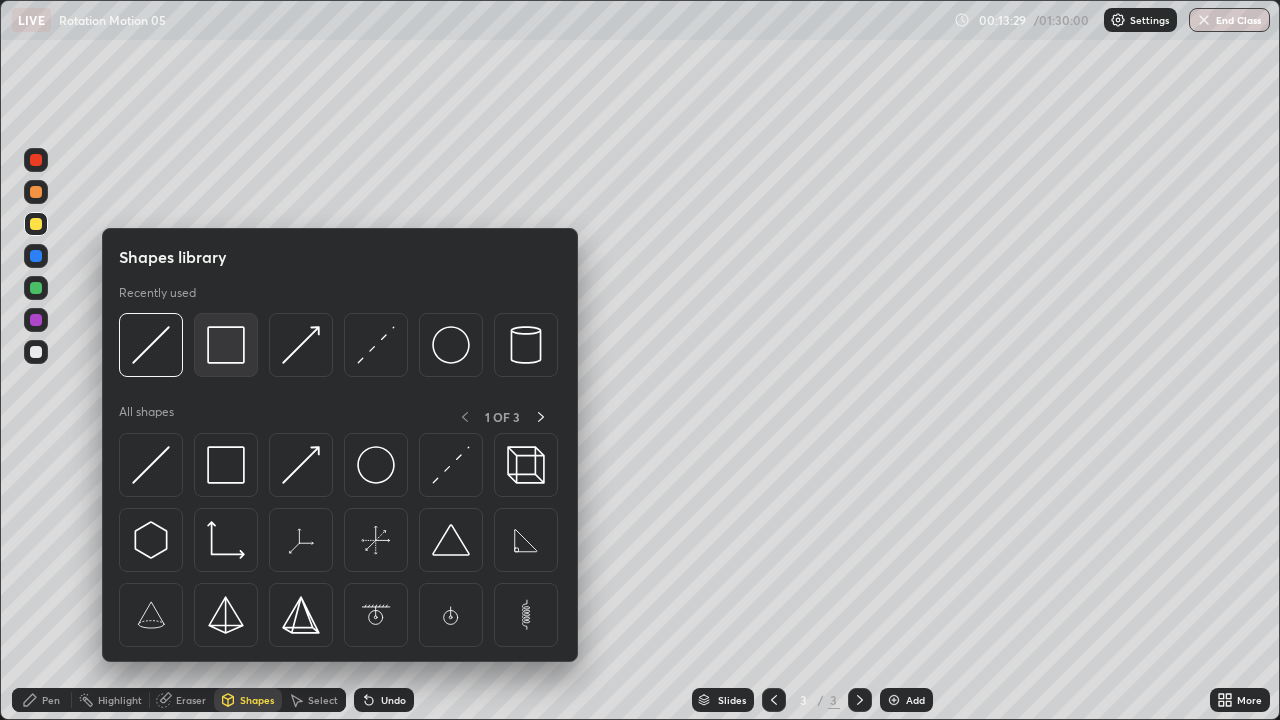 click at bounding box center [226, 345] 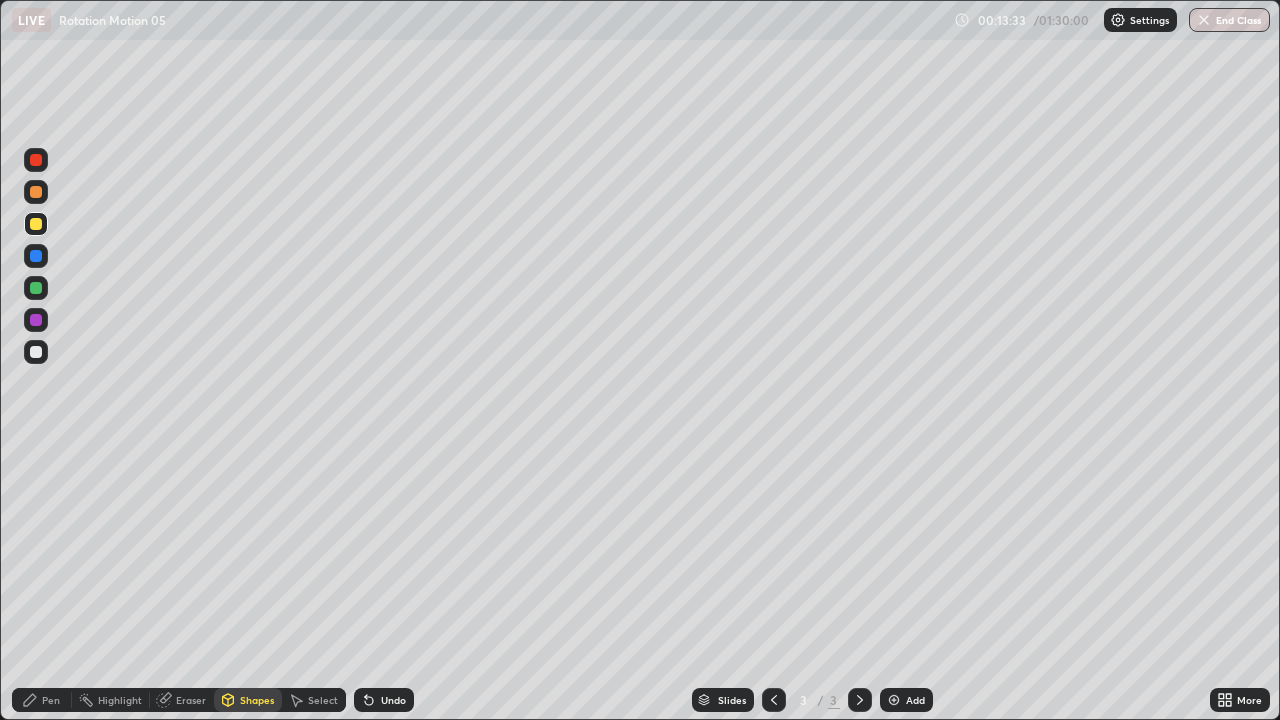 click on "Pen" at bounding box center (51, 700) 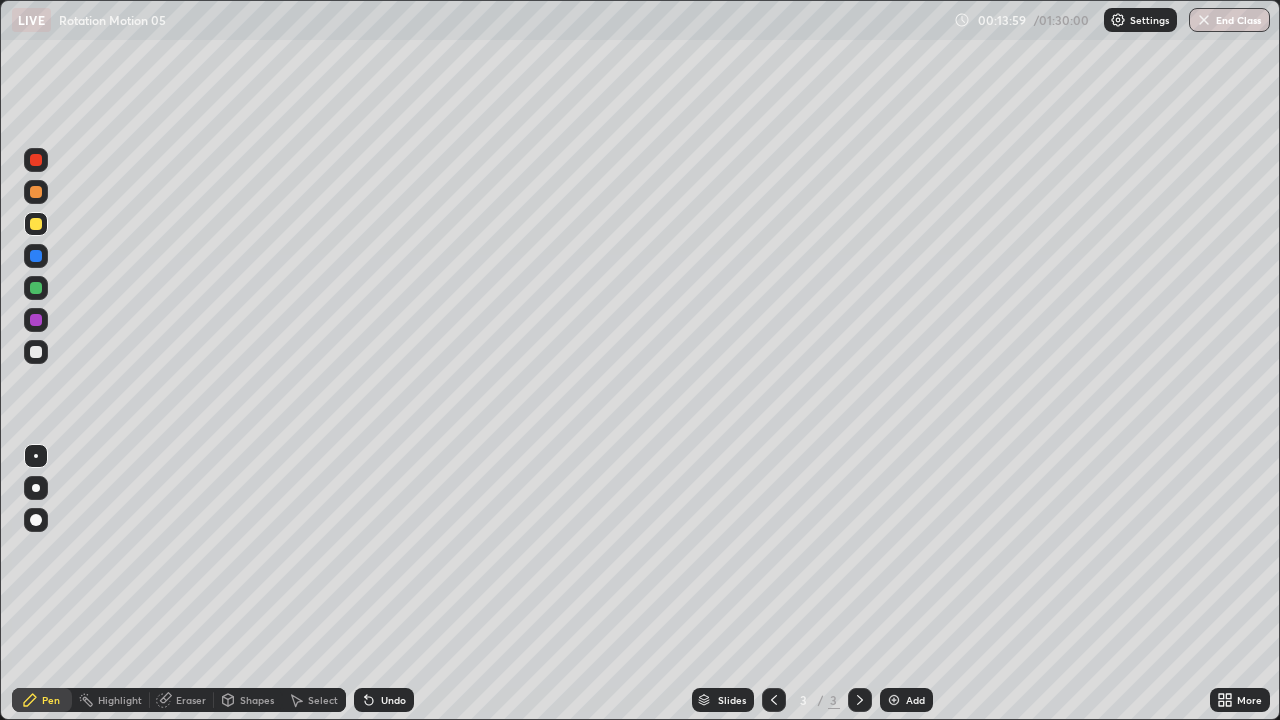 click at bounding box center (36, 352) 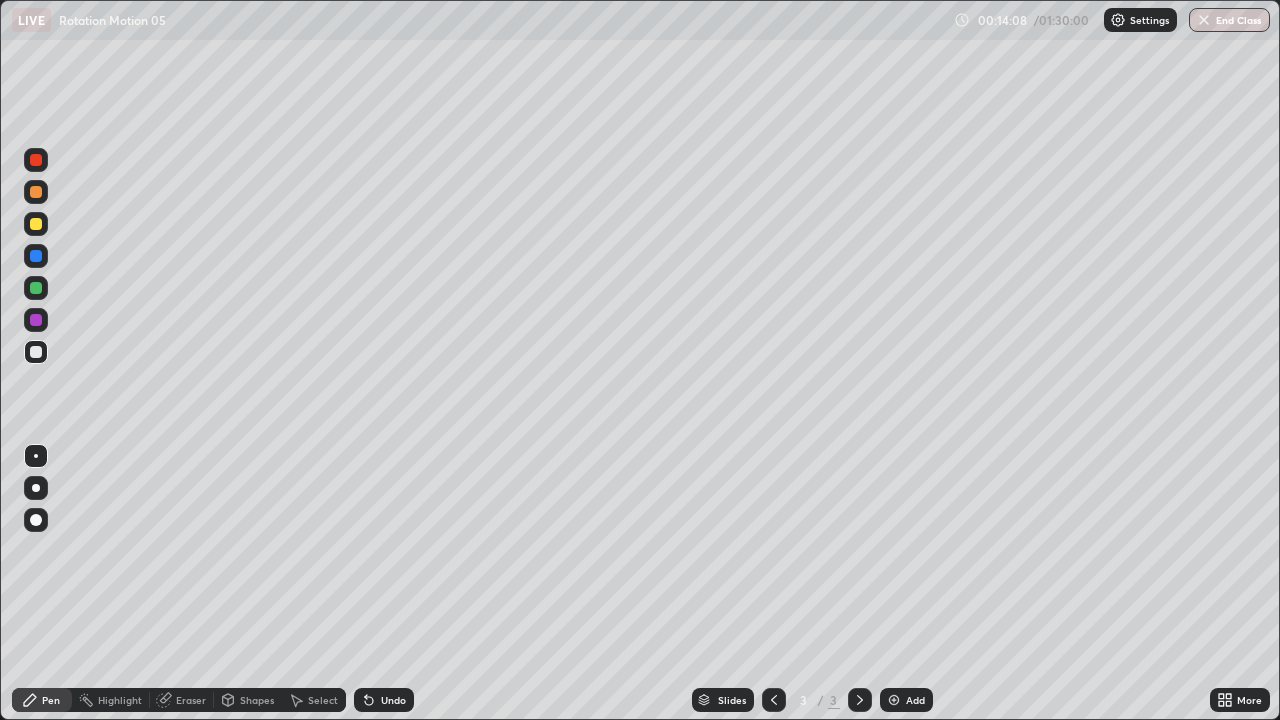 click at bounding box center [36, 352] 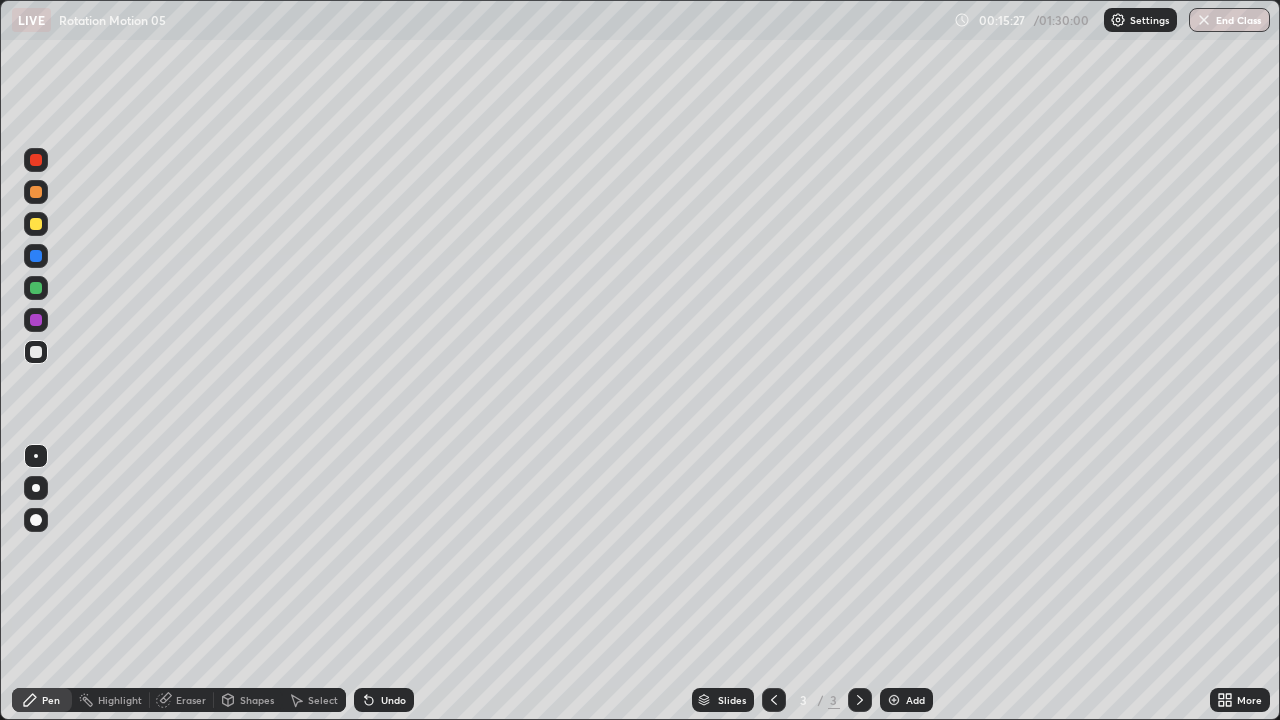 click at bounding box center (36, 224) 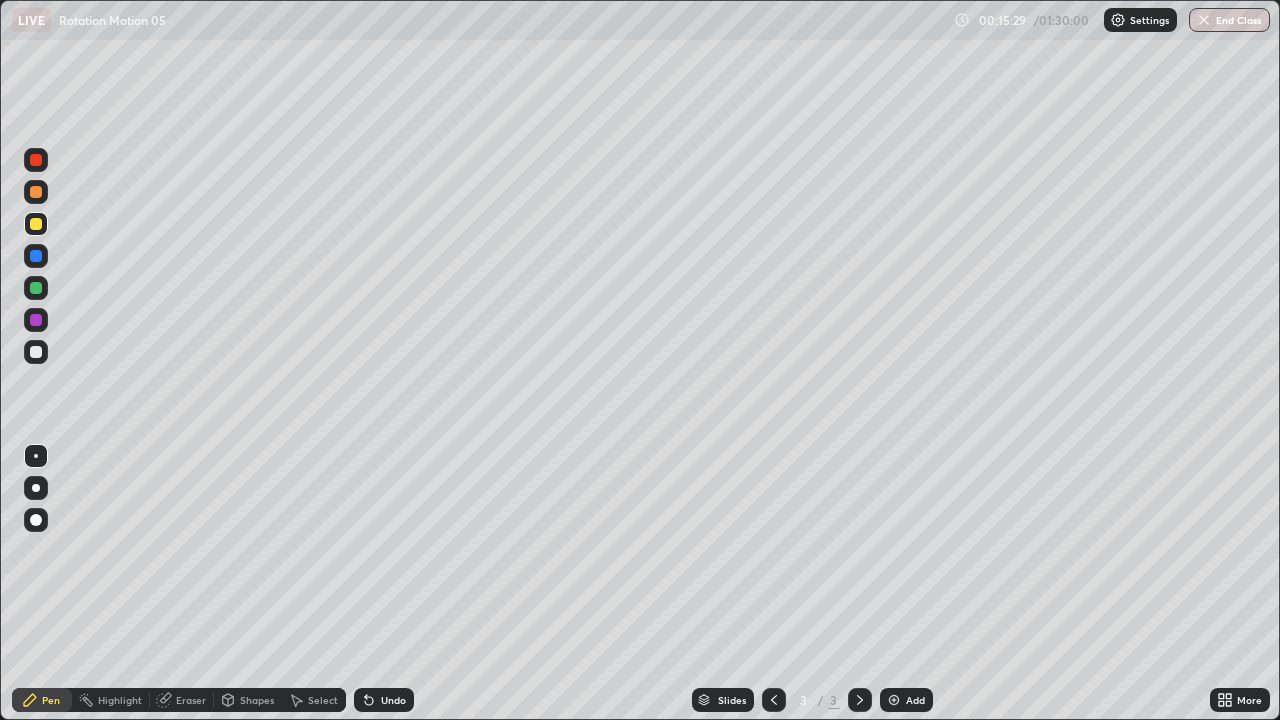 click at bounding box center [36, 352] 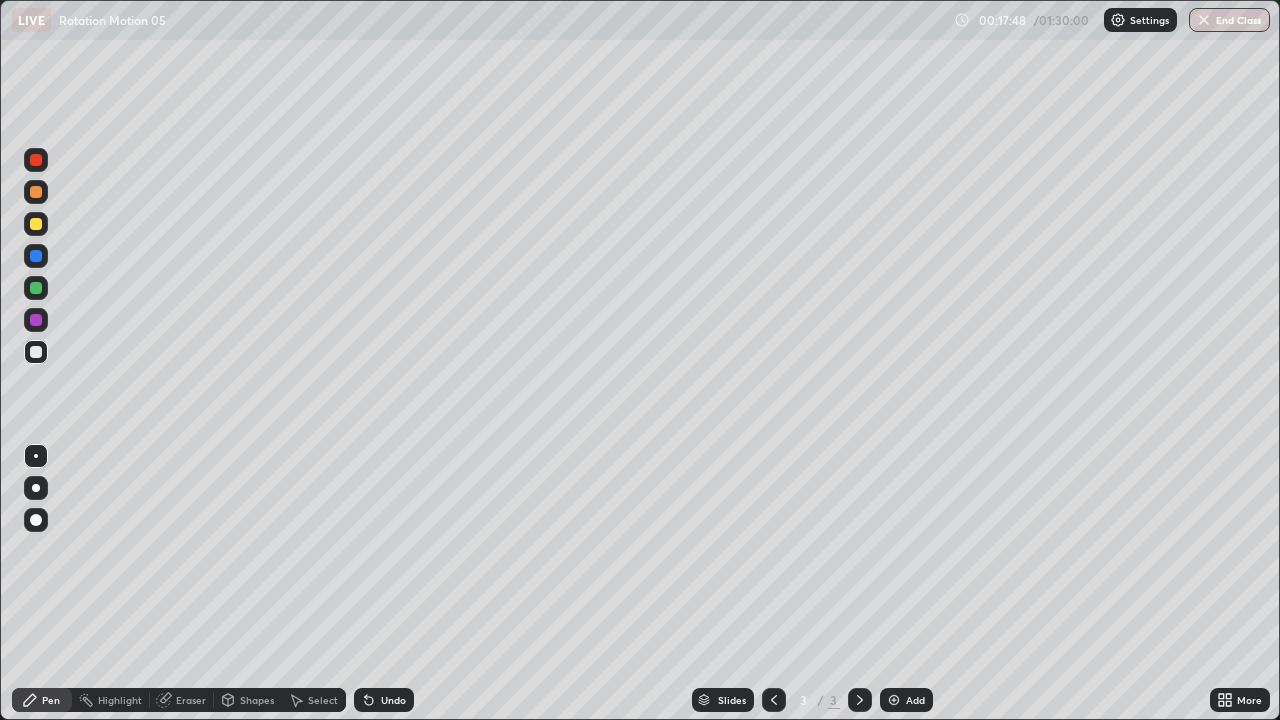 click at bounding box center (36, 352) 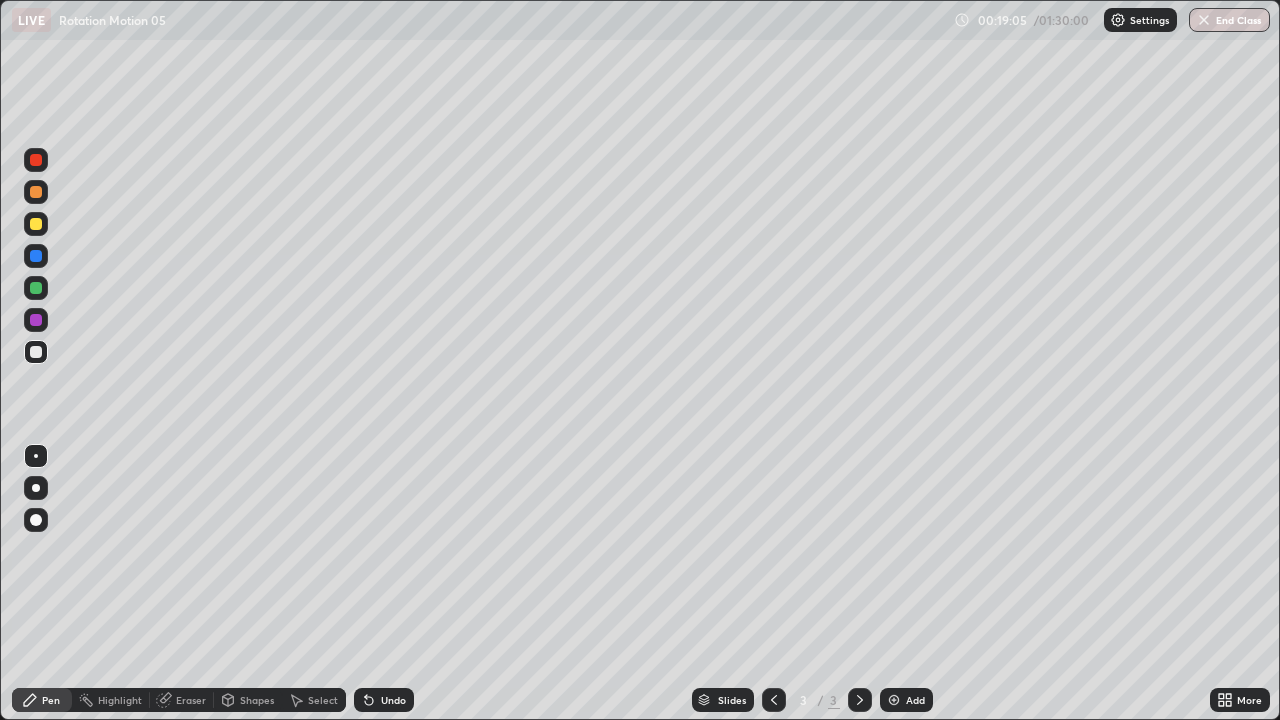 click on "Add" at bounding box center [906, 700] 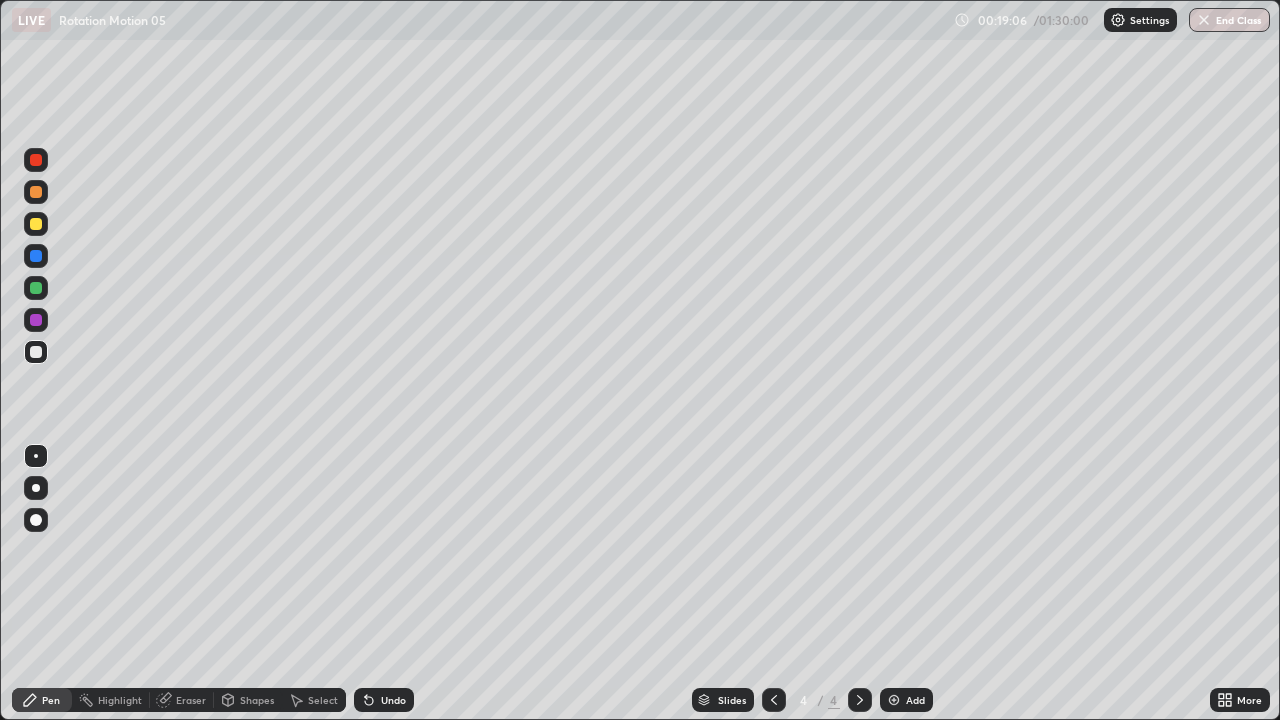 click at bounding box center [36, 224] 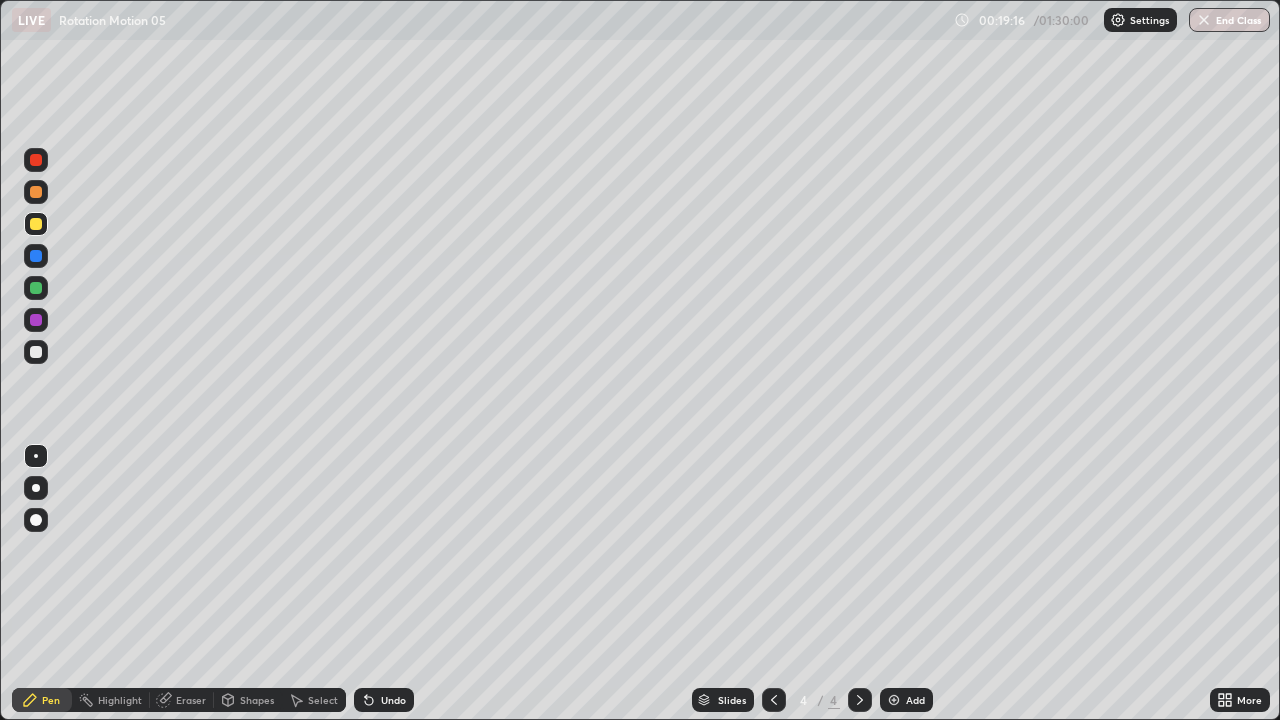 click on "Undo" at bounding box center (393, 700) 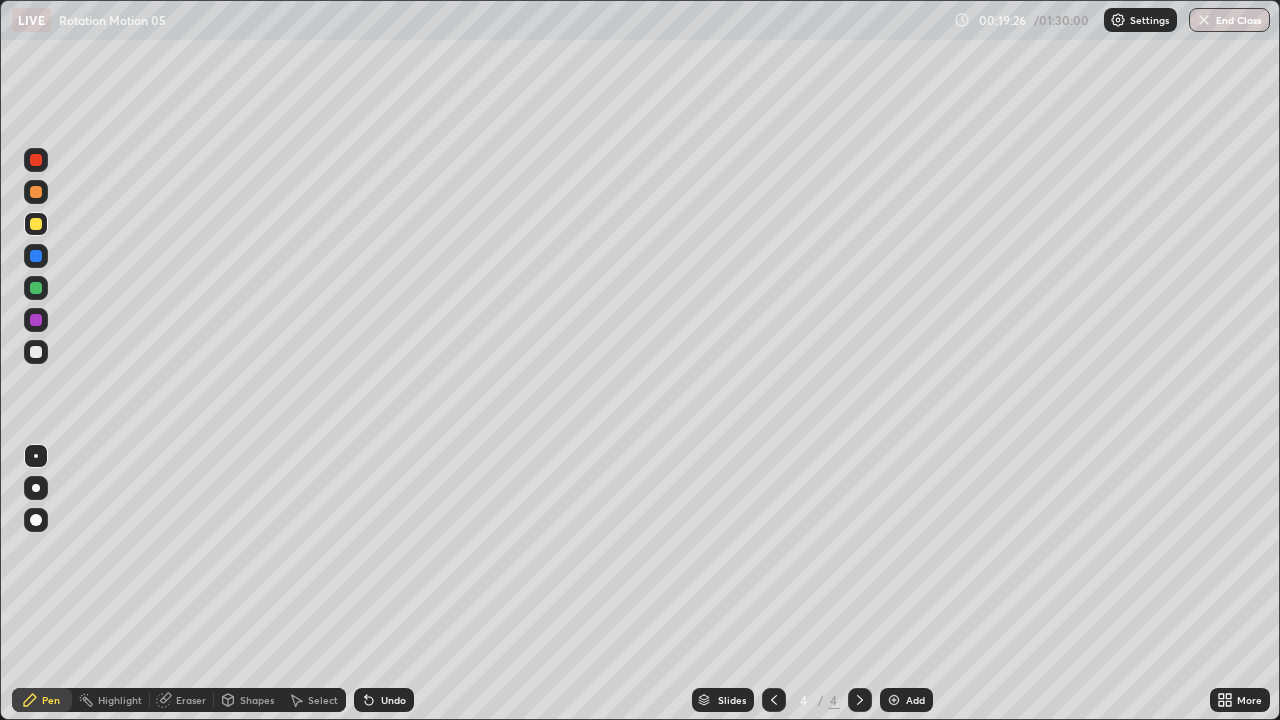 click at bounding box center [36, 352] 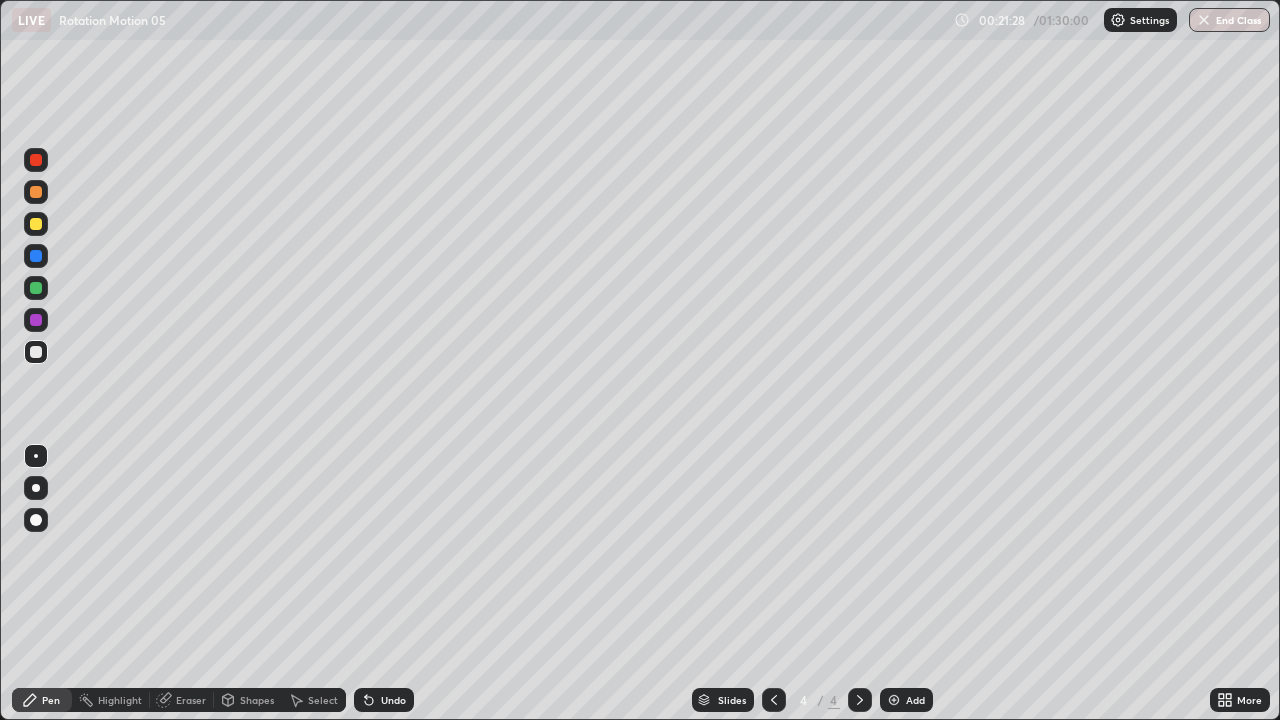 click at bounding box center (36, 224) 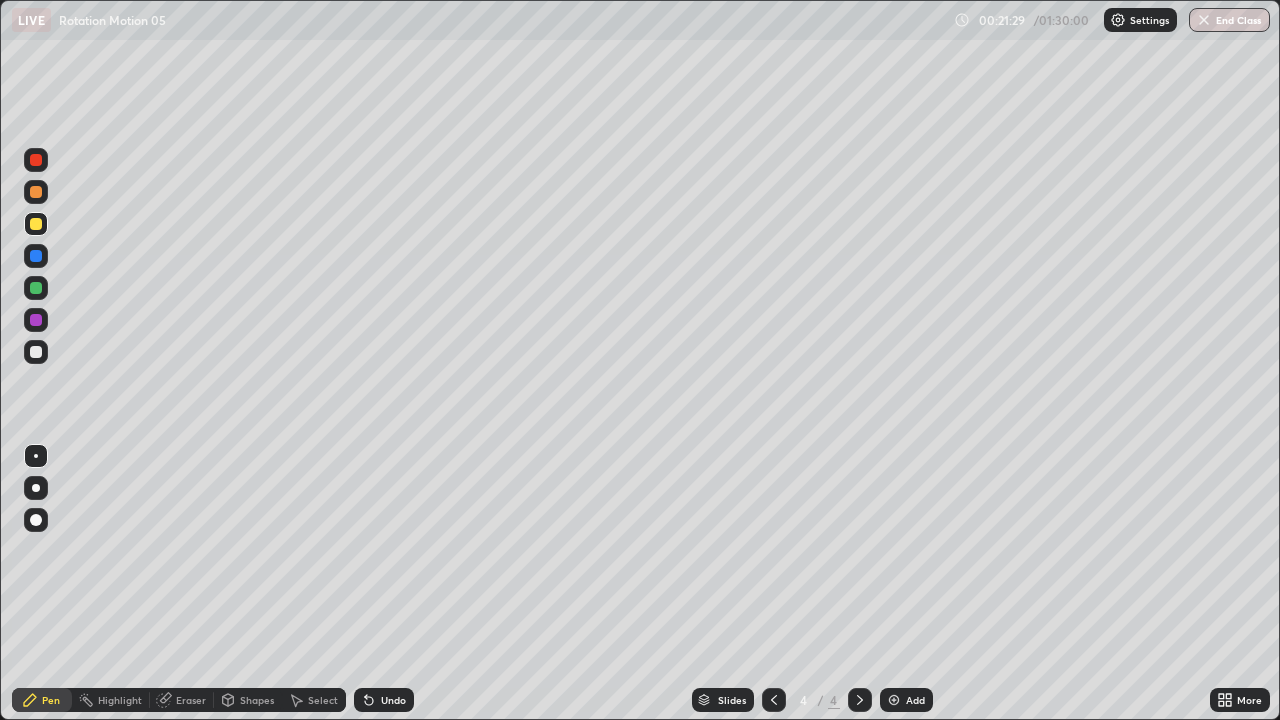 click on "Shapes" at bounding box center (248, 700) 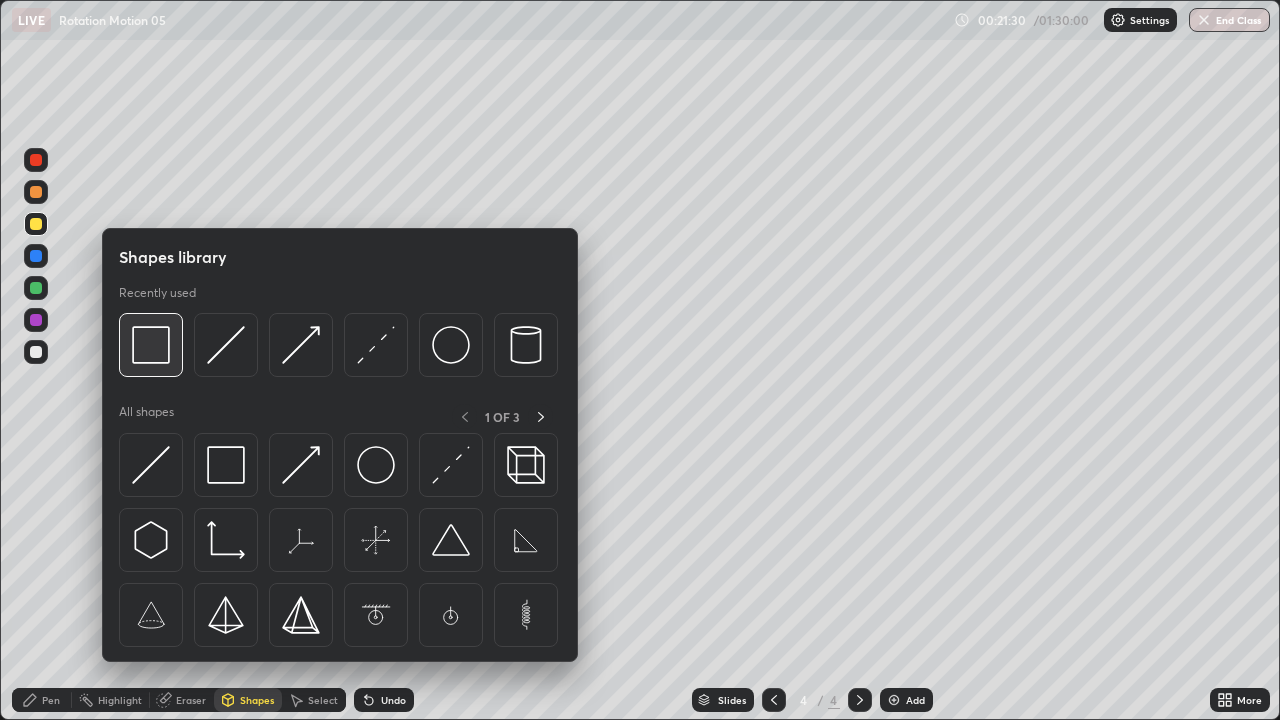 click at bounding box center (151, 345) 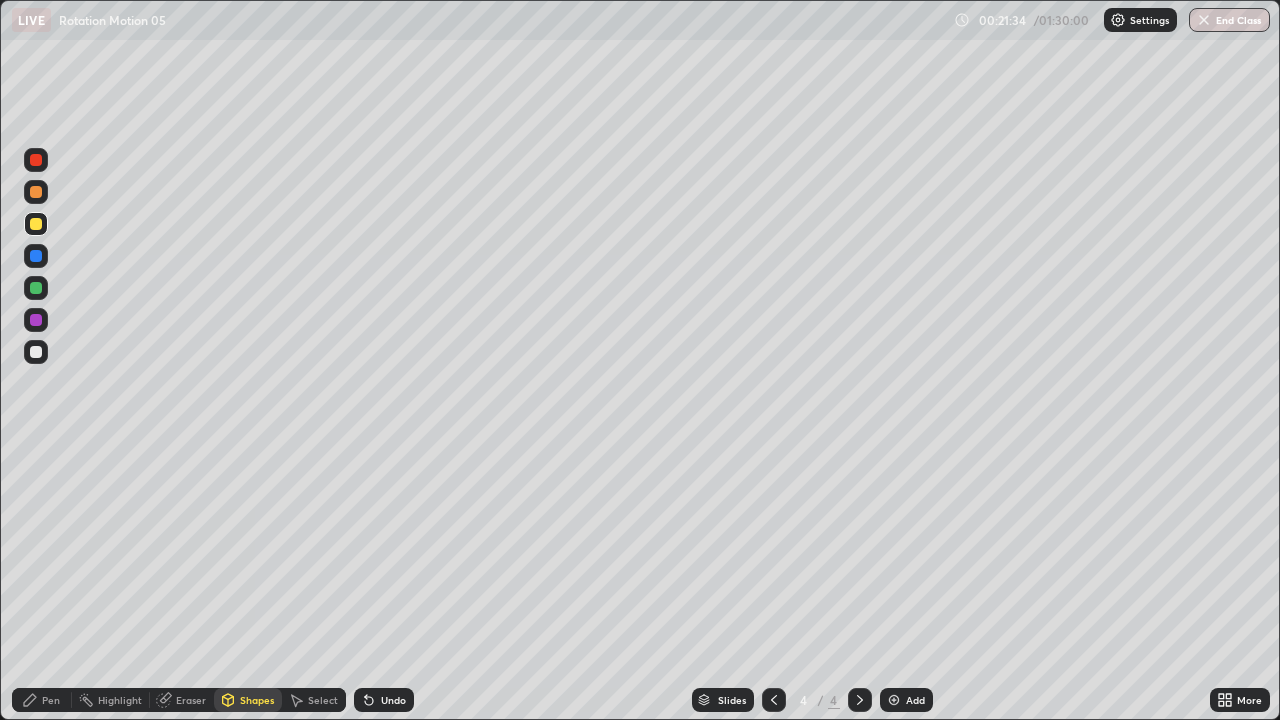 click on "Pen" at bounding box center [51, 700] 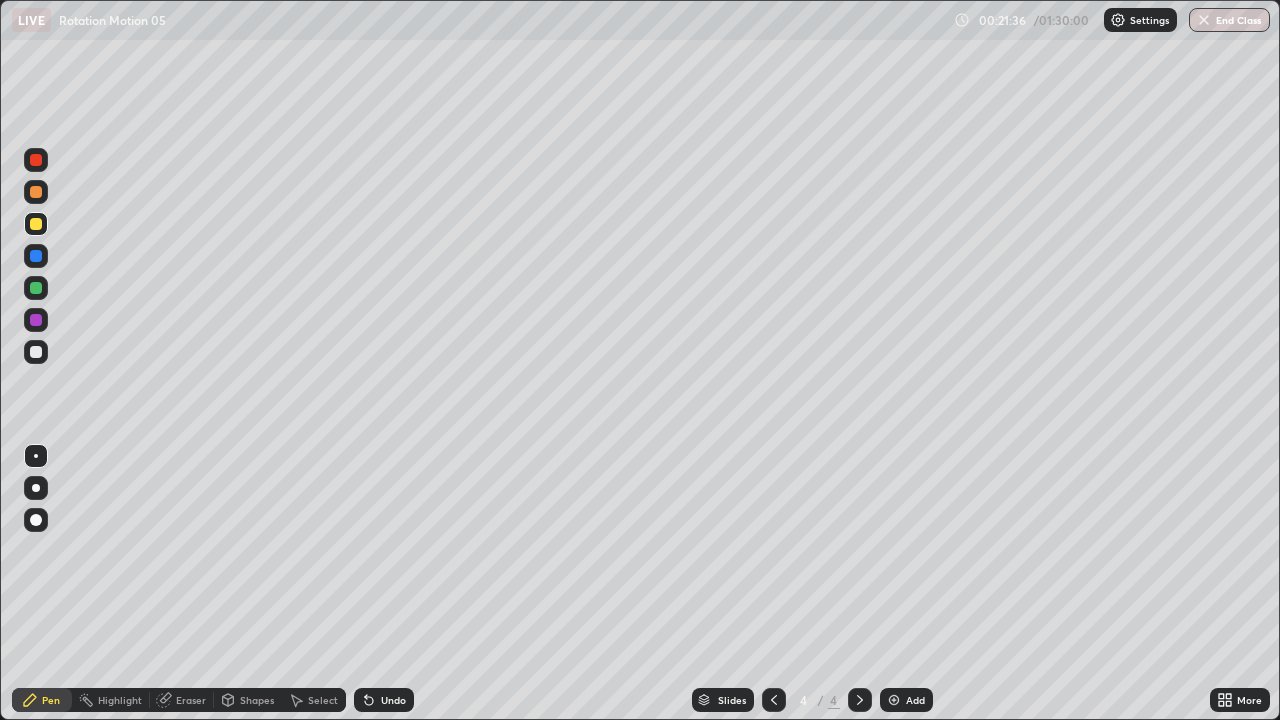 click on "Undo" at bounding box center [393, 700] 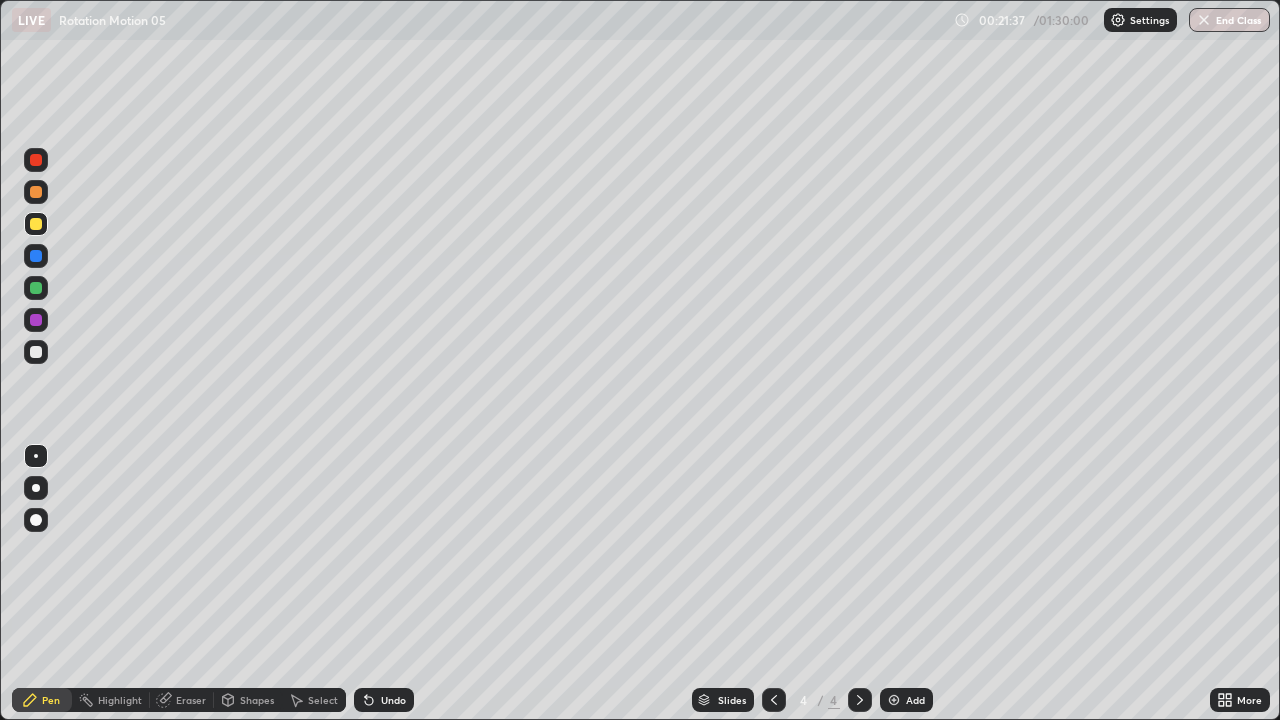 click at bounding box center [36, 352] 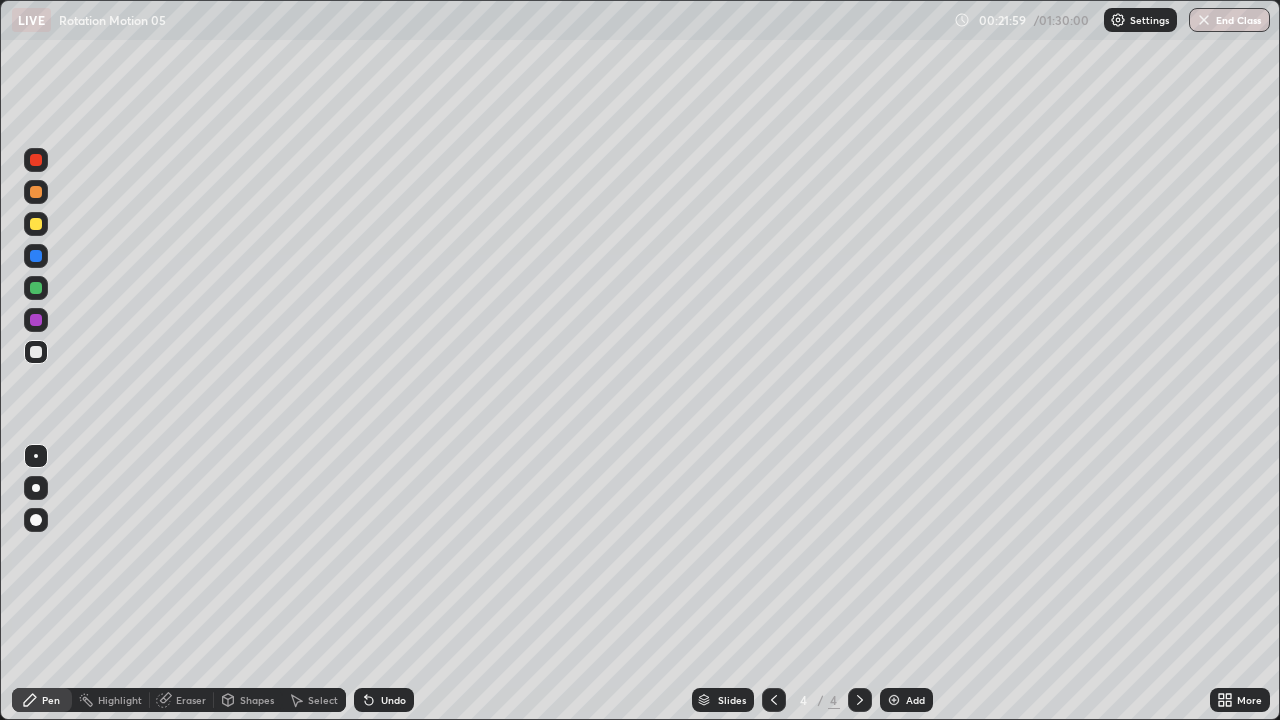 click at bounding box center (36, 352) 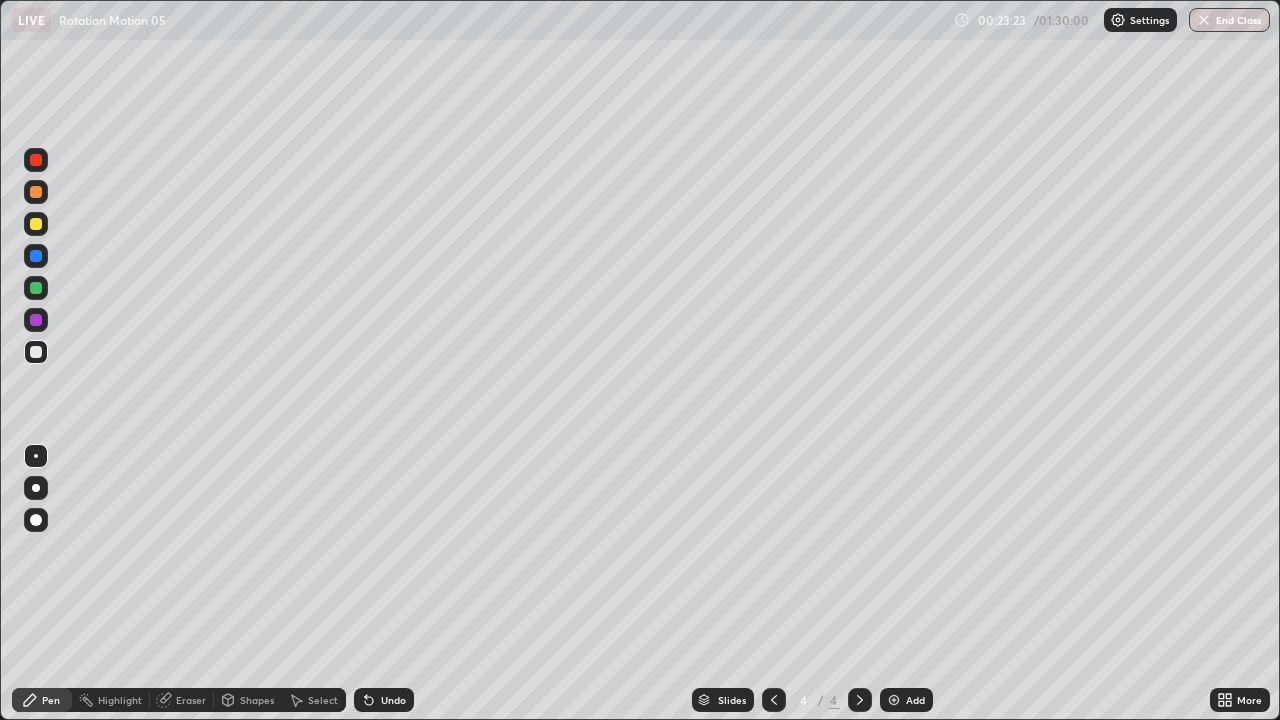 click on "Shapes" at bounding box center (248, 700) 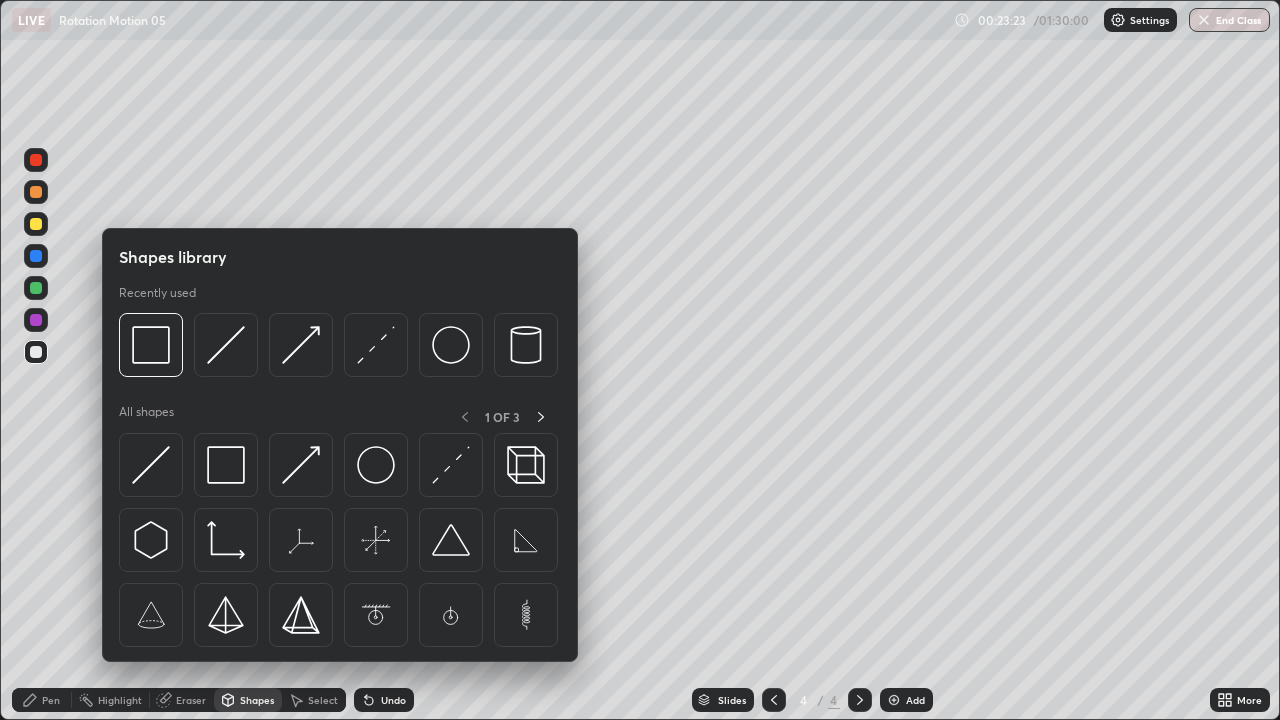 click at bounding box center [340, 545] 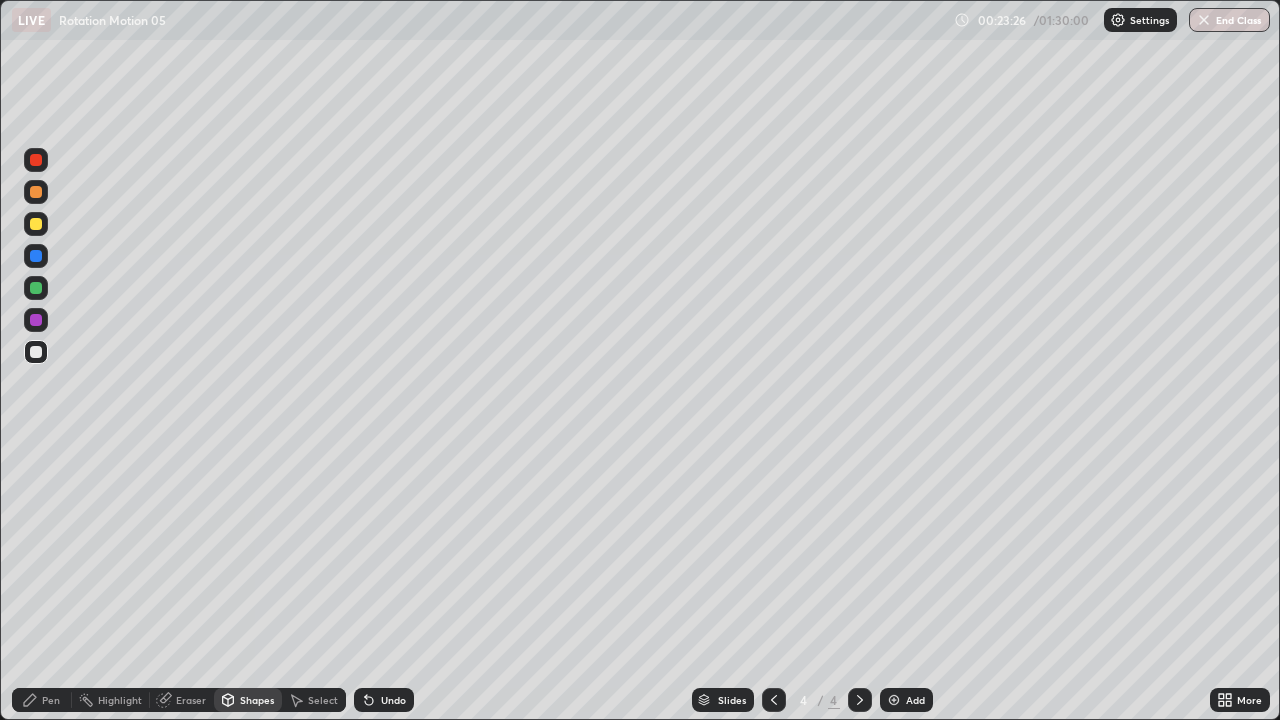 click on "Undo" at bounding box center [384, 700] 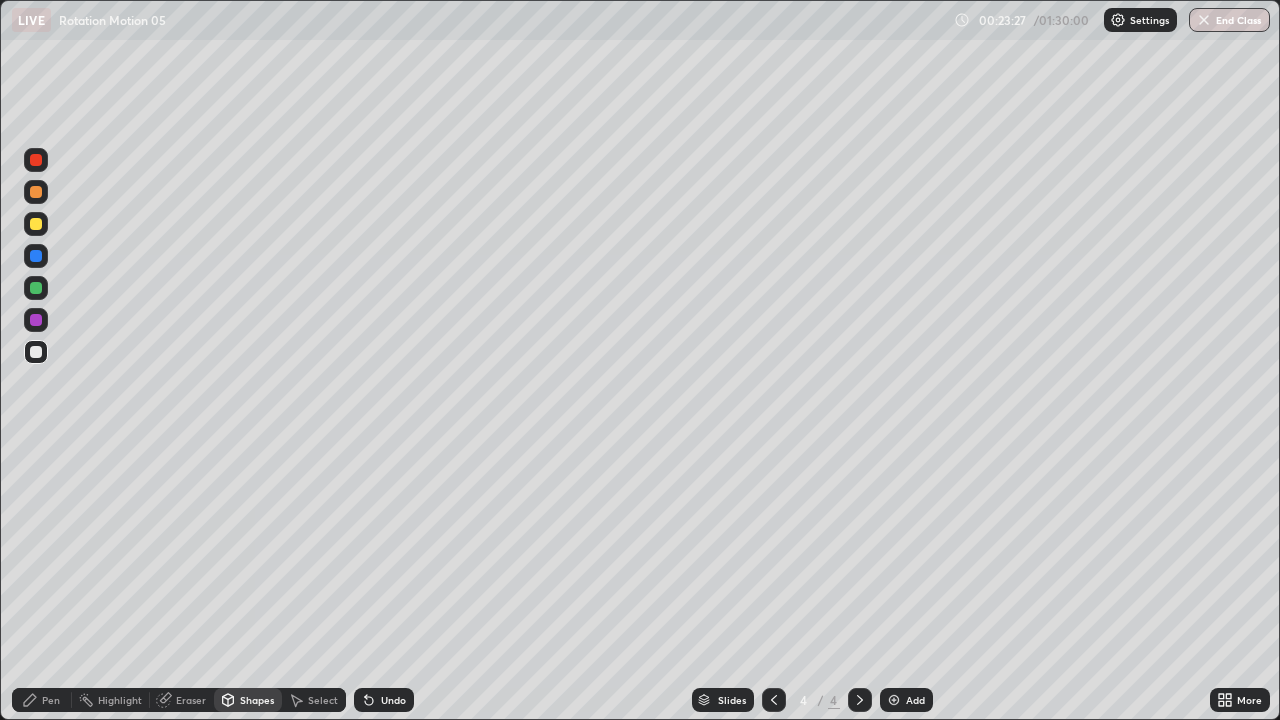 click on "Undo" at bounding box center [384, 700] 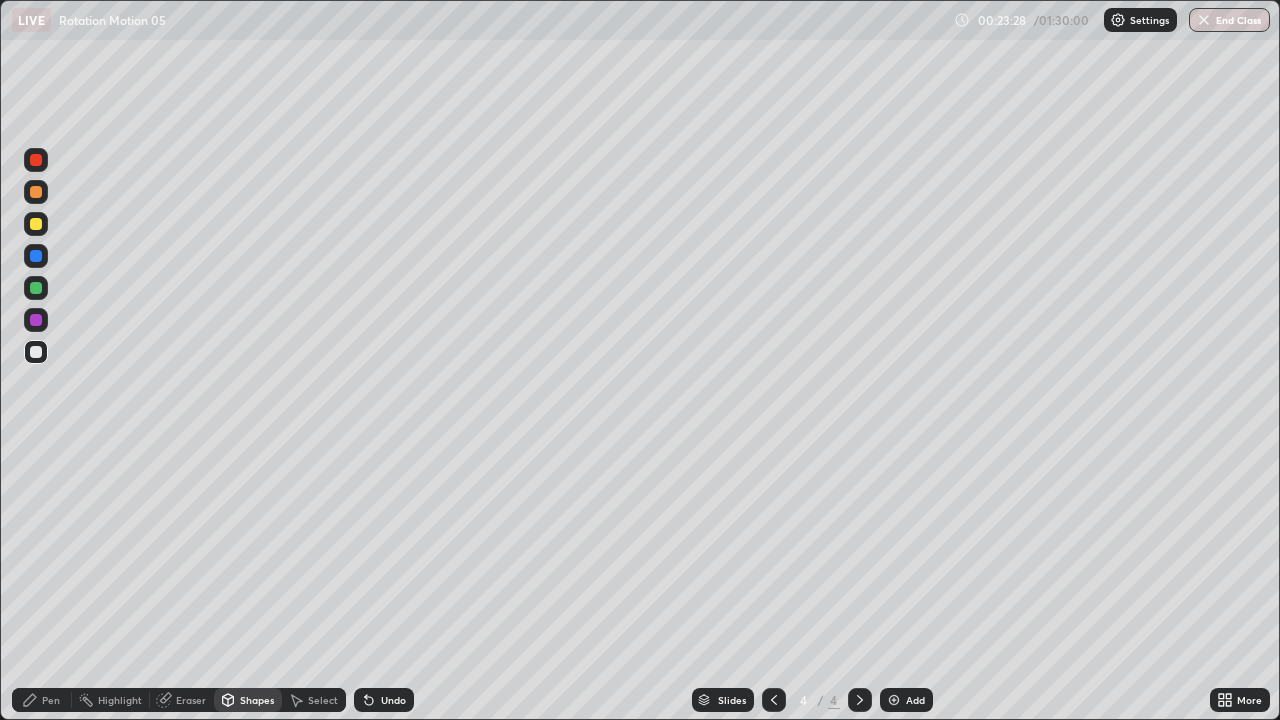 click on "Pen" at bounding box center [51, 700] 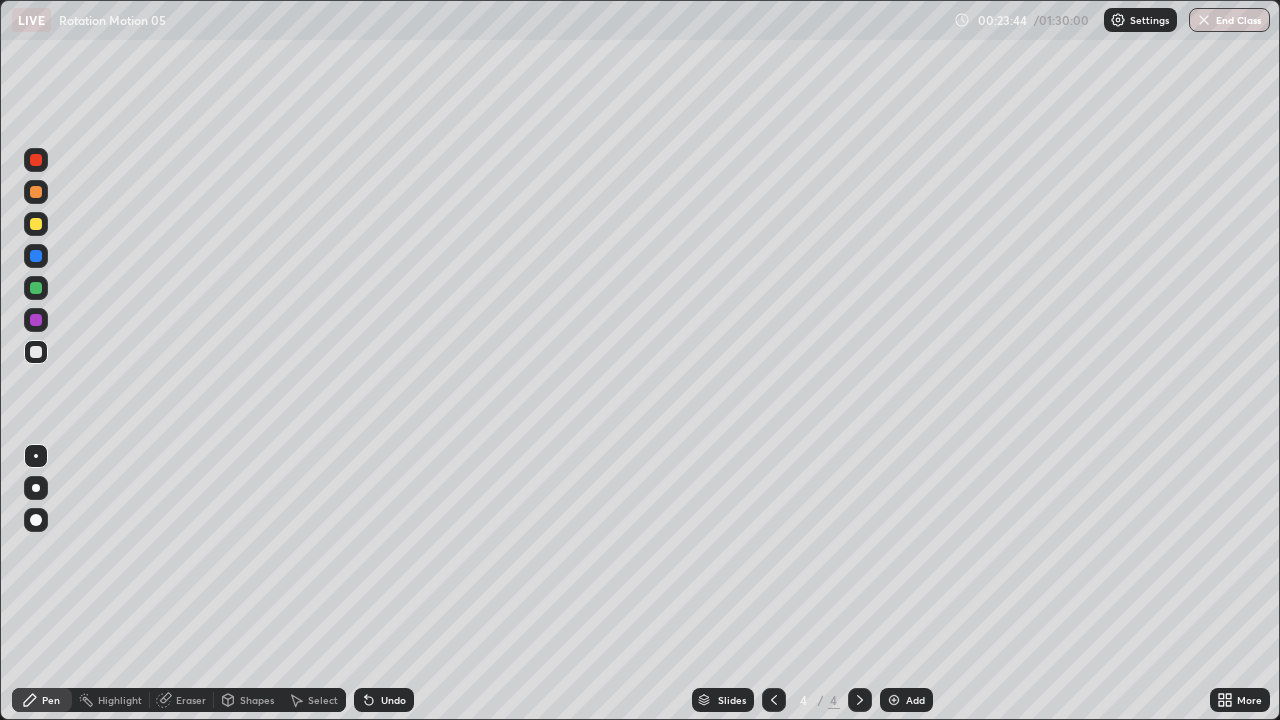 click at bounding box center (36, 352) 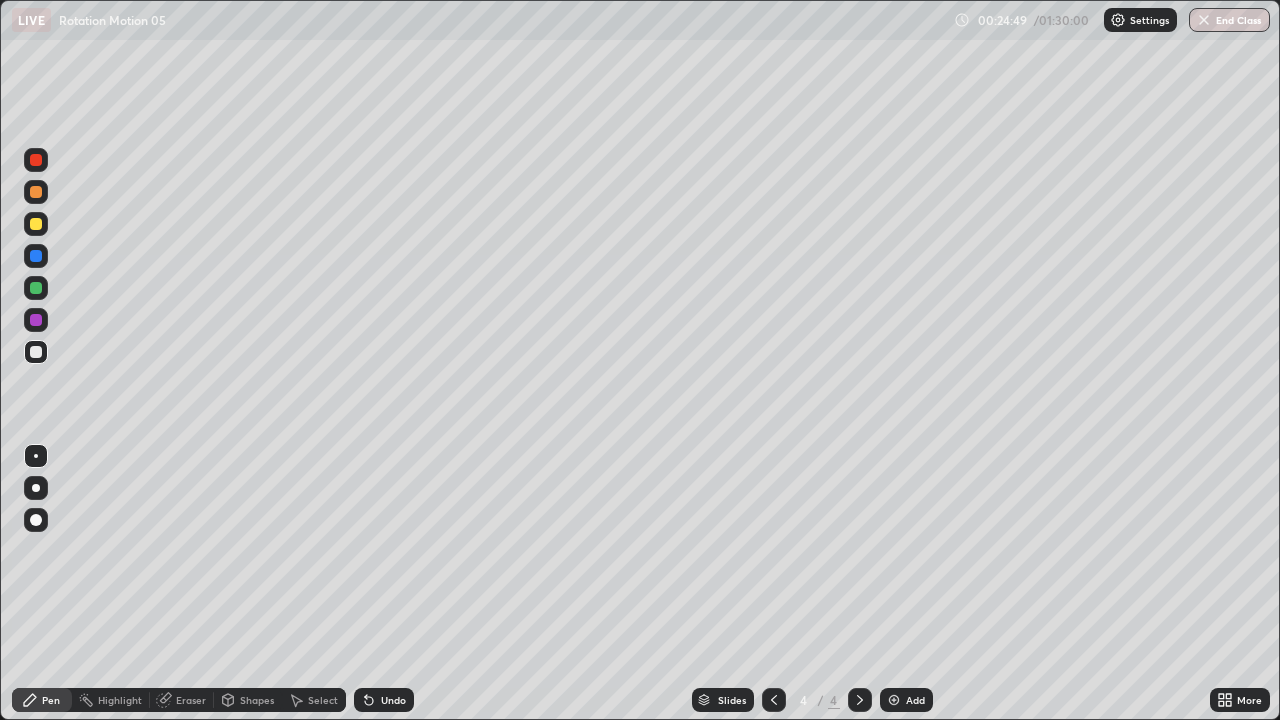 click on "Shapes" at bounding box center (257, 700) 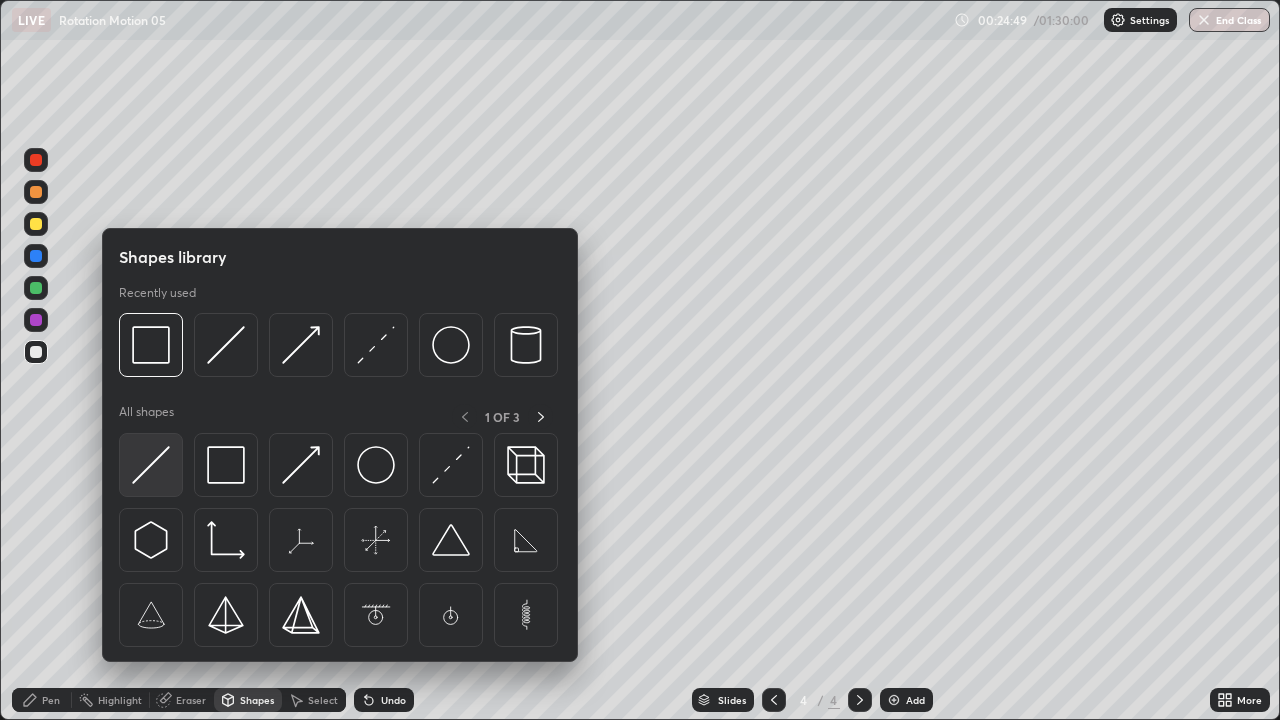 click at bounding box center (151, 465) 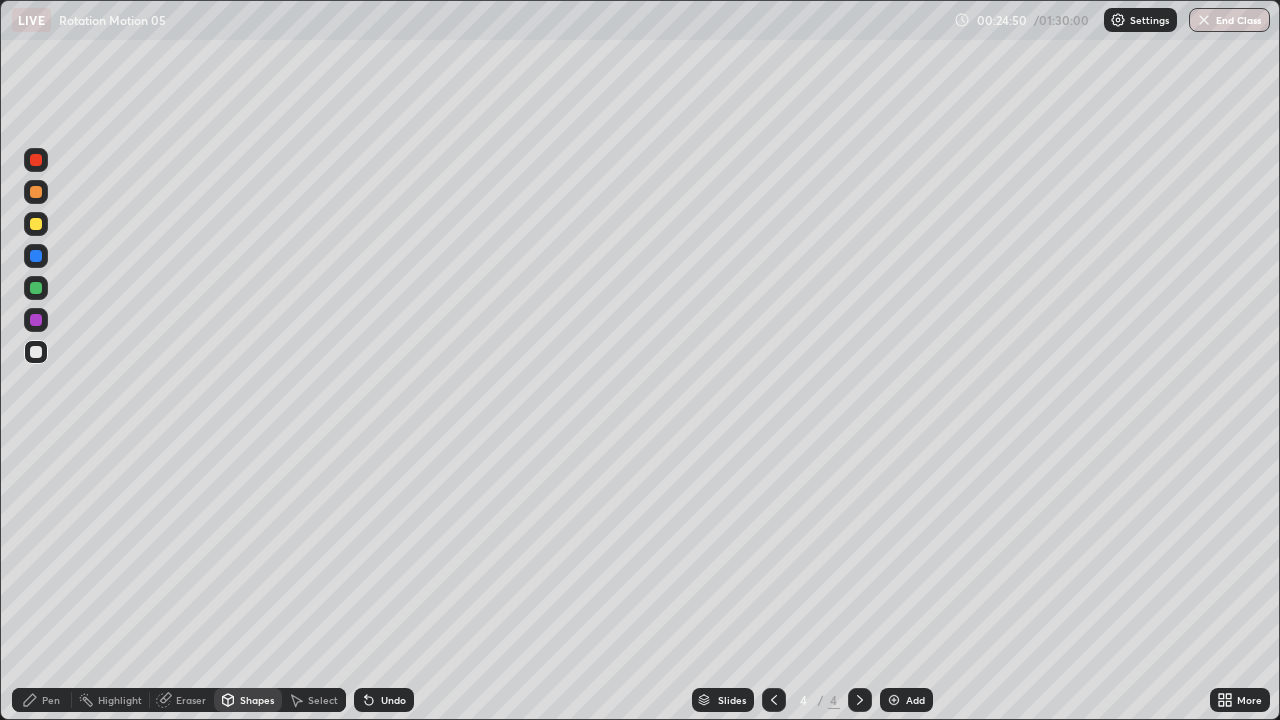 click at bounding box center (36, 224) 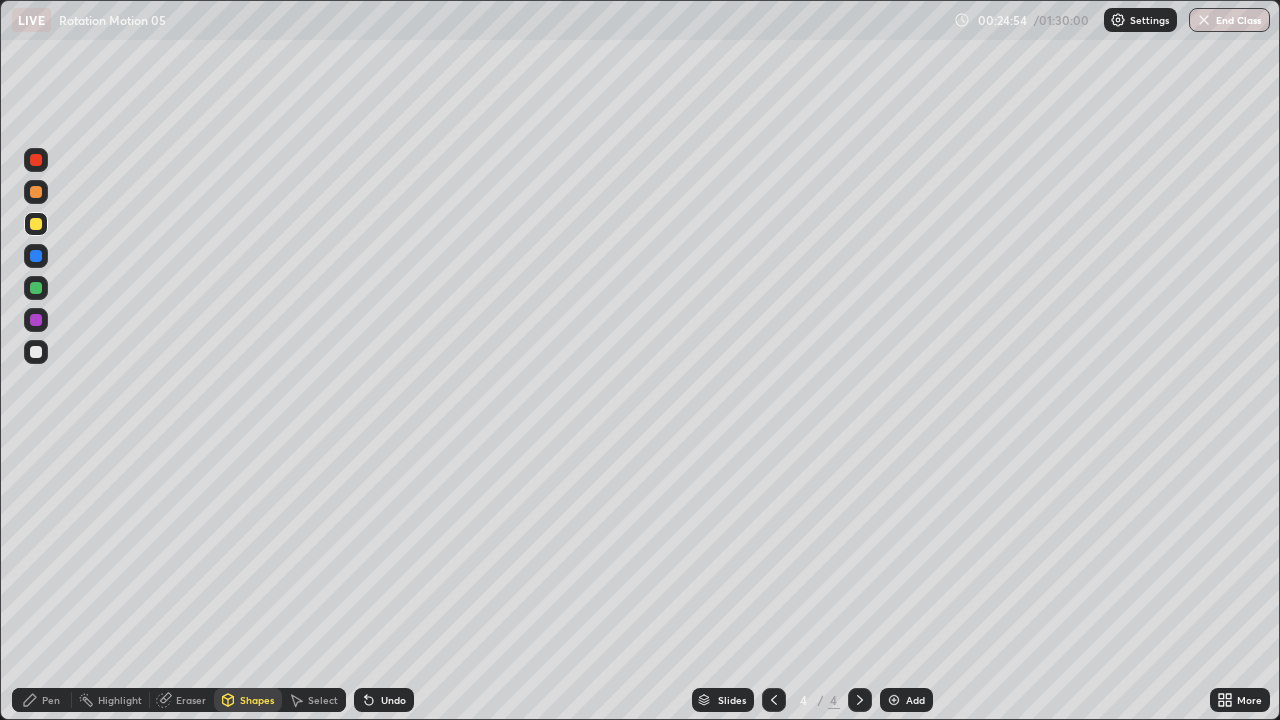 click on "Pen" at bounding box center (51, 700) 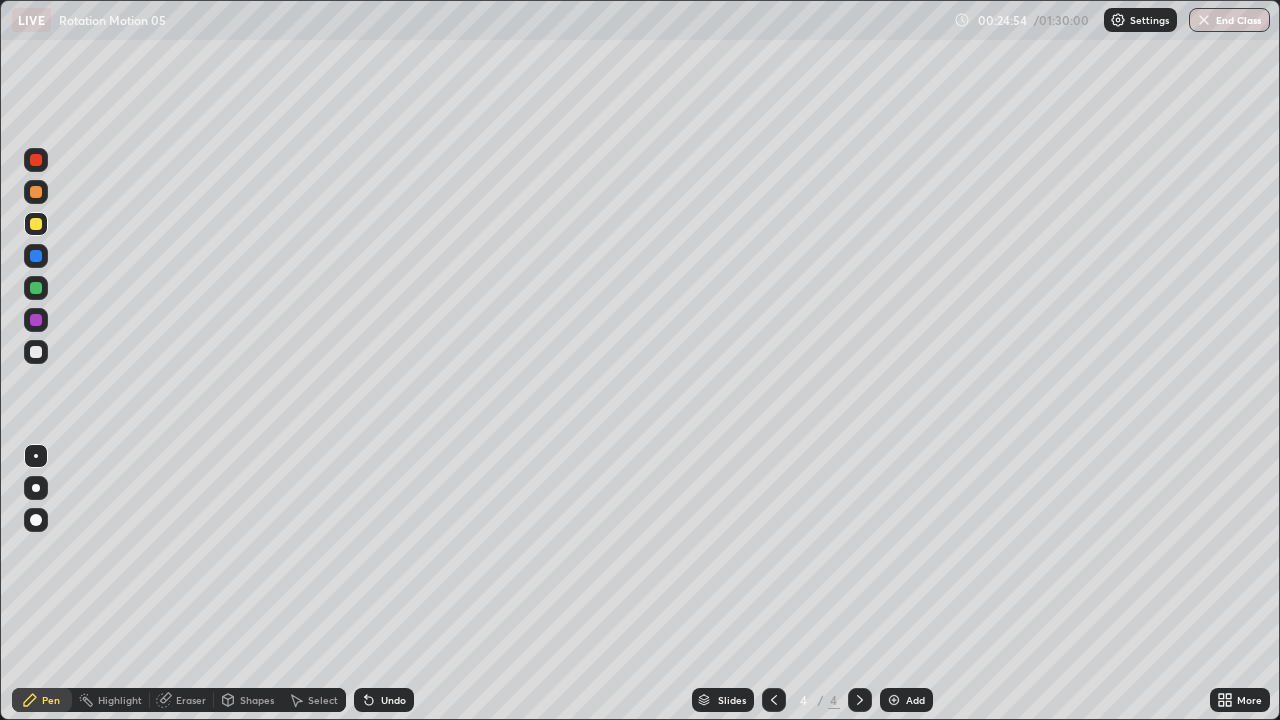 click at bounding box center (36, 352) 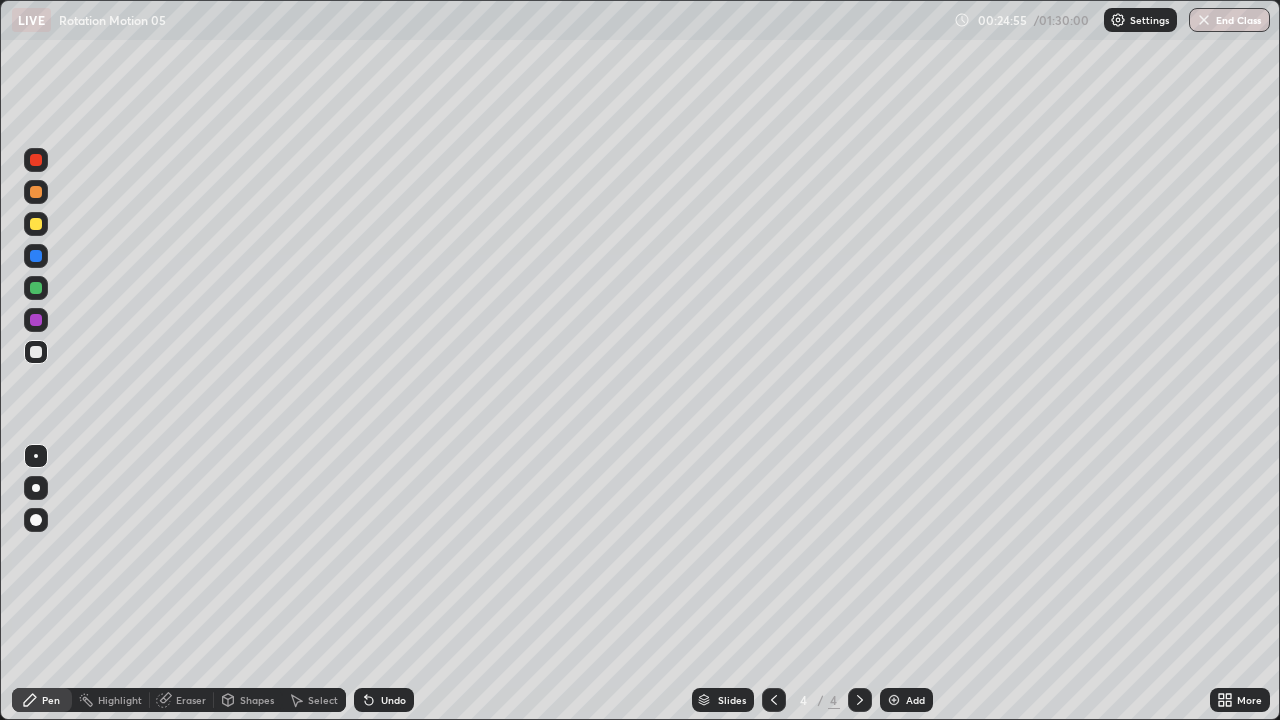 click at bounding box center (36, 224) 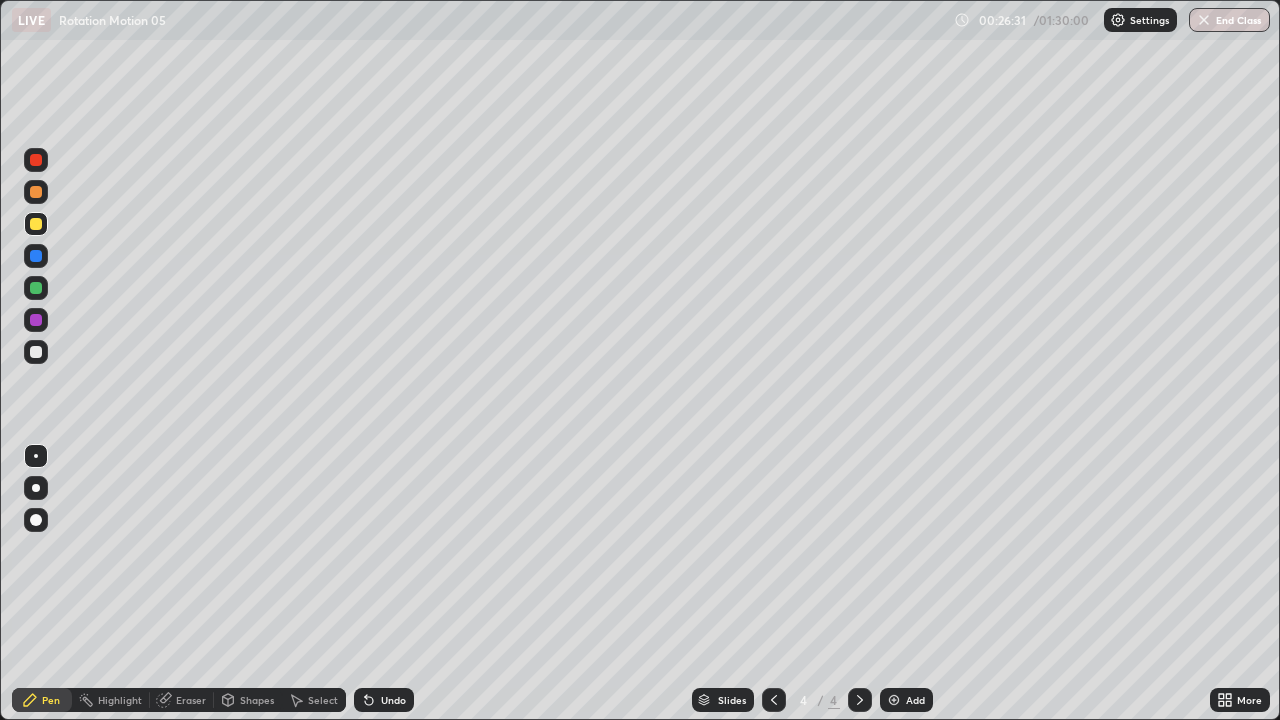 click on "Shapes" at bounding box center (248, 700) 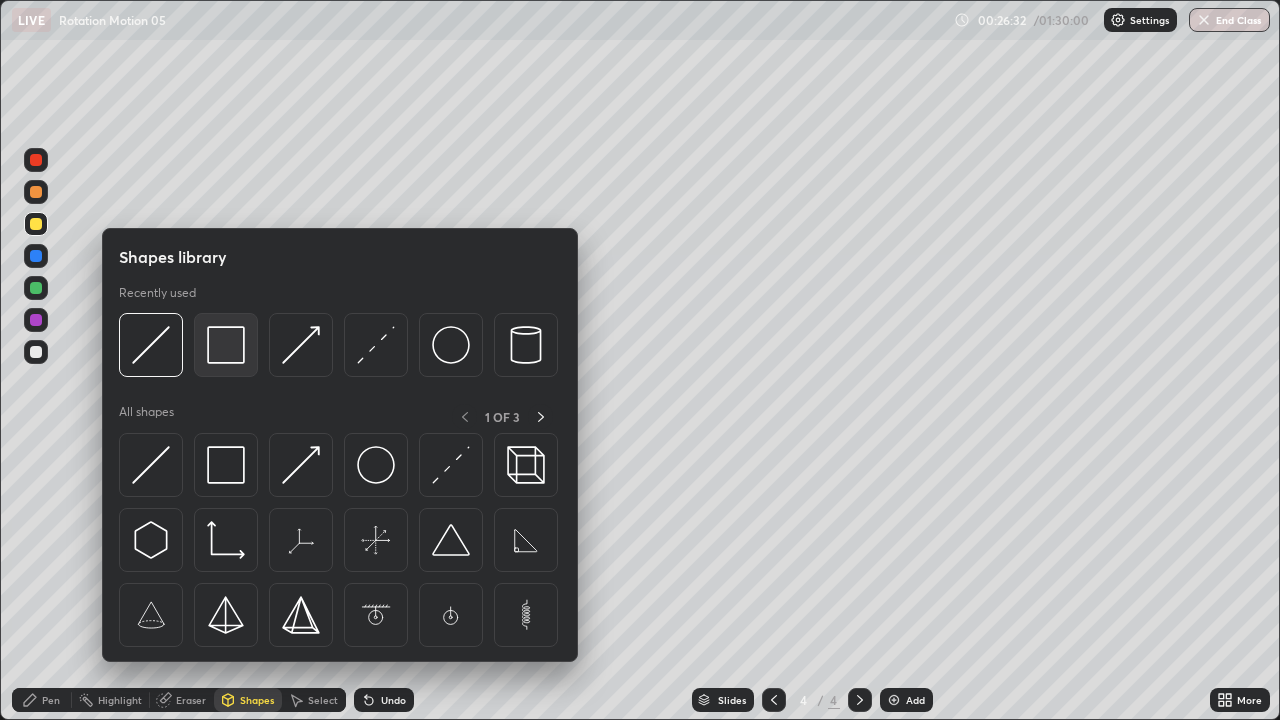 click at bounding box center (226, 345) 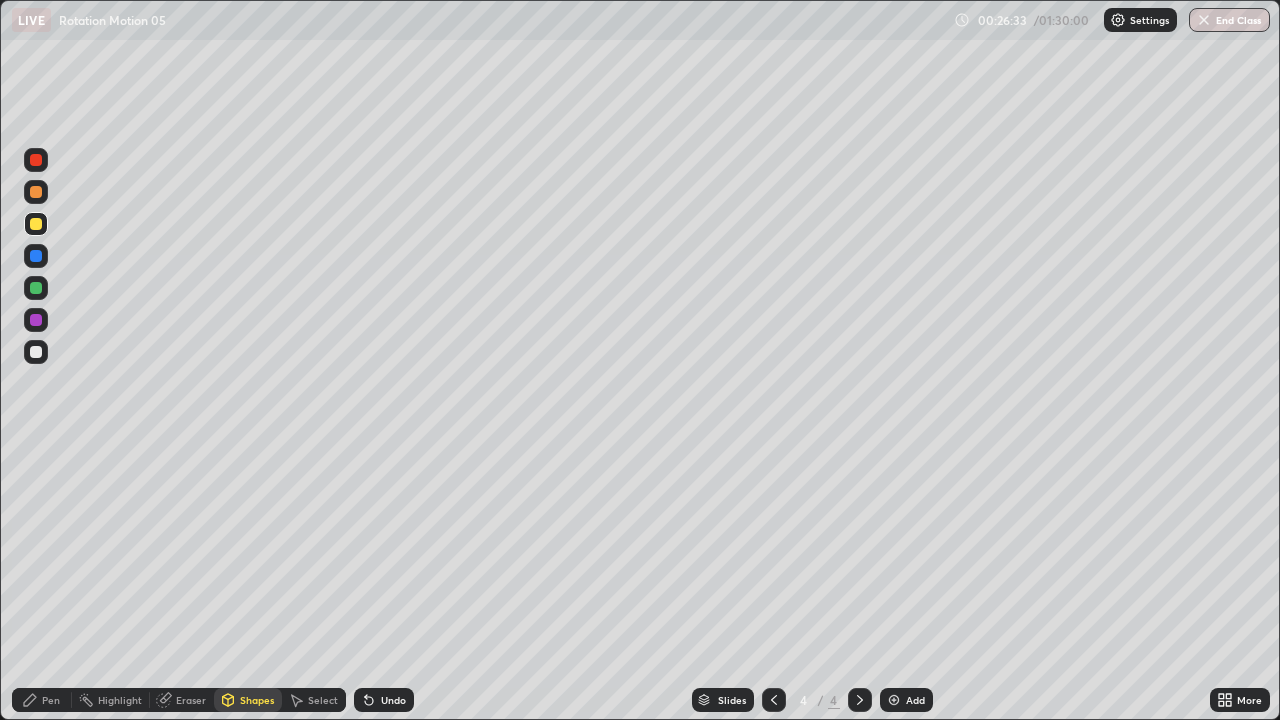 click at bounding box center [36, 352] 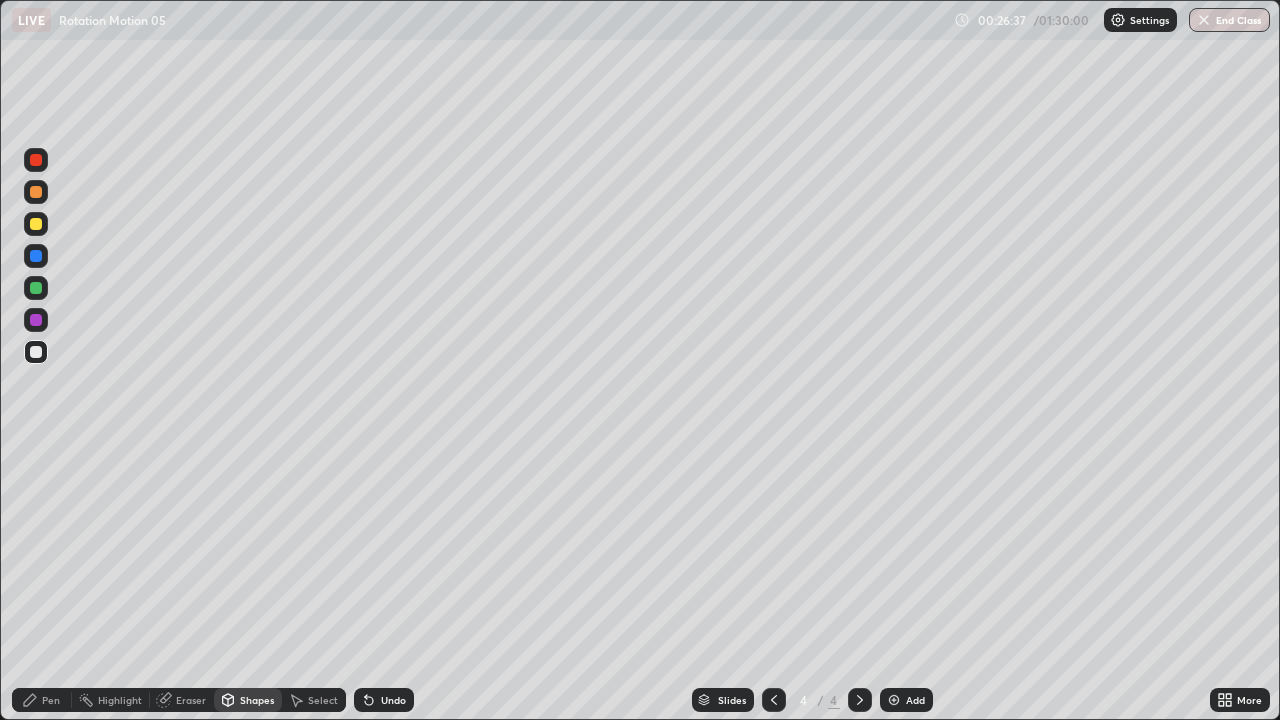 click on "Pen" at bounding box center [42, 700] 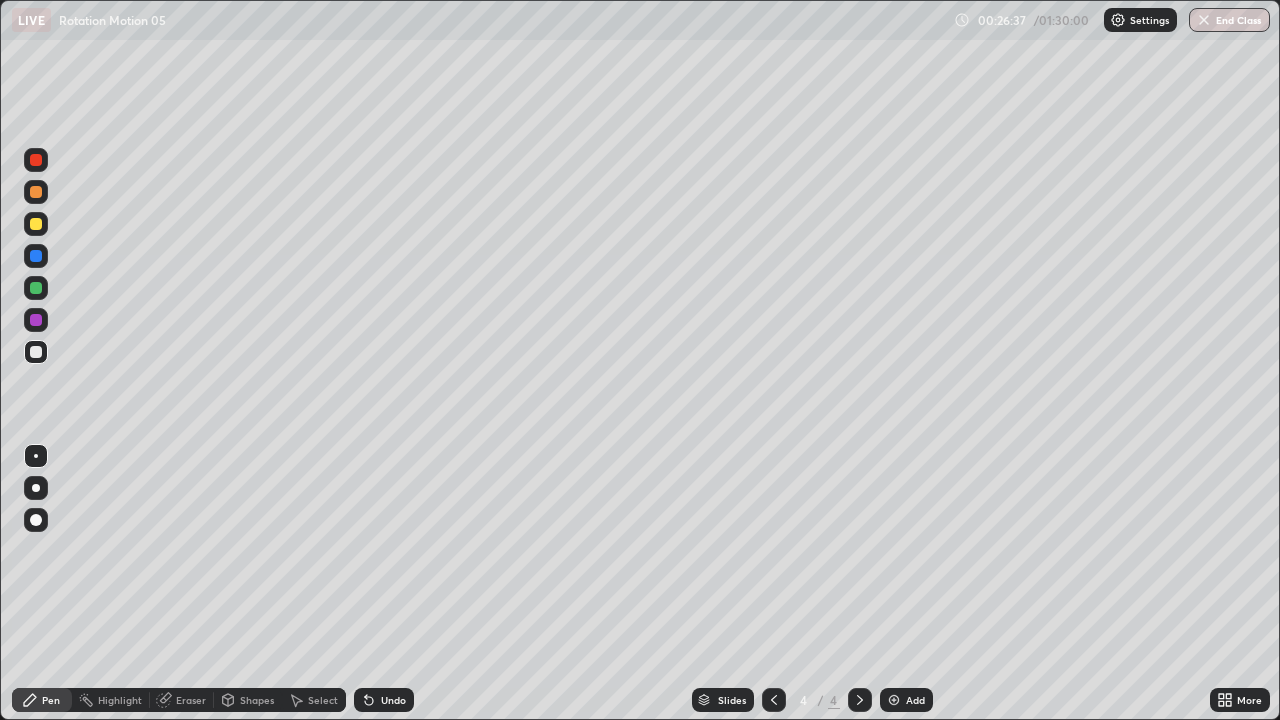 click at bounding box center (36, 352) 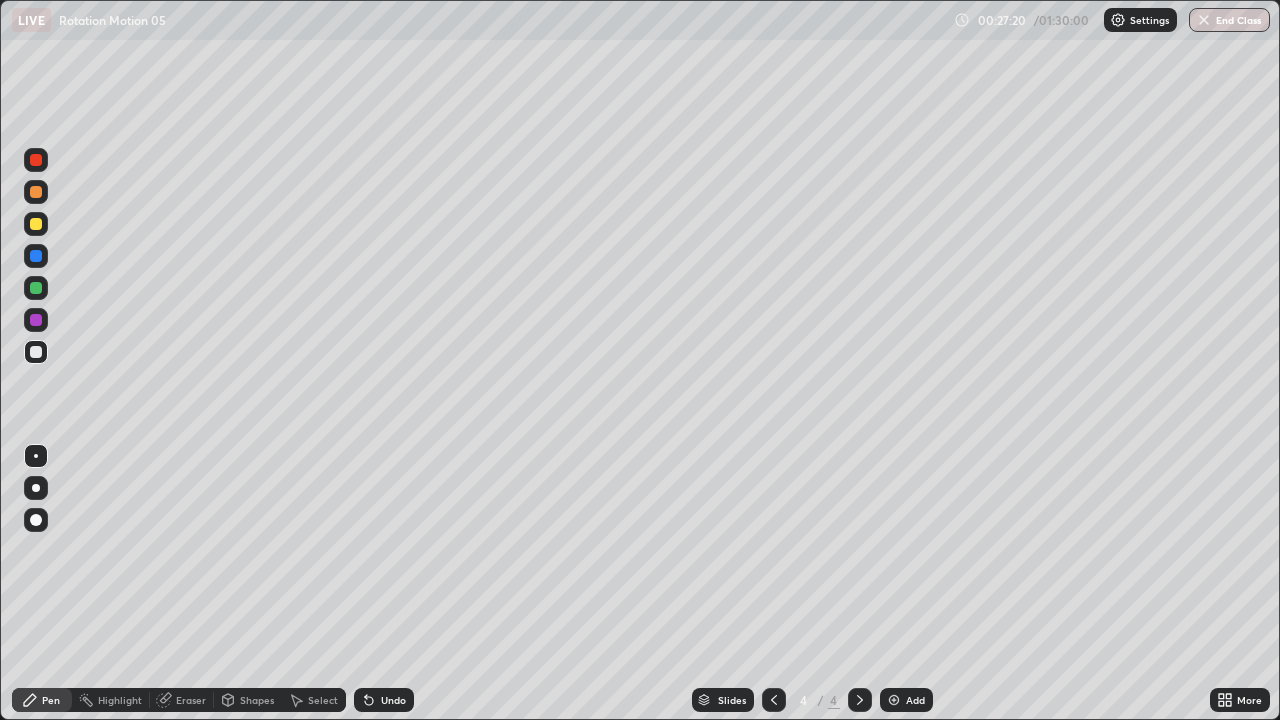 click at bounding box center (36, 352) 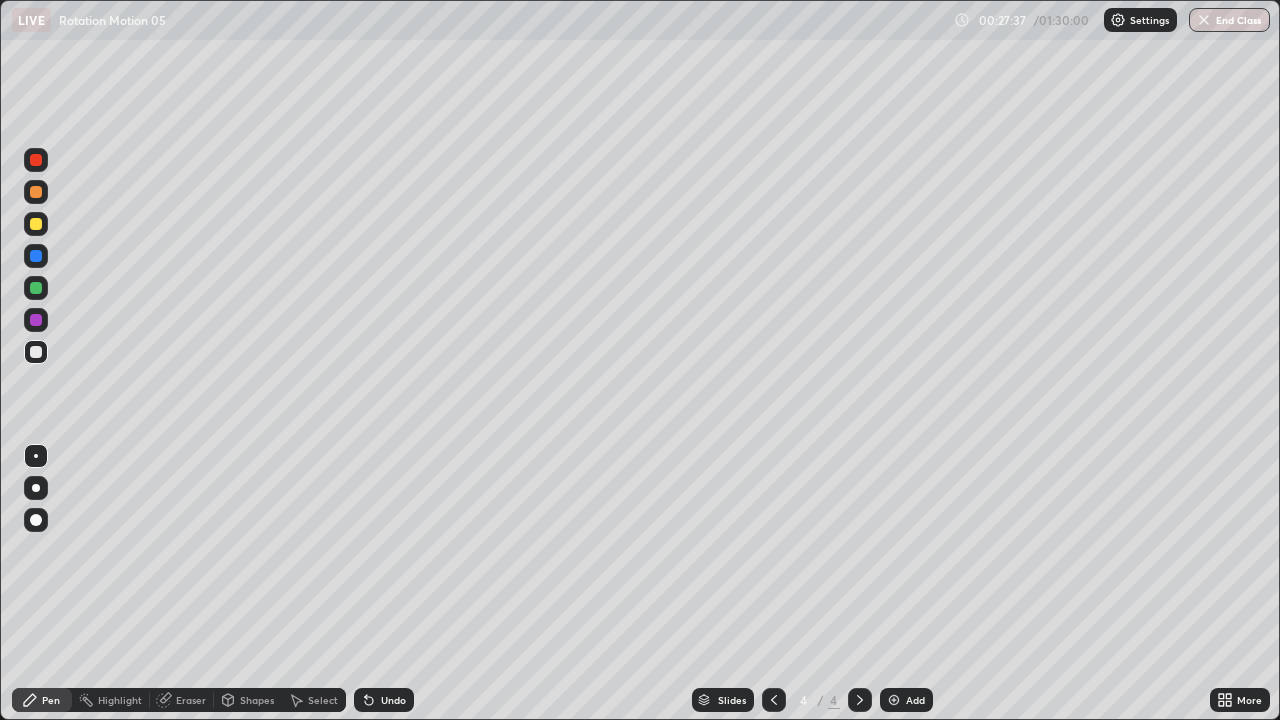 click on "Undo" at bounding box center [393, 700] 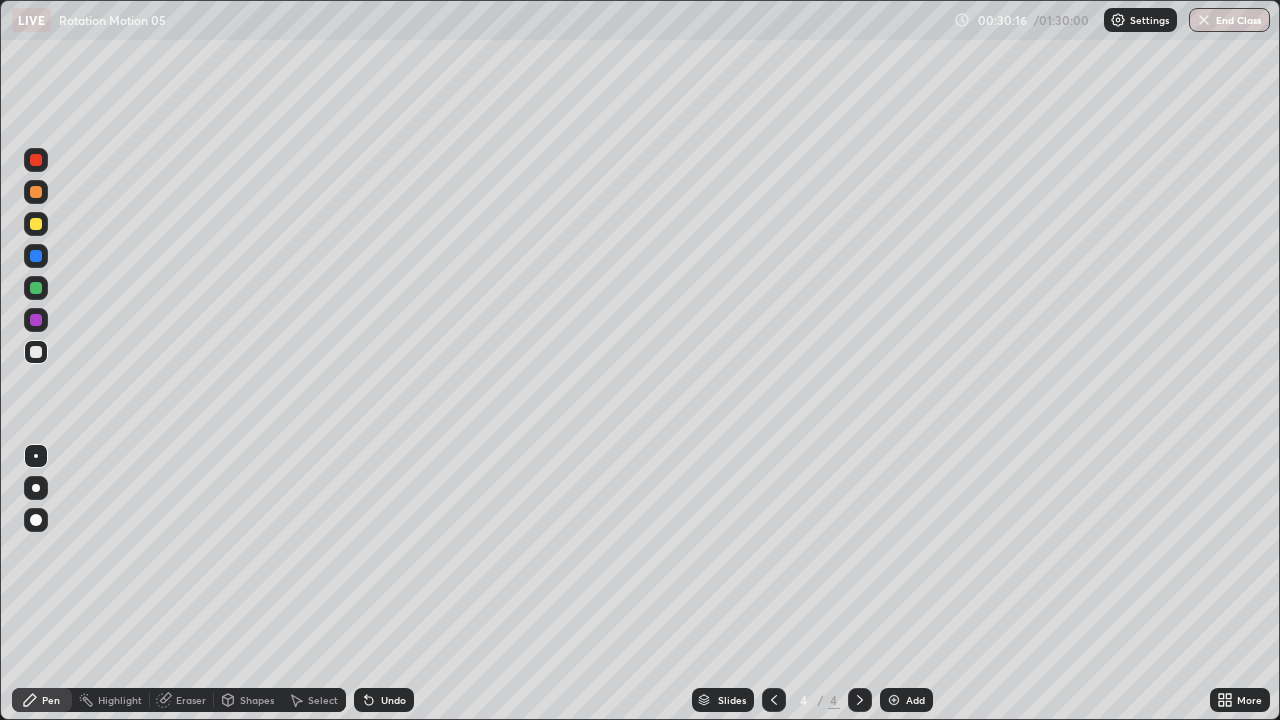 click on "Add" at bounding box center (906, 700) 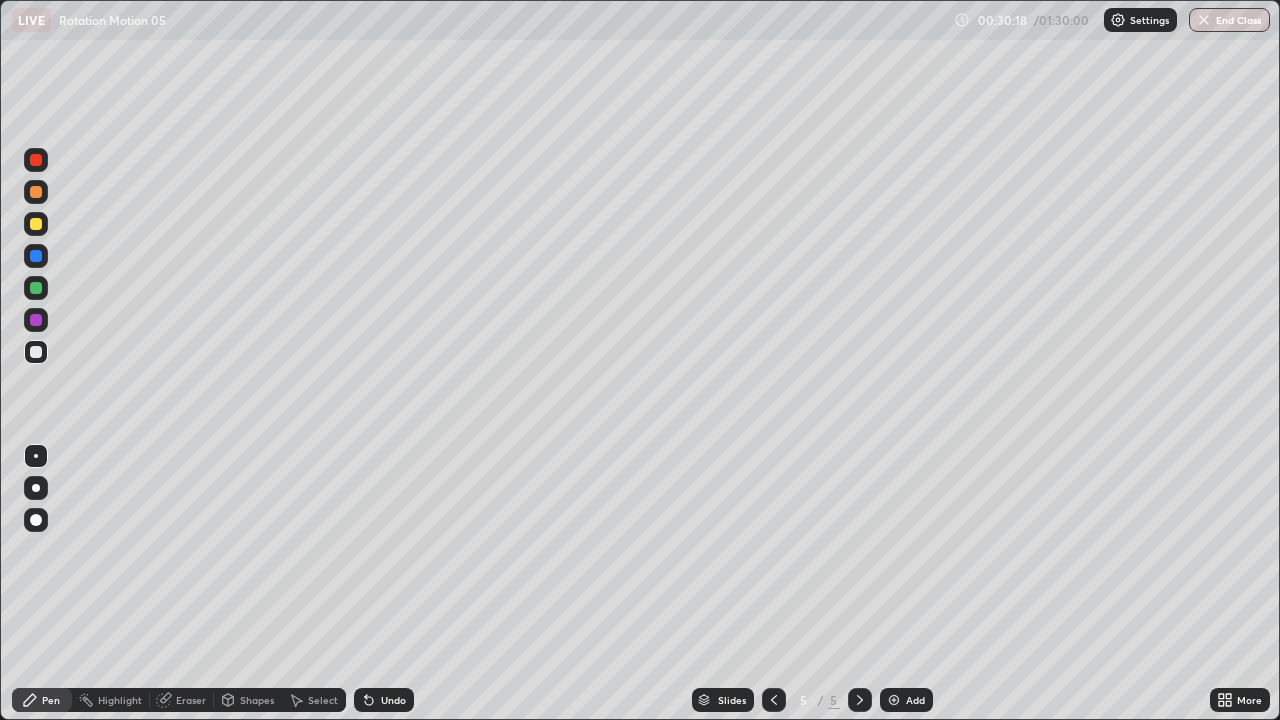 click 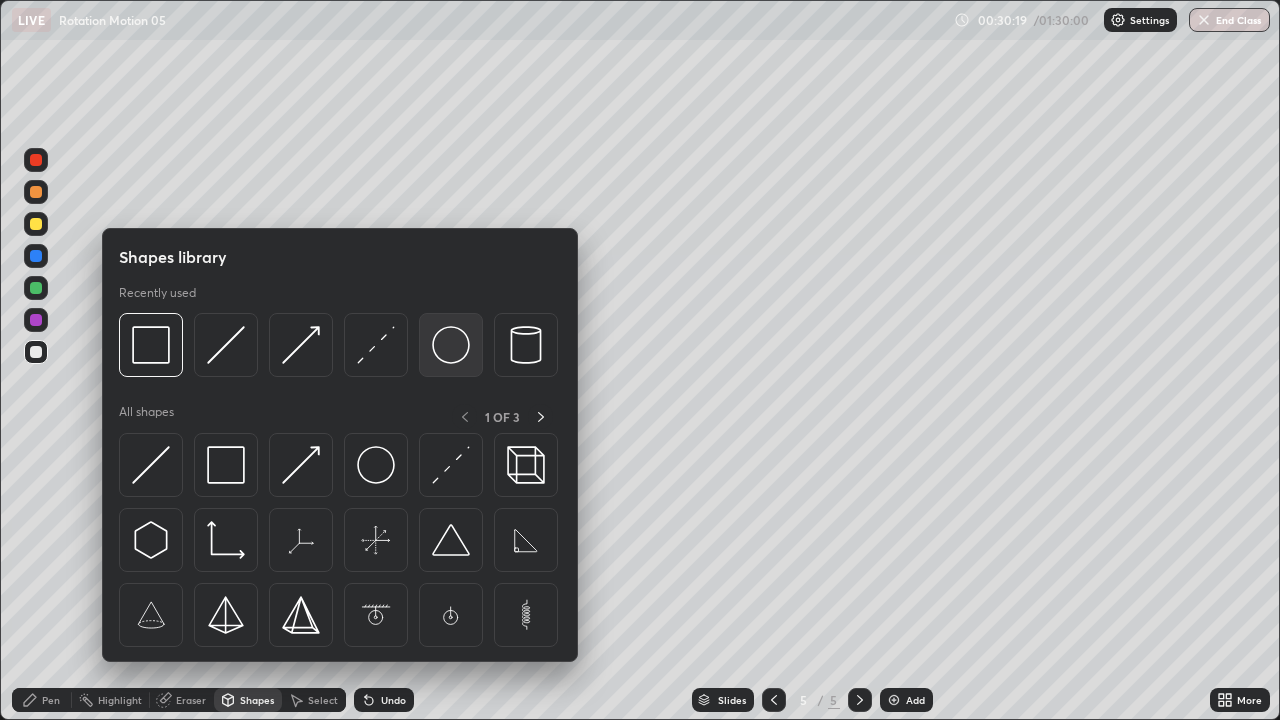 click at bounding box center (451, 345) 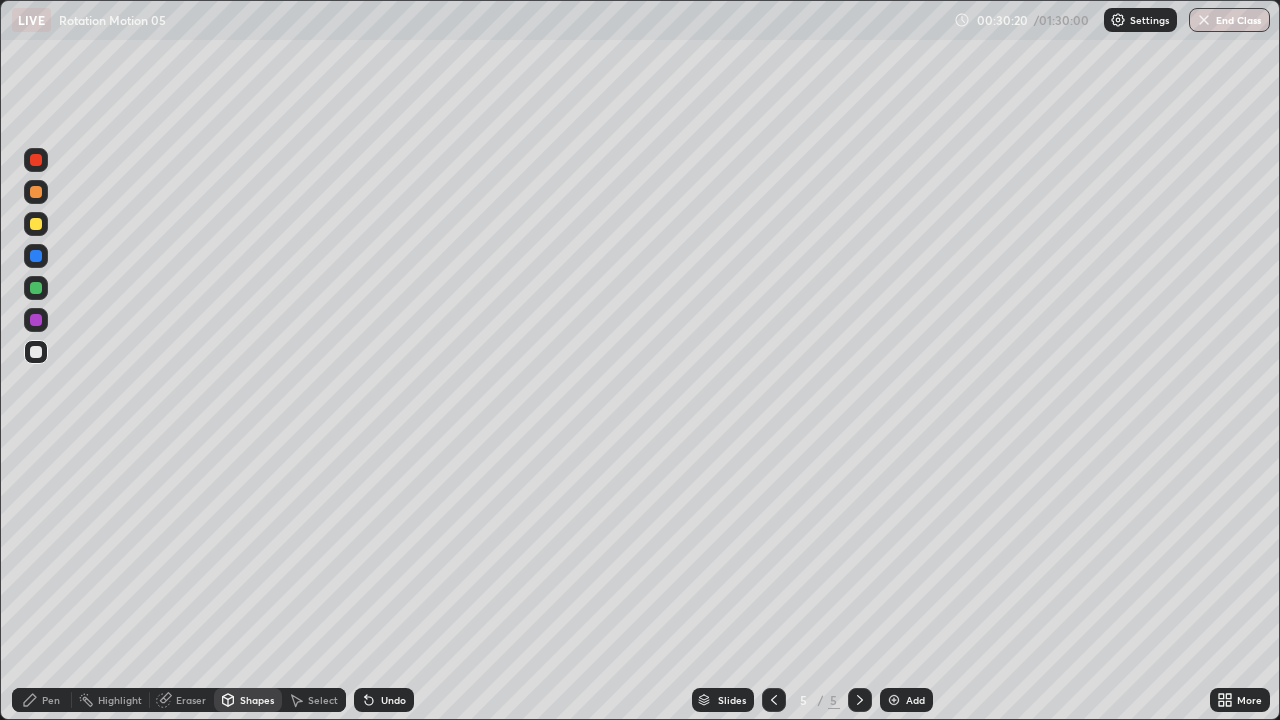 click at bounding box center (36, 224) 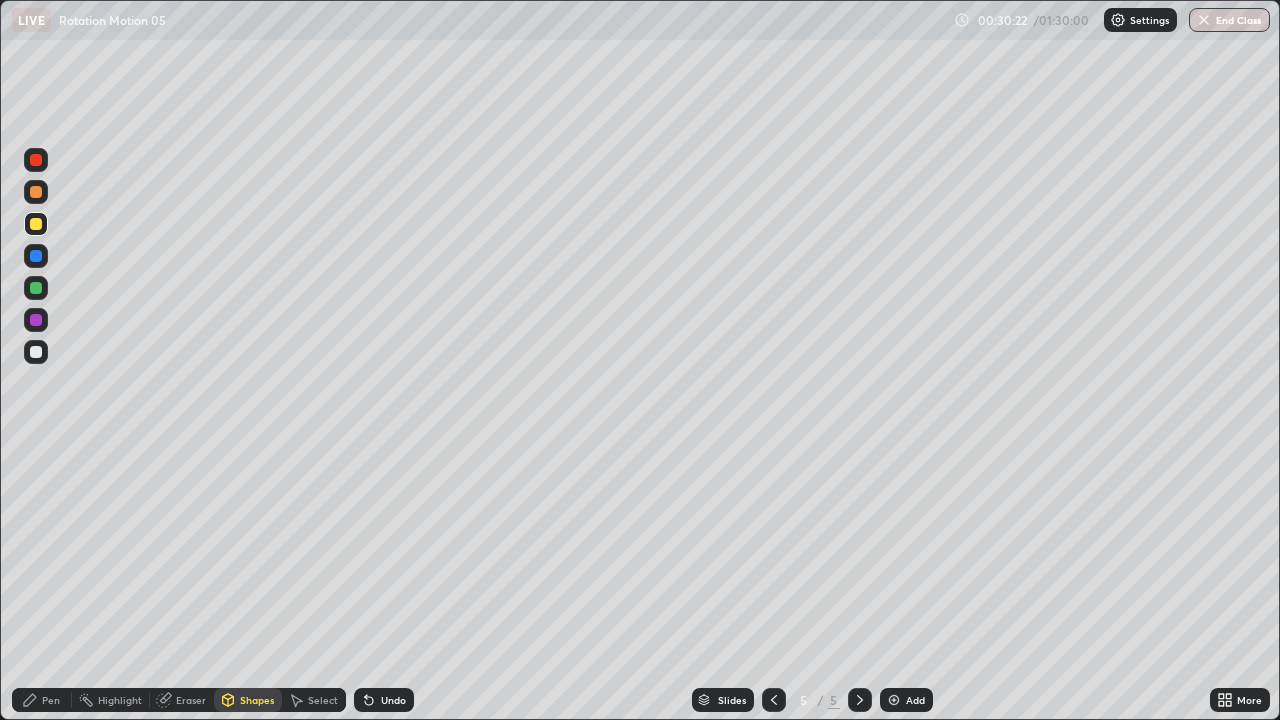 click on "Pen" at bounding box center [51, 700] 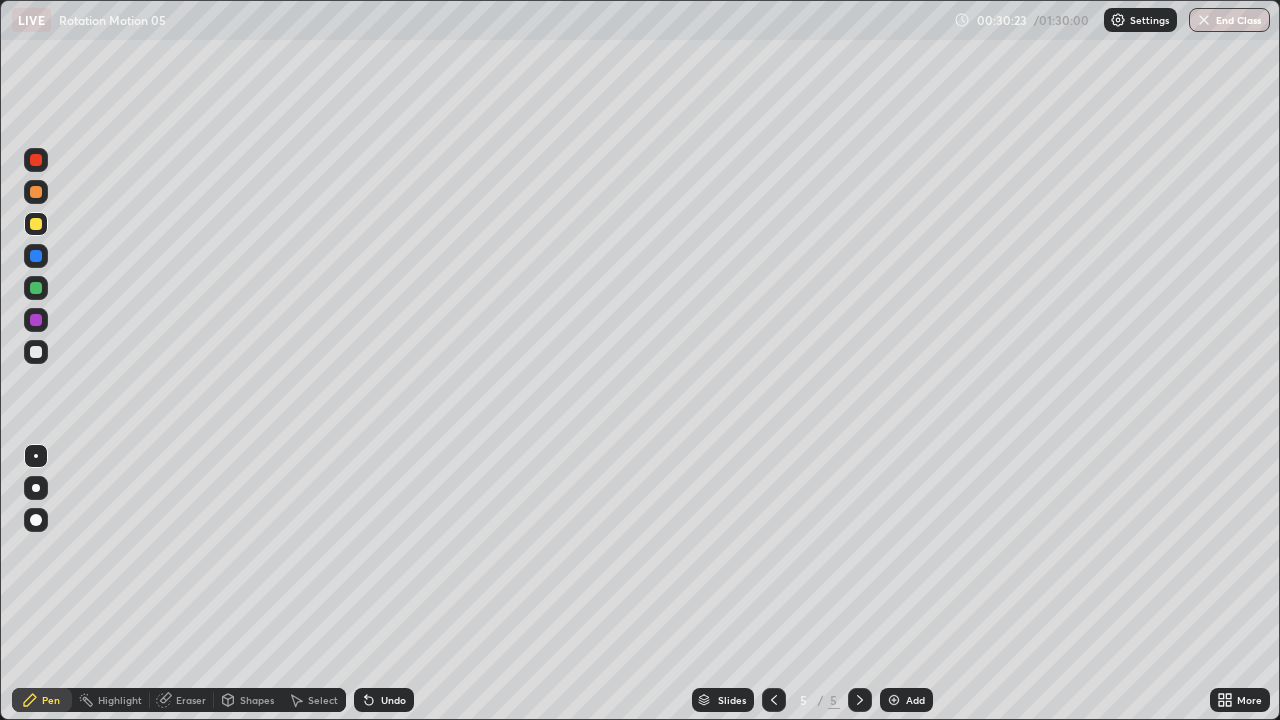 click at bounding box center [36, 352] 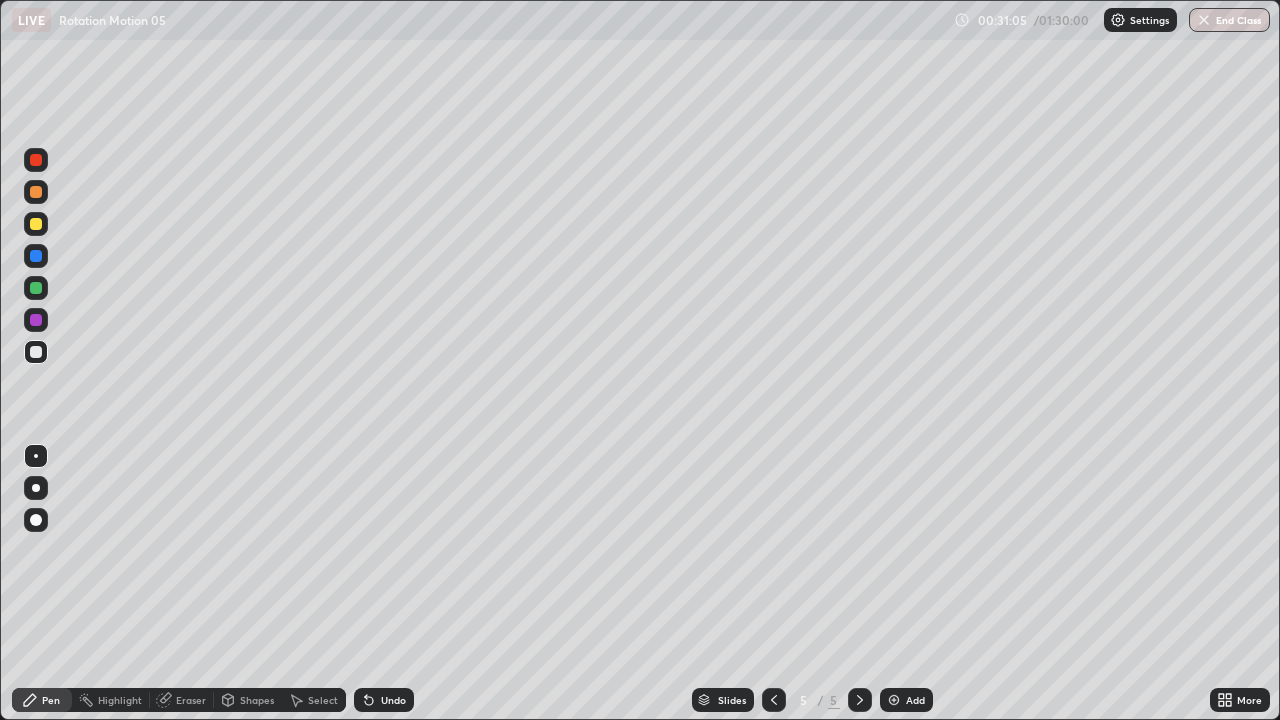 click on "Undo" at bounding box center (393, 700) 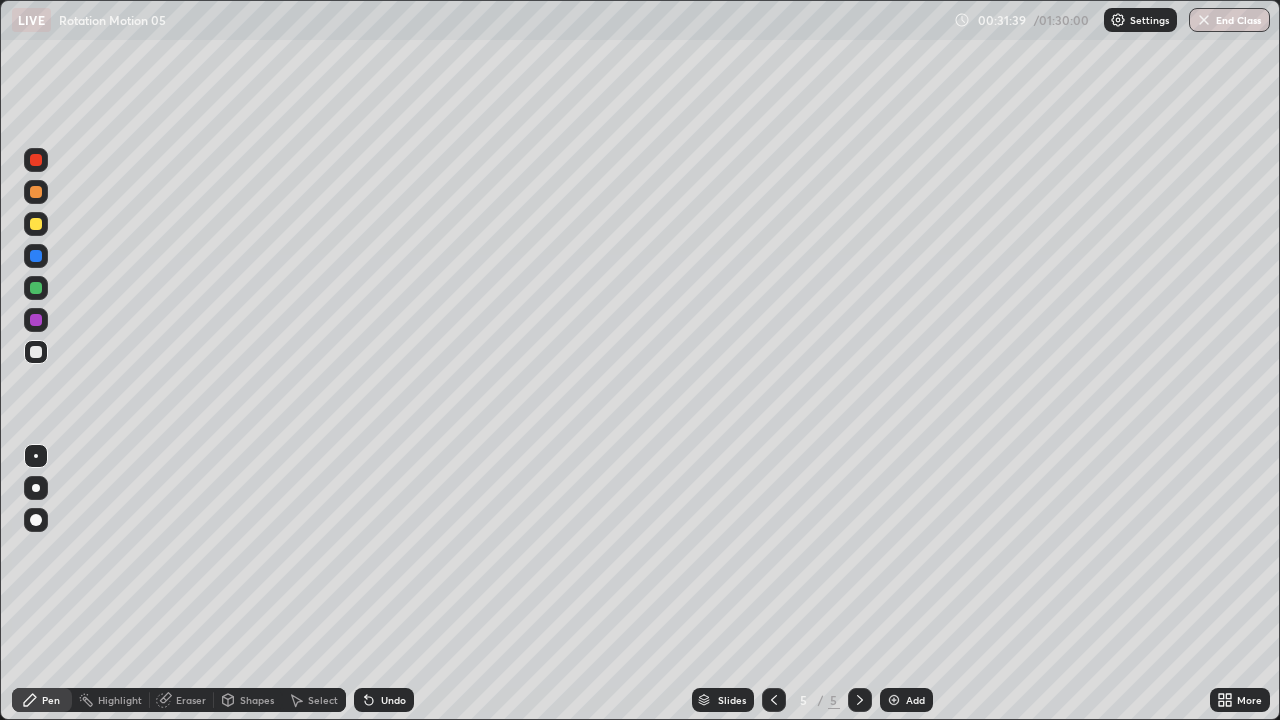 click on "Undo" at bounding box center (393, 700) 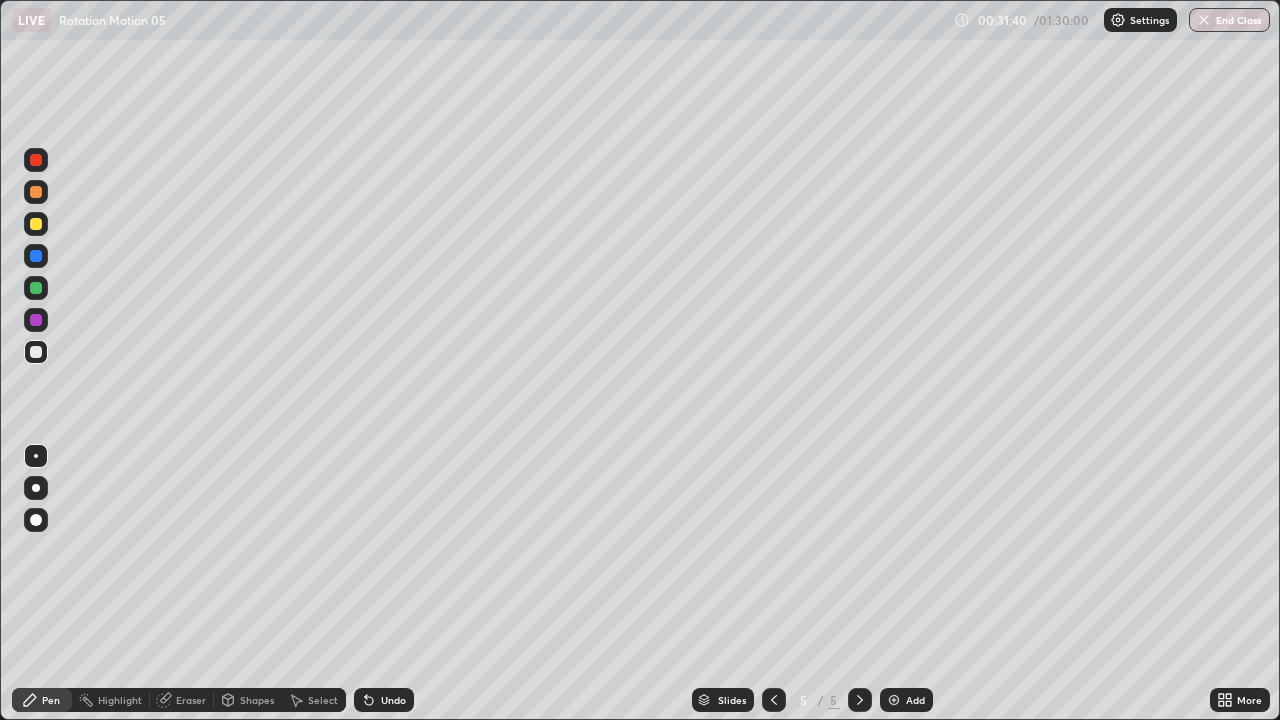 click on "Undo" at bounding box center [393, 700] 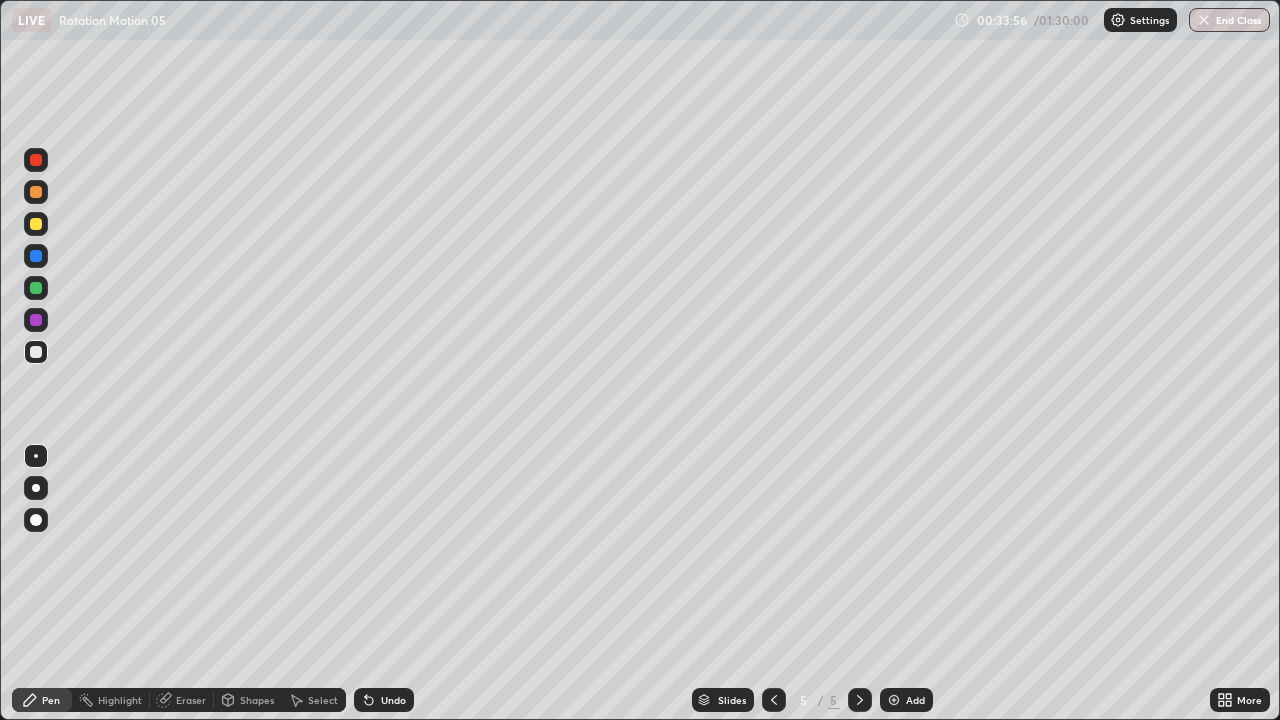 click 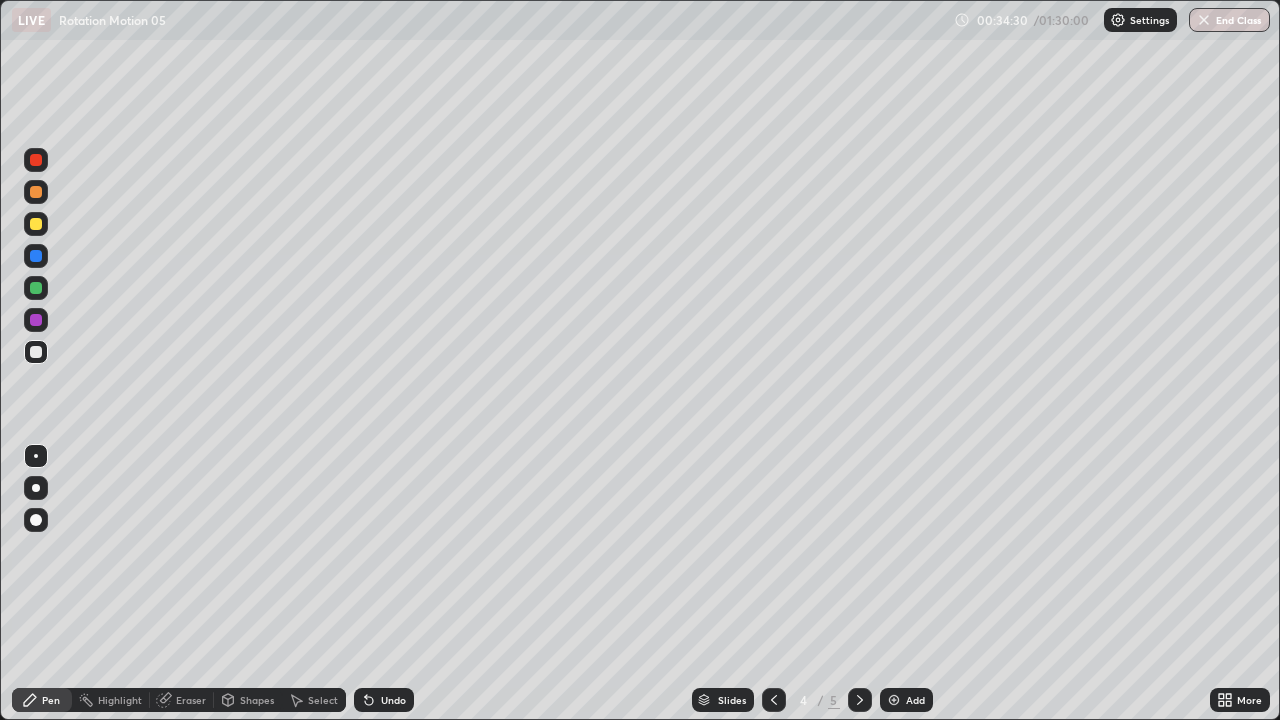 click on "Add" at bounding box center (915, 700) 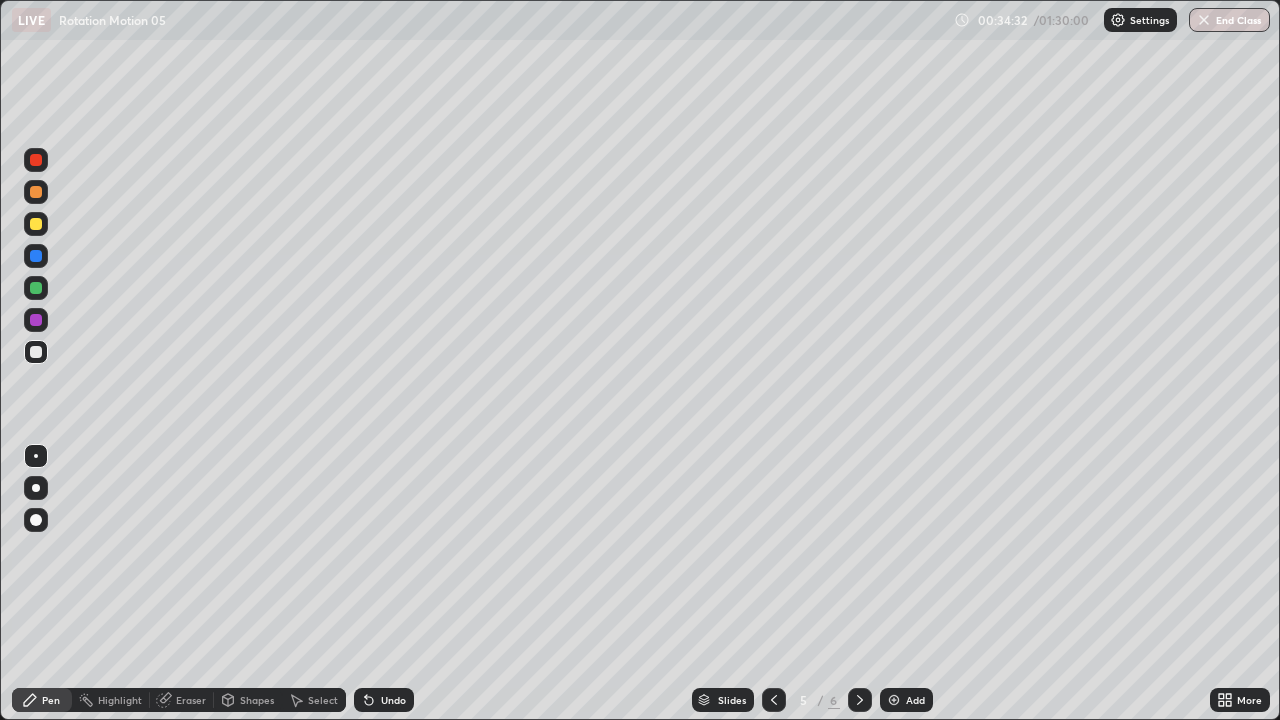 click at bounding box center (36, 224) 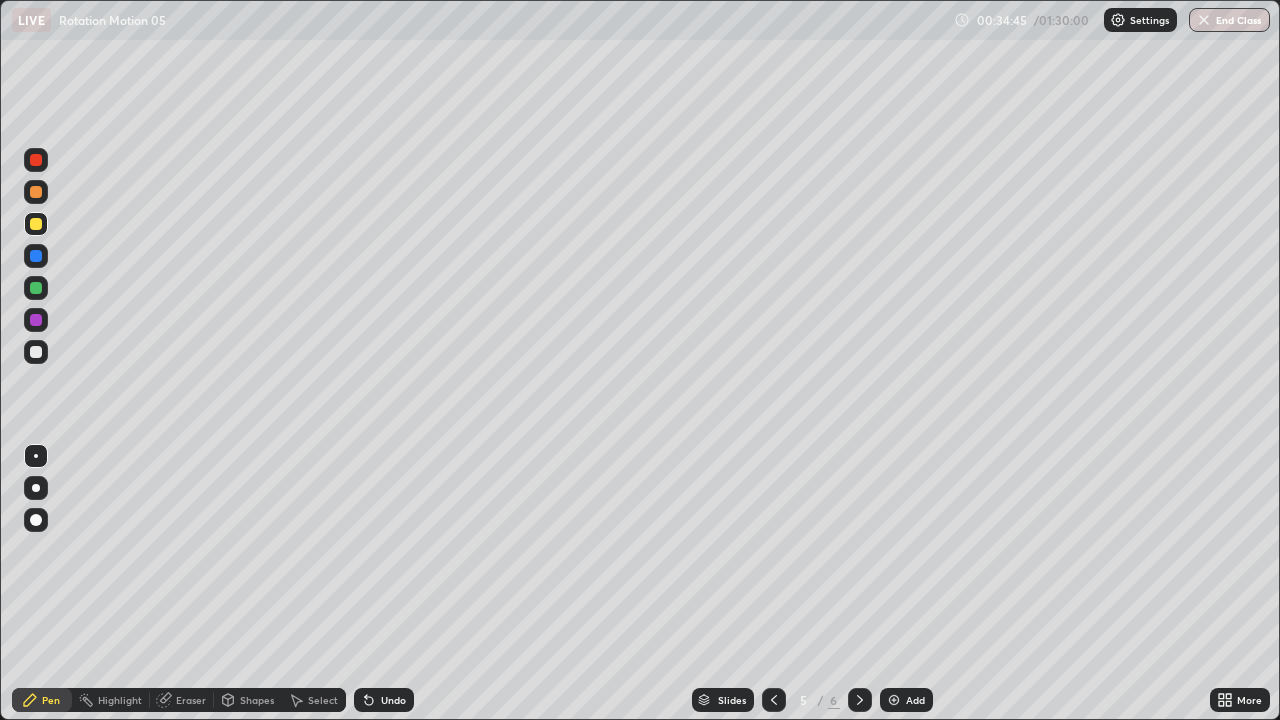 click at bounding box center [774, 700] 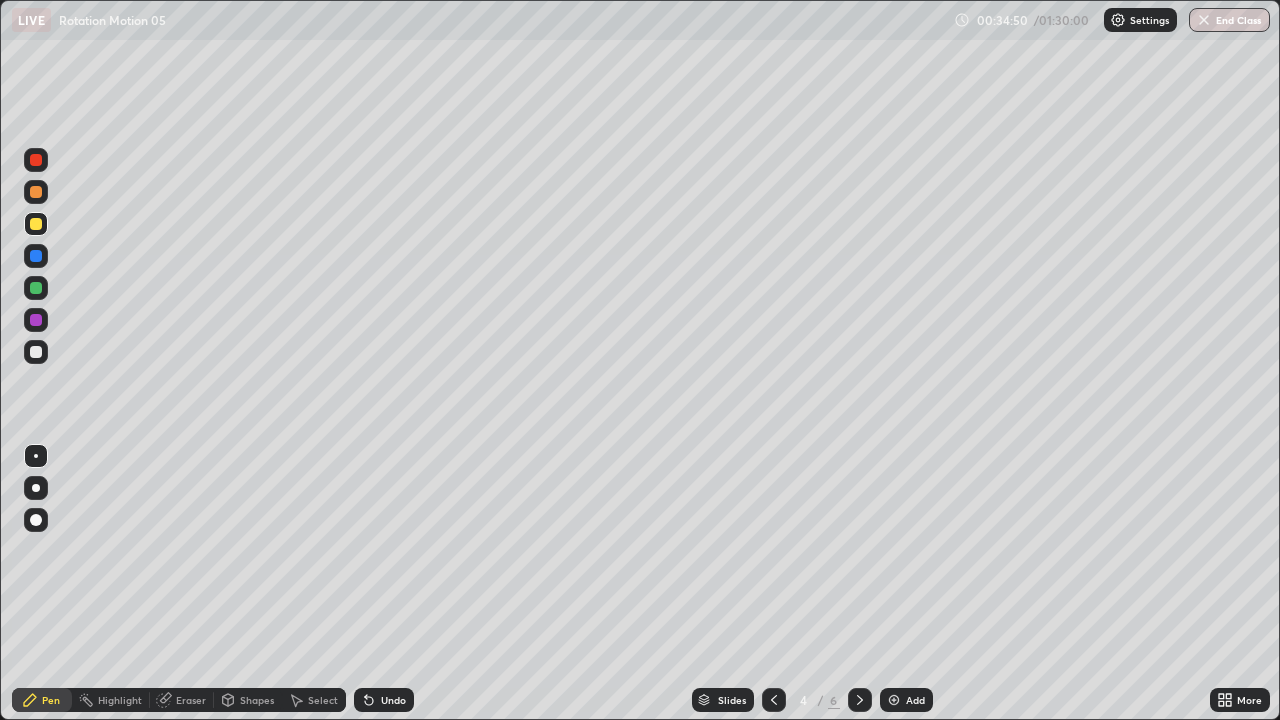 click at bounding box center [860, 700] 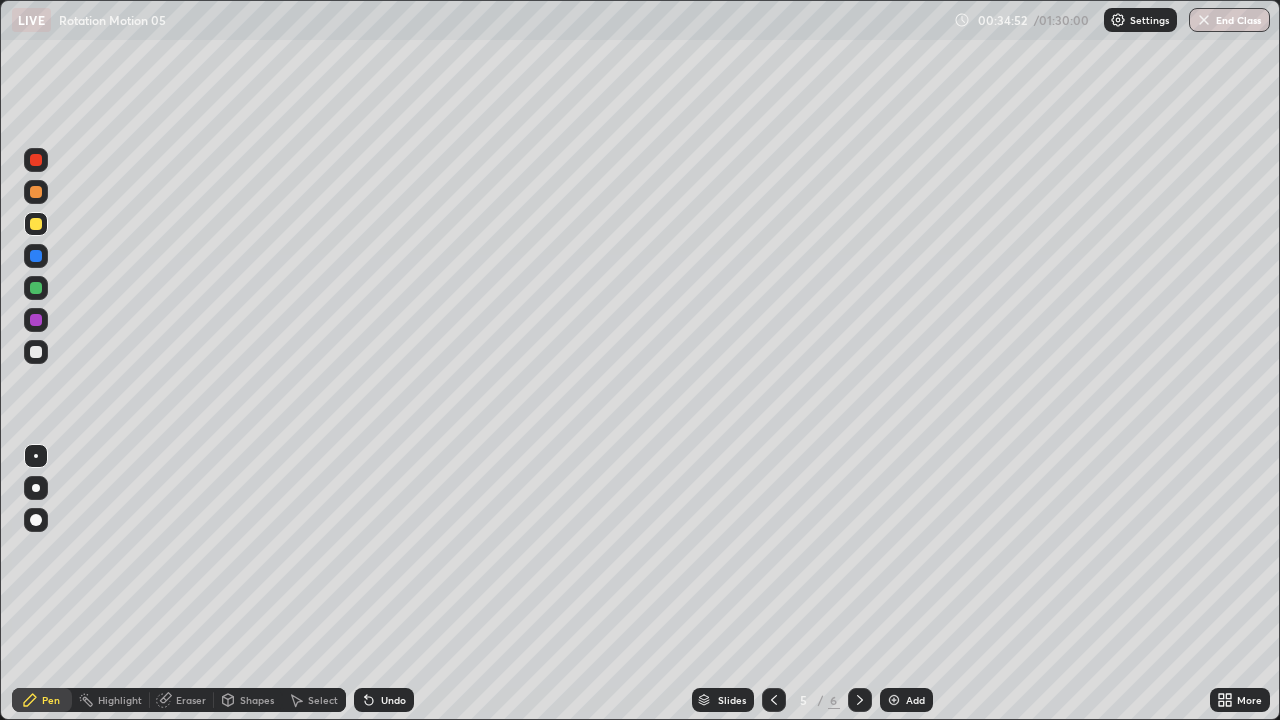 click 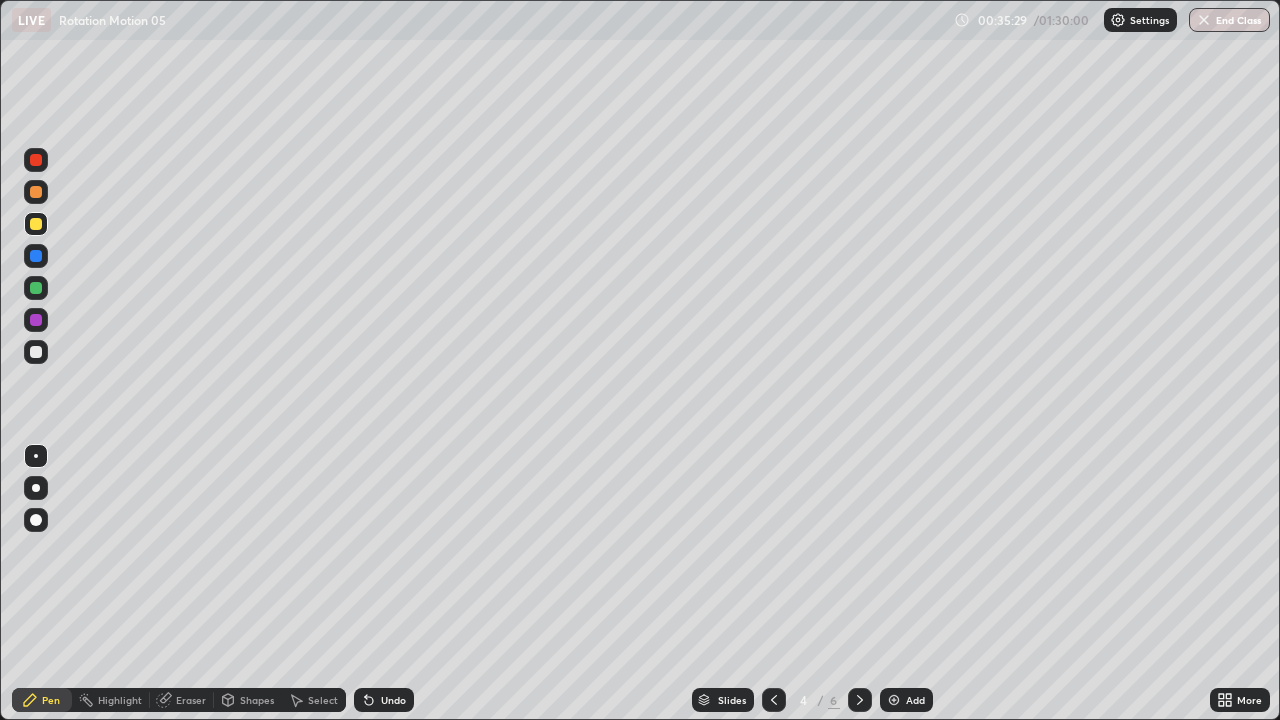 click 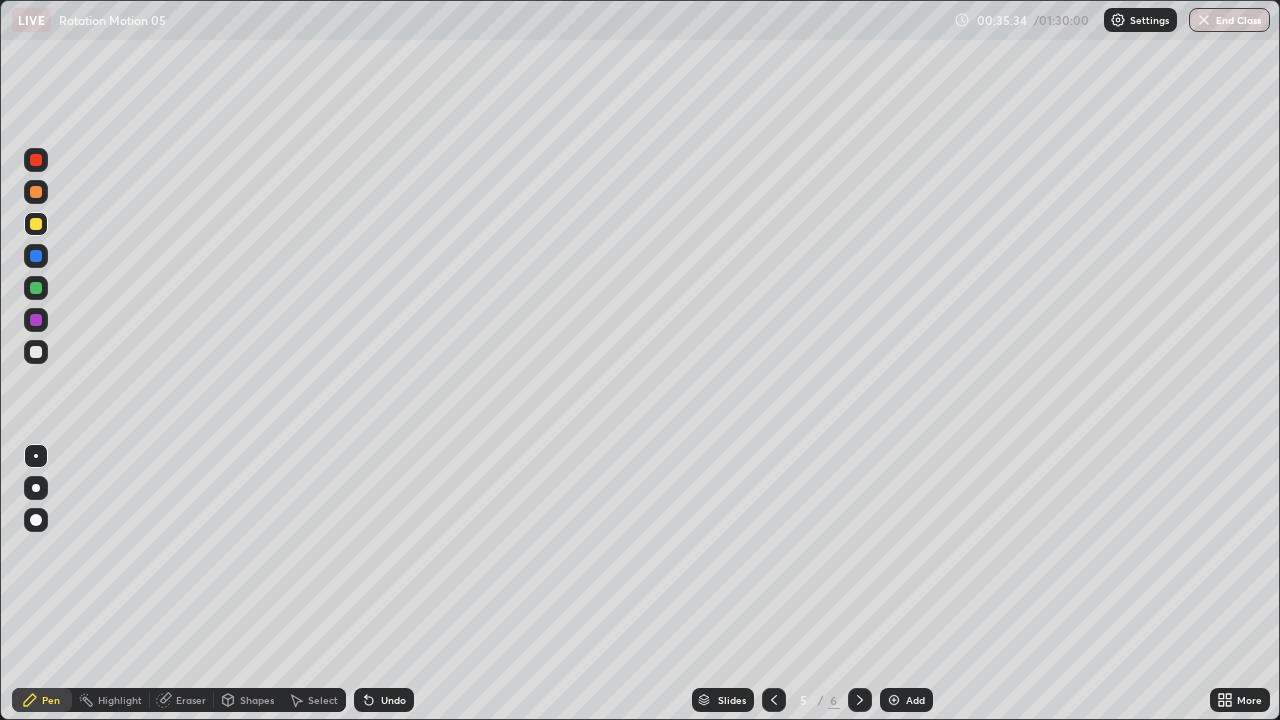 click at bounding box center [36, 352] 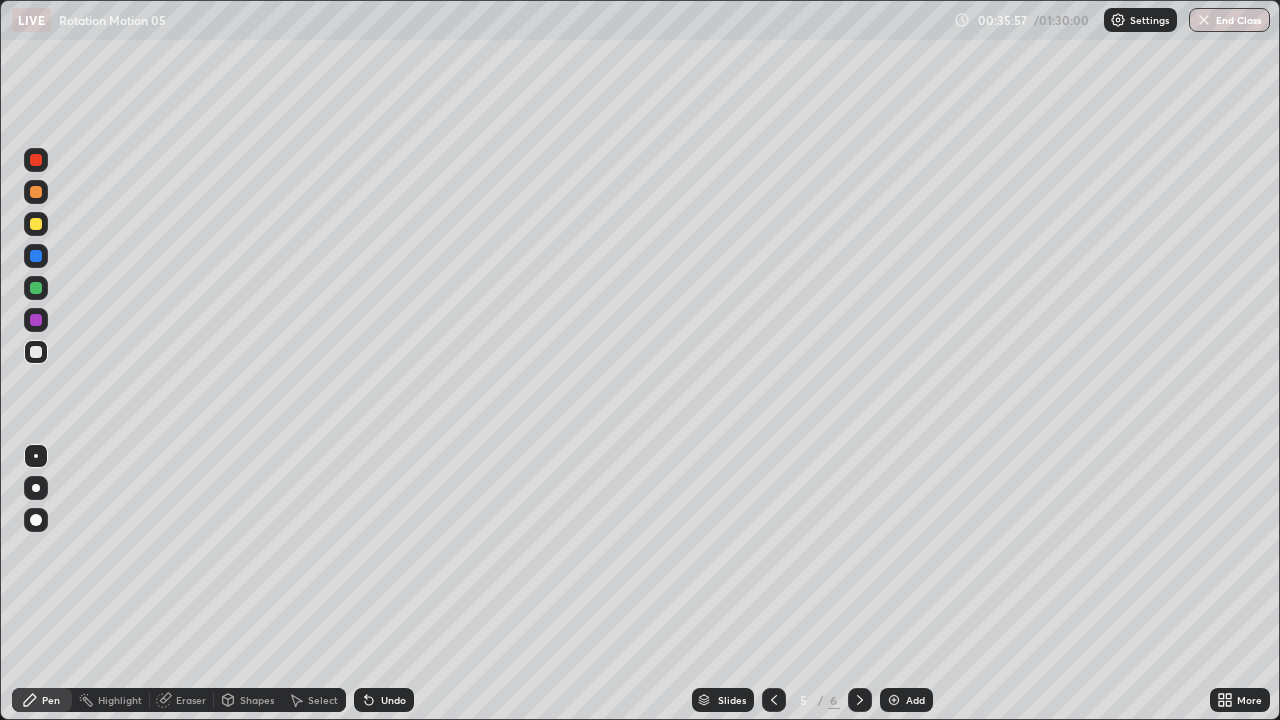 click at bounding box center (36, 224) 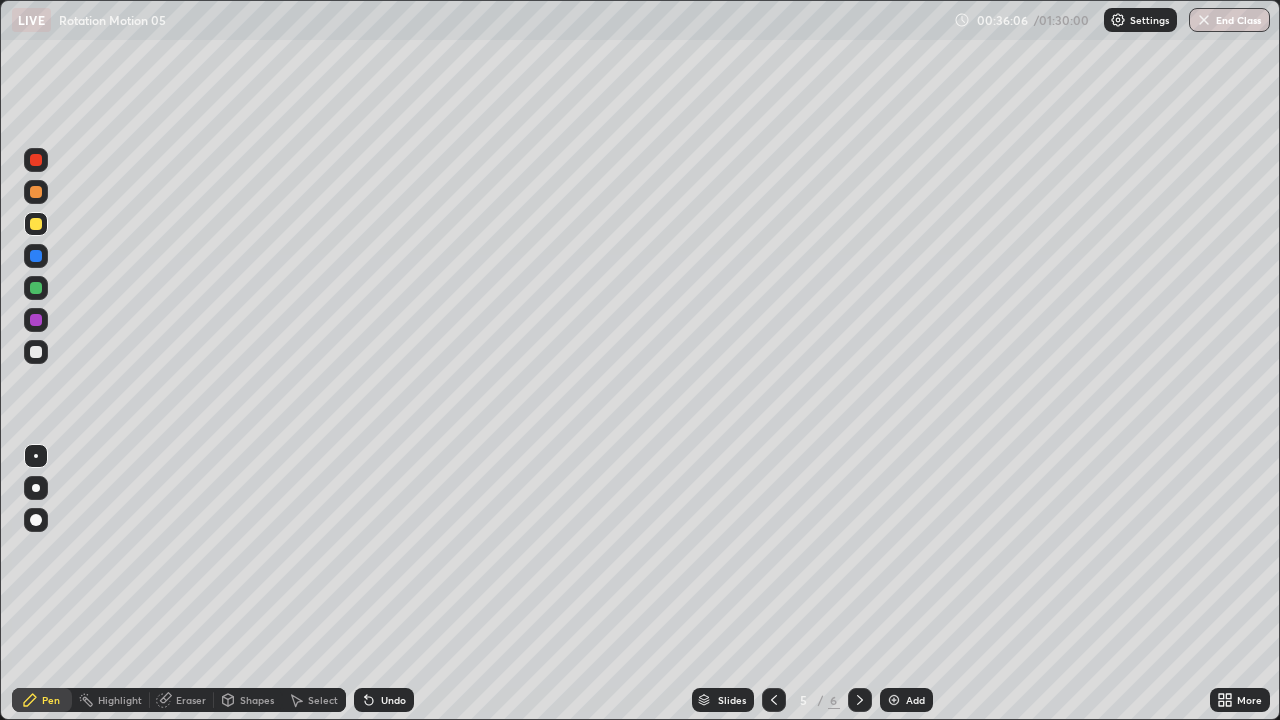 click on "Undo" at bounding box center [384, 700] 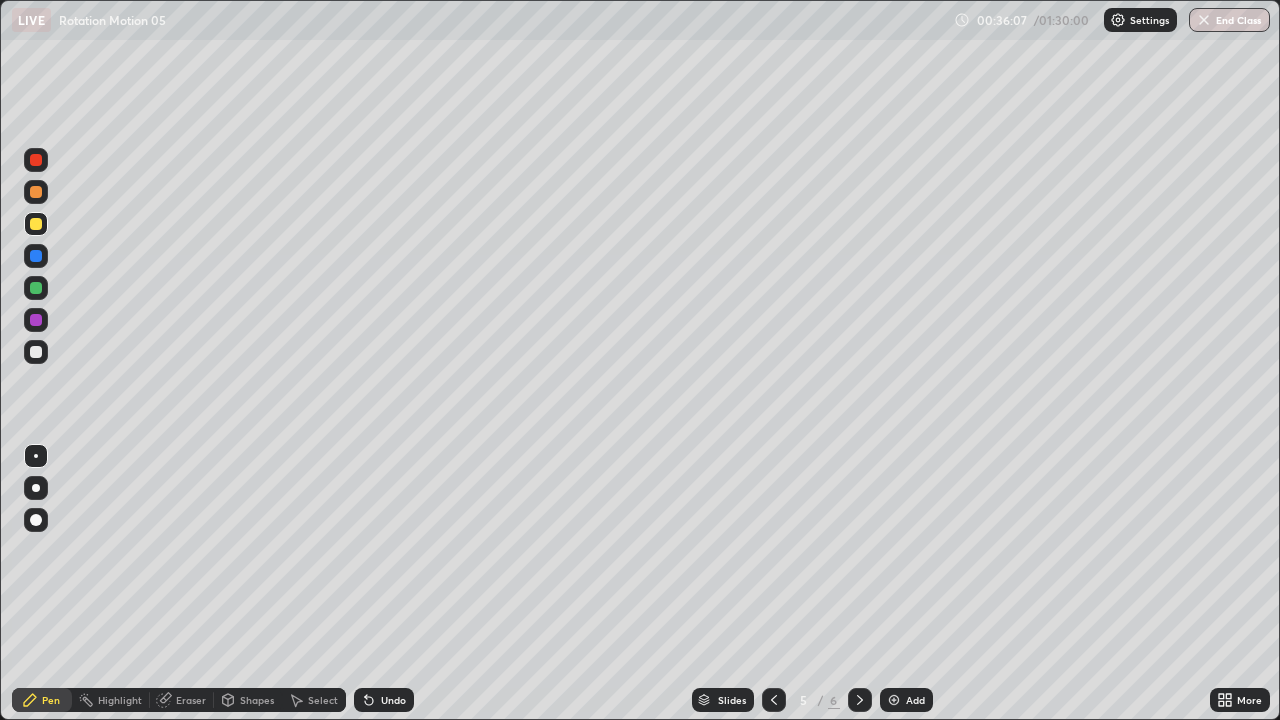click on "Undo" at bounding box center (393, 700) 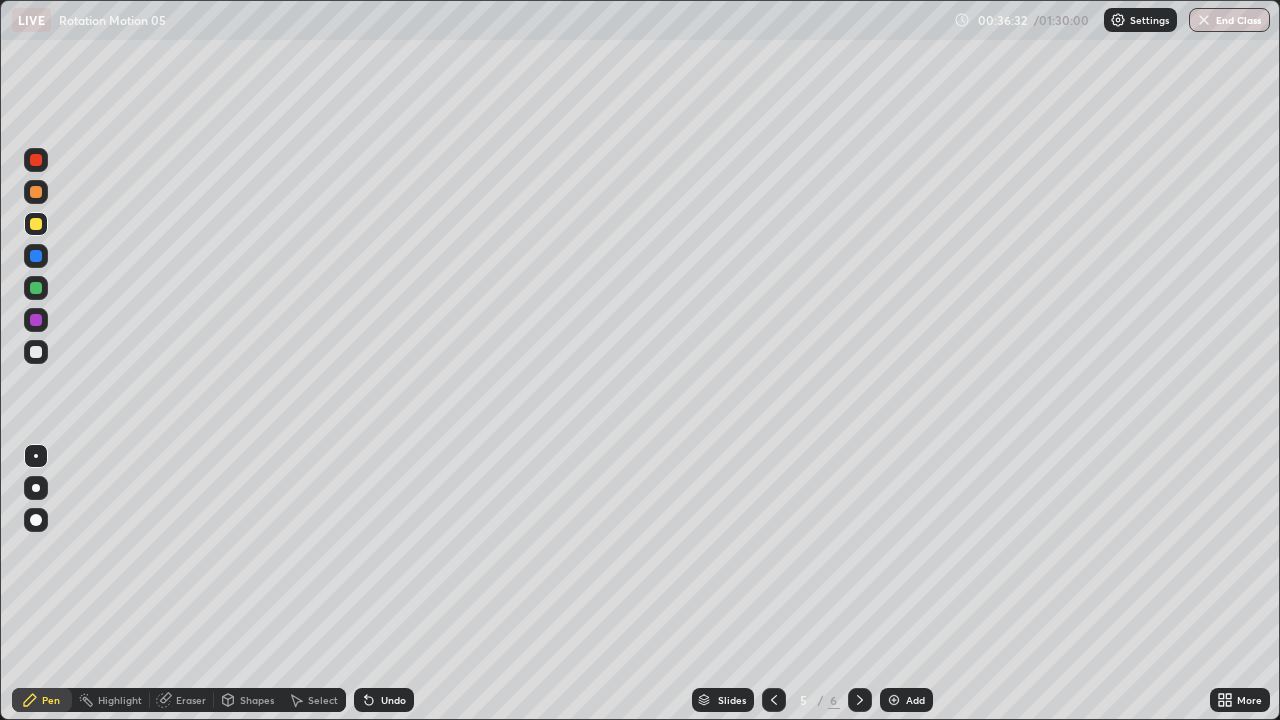 click at bounding box center (36, 352) 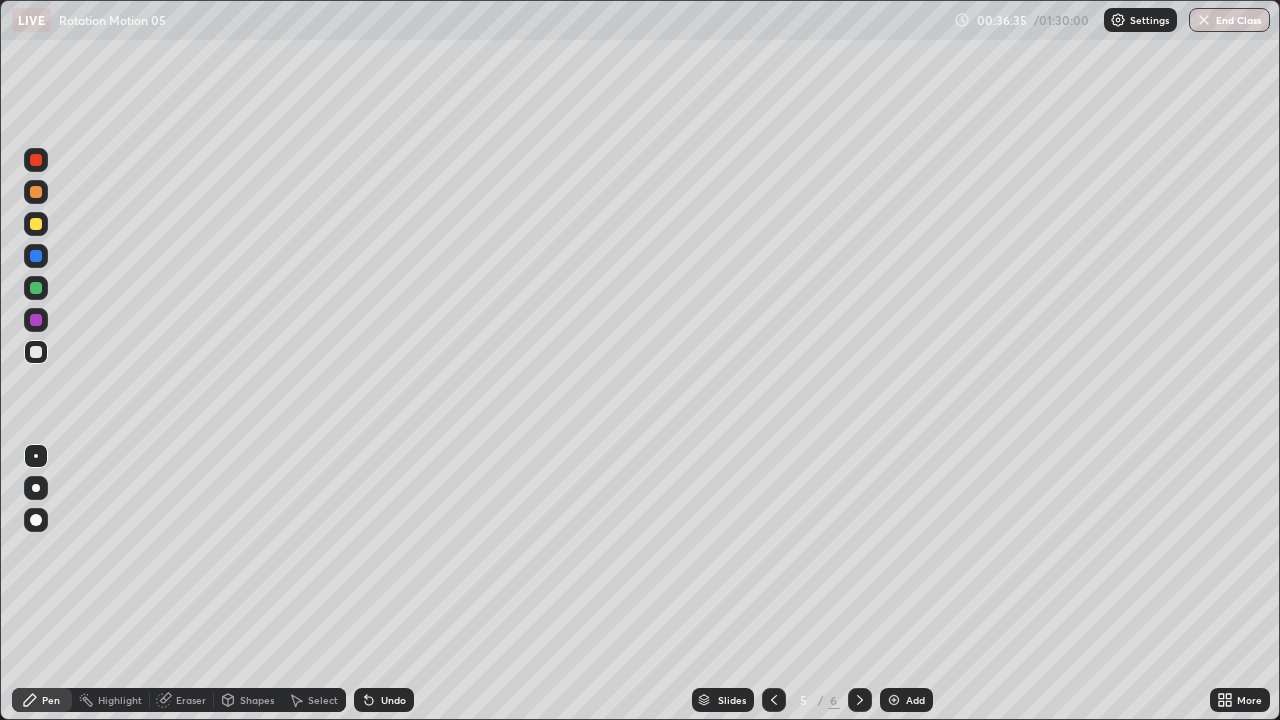 click on "Undo" at bounding box center (384, 700) 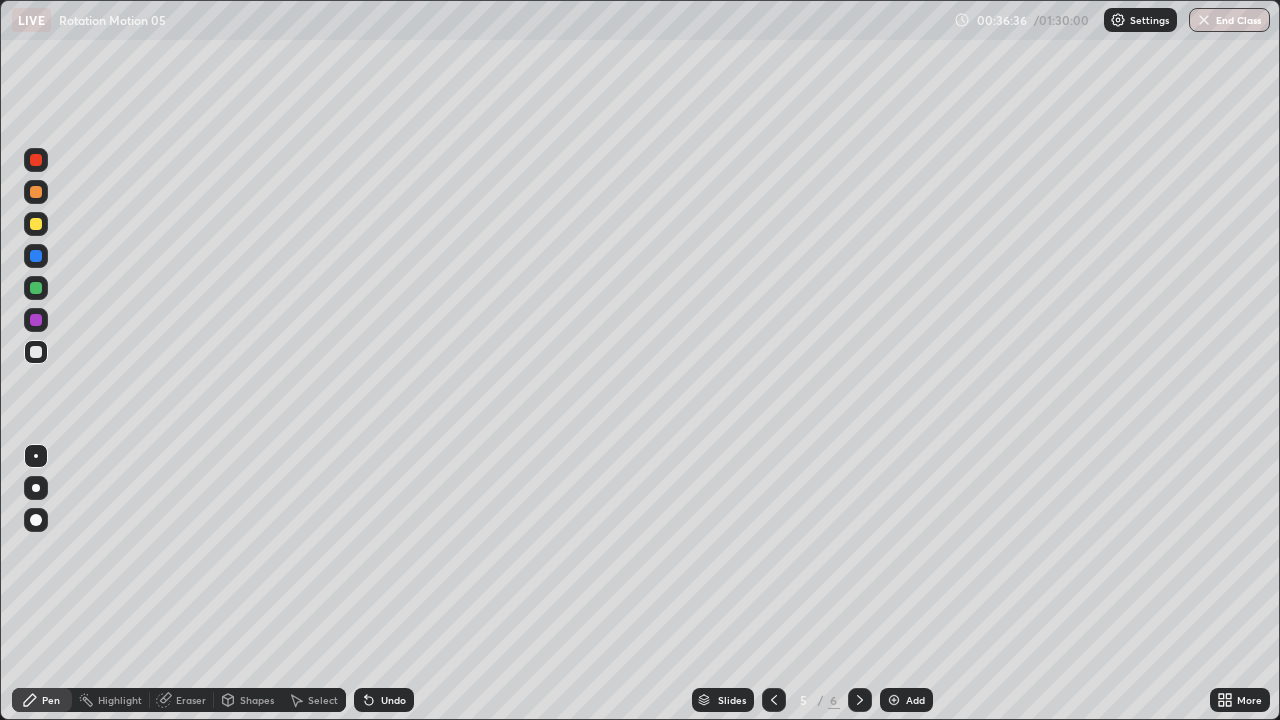 click on "Undo" at bounding box center (384, 700) 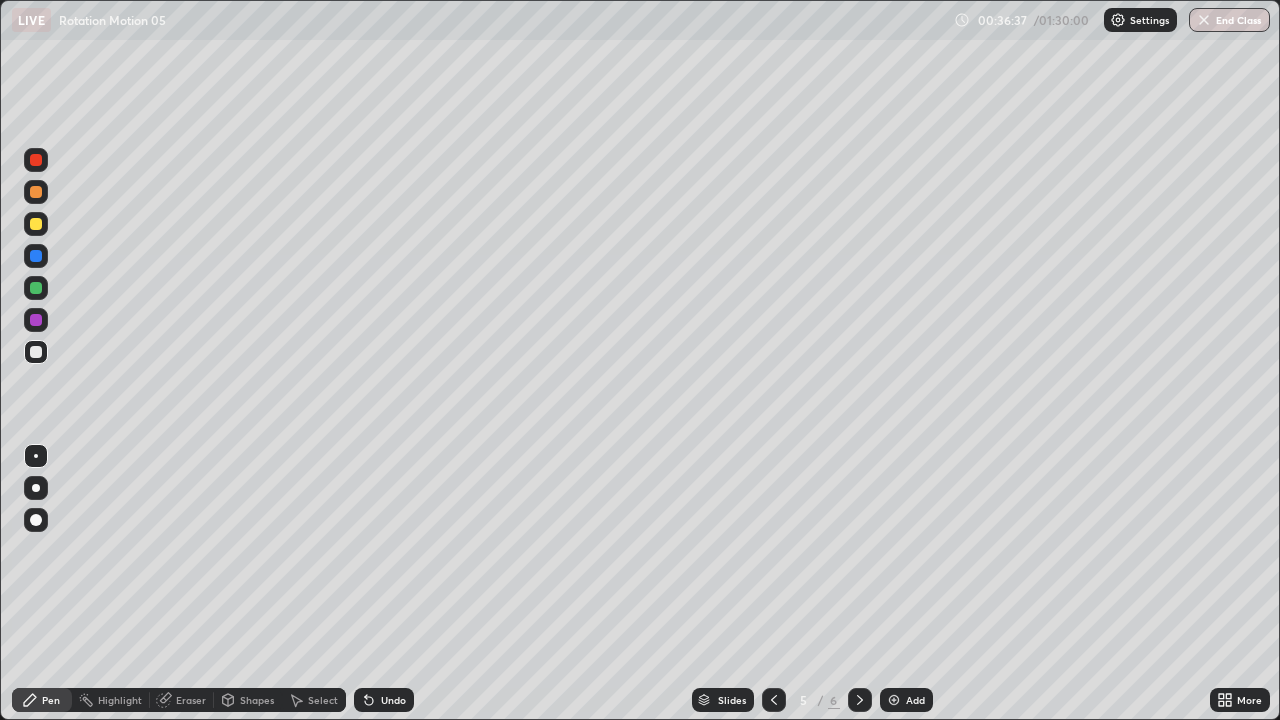 click at bounding box center [36, 224] 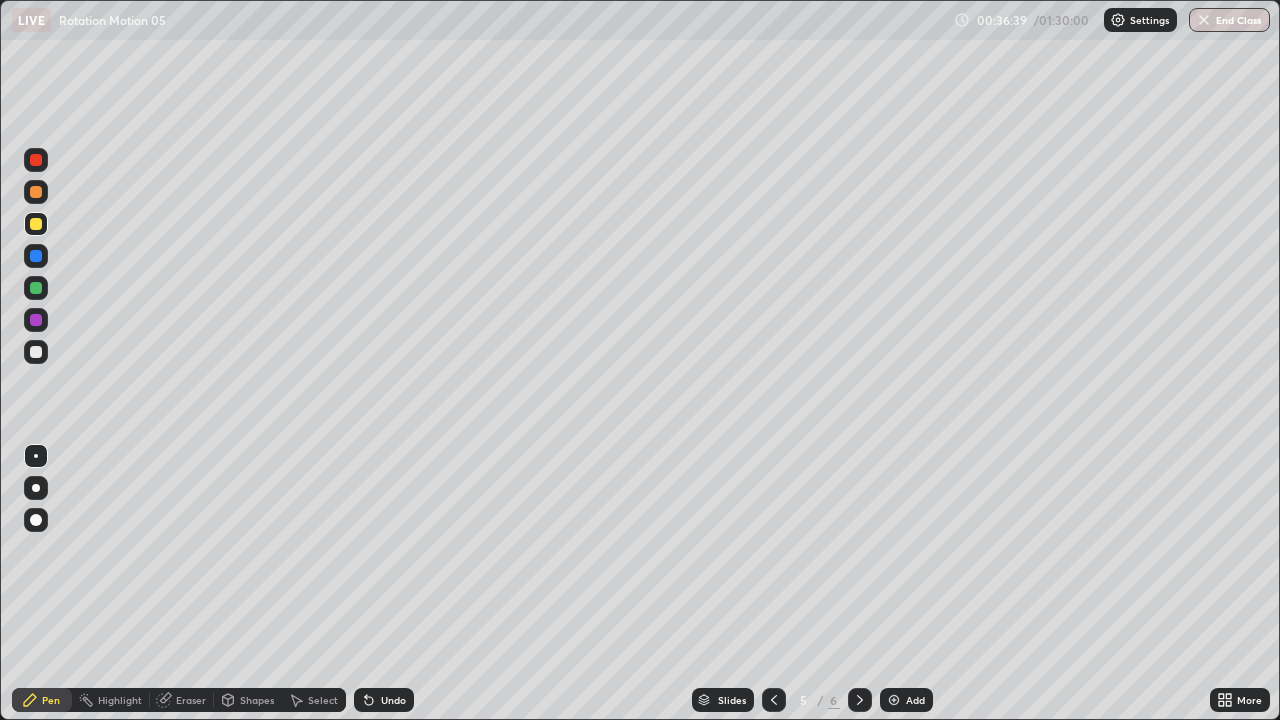 click on "Undo" at bounding box center (384, 700) 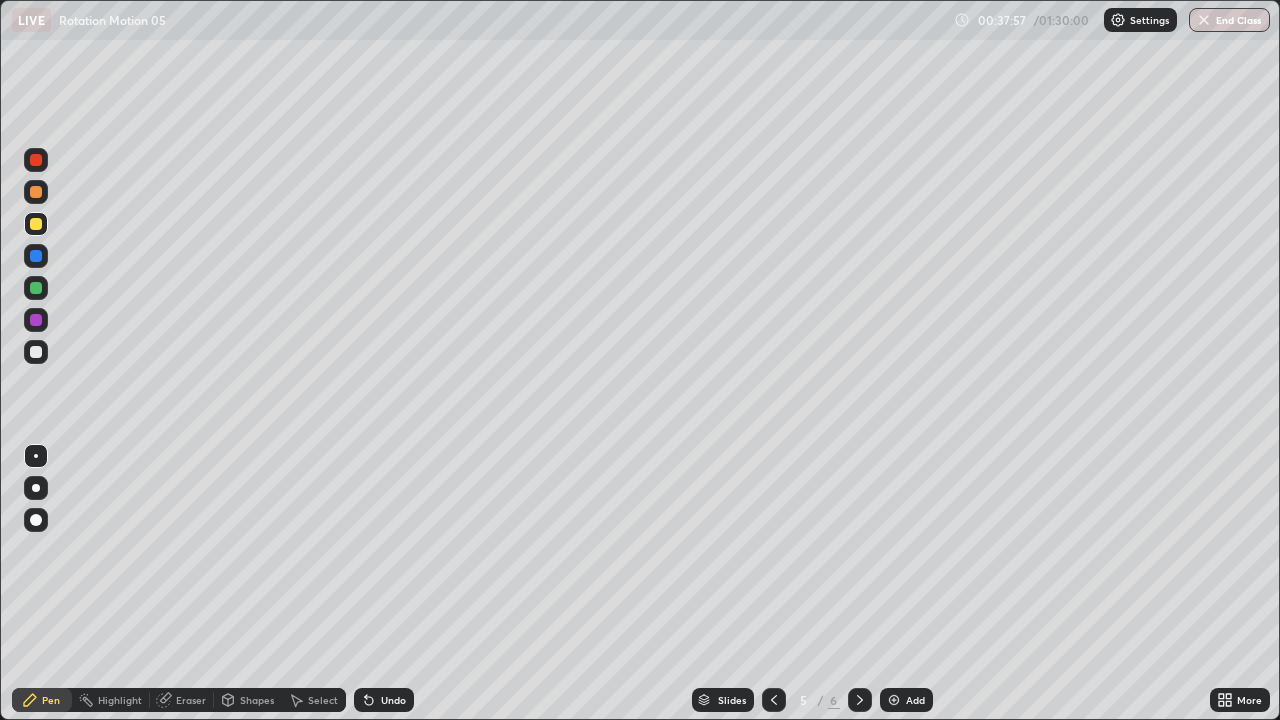 click on "Shapes" at bounding box center [257, 700] 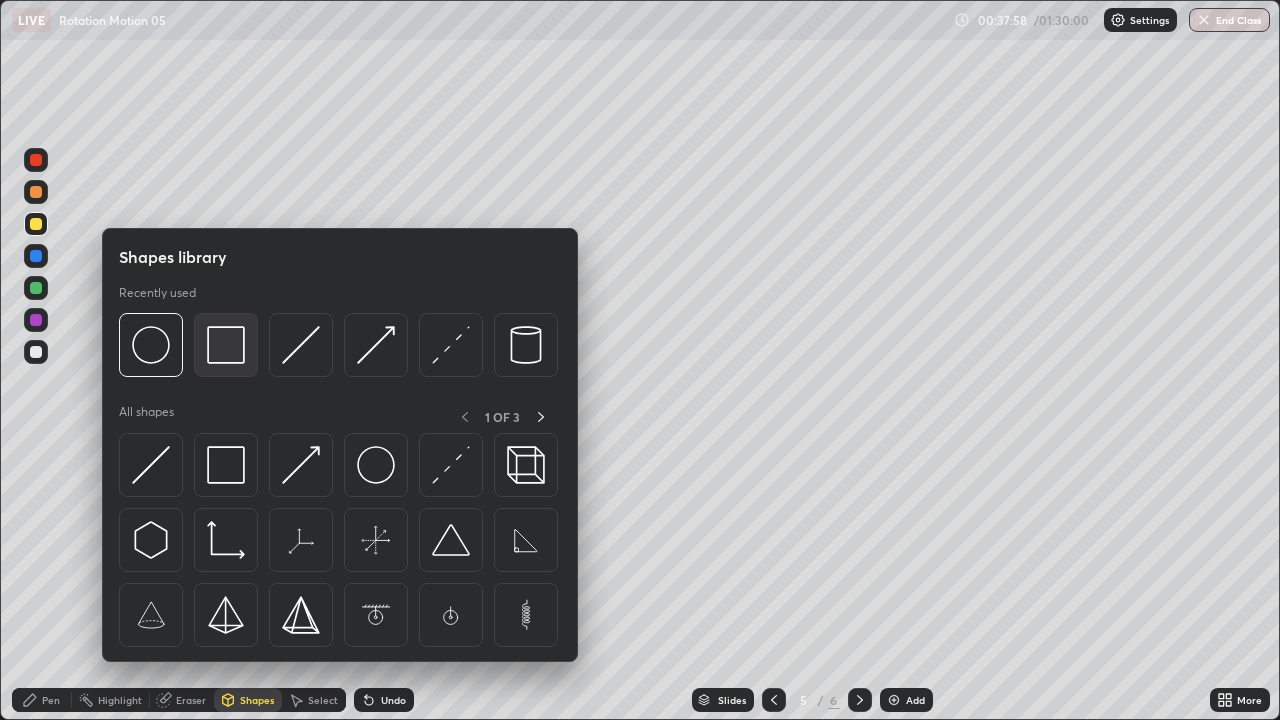click at bounding box center (226, 345) 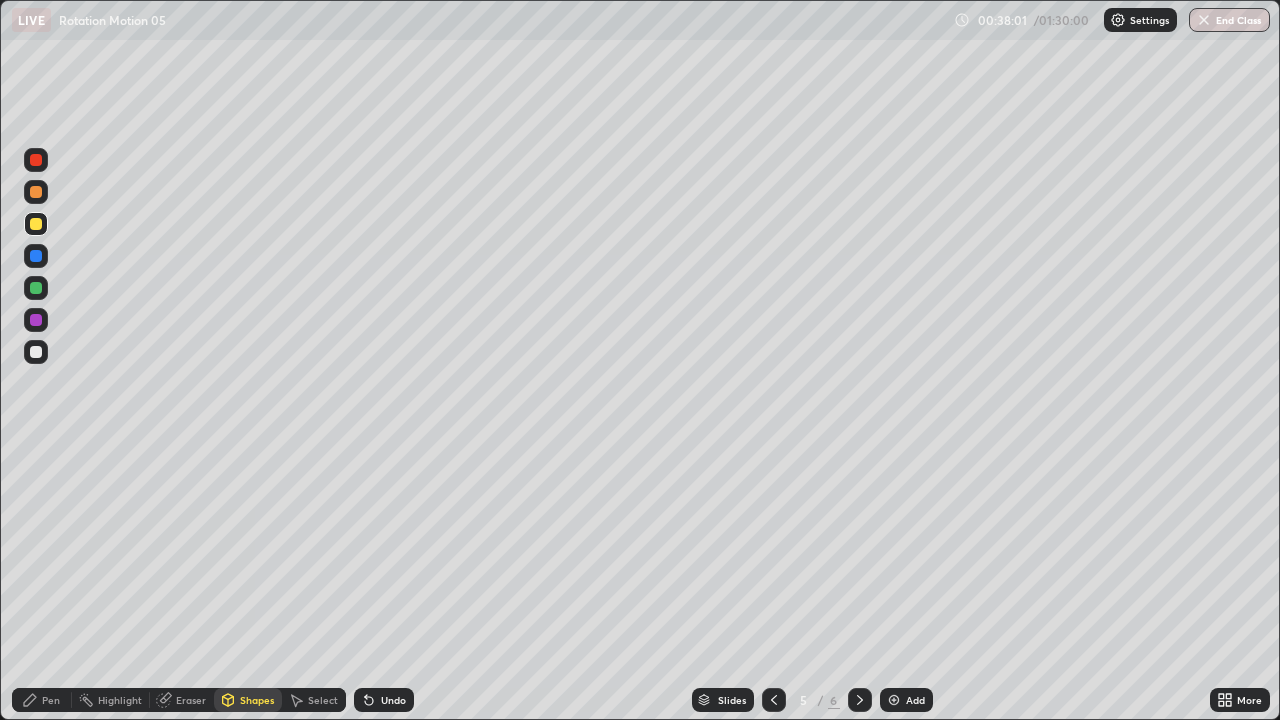click on "Pen" at bounding box center [51, 700] 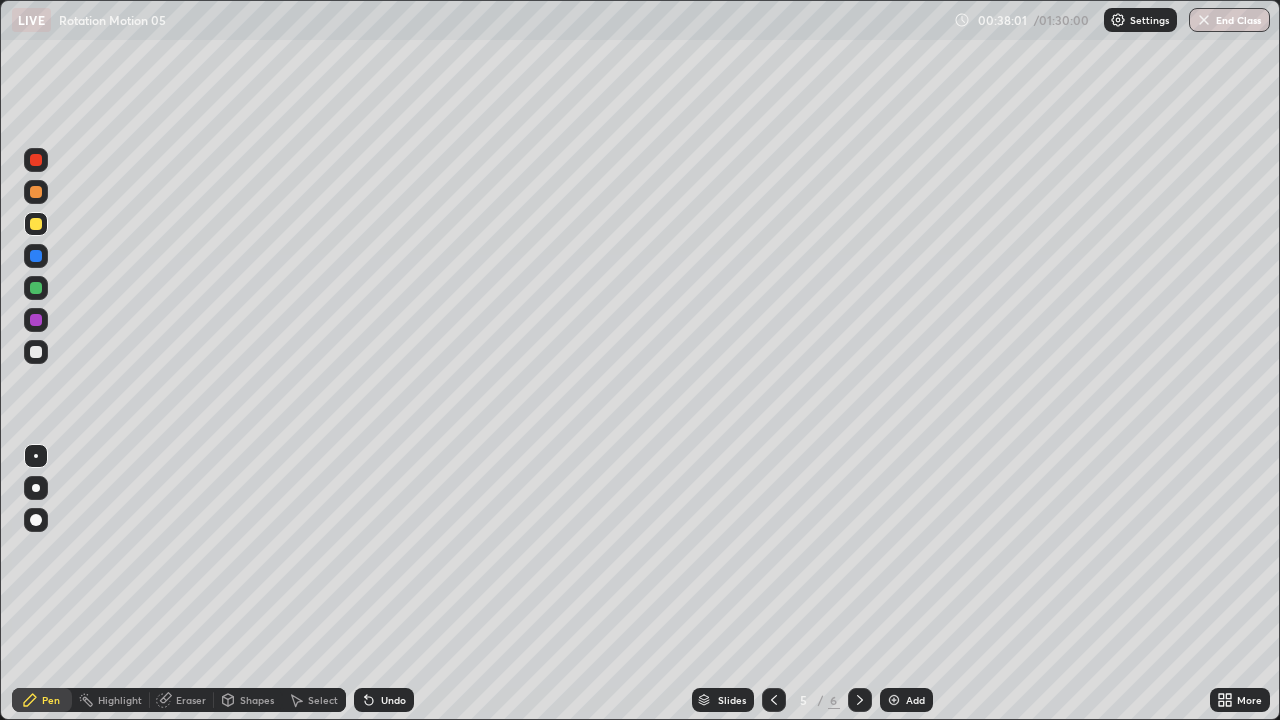 click at bounding box center [36, 352] 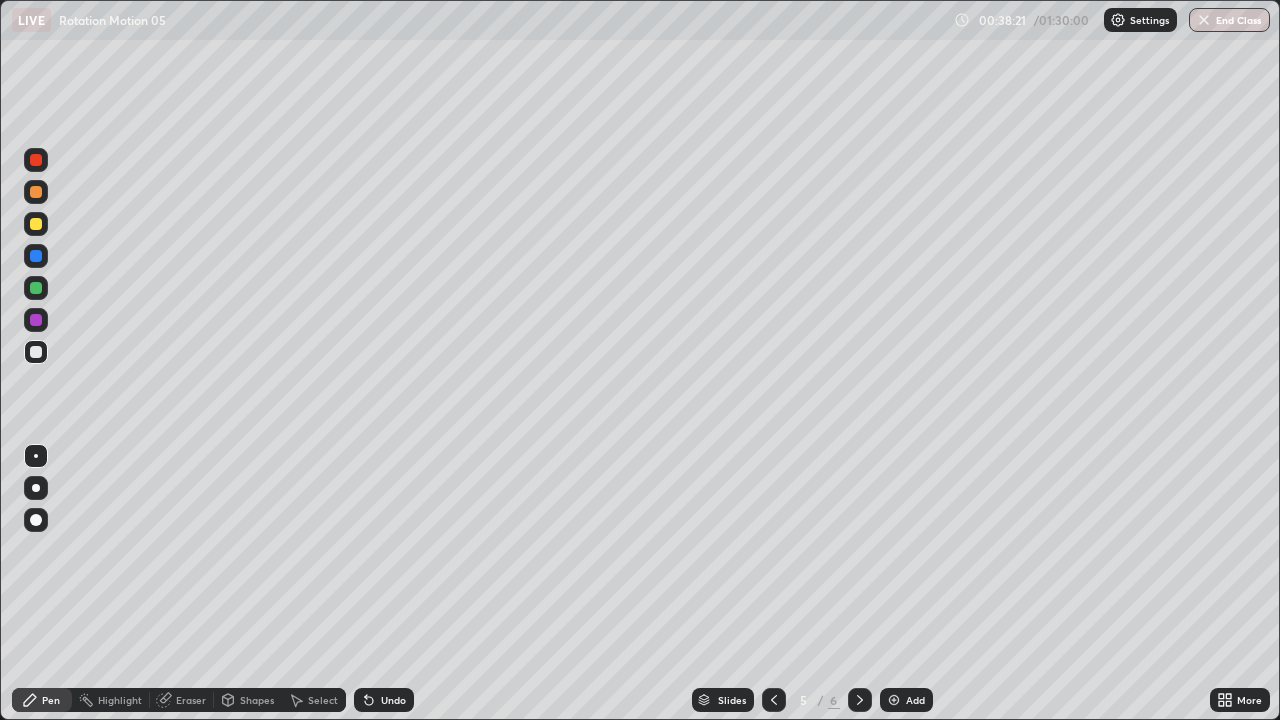click on "Shapes" at bounding box center (257, 700) 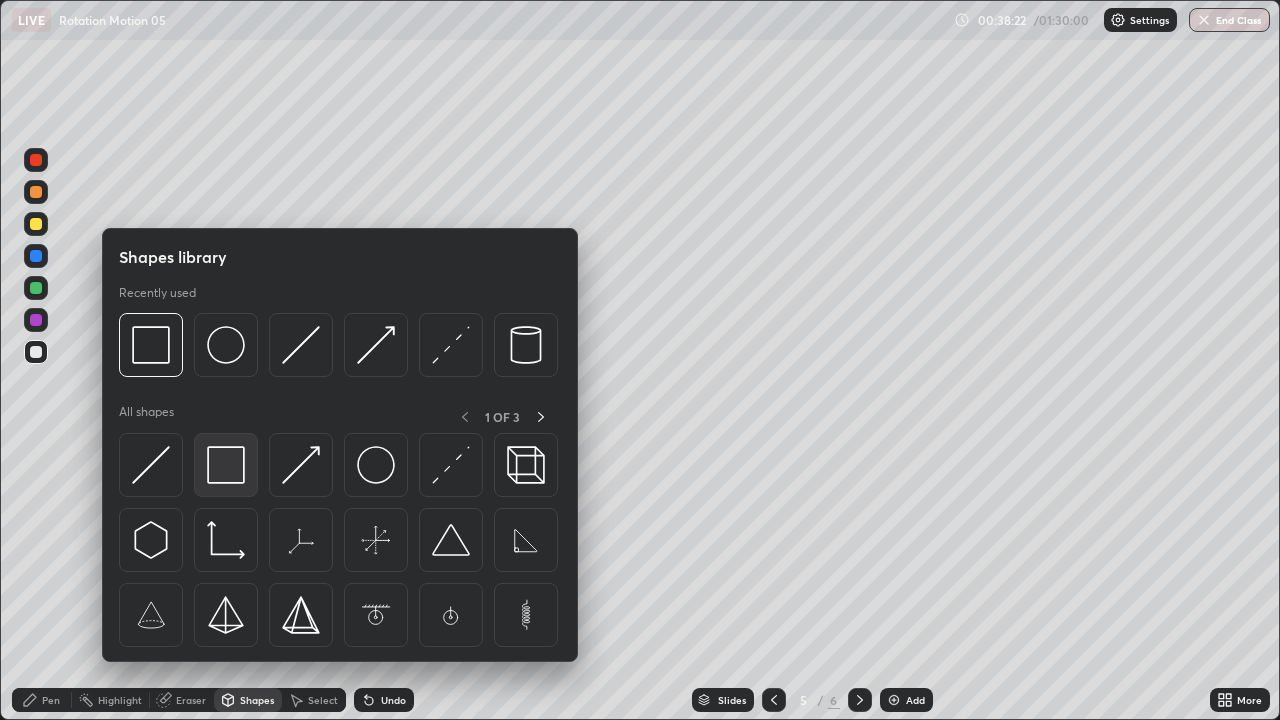 click at bounding box center [226, 465] 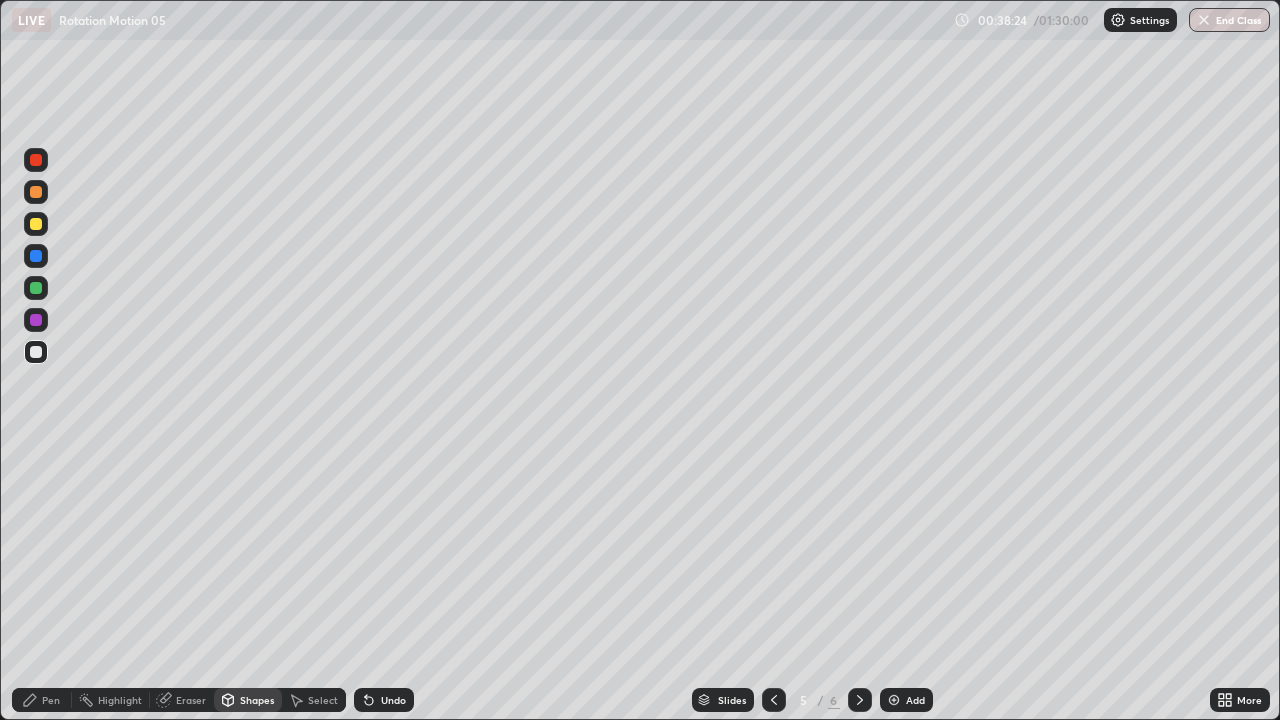 click on "Pen" at bounding box center [51, 700] 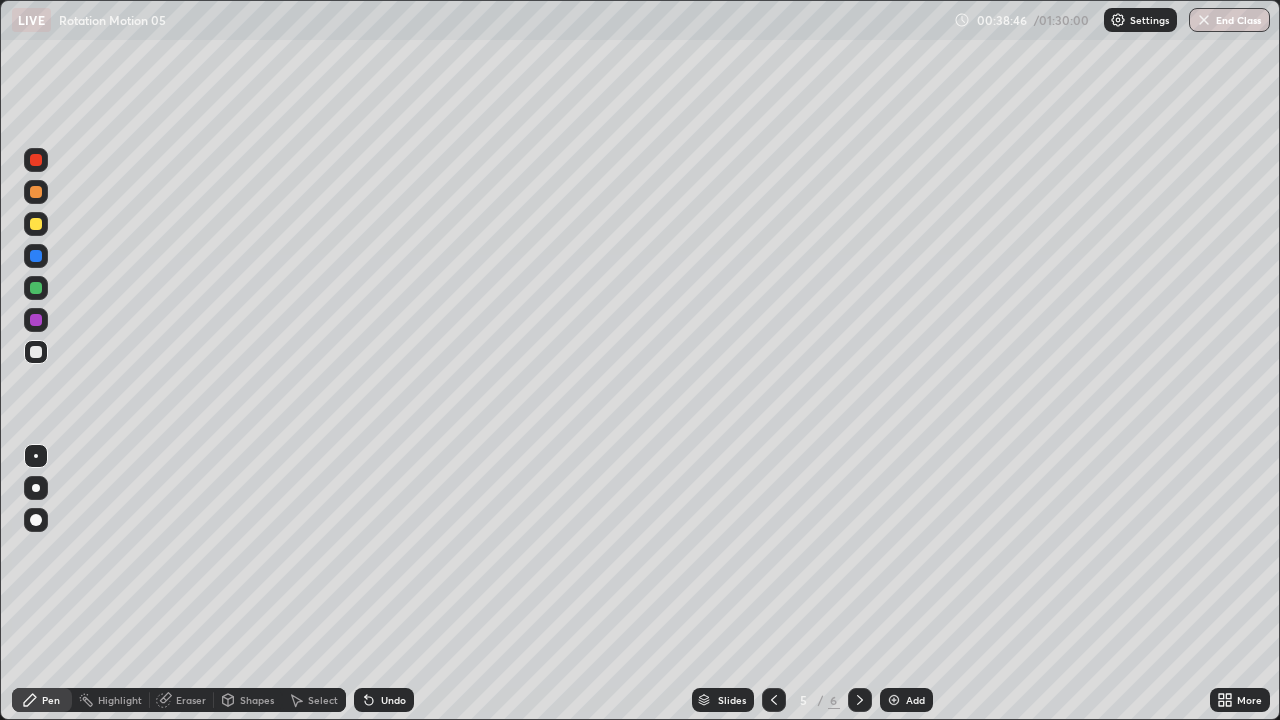 click on "Shapes" at bounding box center (248, 700) 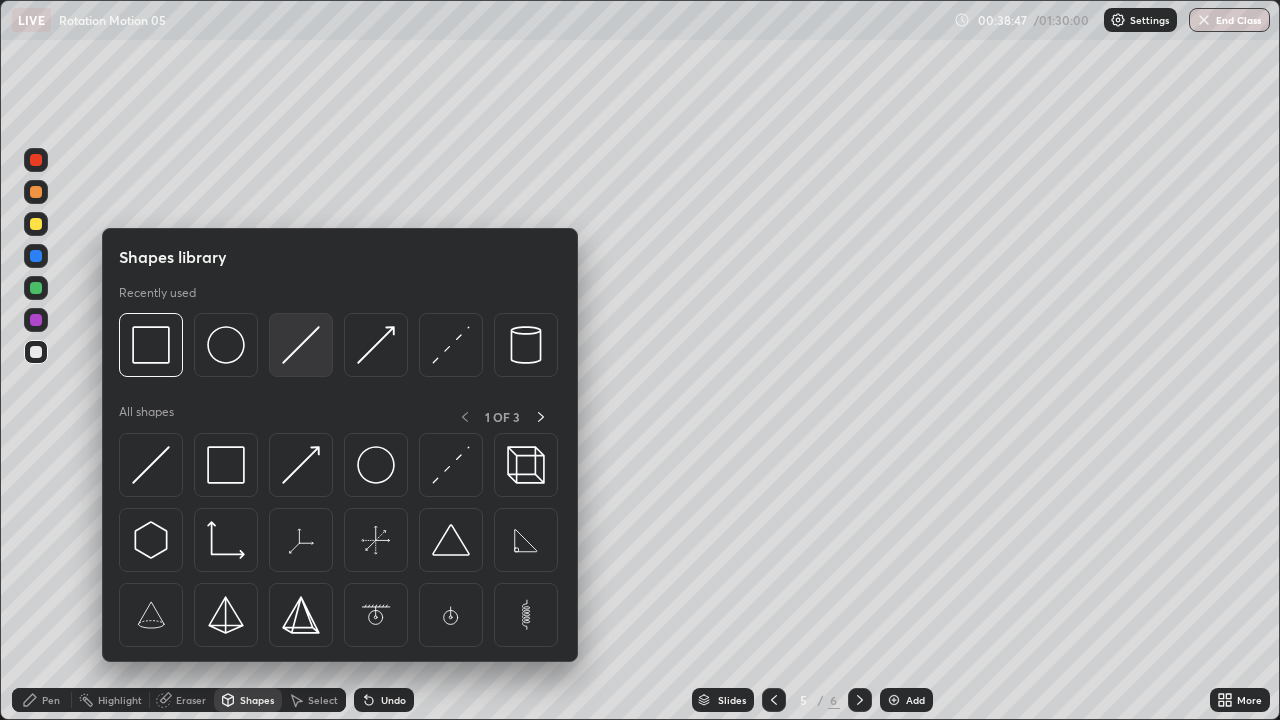 click at bounding box center [301, 345] 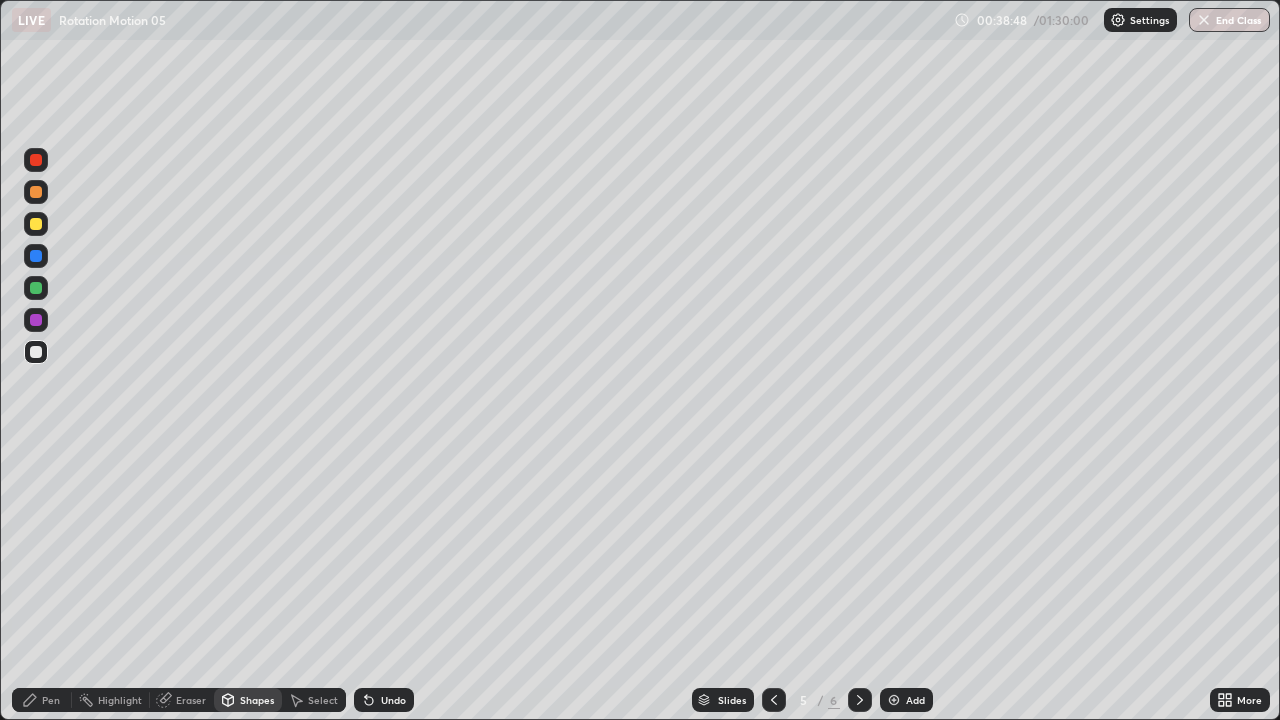 click at bounding box center [36, 352] 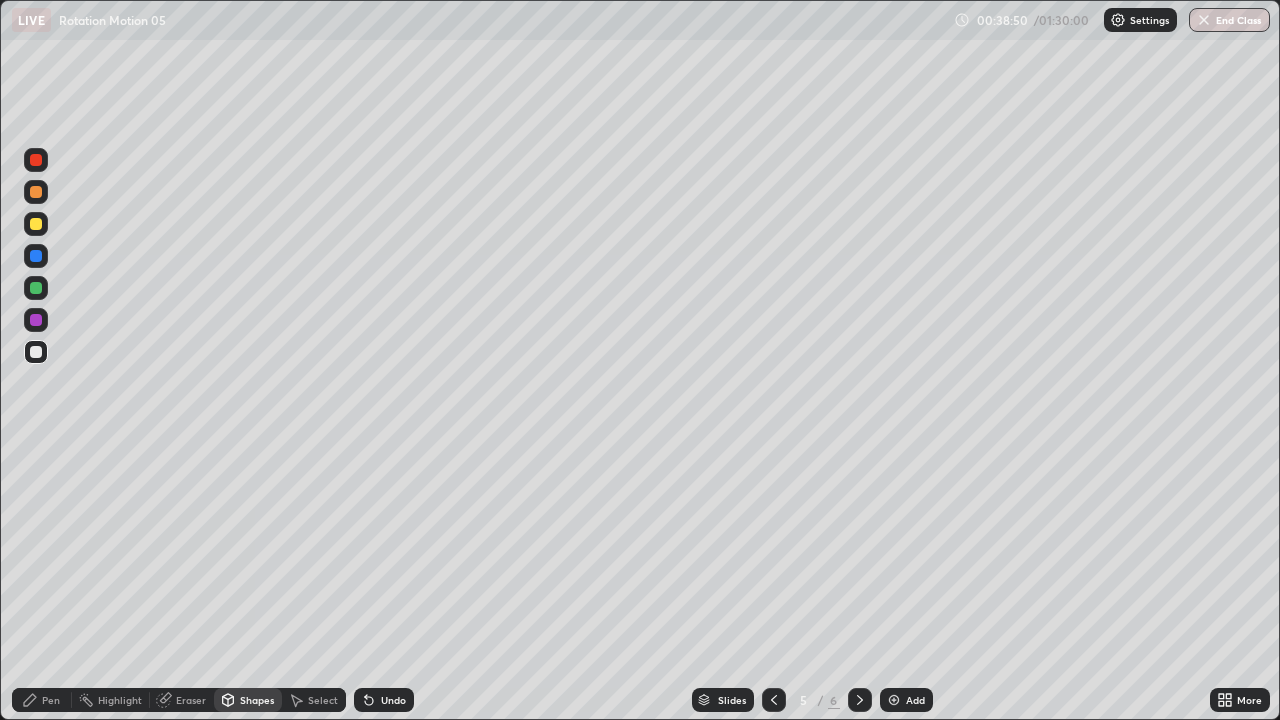 click on "Pen" at bounding box center (42, 700) 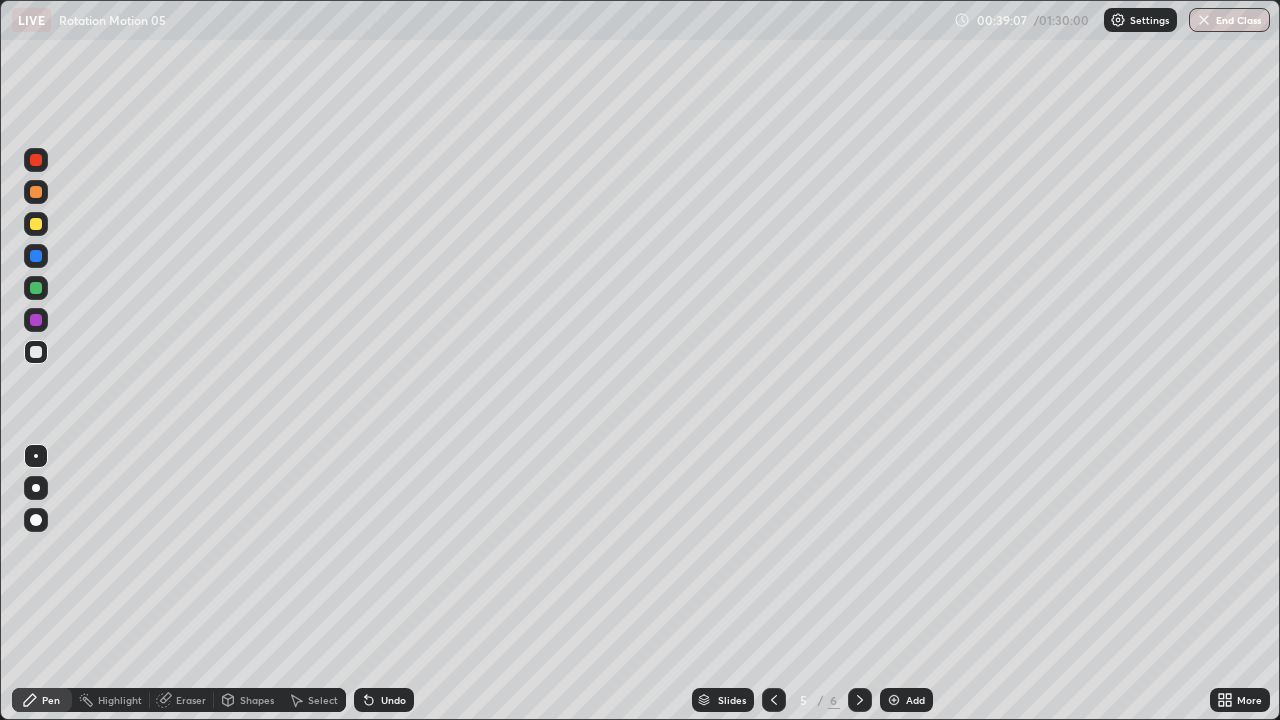 click on "Shapes" at bounding box center (257, 700) 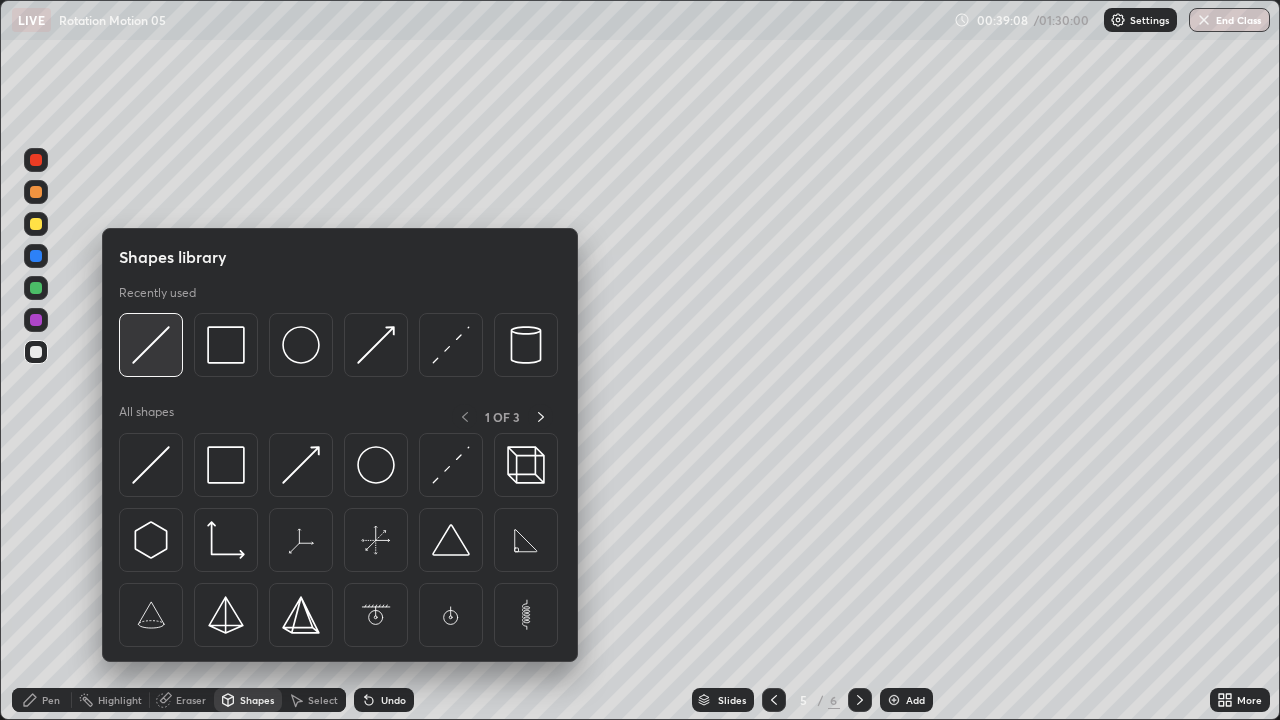 click at bounding box center [151, 345] 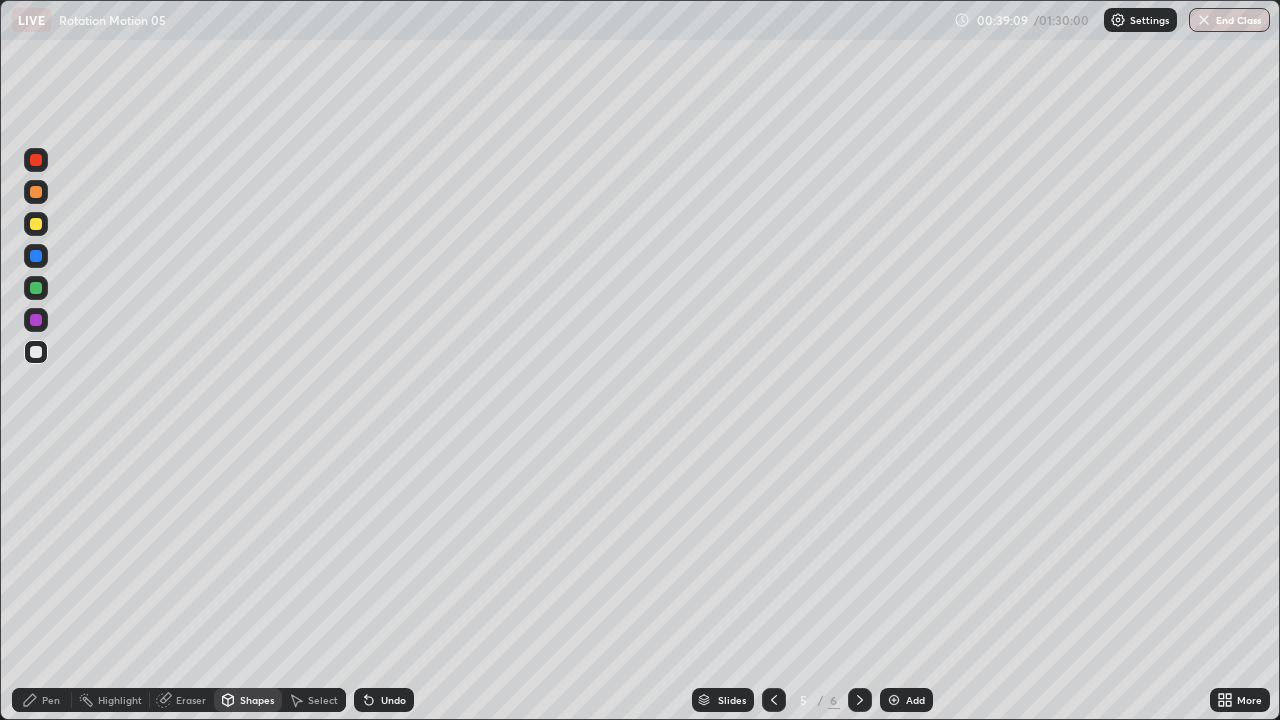 click at bounding box center [36, 224] 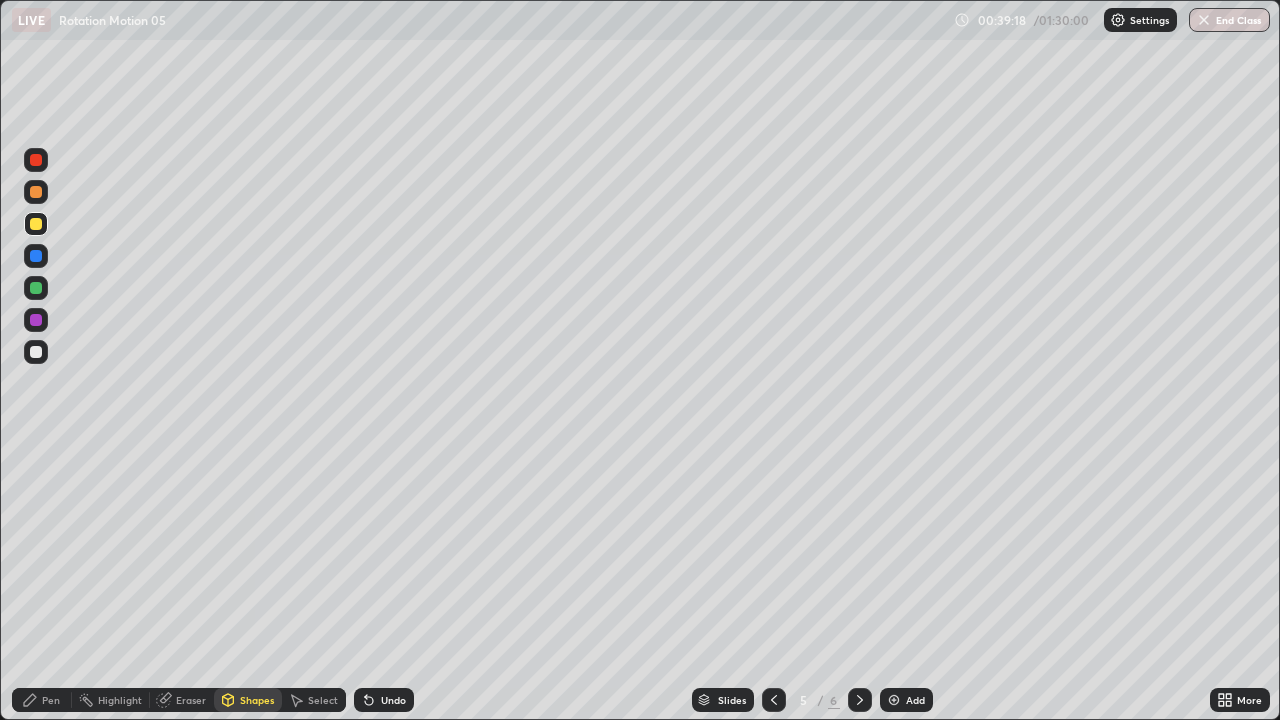 click on "Undo" at bounding box center (393, 700) 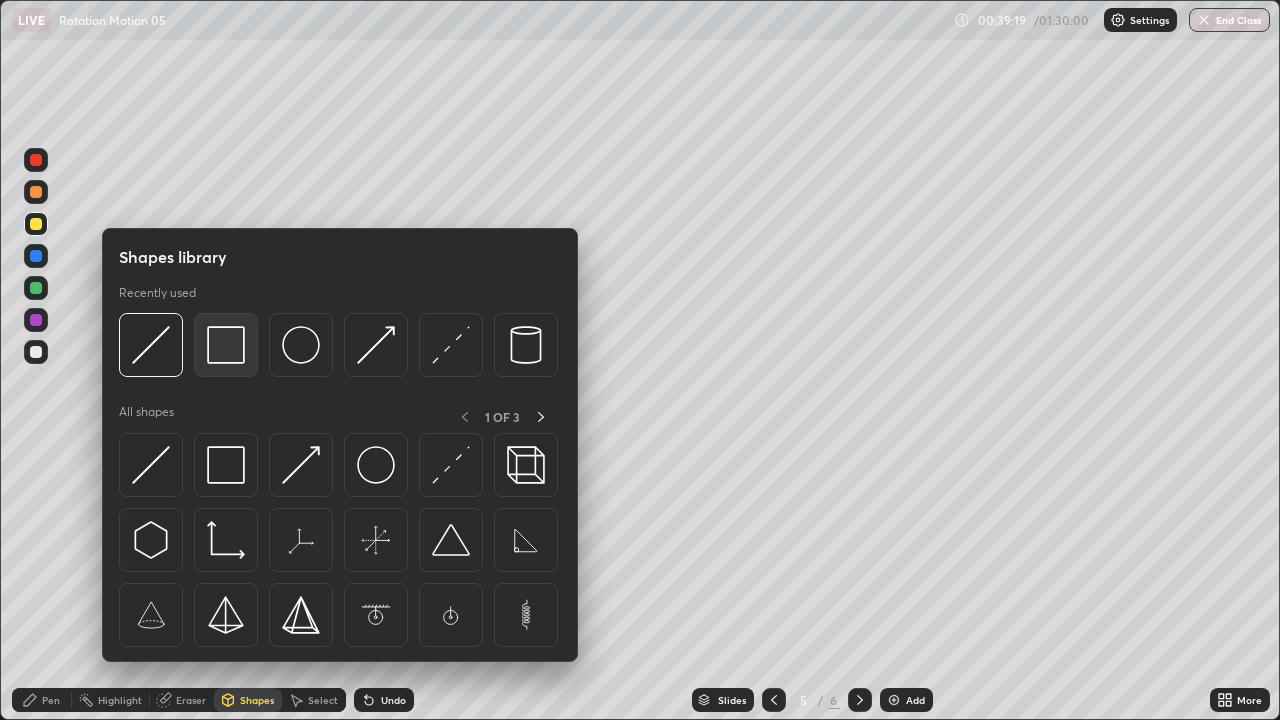 click at bounding box center [226, 345] 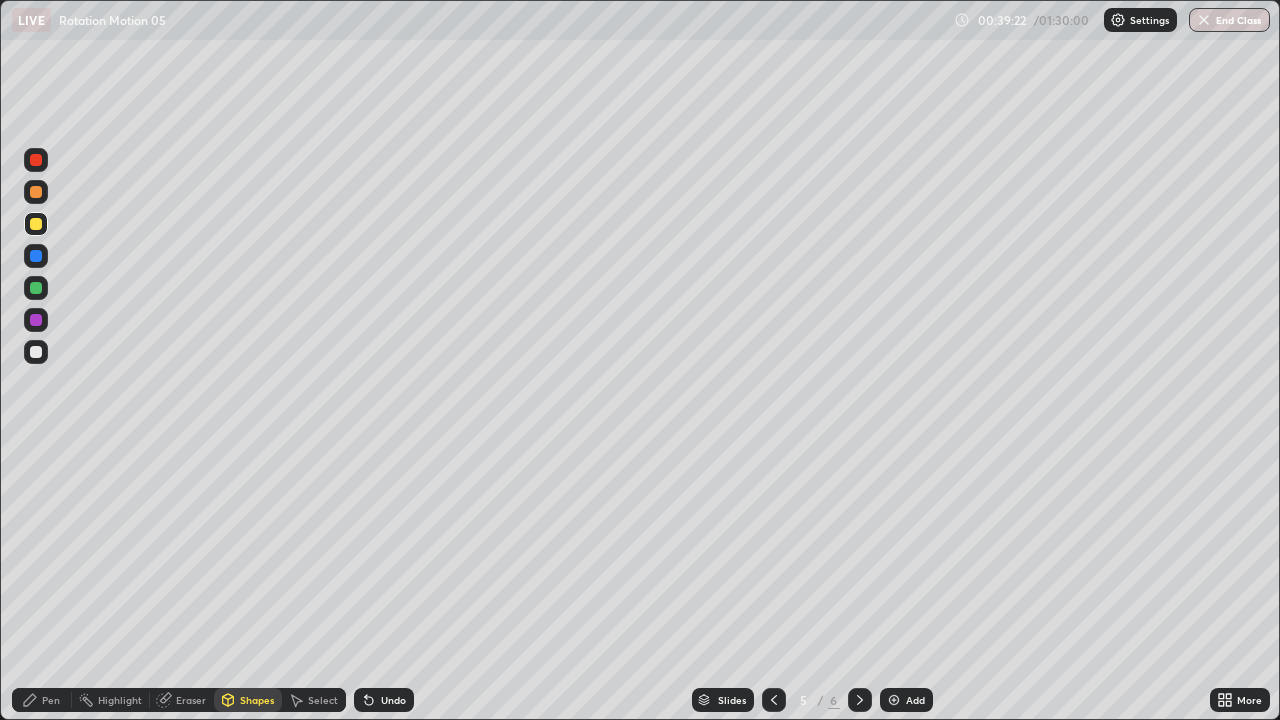 click on "Shapes" at bounding box center (257, 700) 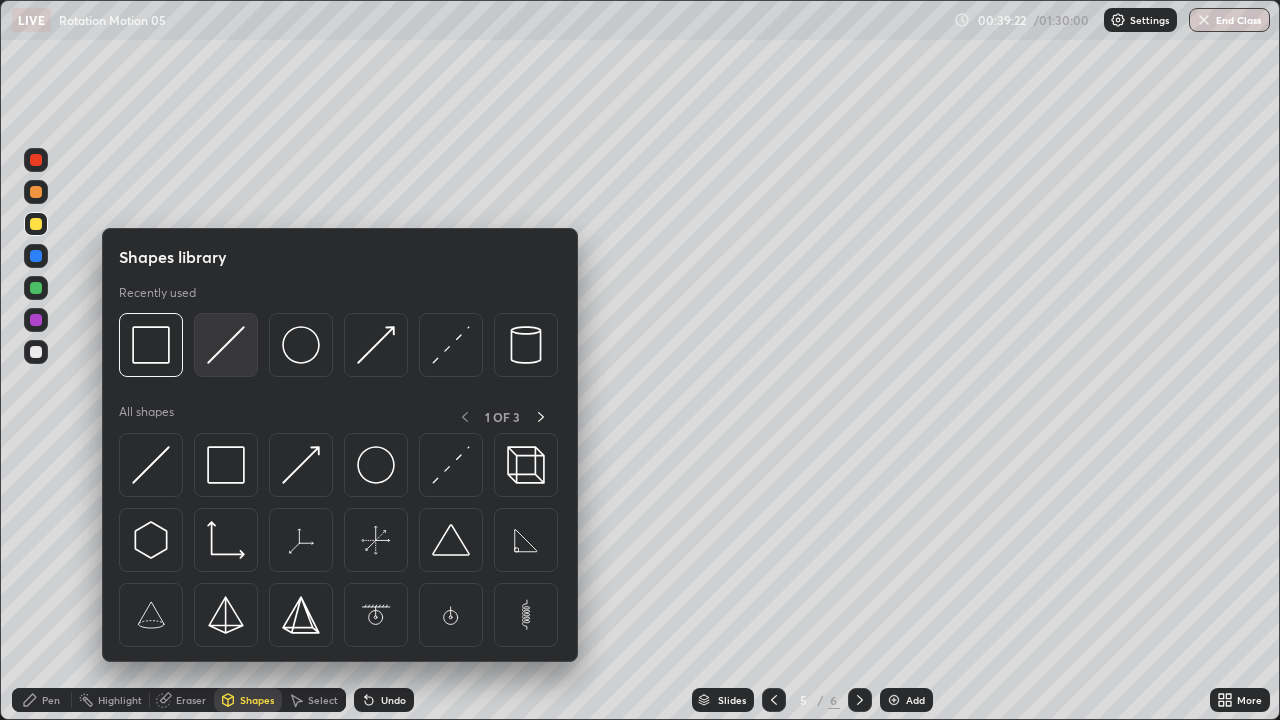 click at bounding box center (226, 345) 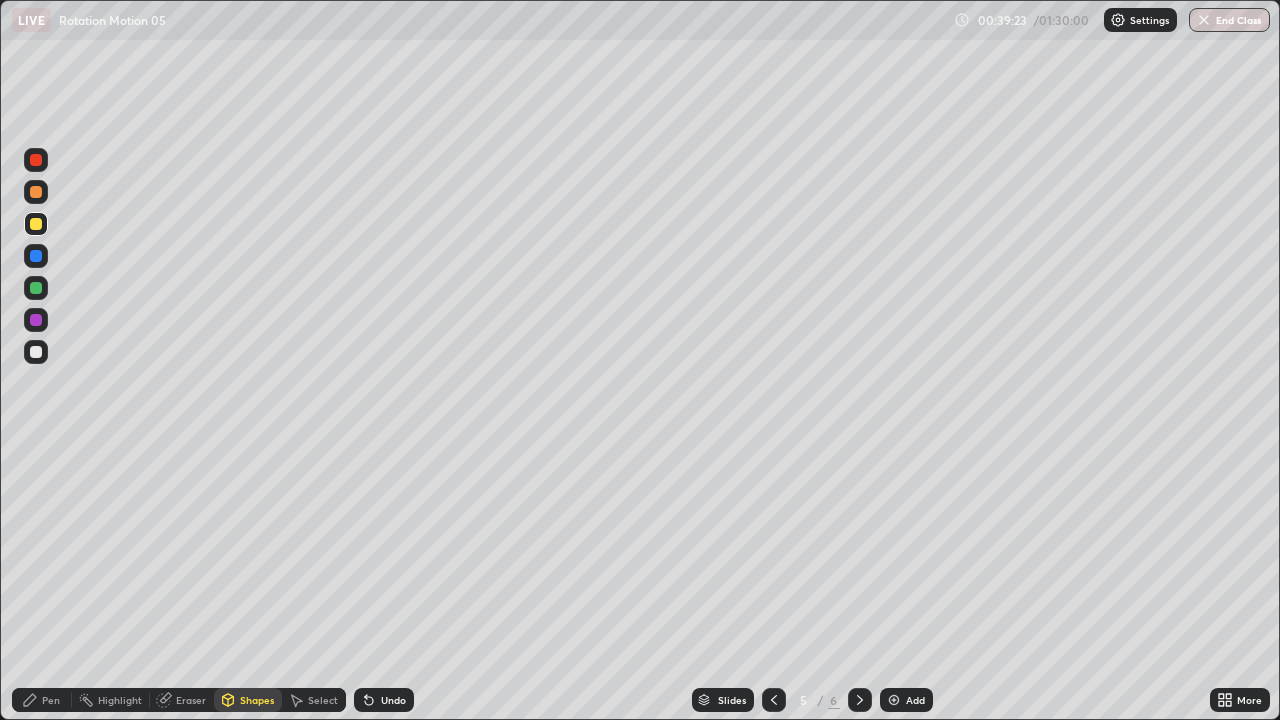 click at bounding box center [36, 352] 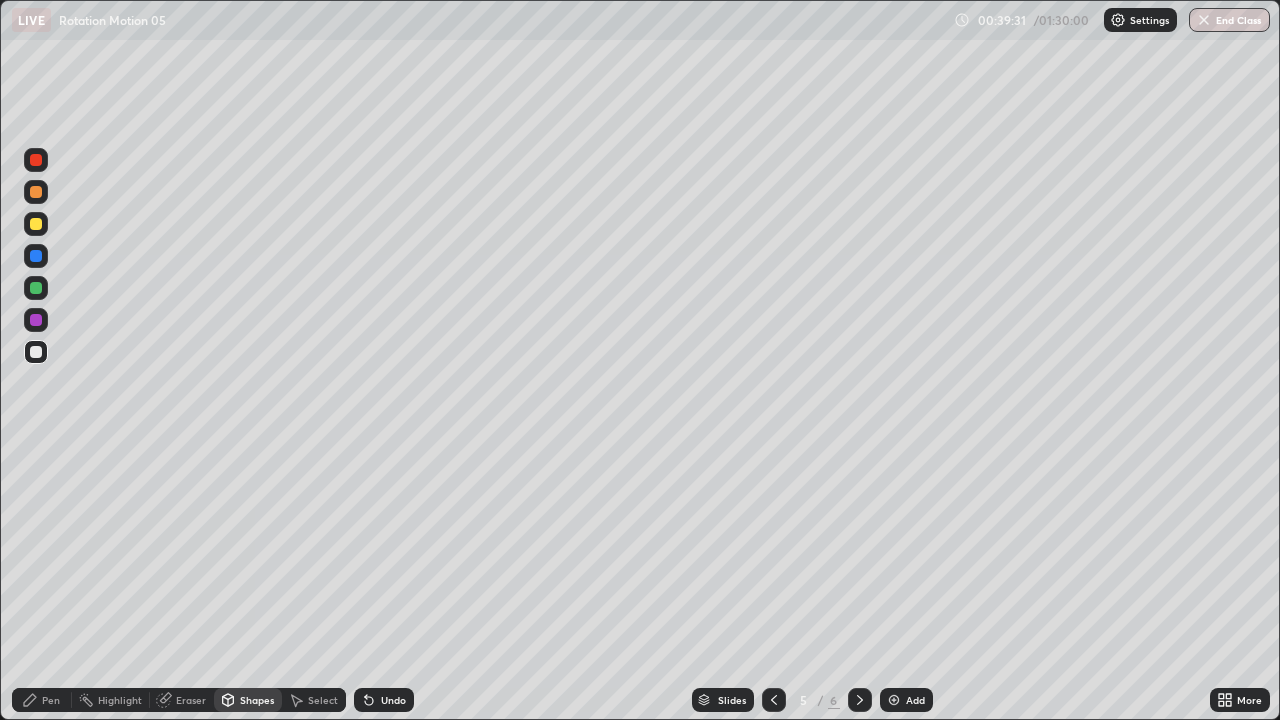 click on "Select" at bounding box center (323, 700) 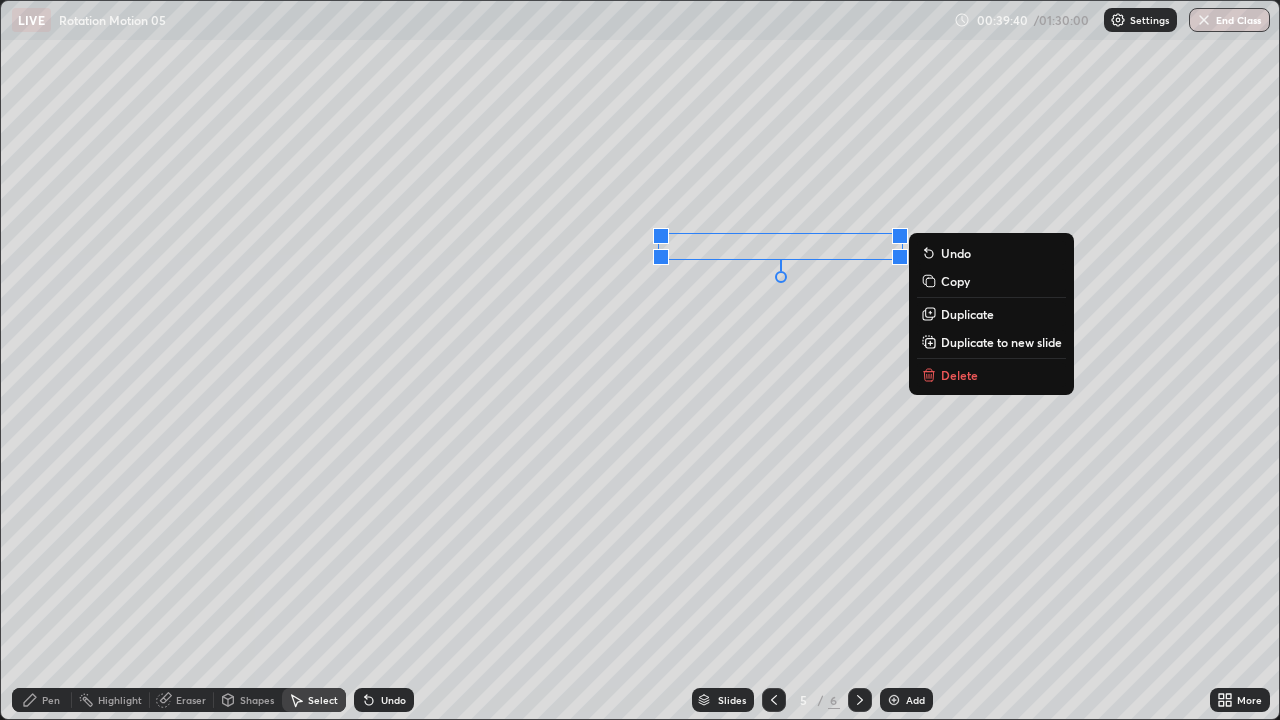 click on "0 ° Undo Copy Duplicate Duplicate to new slide Delete" at bounding box center (640, 360) 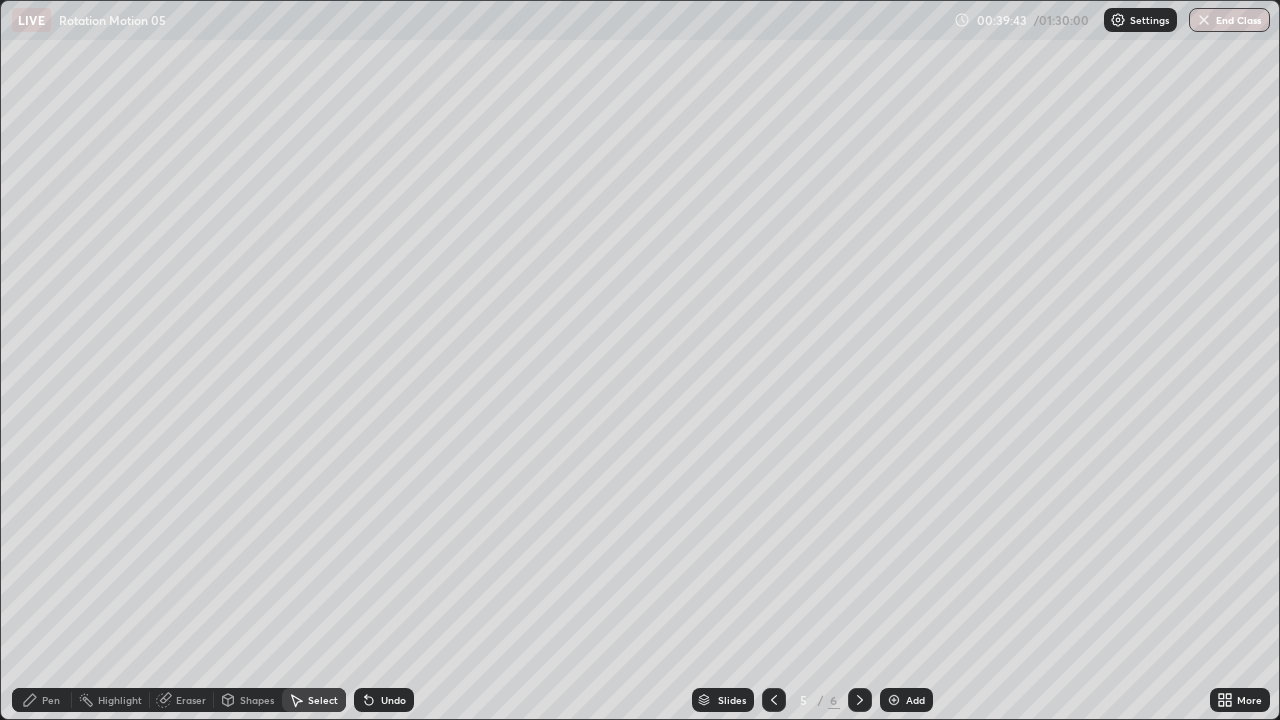 click on "Shapes" at bounding box center (257, 700) 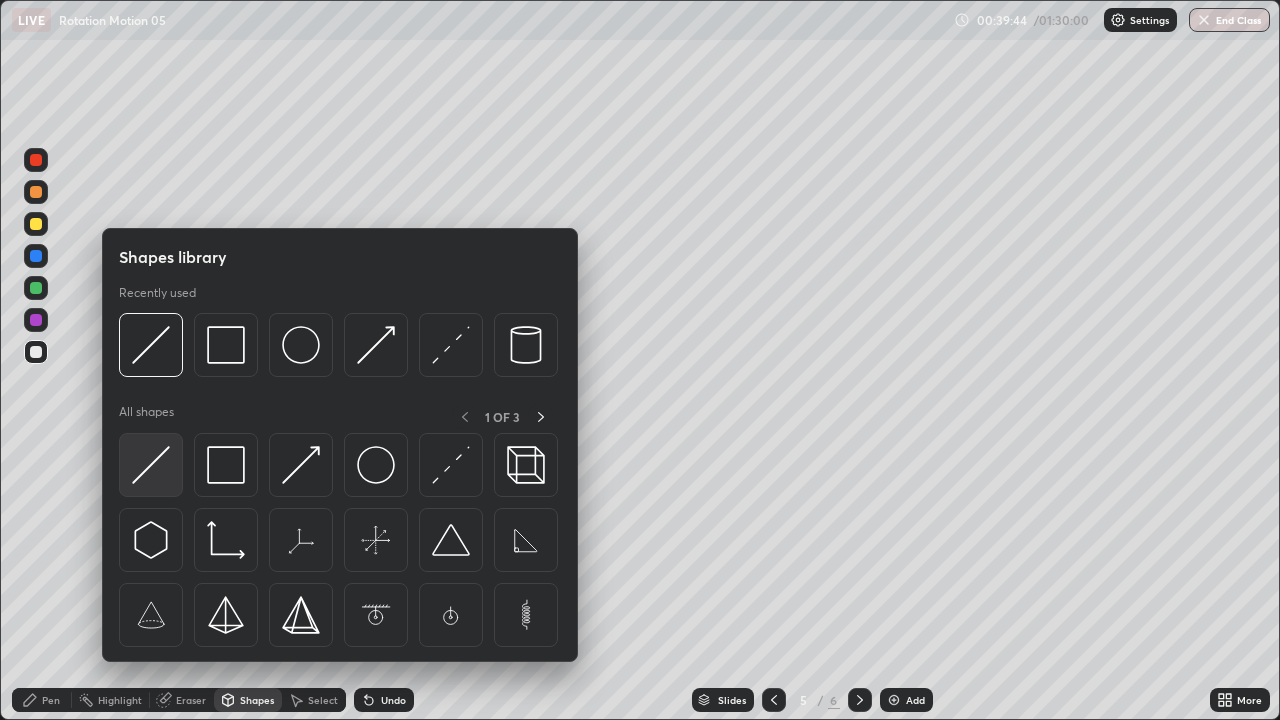 click at bounding box center (151, 465) 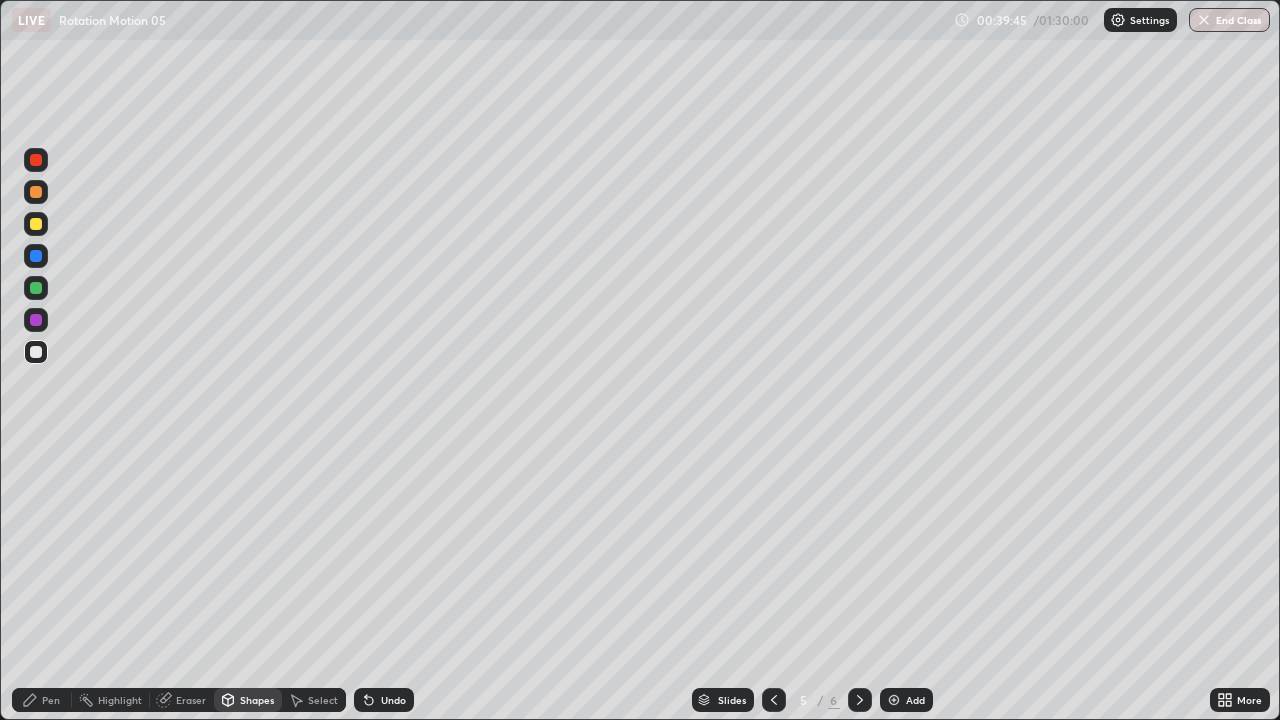 click at bounding box center (36, 288) 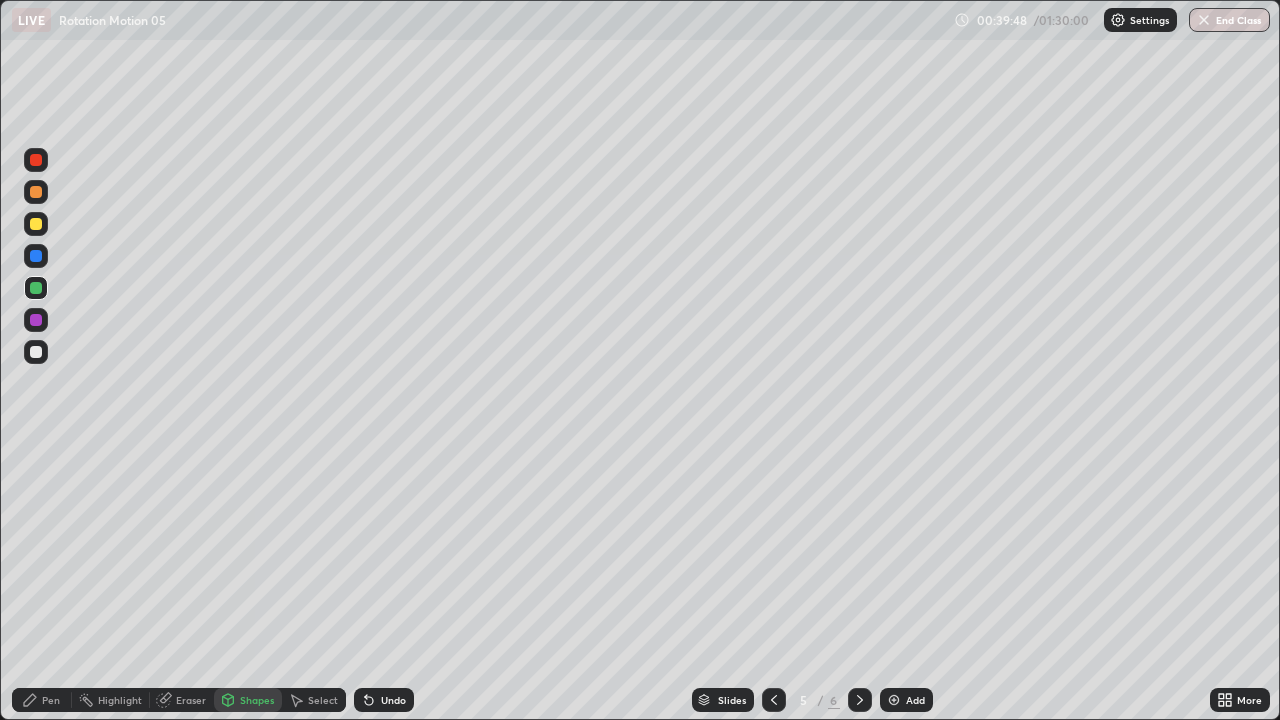 click on "Shapes" at bounding box center [248, 700] 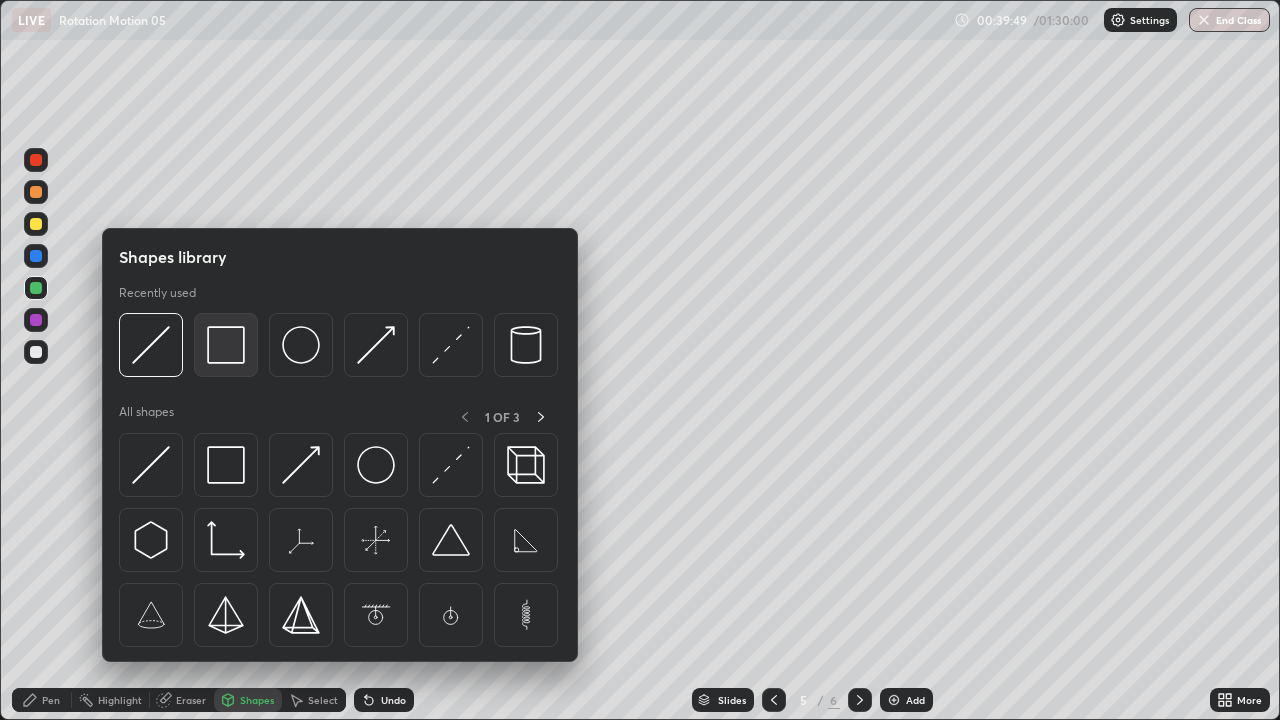 click at bounding box center (226, 345) 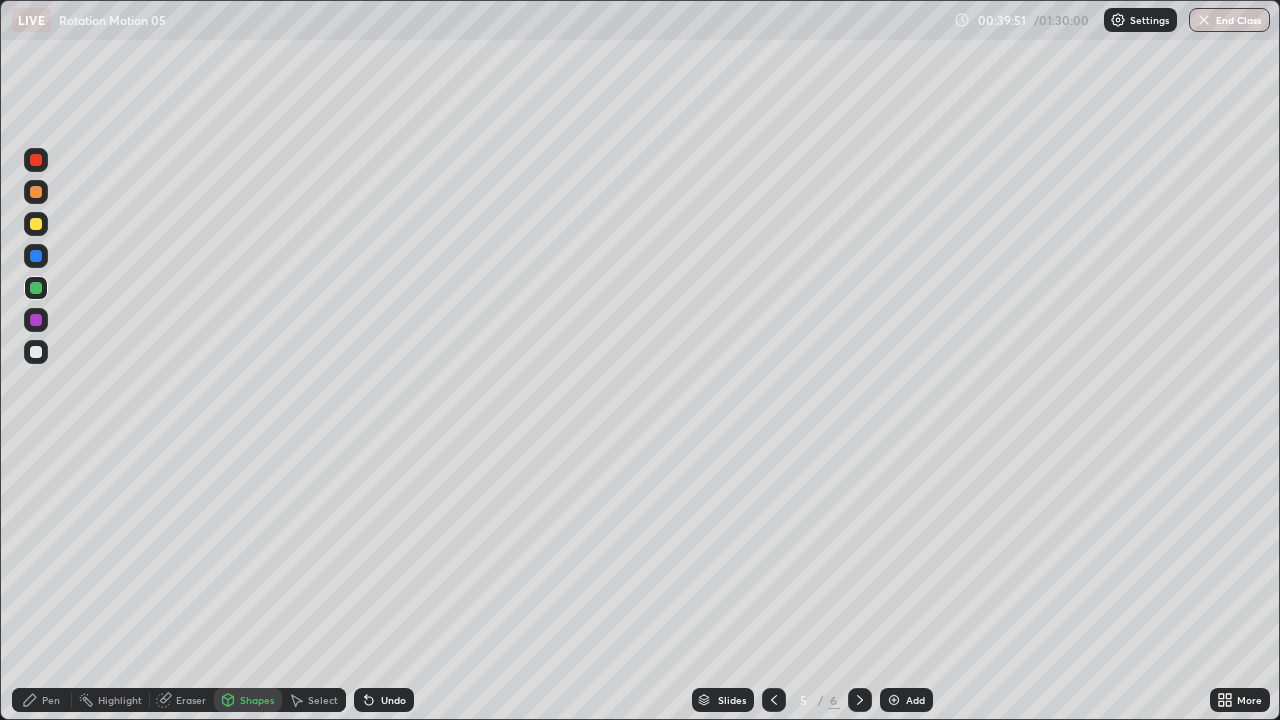 click on "Pen" at bounding box center [51, 700] 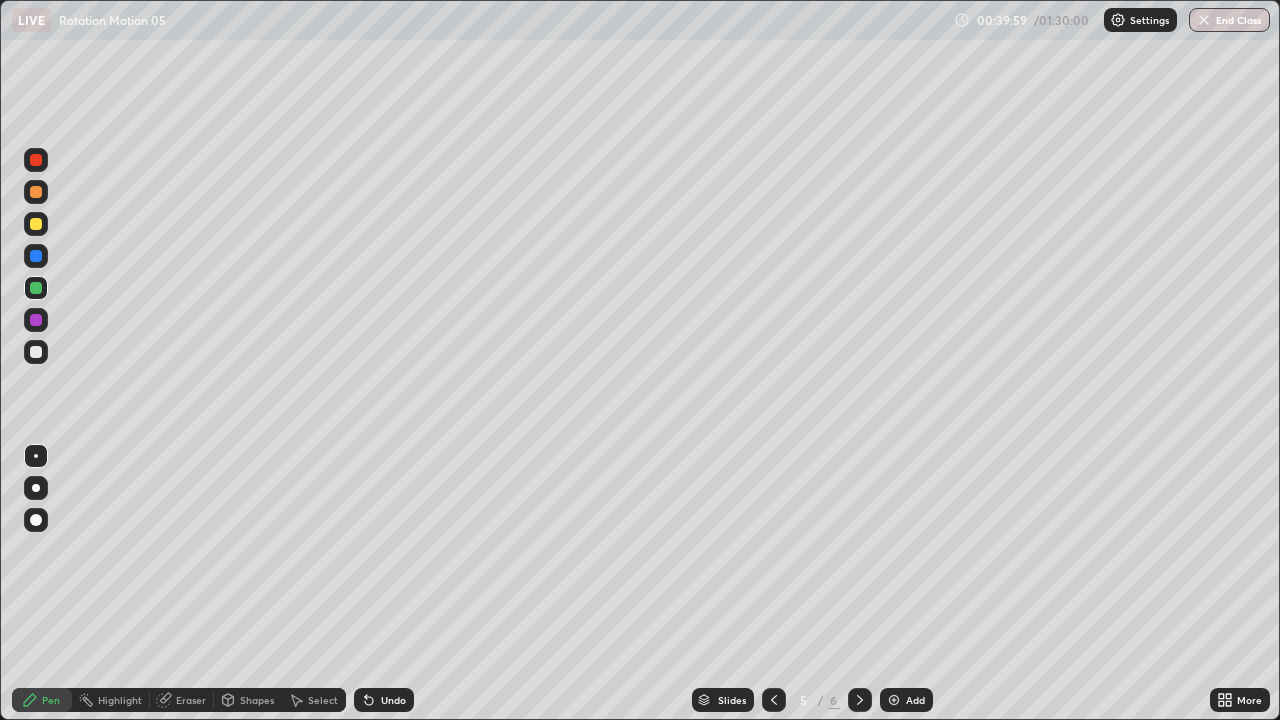 click at bounding box center (36, 352) 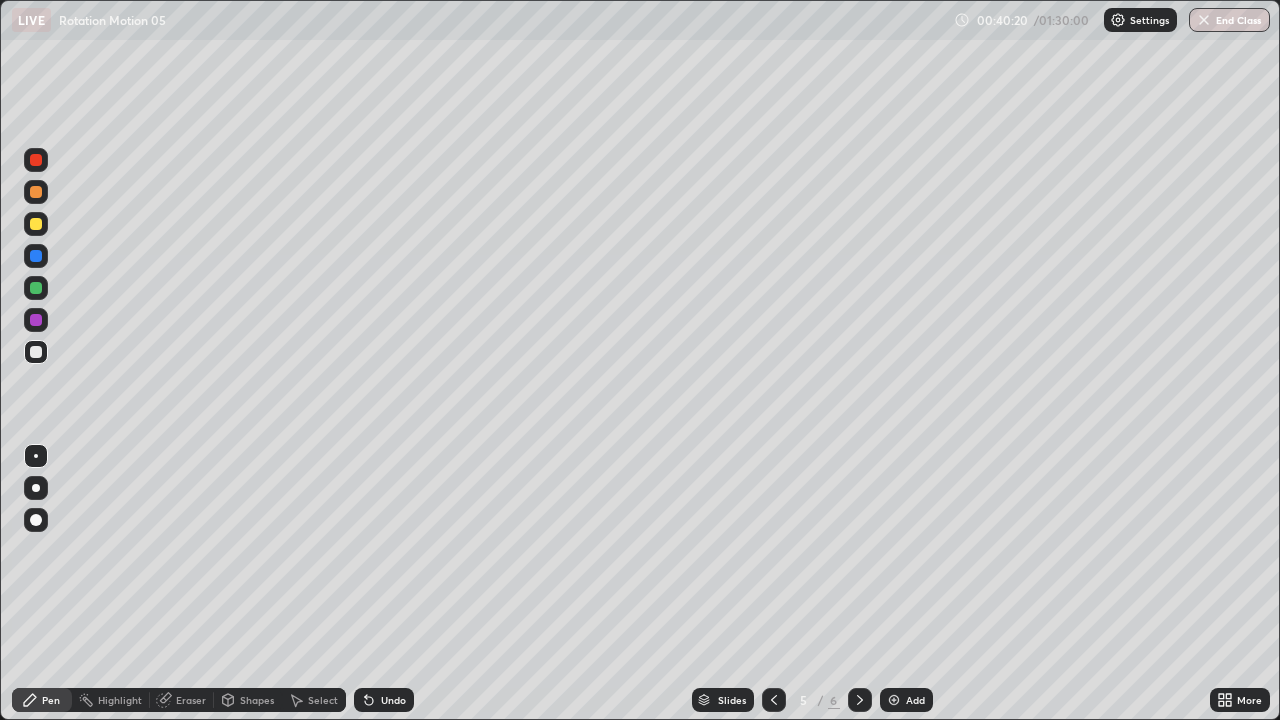 click at bounding box center [36, 224] 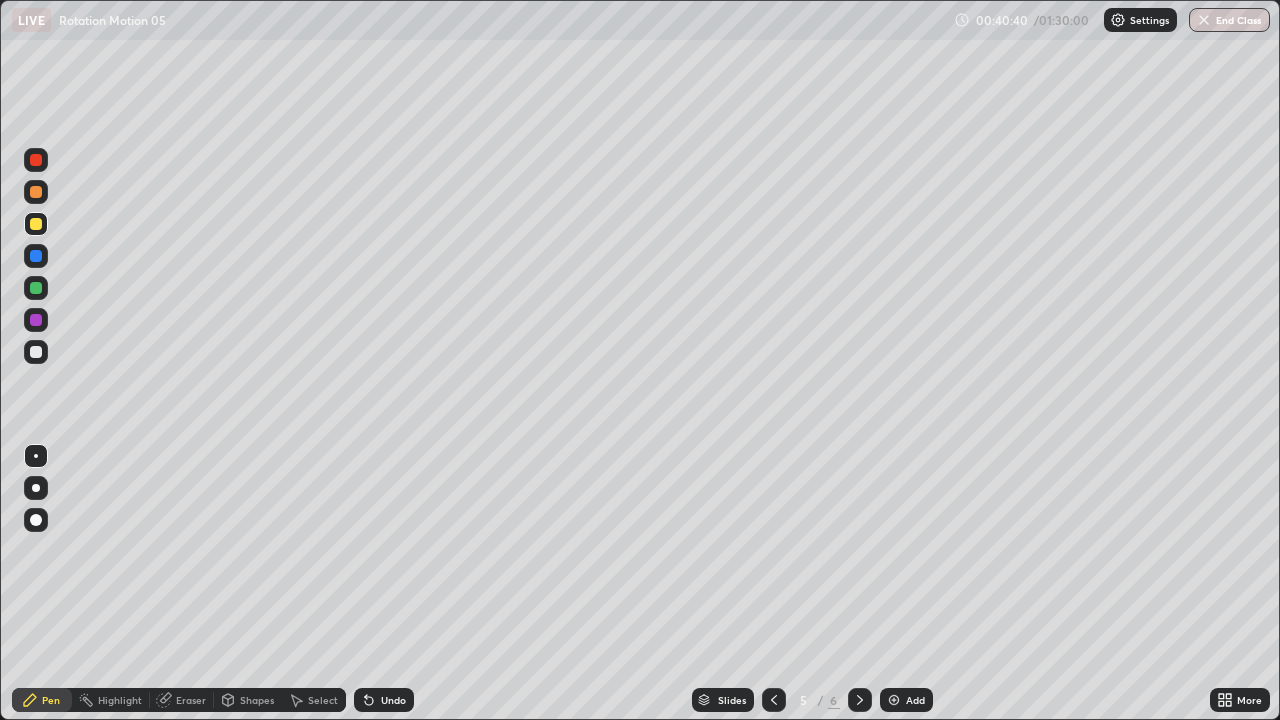 click at bounding box center [36, 320] 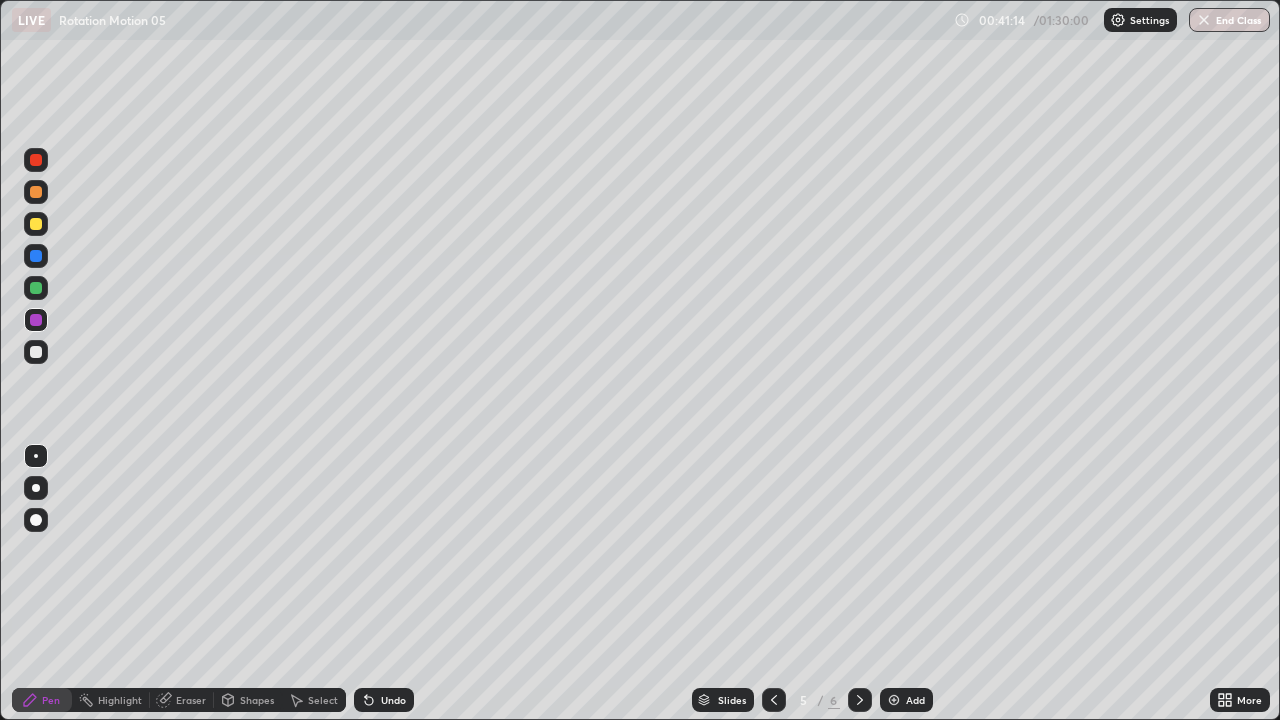 click at bounding box center [36, 352] 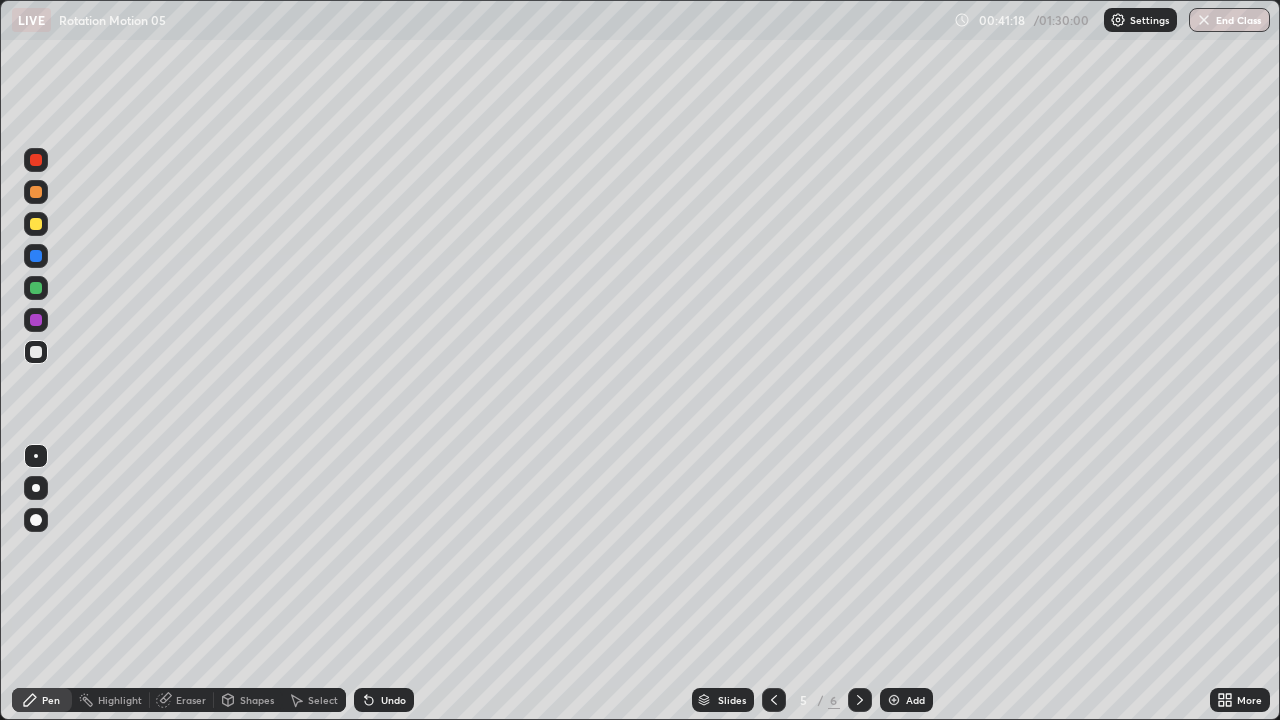 click on "Shapes" at bounding box center (248, 700) 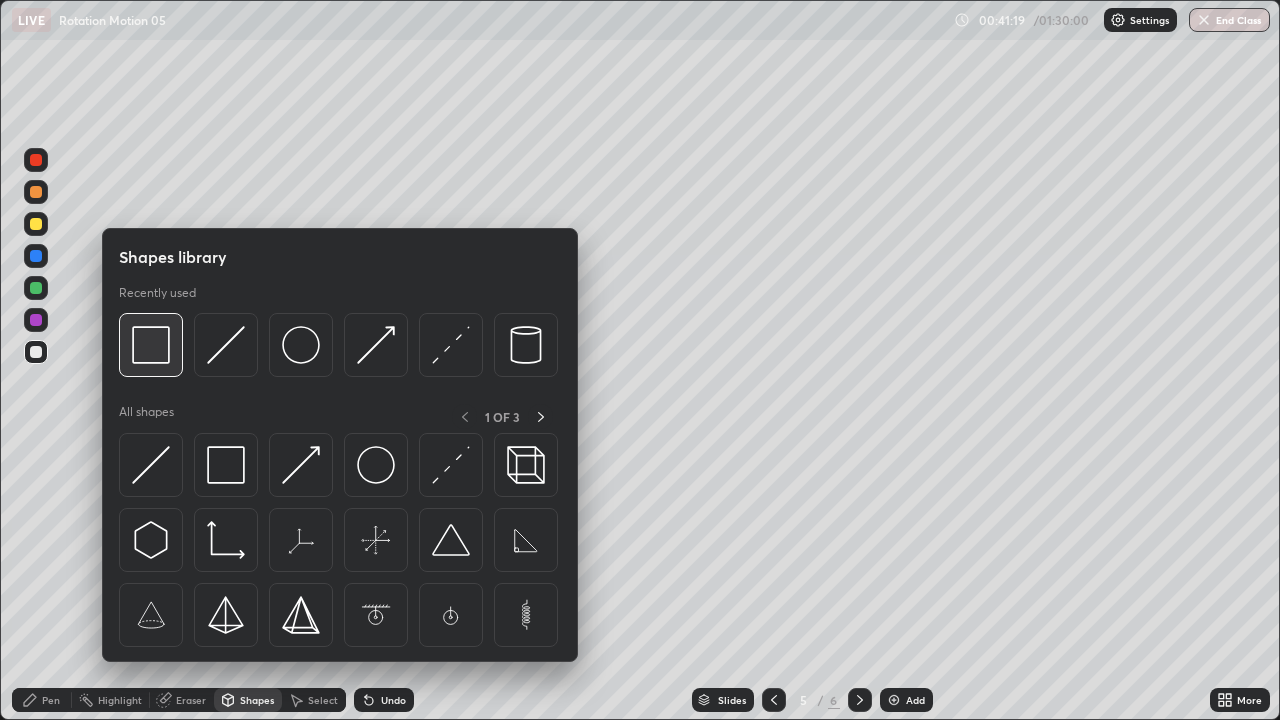 click at bounding box center [151, 345] 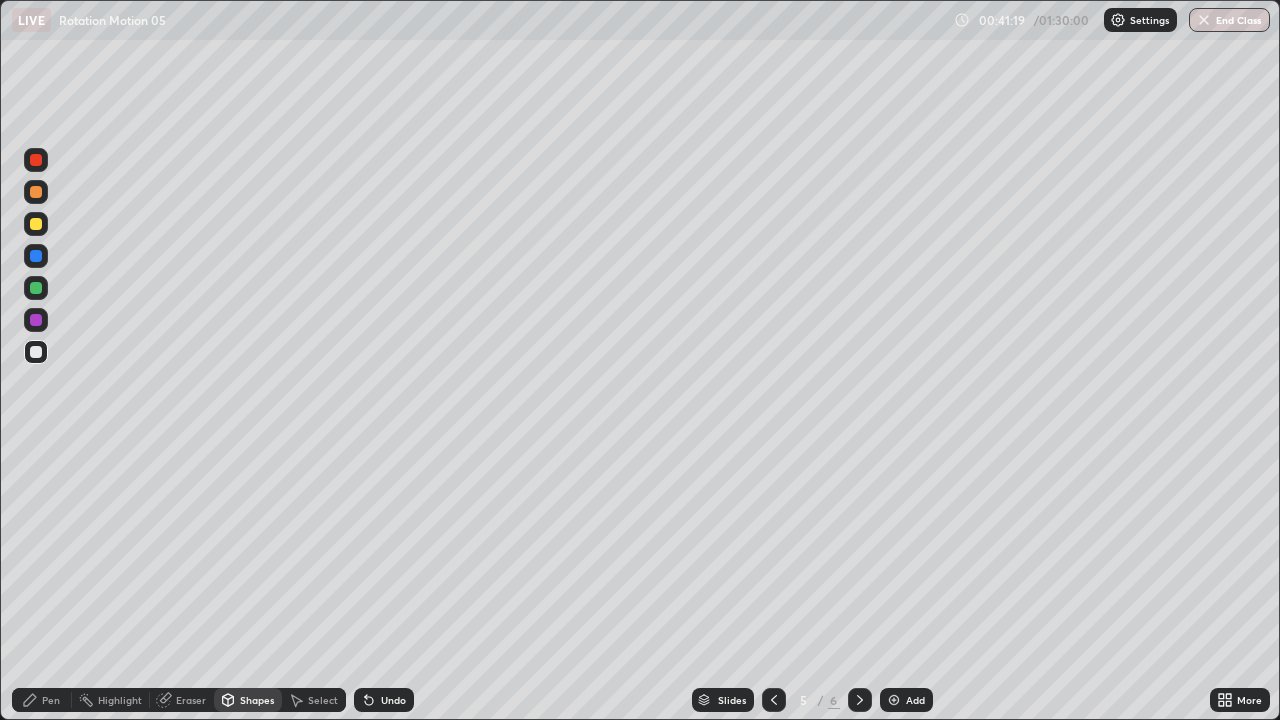 click at bounding box center [36, 224] 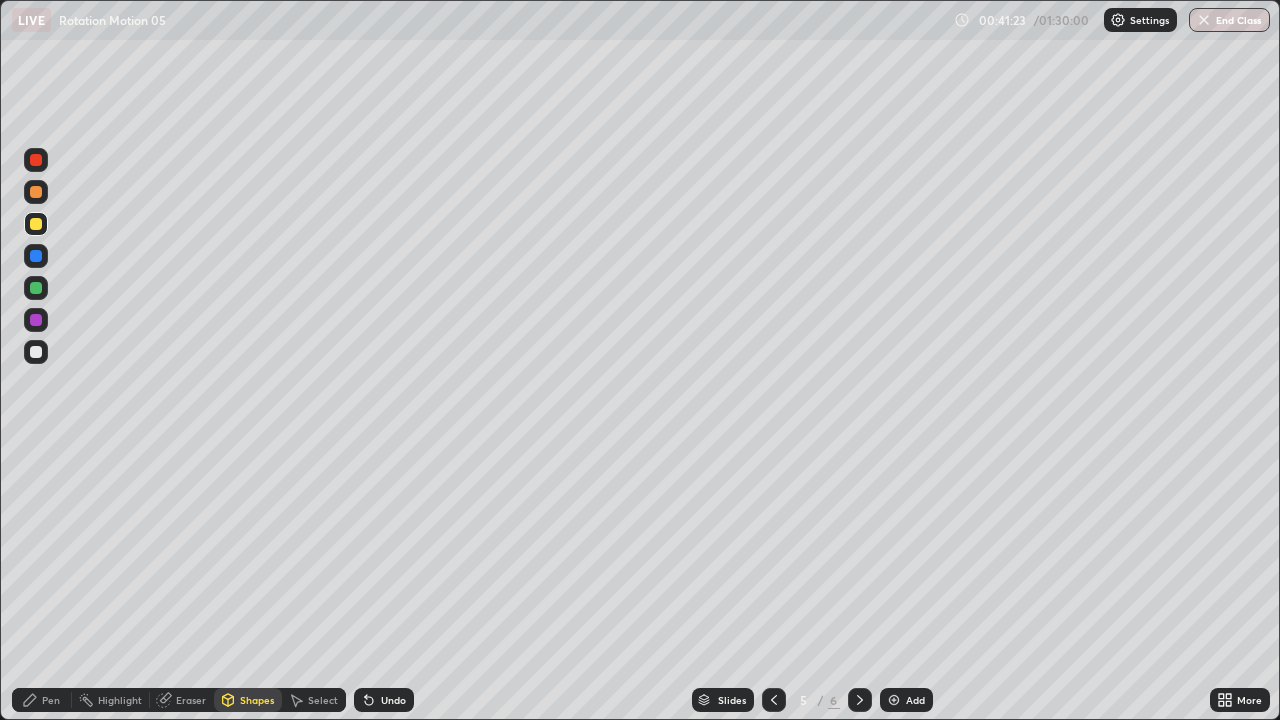 click at bounding box center [36, 352] 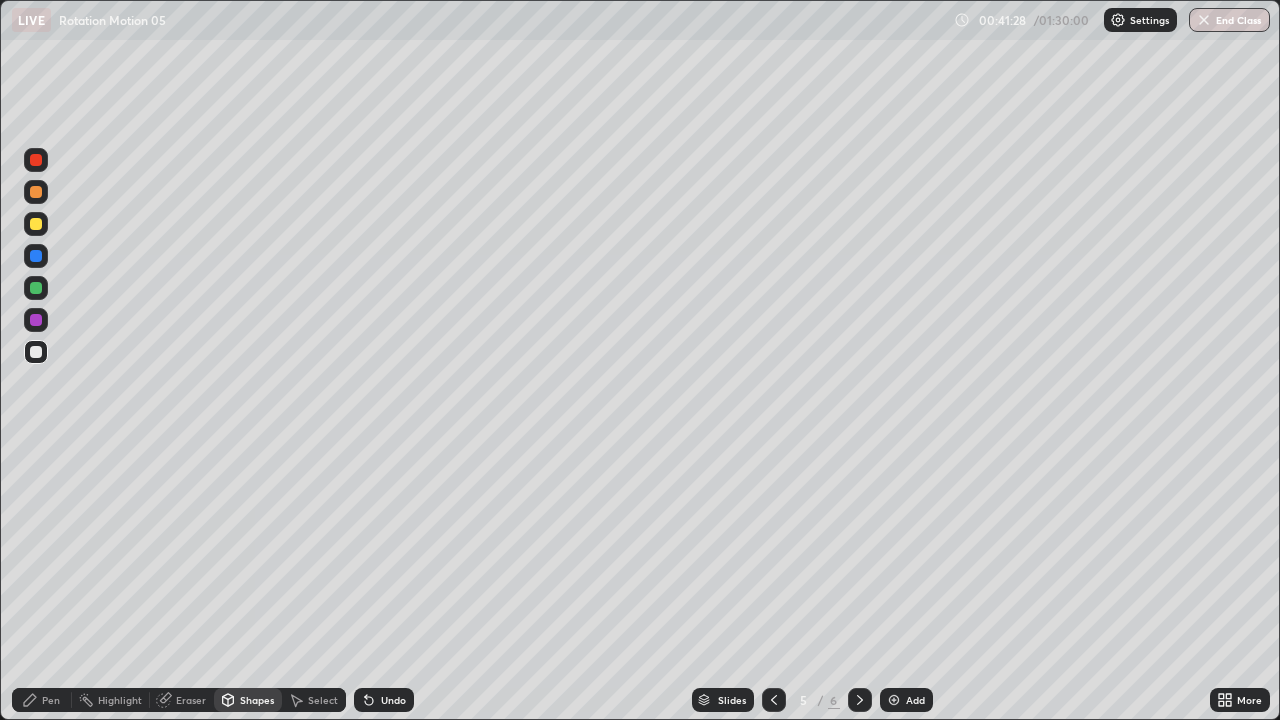 click on "Pen" at bounding box center (51, 700) 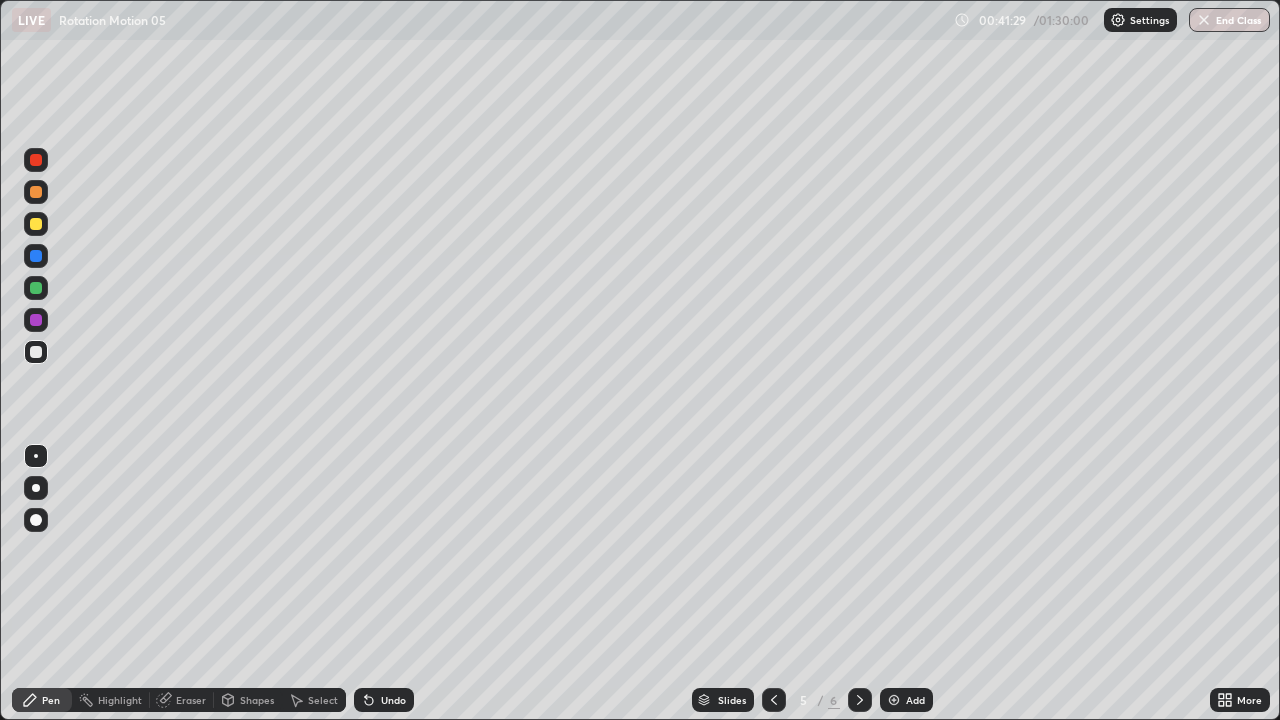 click at bounding box center [36, 352] 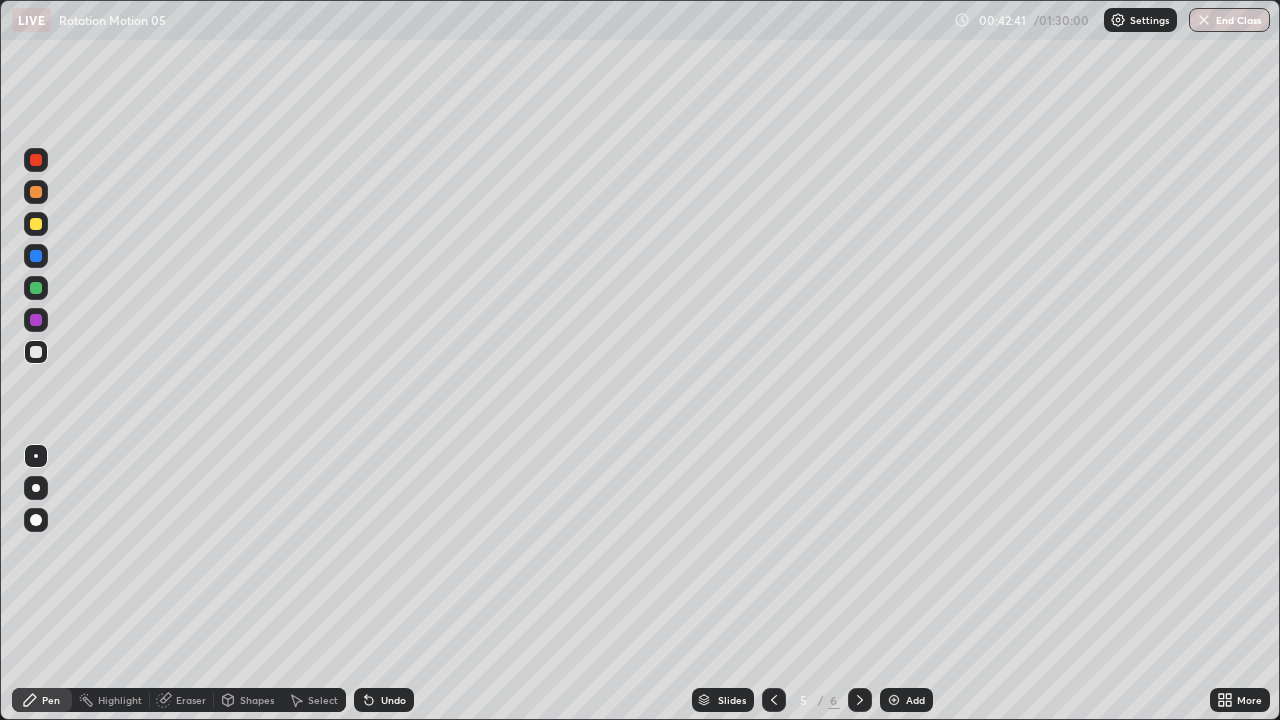 click at bounding box center (36, 288) 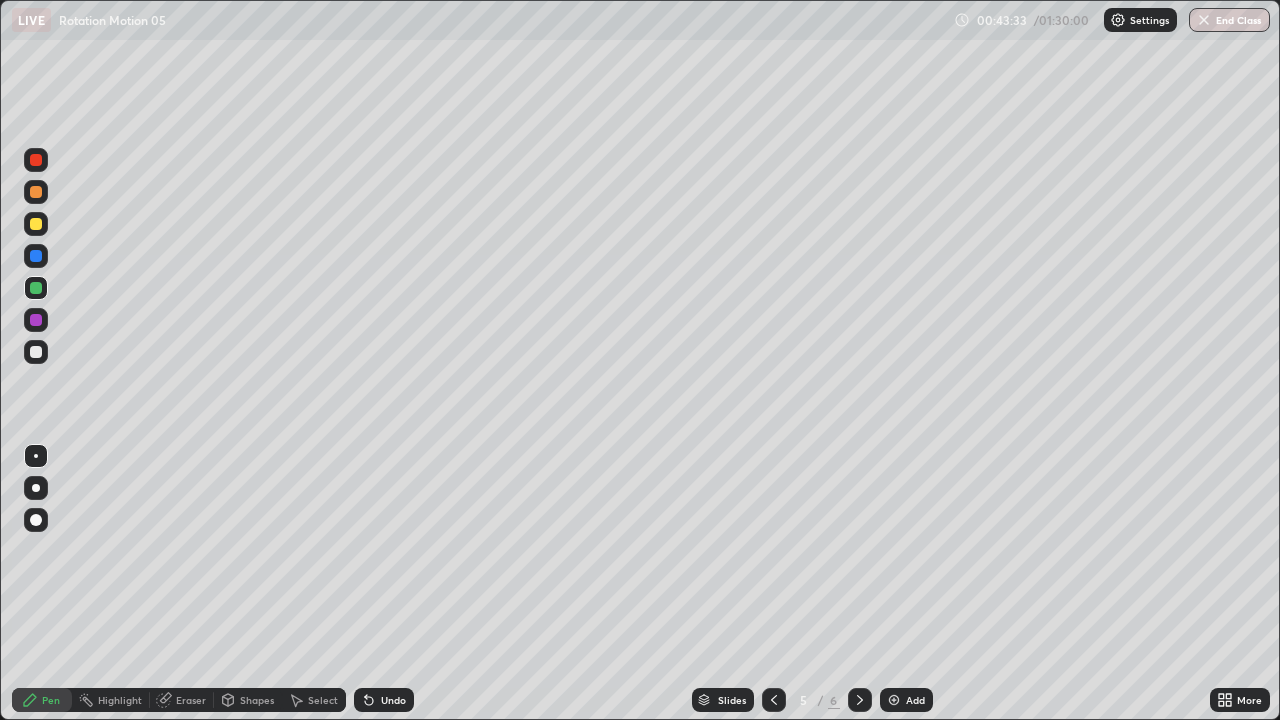 click on "Undo" at bounding box center (393, 700) 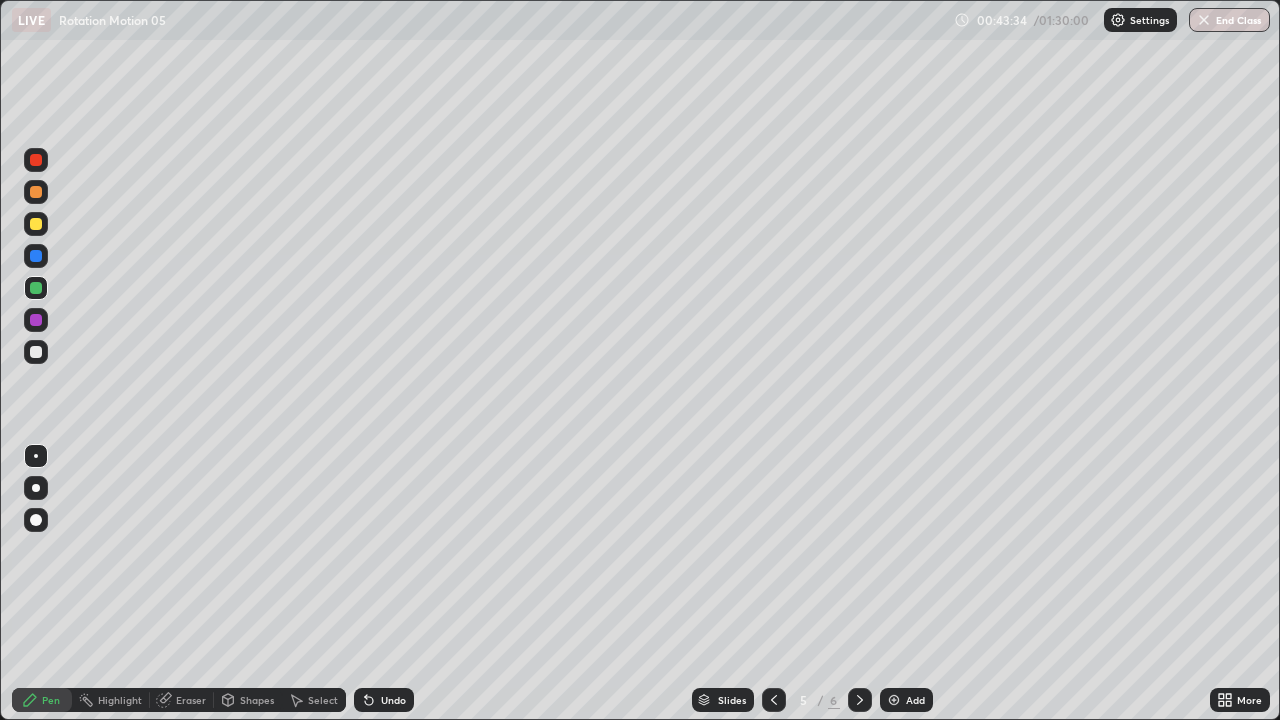 click on "Undo" at bounding box center [393, 700] 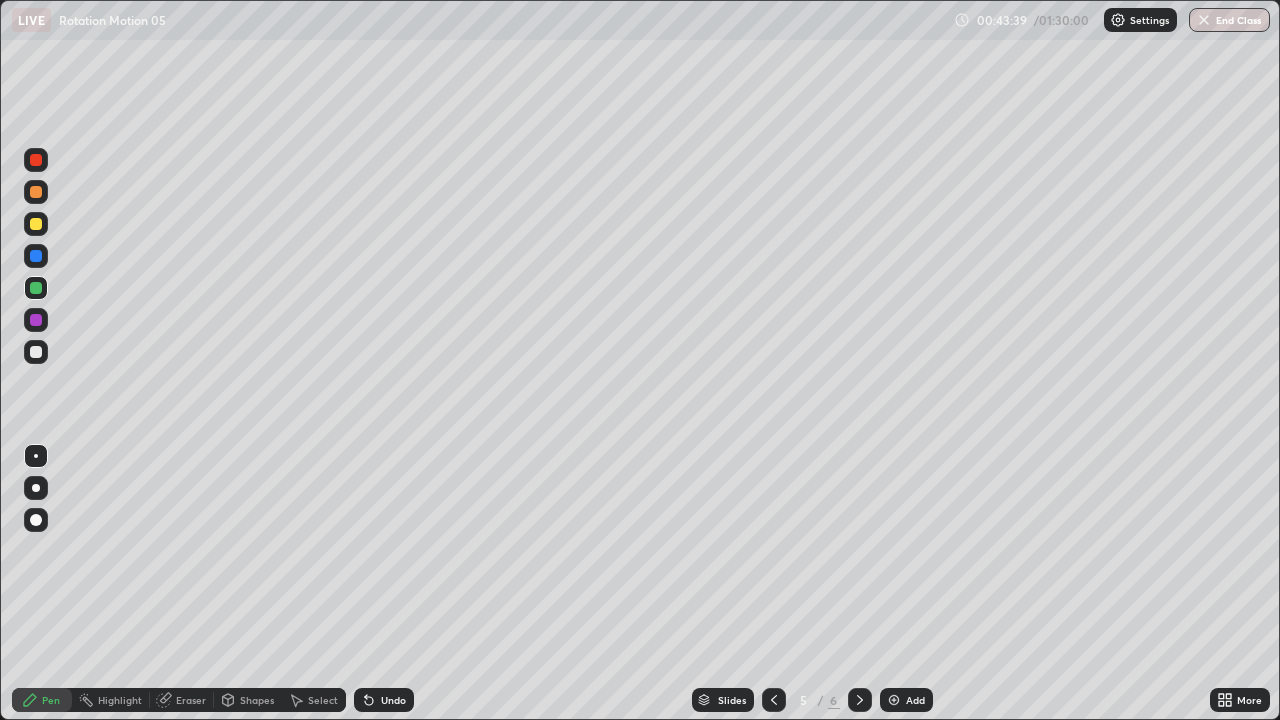 click at bounding box center (36, 352) 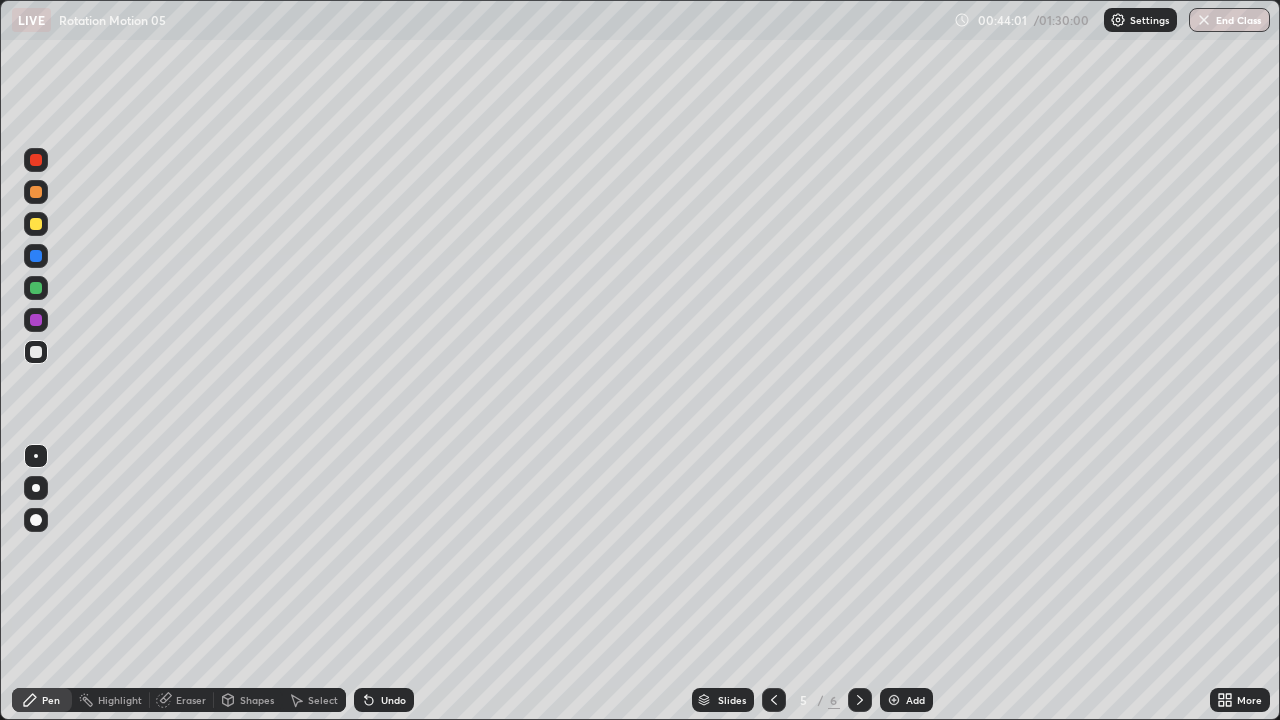 click at bounding box center (36, 352) 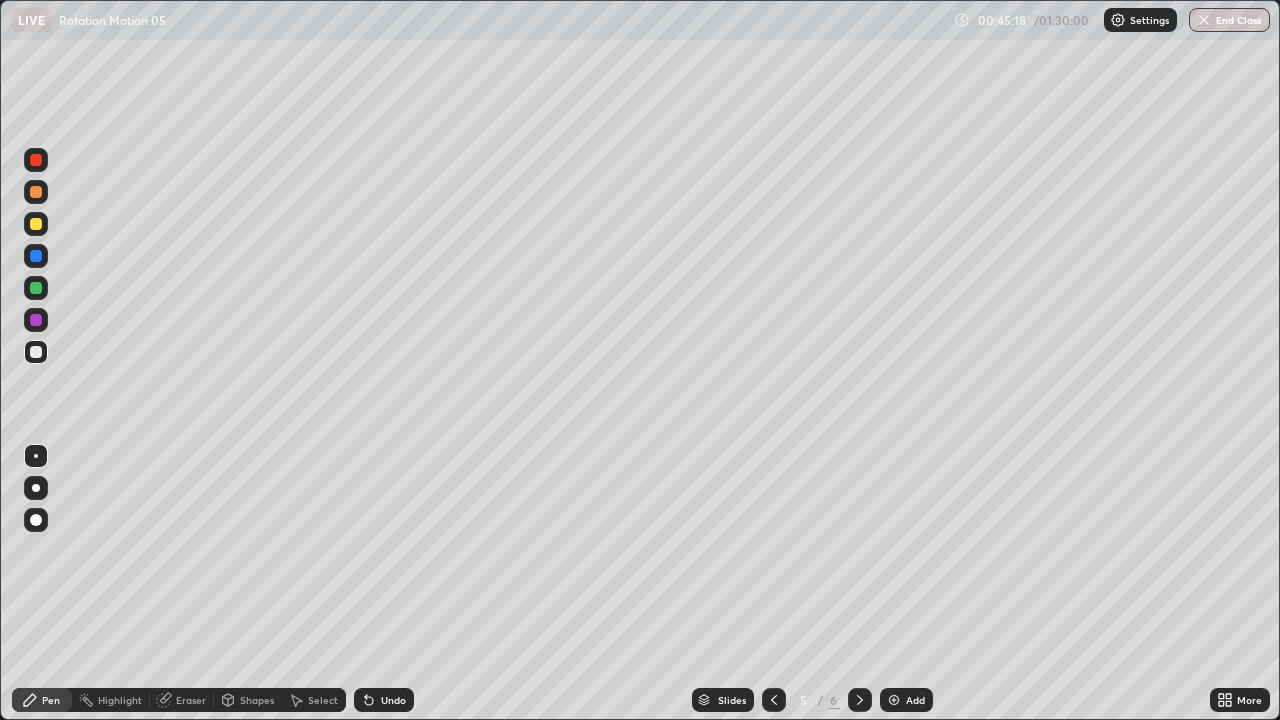 click on "Undo" at bounding box center (393, 700) 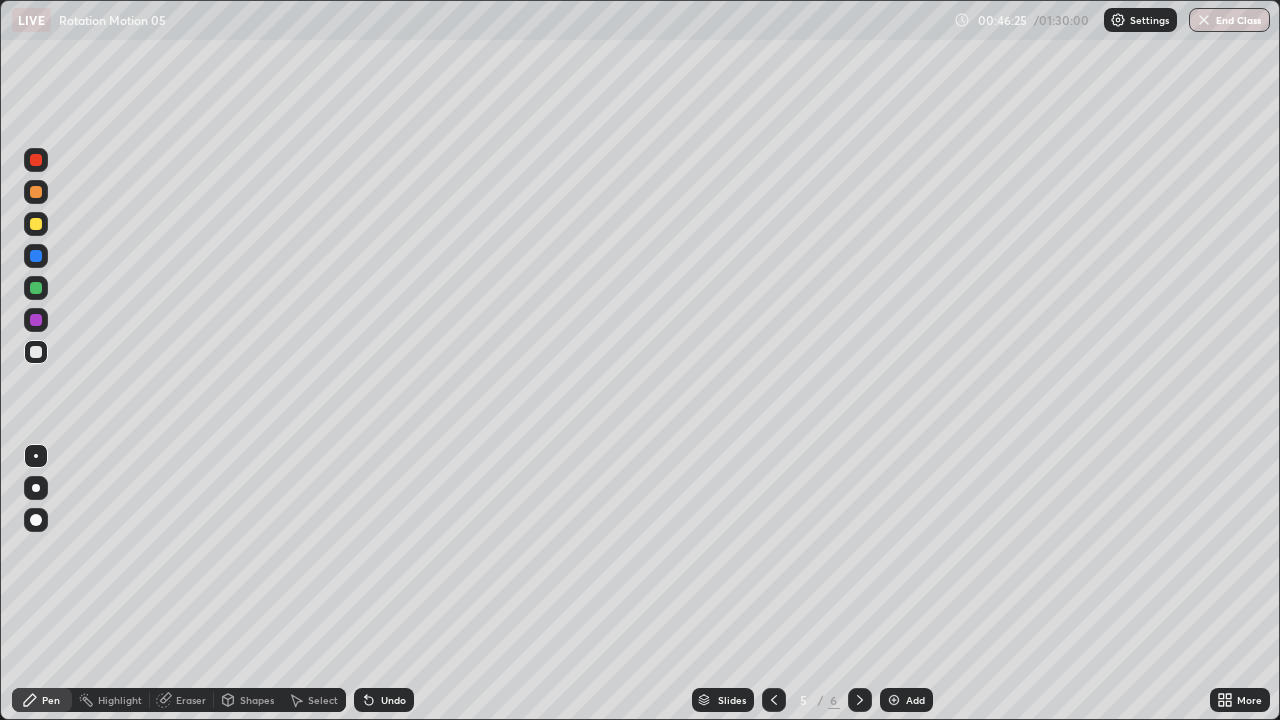 click 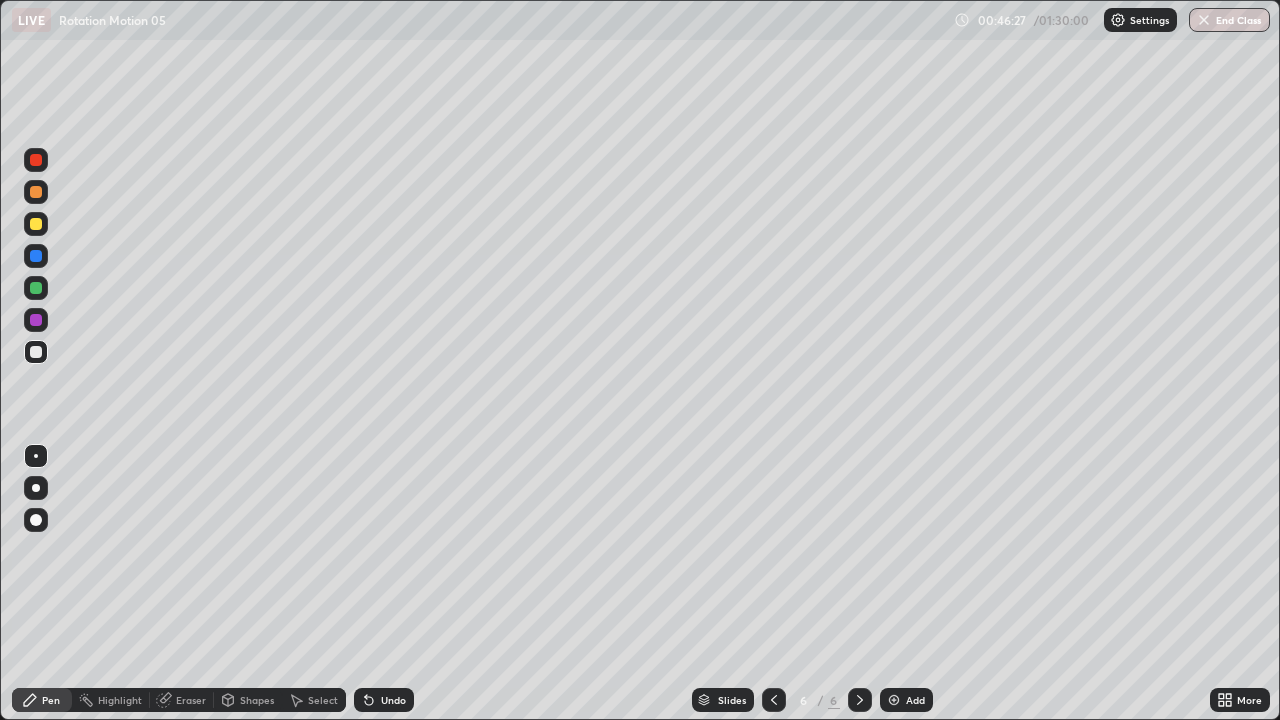 click on "Select" at bounding box center (323, 700) 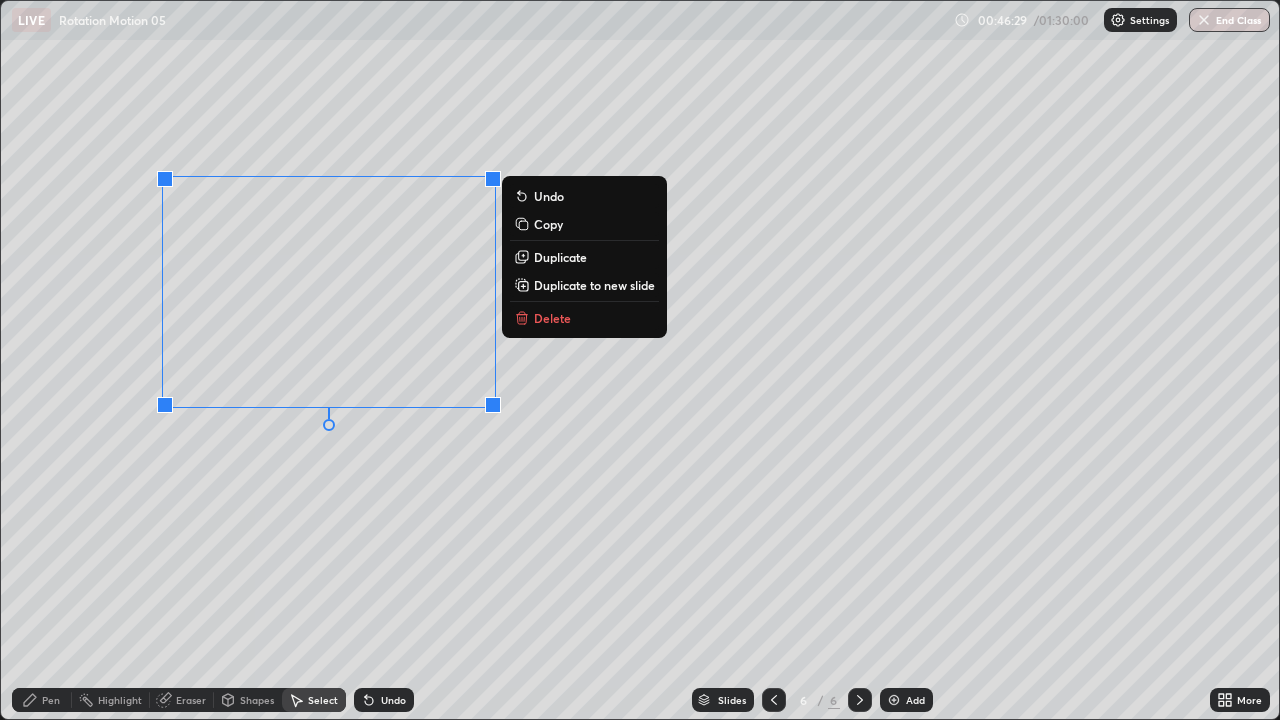 click on "0 ° Undo Copy Duplicate Duplicate to new slide Delete" at bounding box center [640, 360] 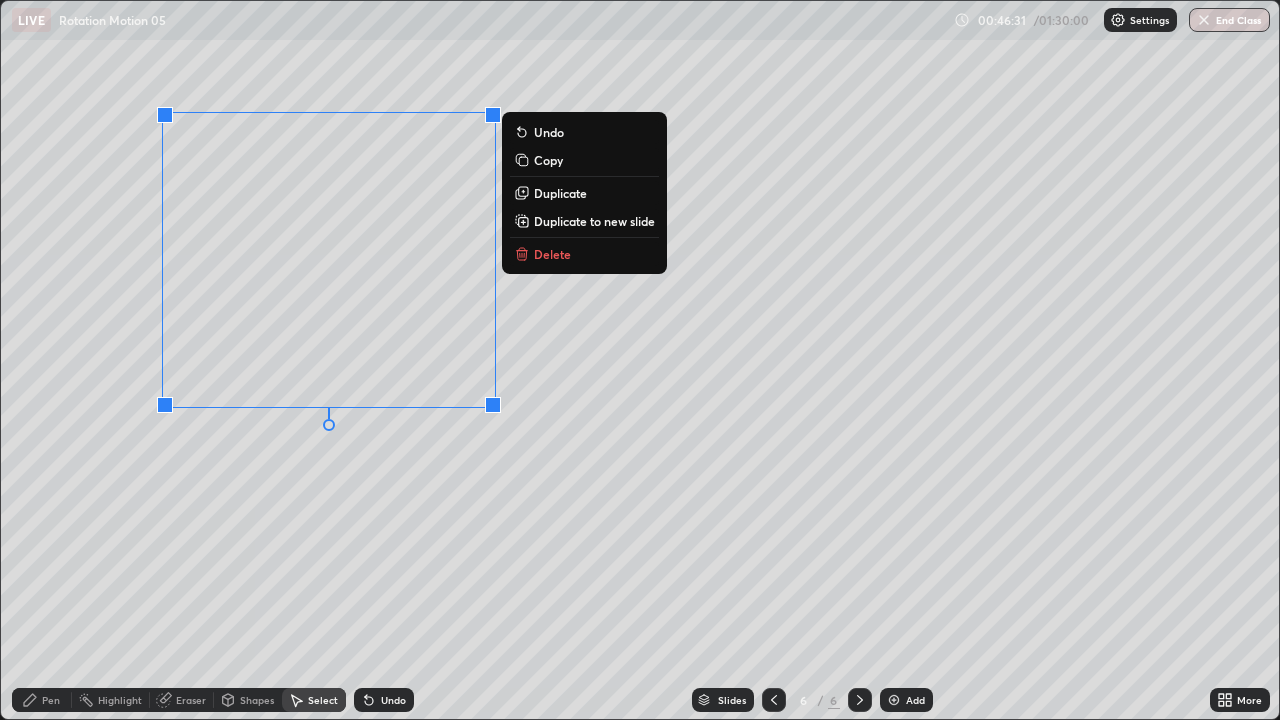 click on "Delete" at bounding box center [552, 254] 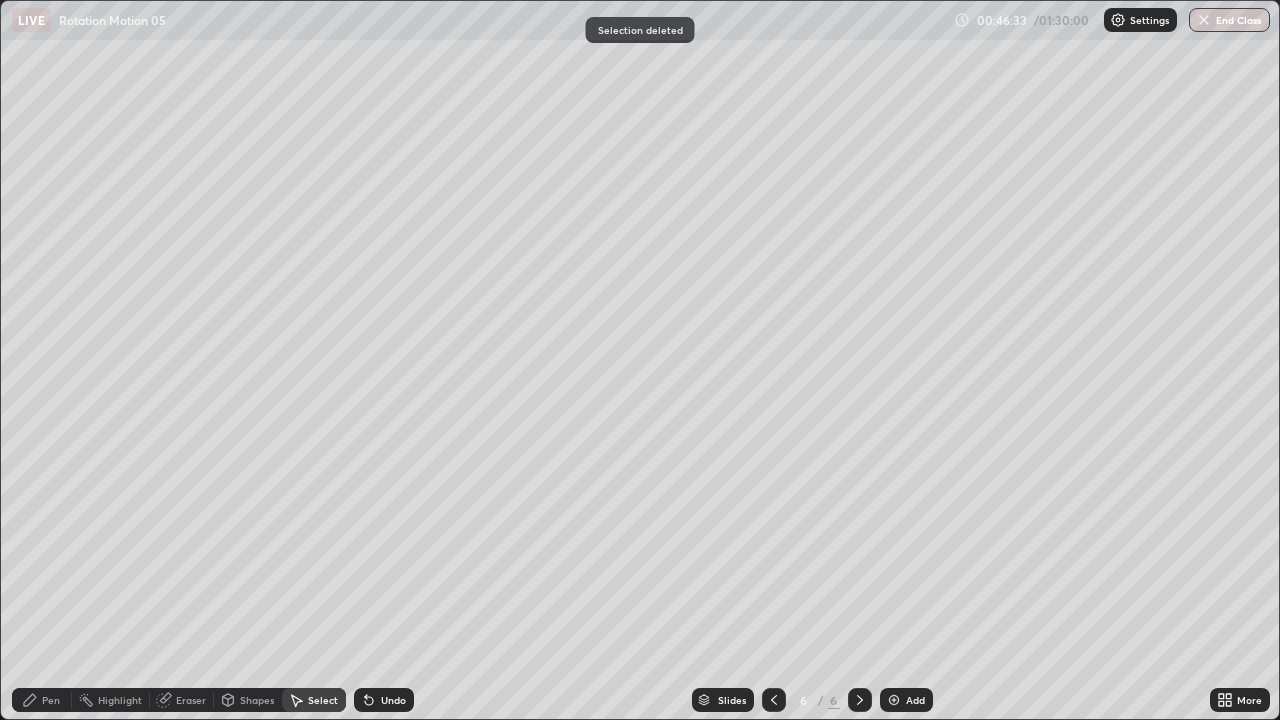 click on "Pen" at bounding box center (51, 700) 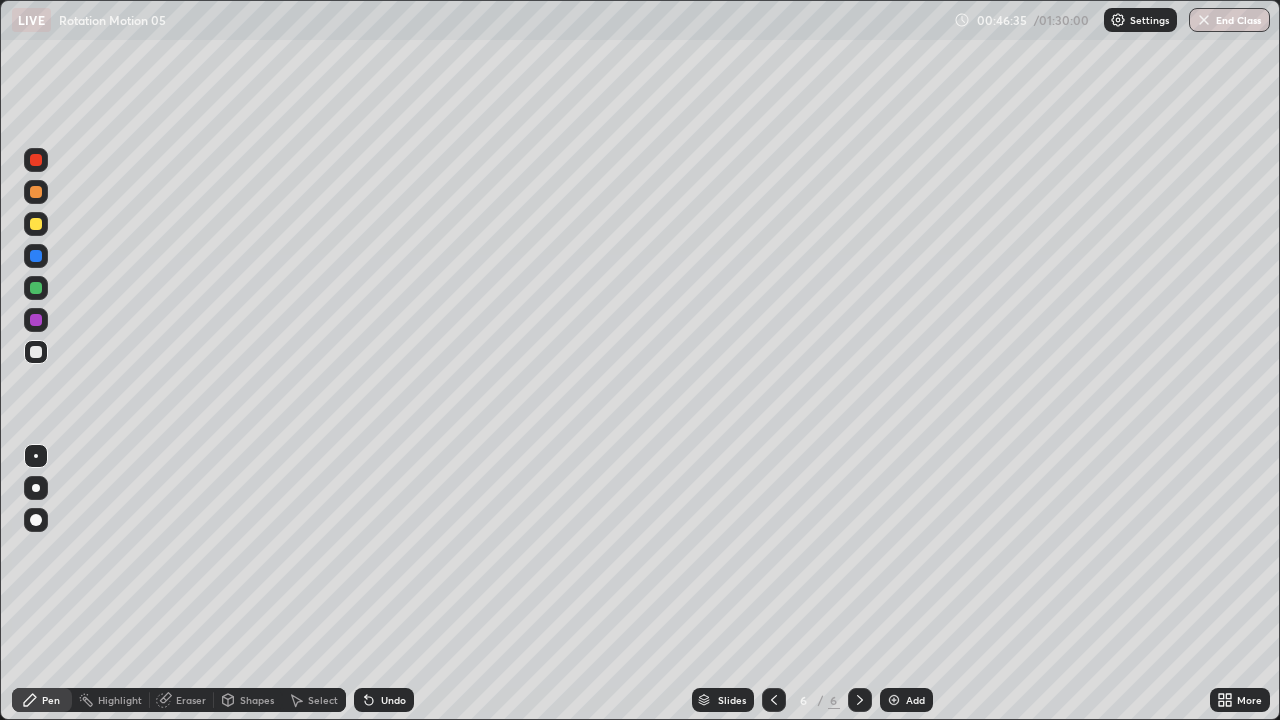 click on "Shapes" at bounding box center [248, 700] 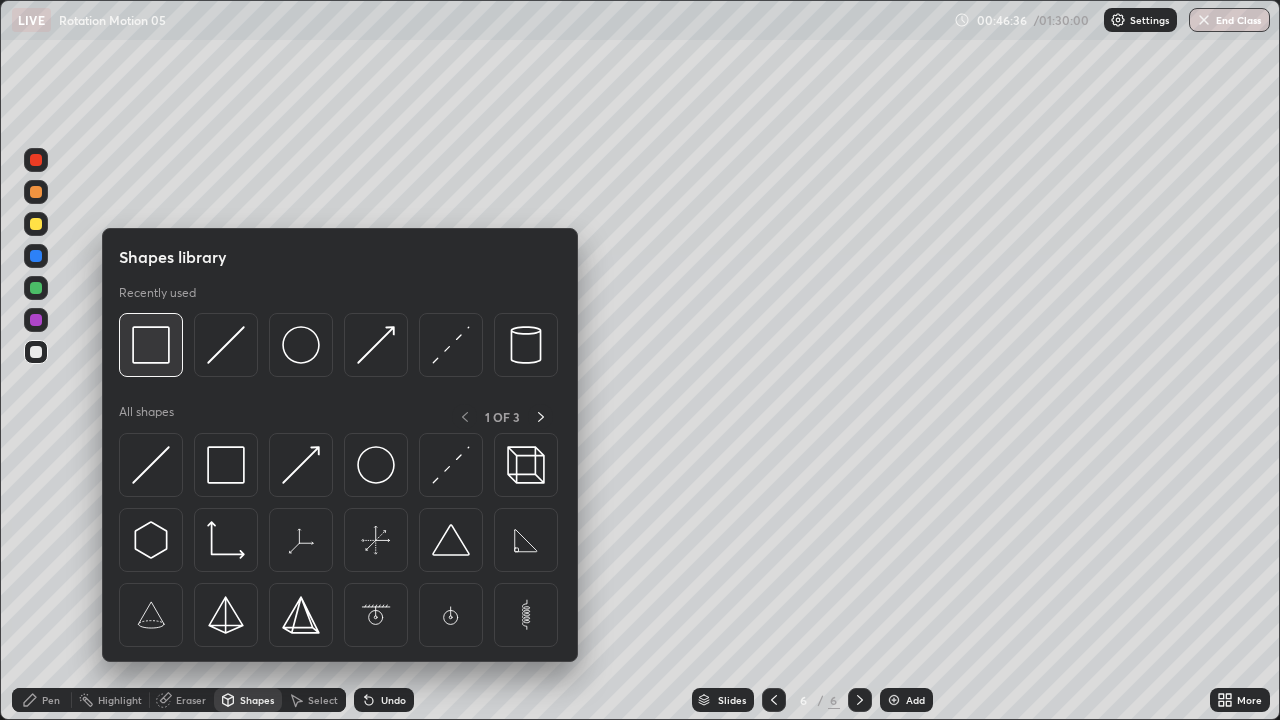 click at bounding box center (151, 345) 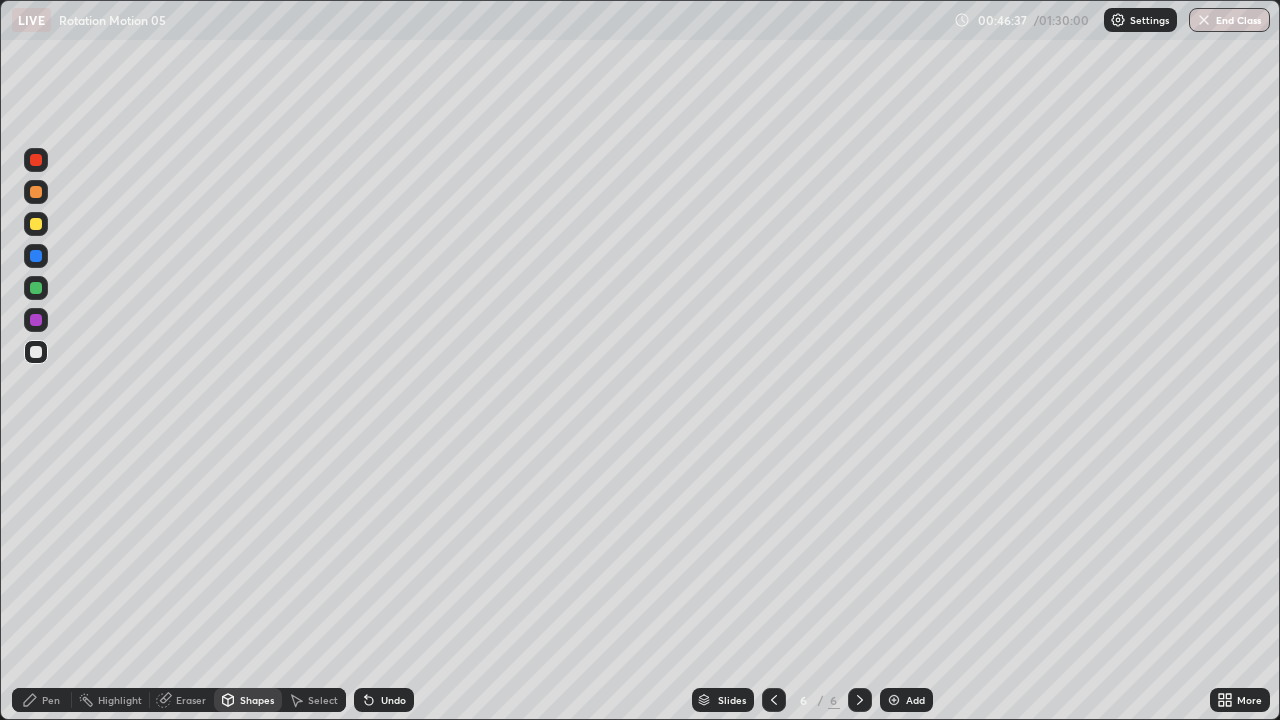 click at bounding box center [36, 224] 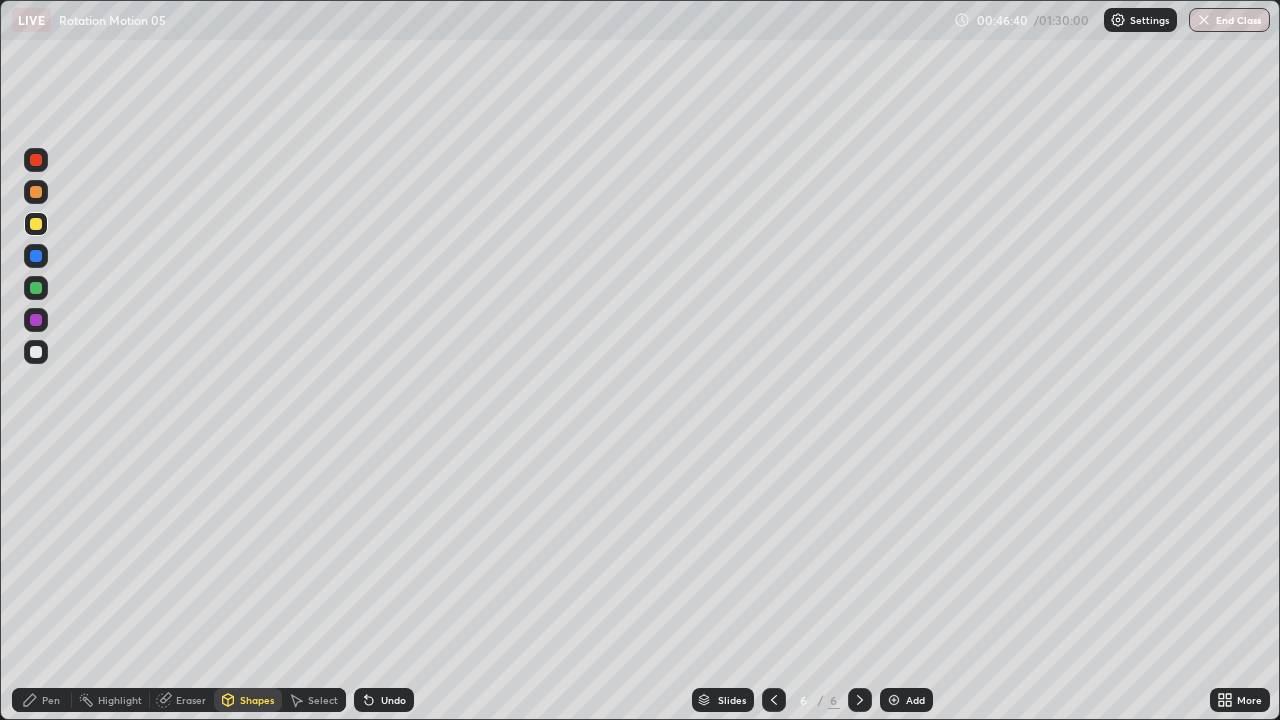 click on "Shapes" at bounding box center [257, 700] 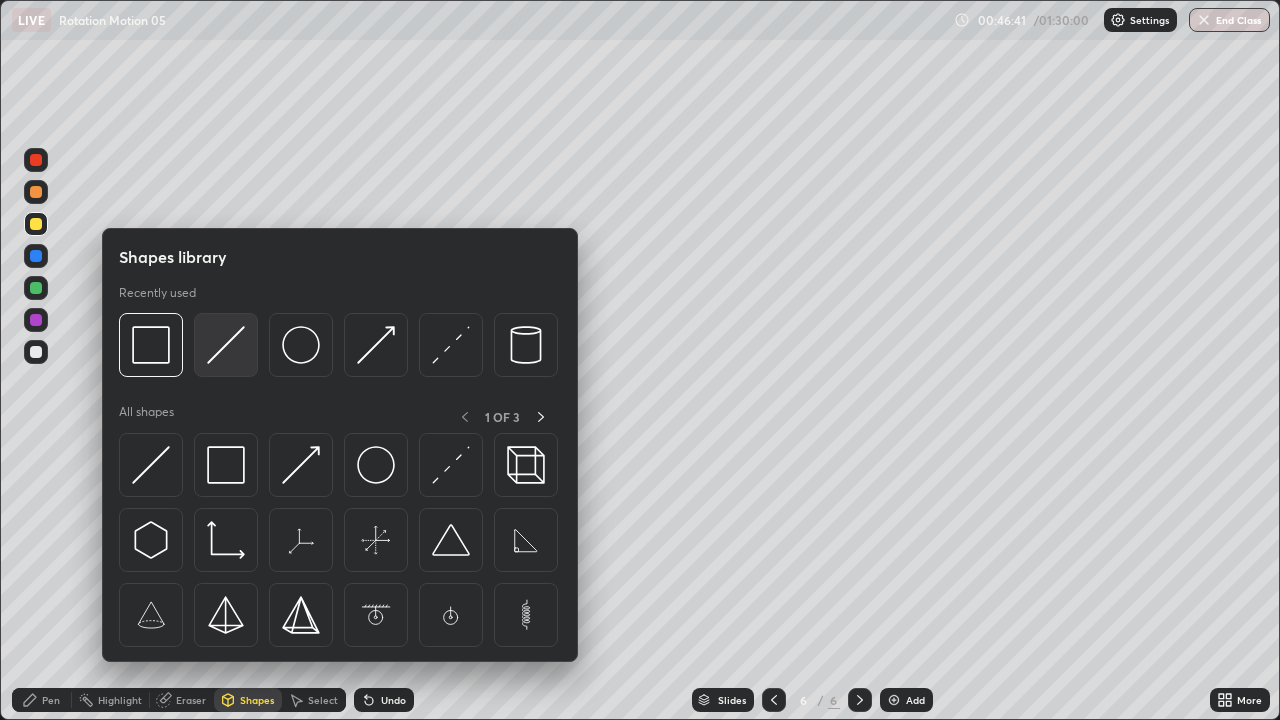 click at bounding box center (226, 345) 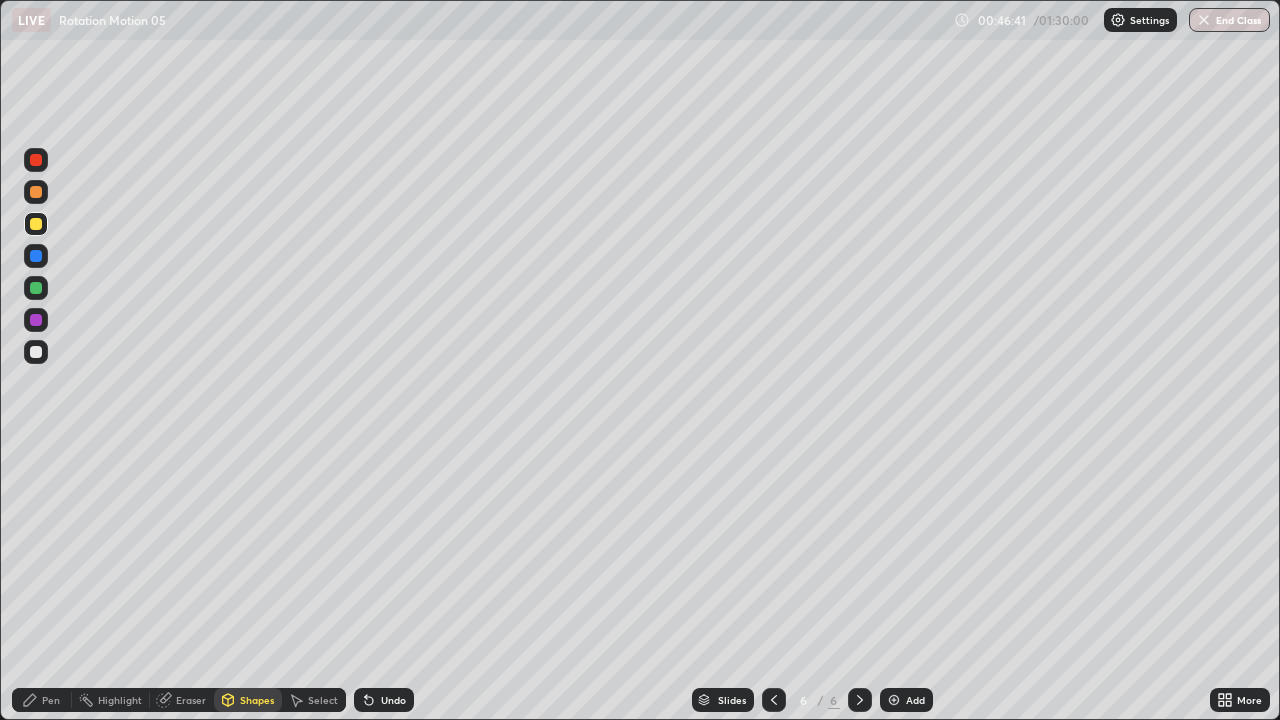click at bounding box center [36, 288] 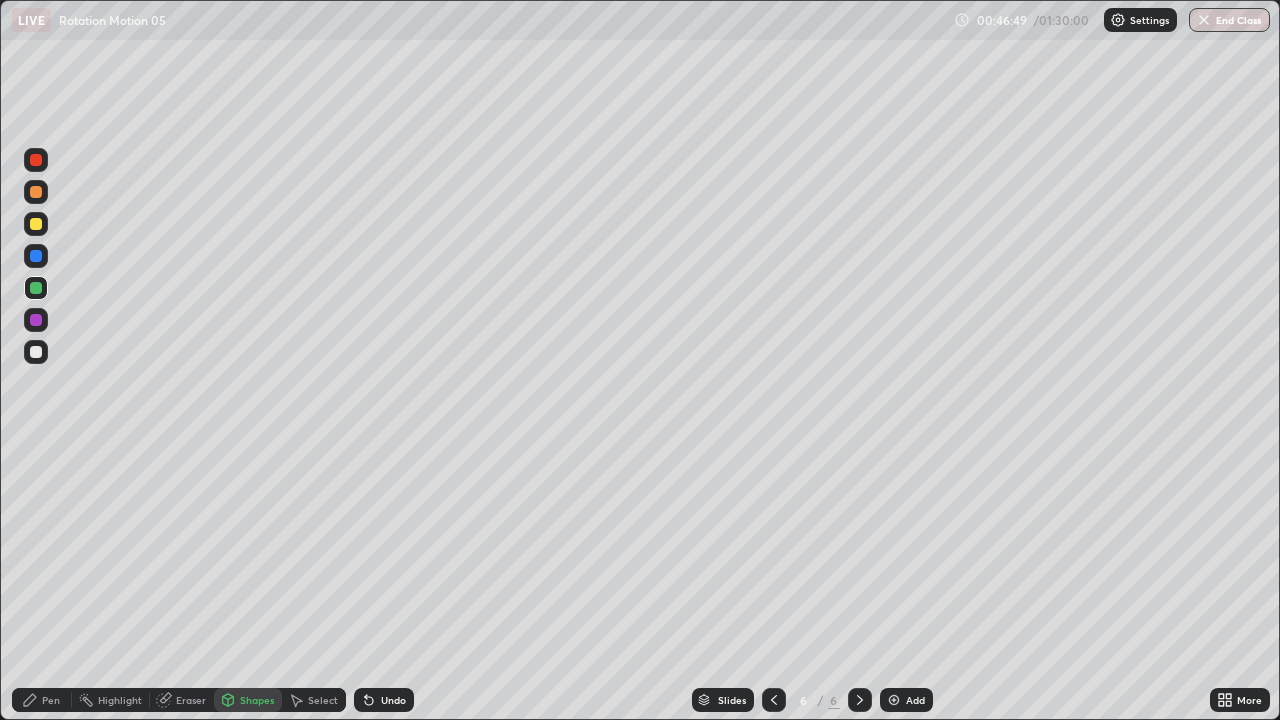 click on "Shapes" at bounding box center [257, 700] 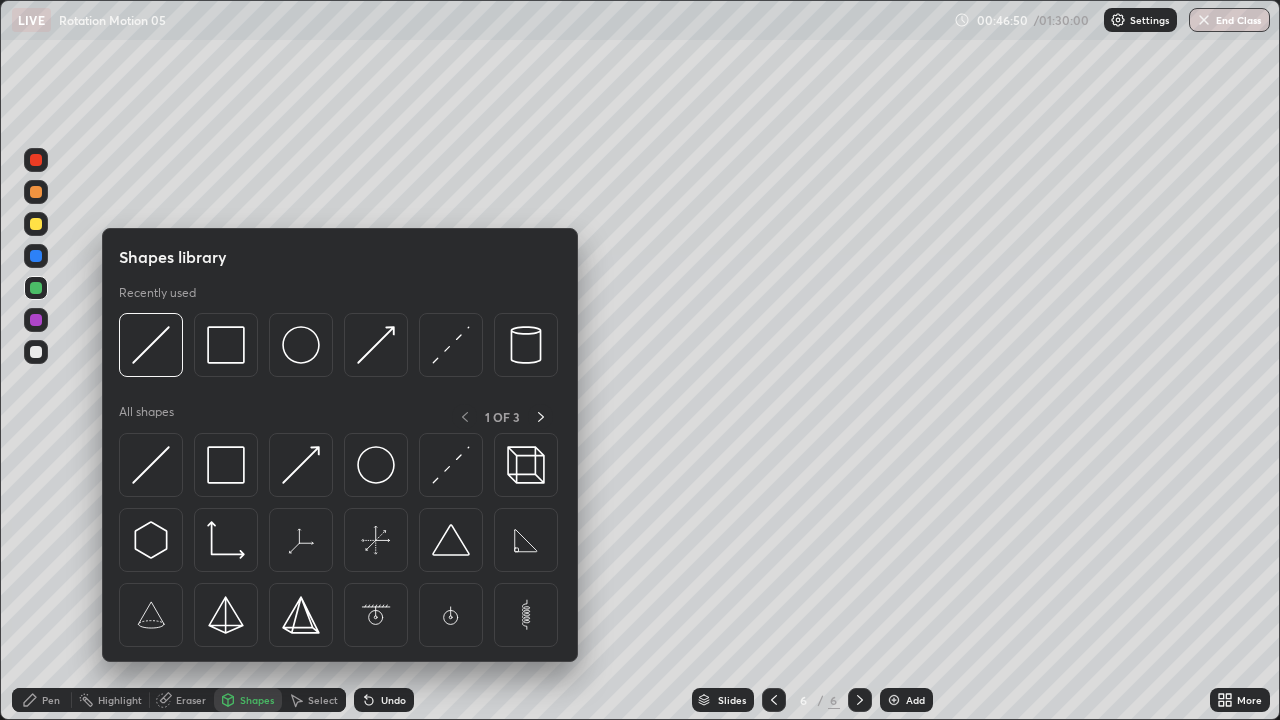 click at bounding box center [36, 224] 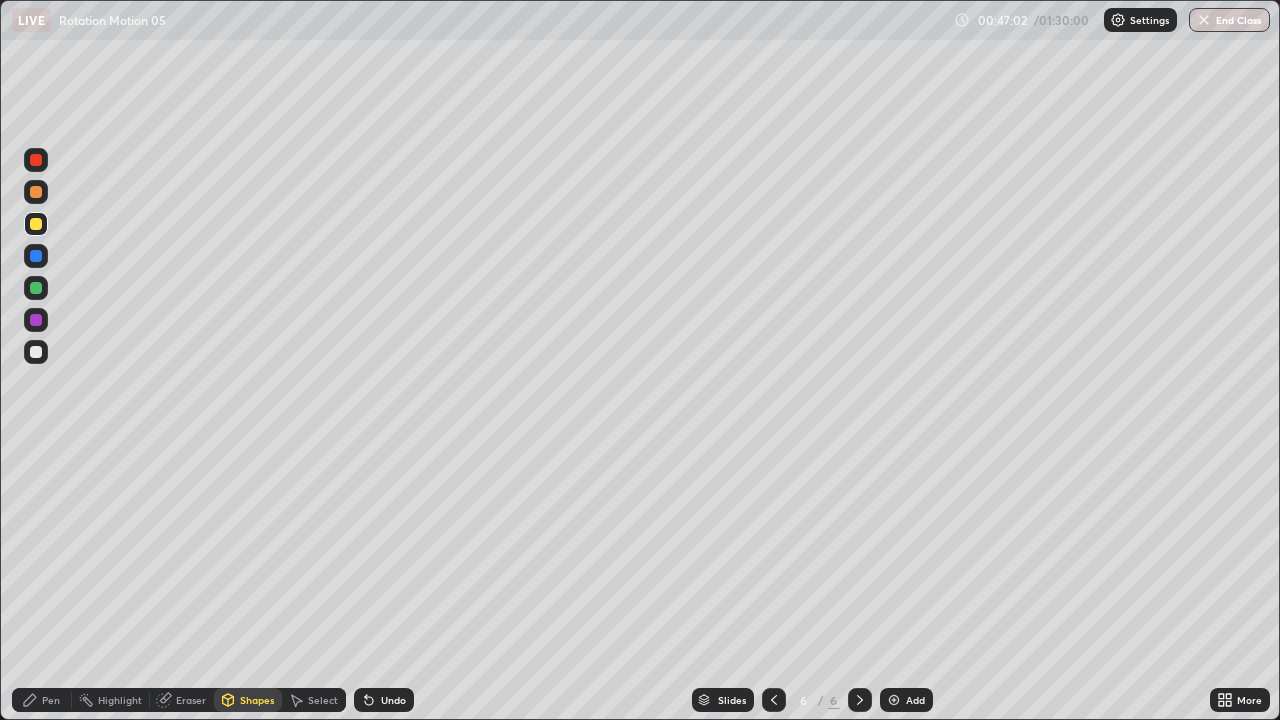 click on "Shapes" at bounding box center (248, 700) 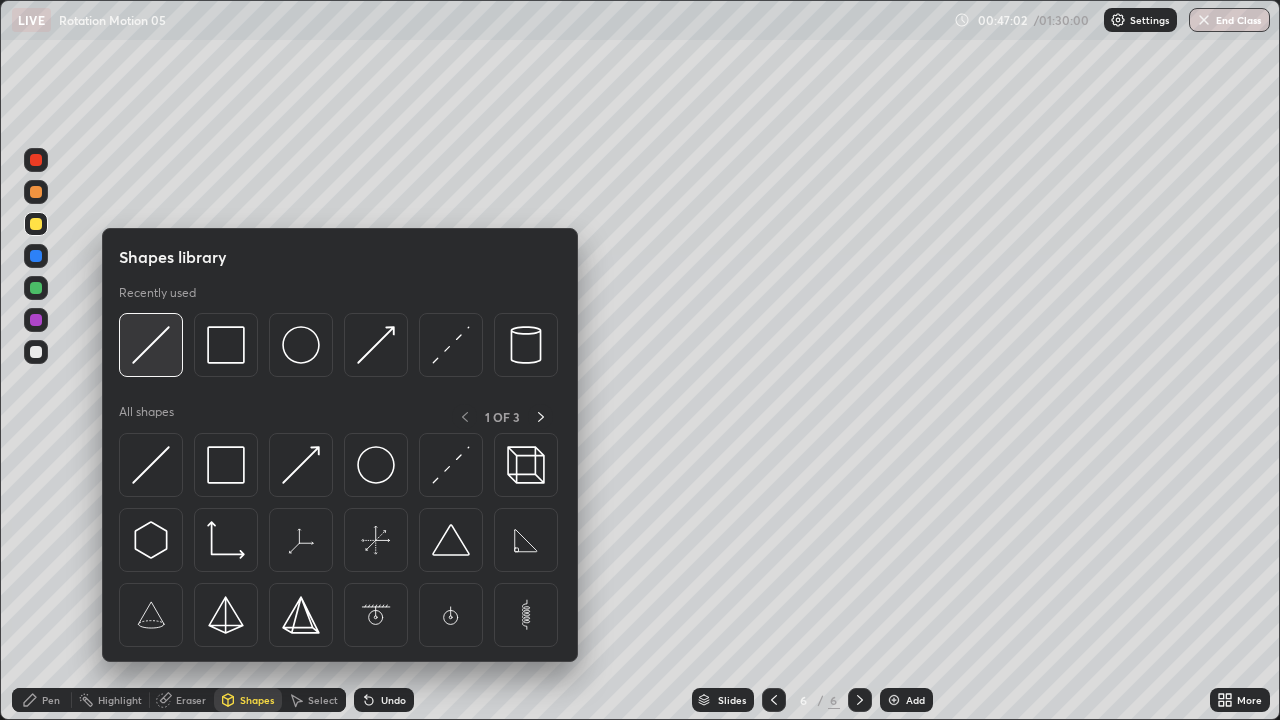click at bounding box center [151, 345] 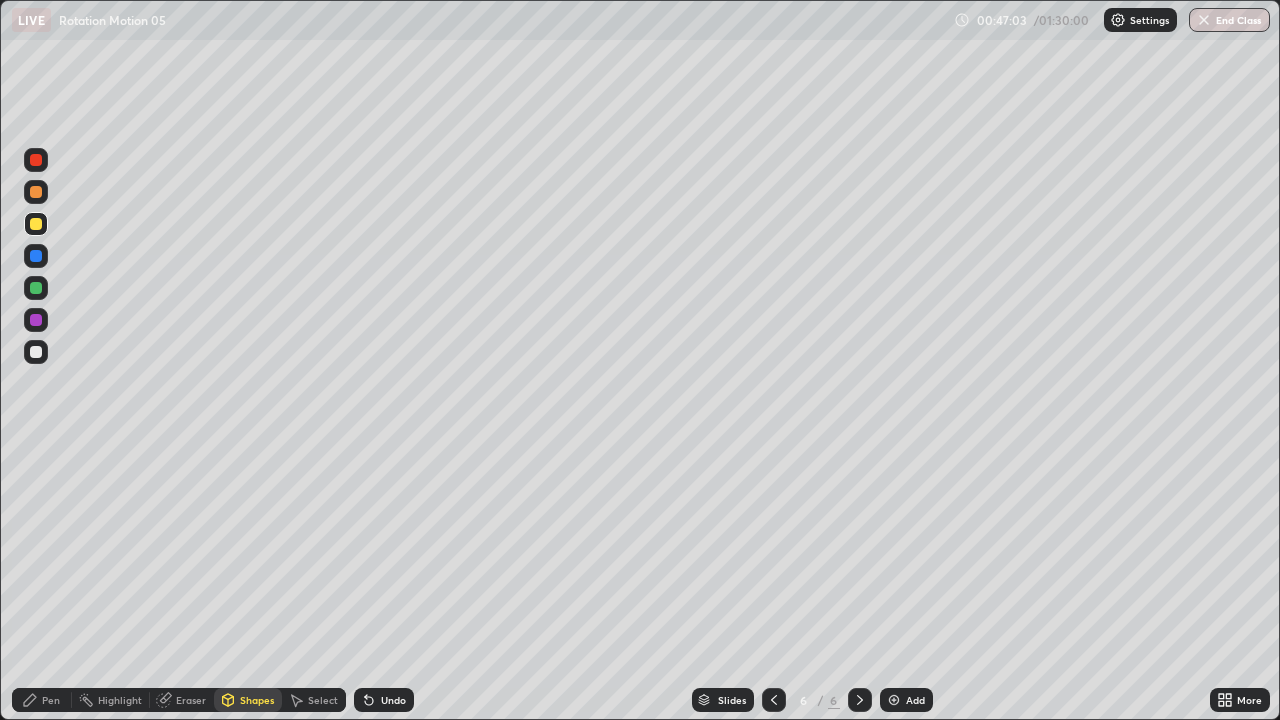 click at bounding box center (36, 320) 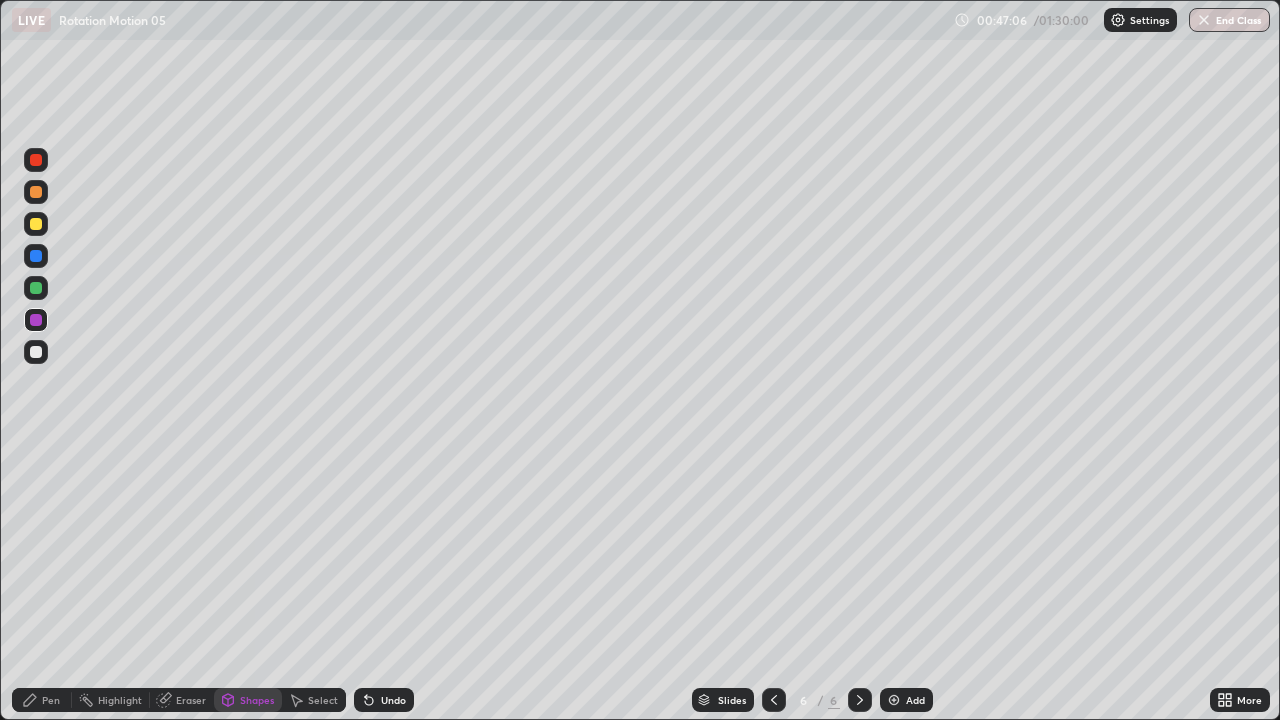 click on "Shapes" at bounding box center [257, 700] 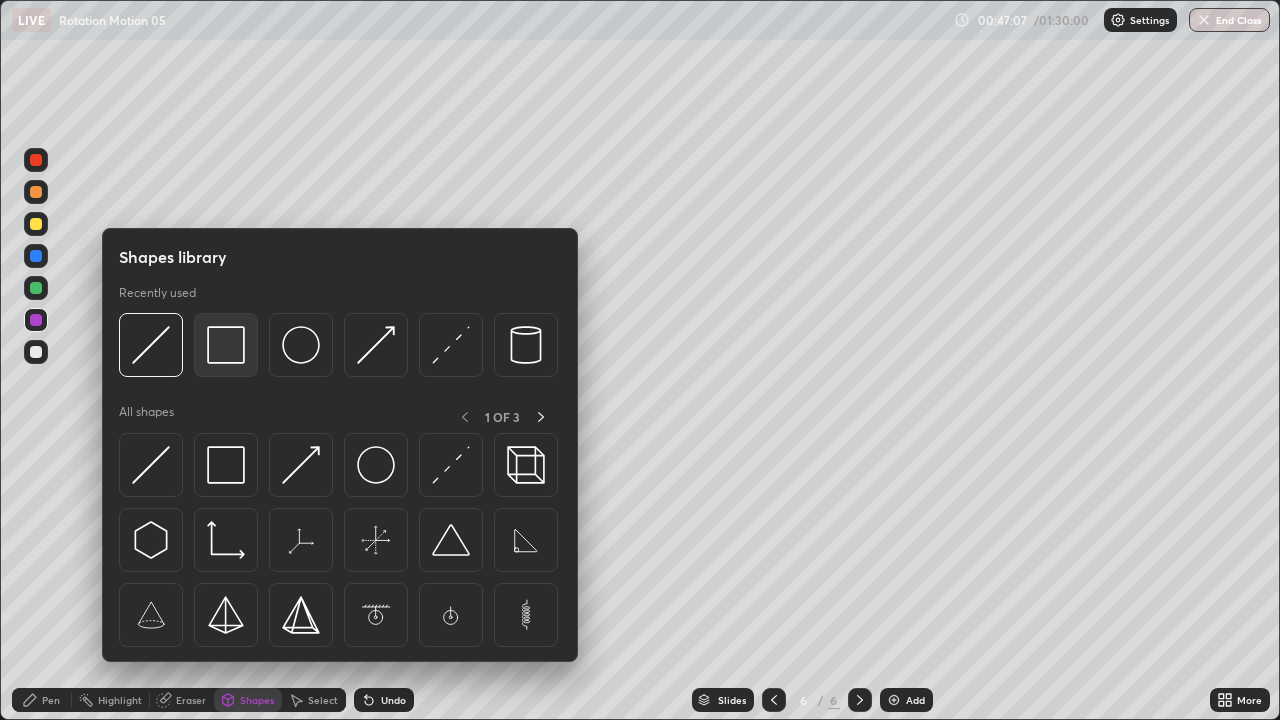 click at bounding box center [226, 345] 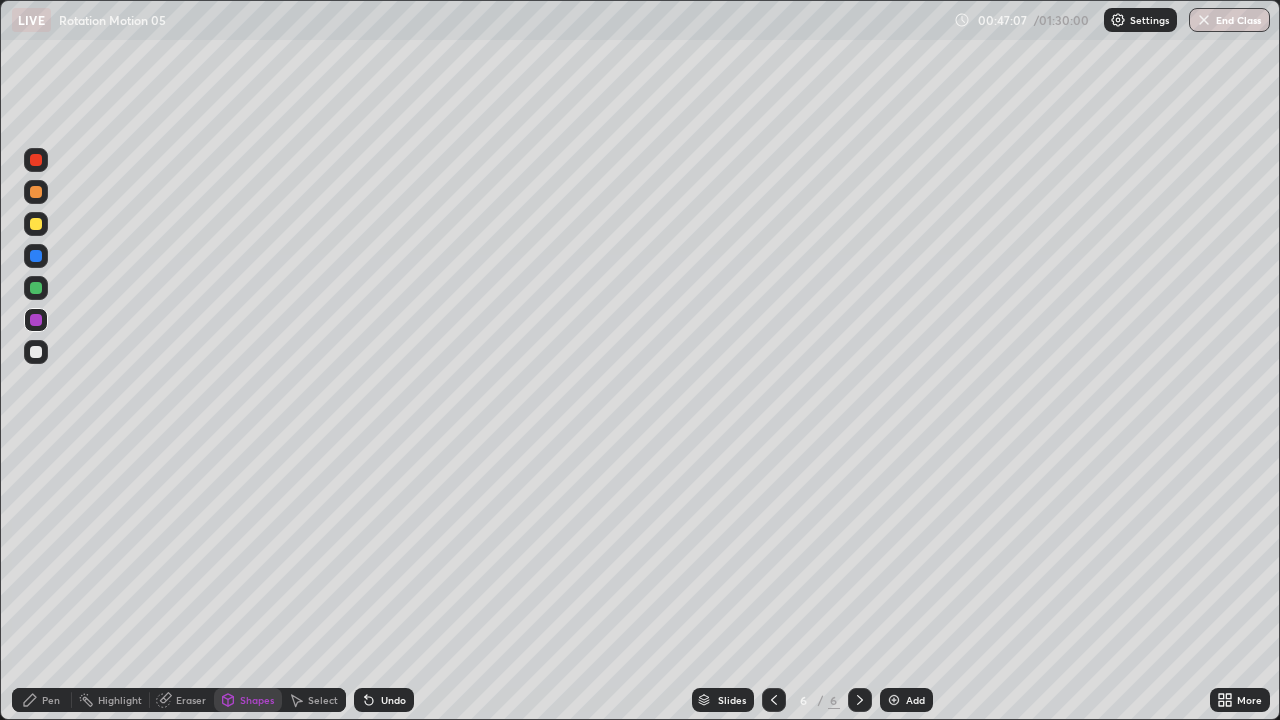 click at bounding box center (36, 352) 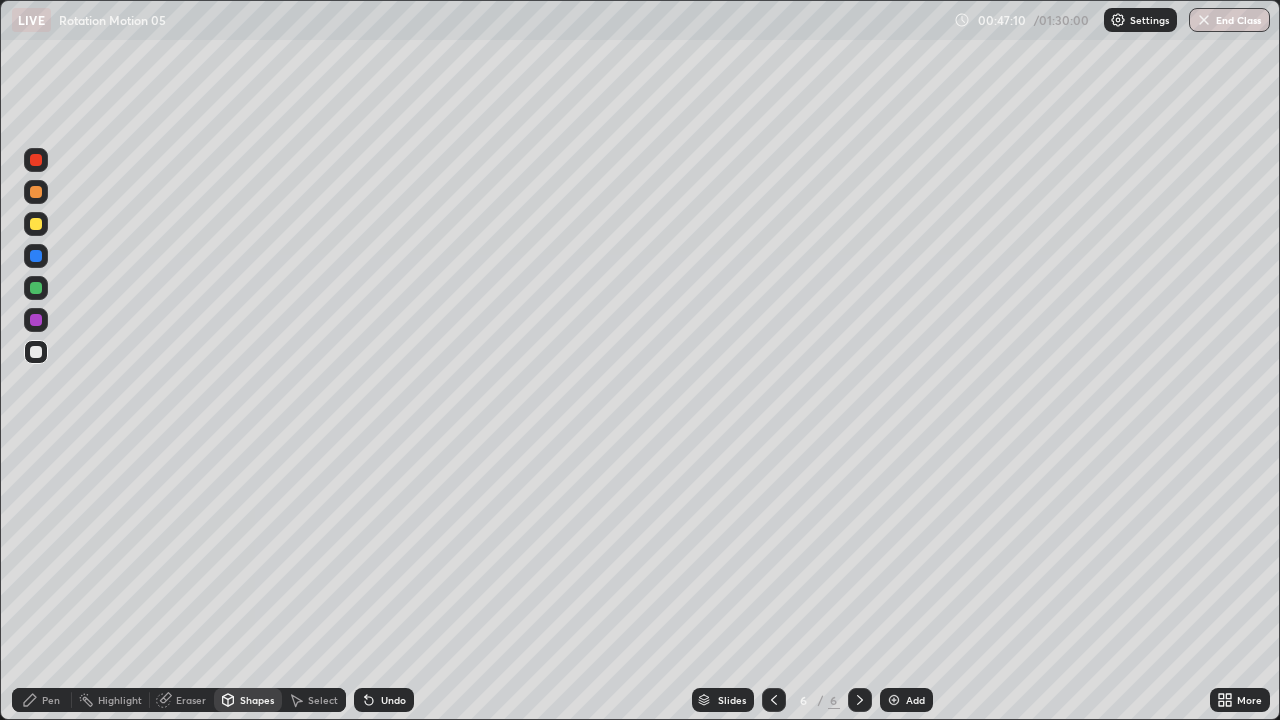 click 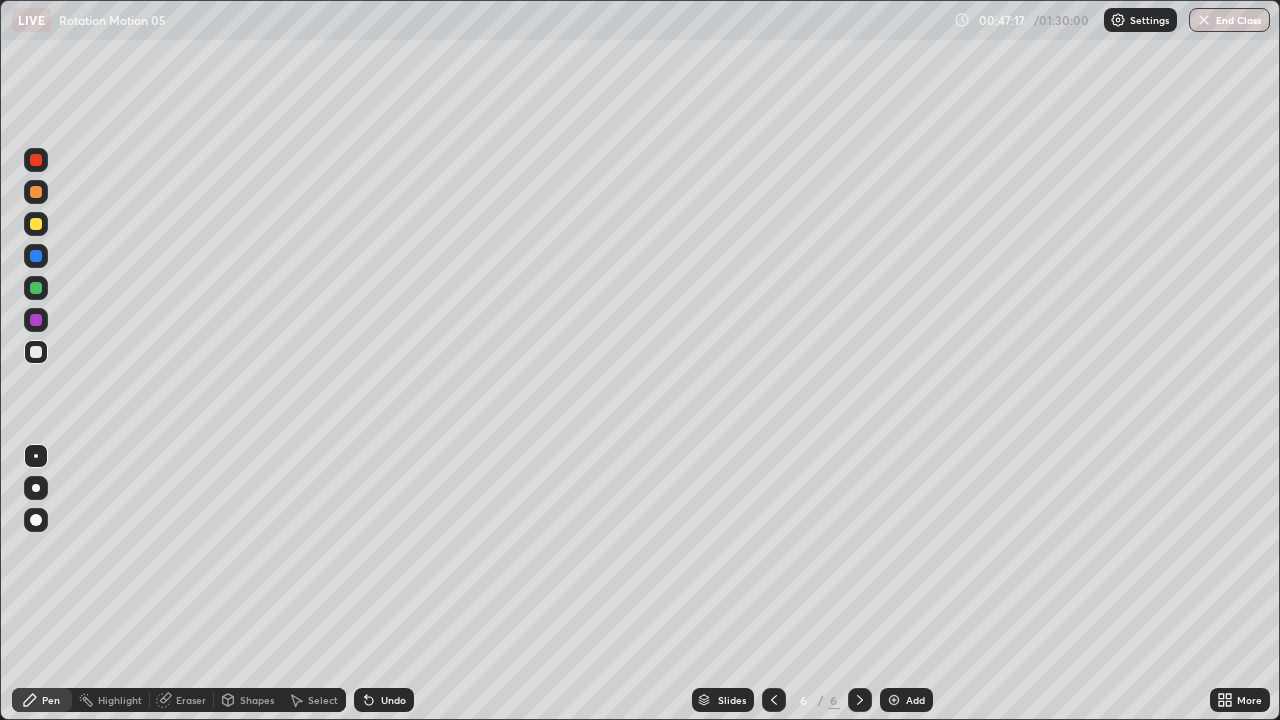 click at bounding box center (36, 352) 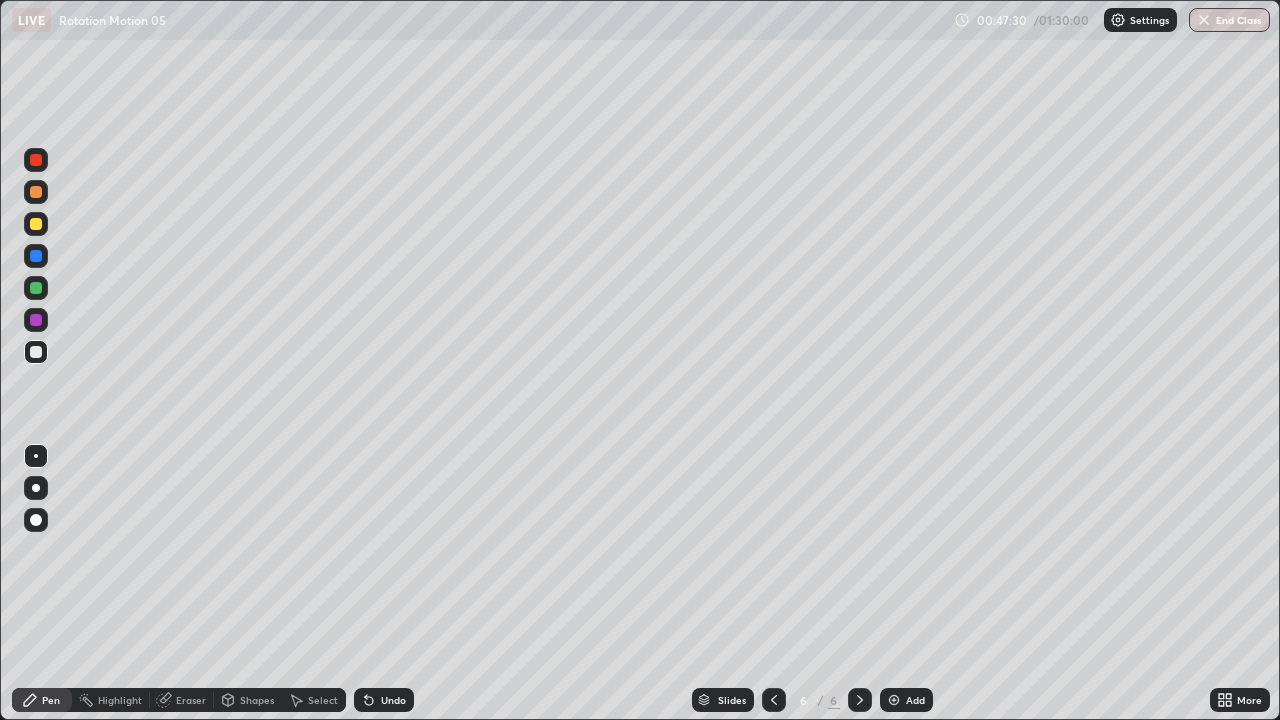 click at bounding box center (36, 224) 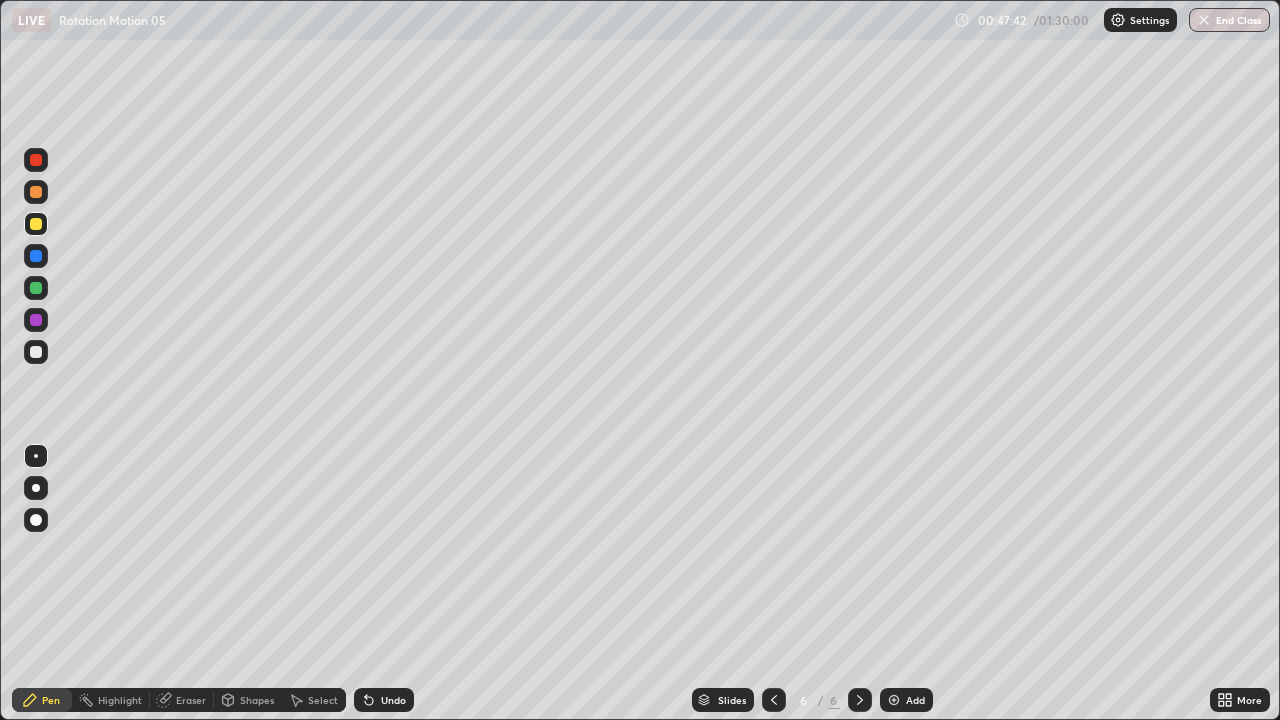 click at bounding box center (36, 256) 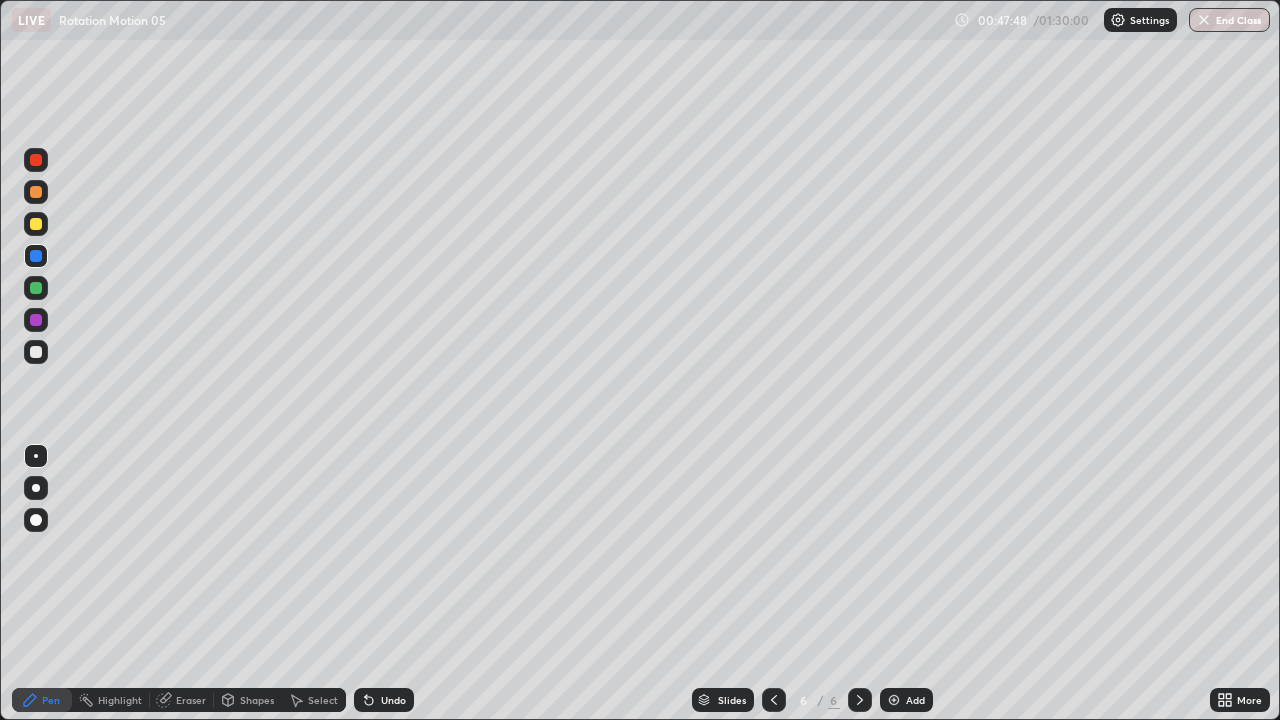 click at bounding box center (36, 224) 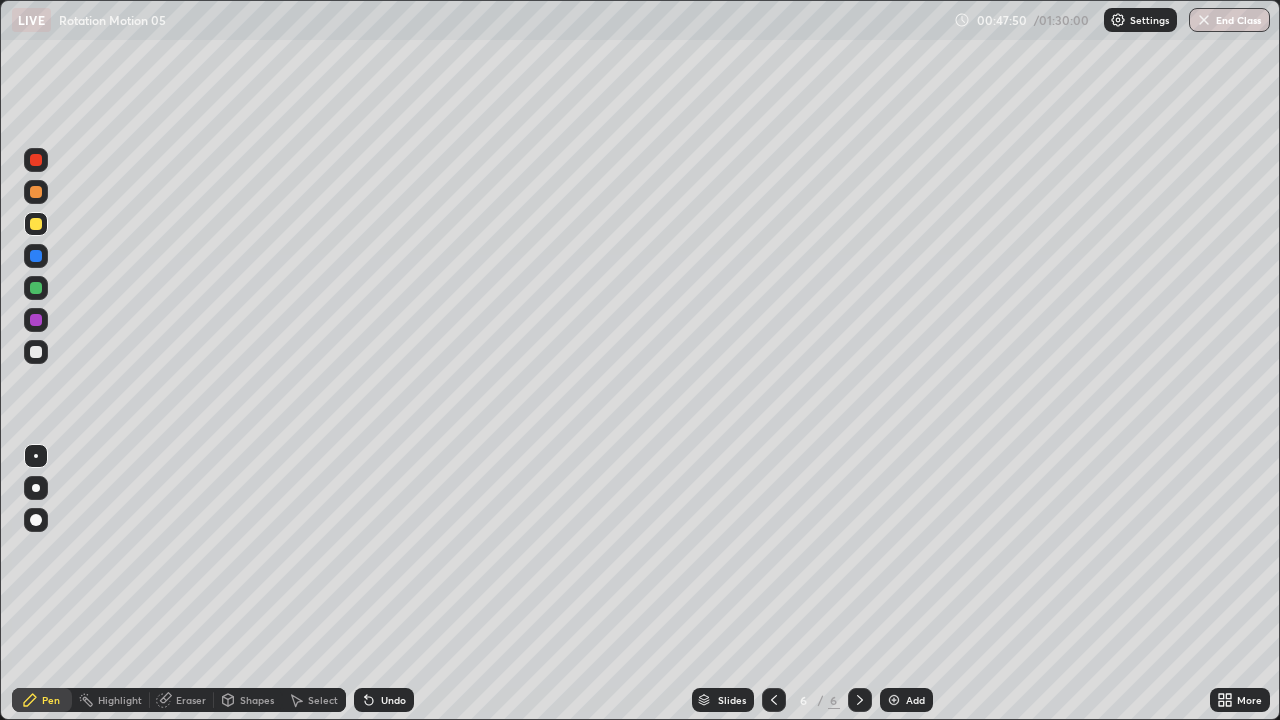 click 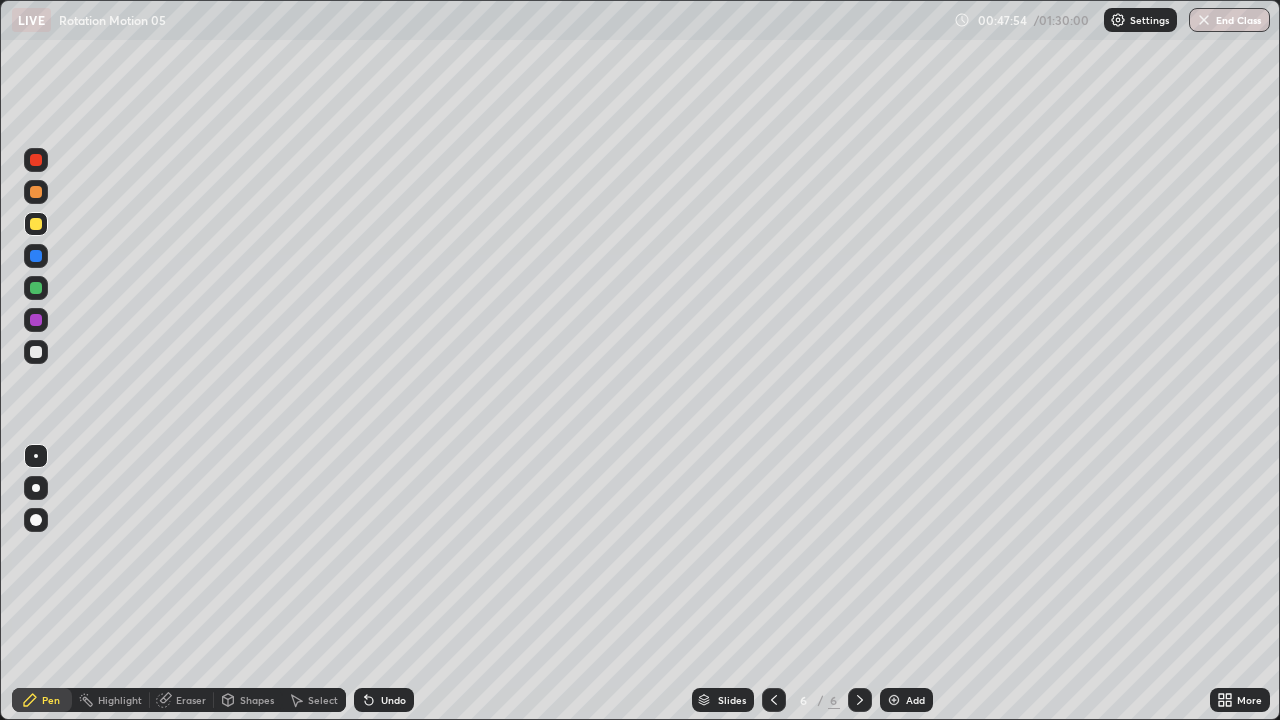 click on "Shapes" at bounding box center [257, 700] 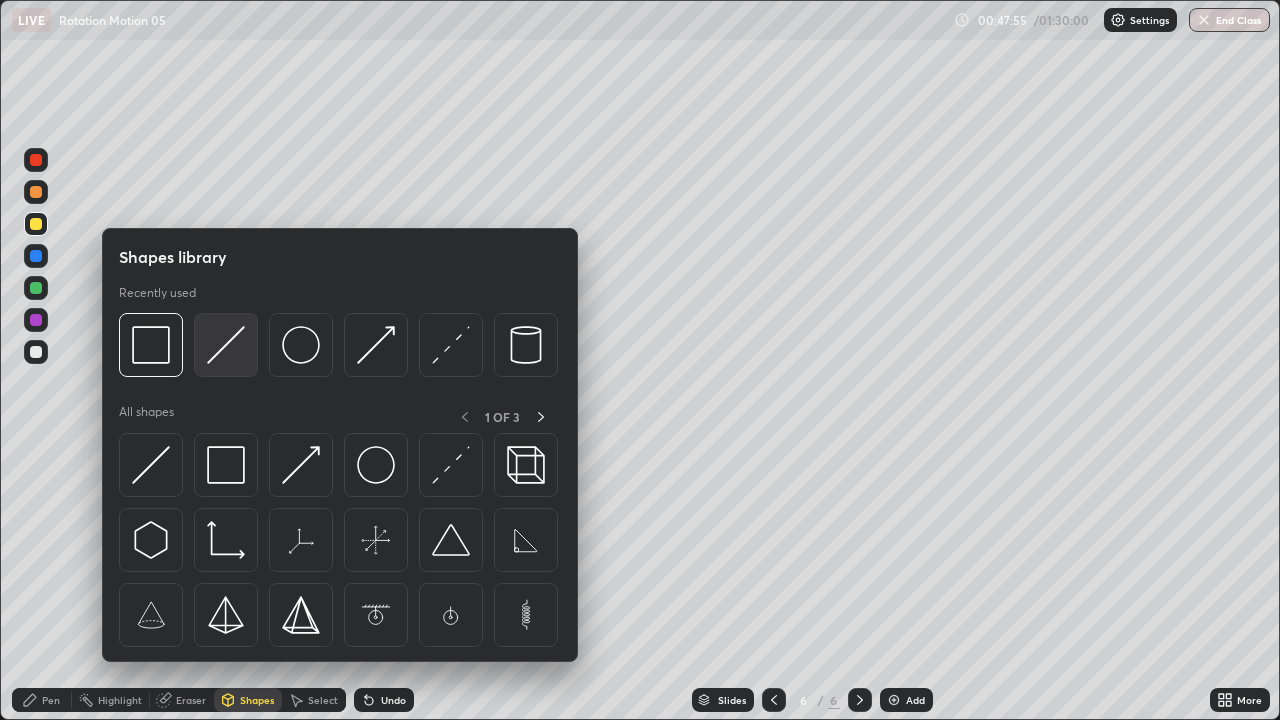 click at bounding box center (226, 345) 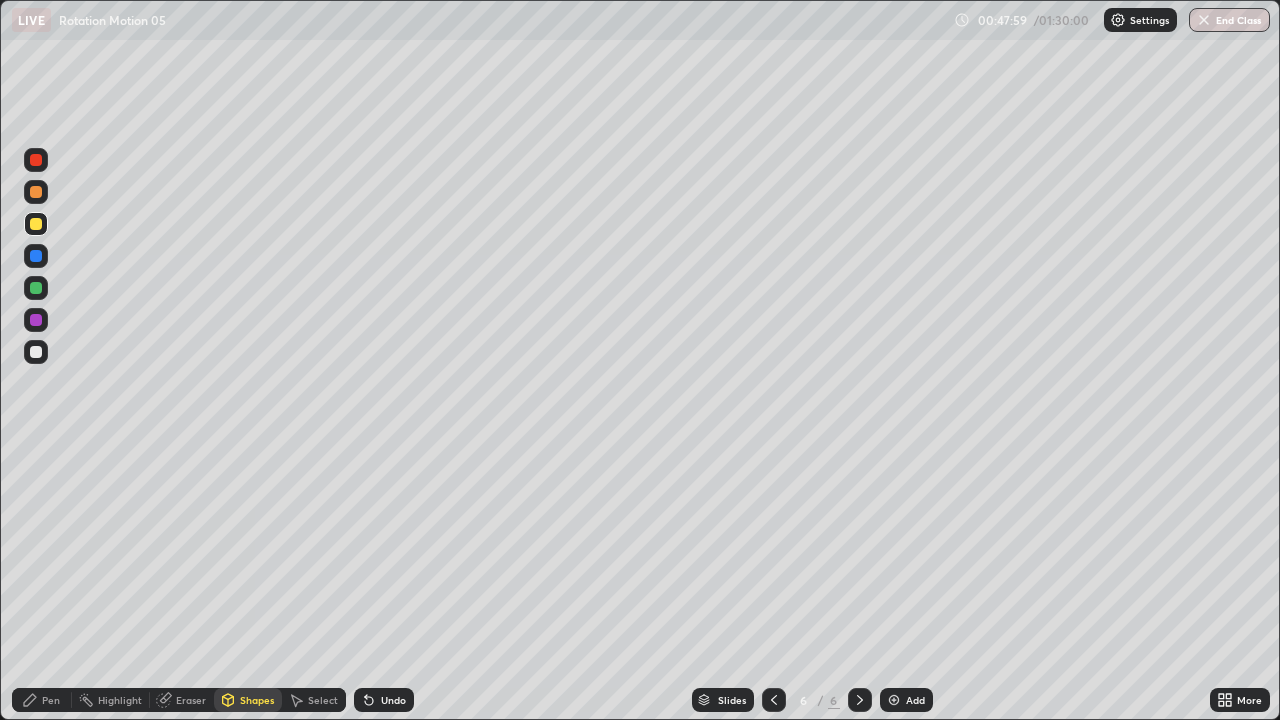 click on "Shapes" at bounding box center (248, 700) 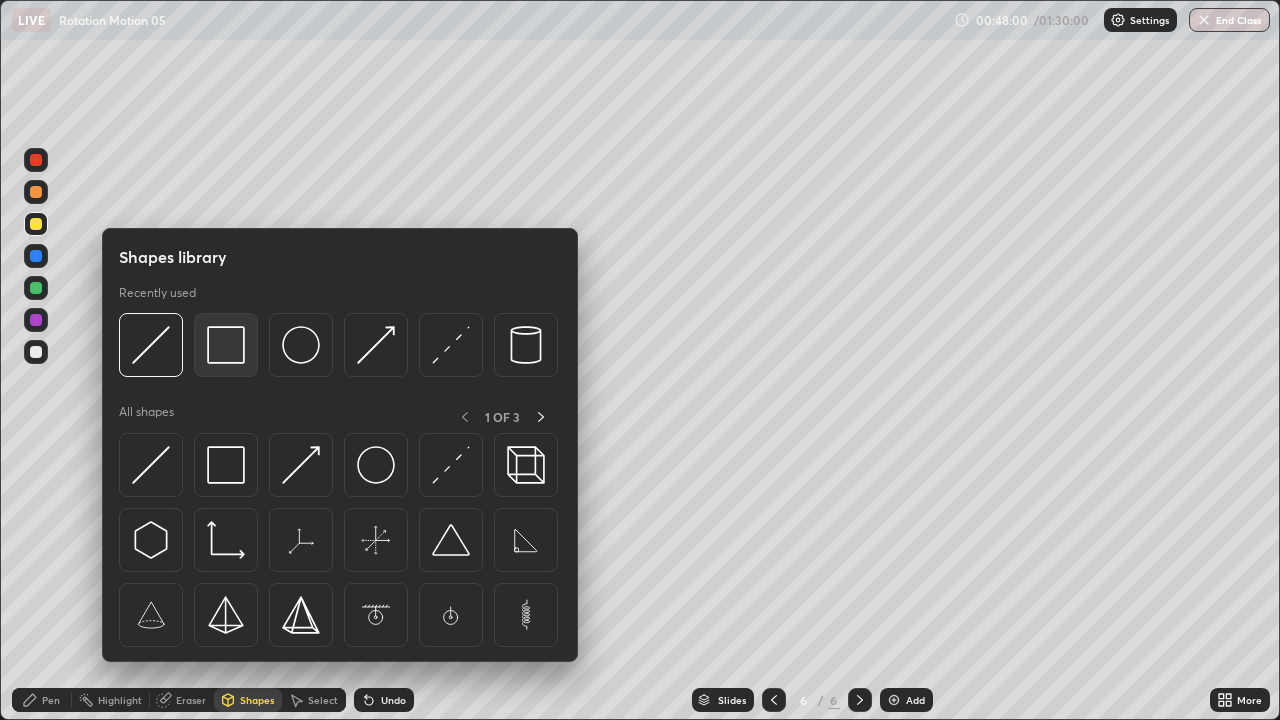 click at bounding box center [226, 345] 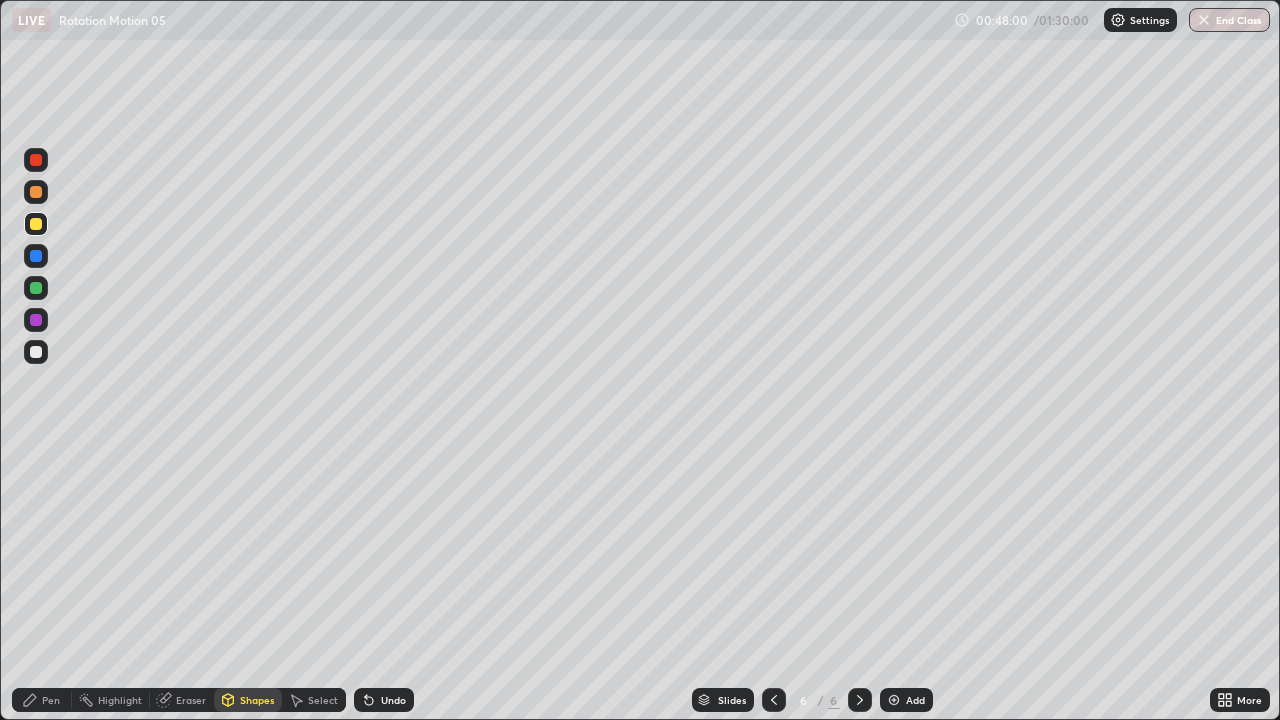 click at bounding box center [36, 224] 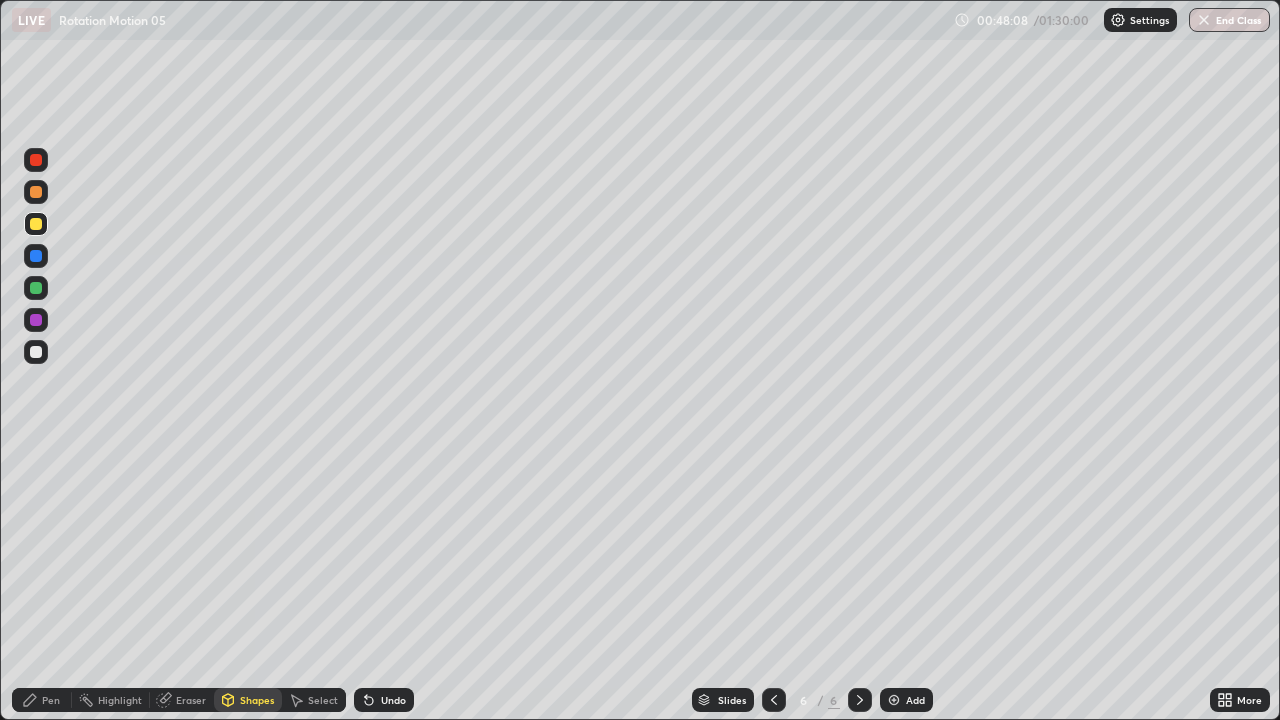 click on "Shapes" at bounding box center [257, 700] 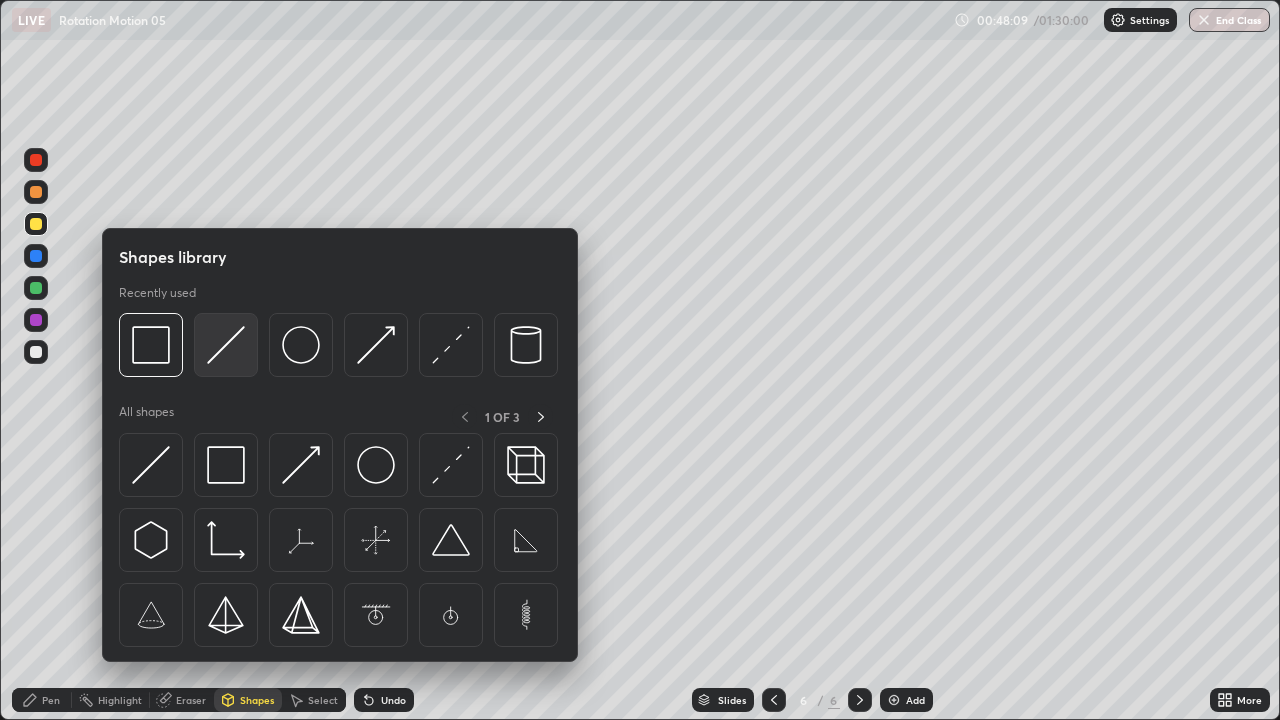 click at bounding box center [226, 345] 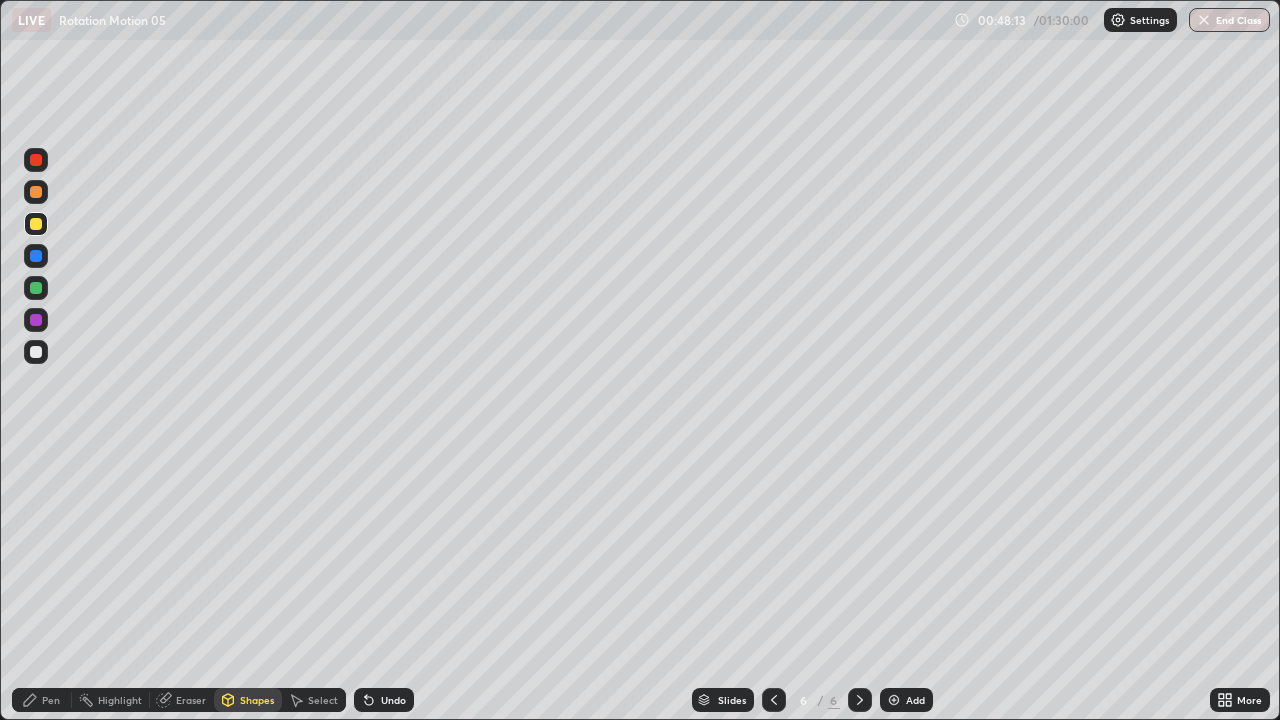 click at bounding box center [36, 288] 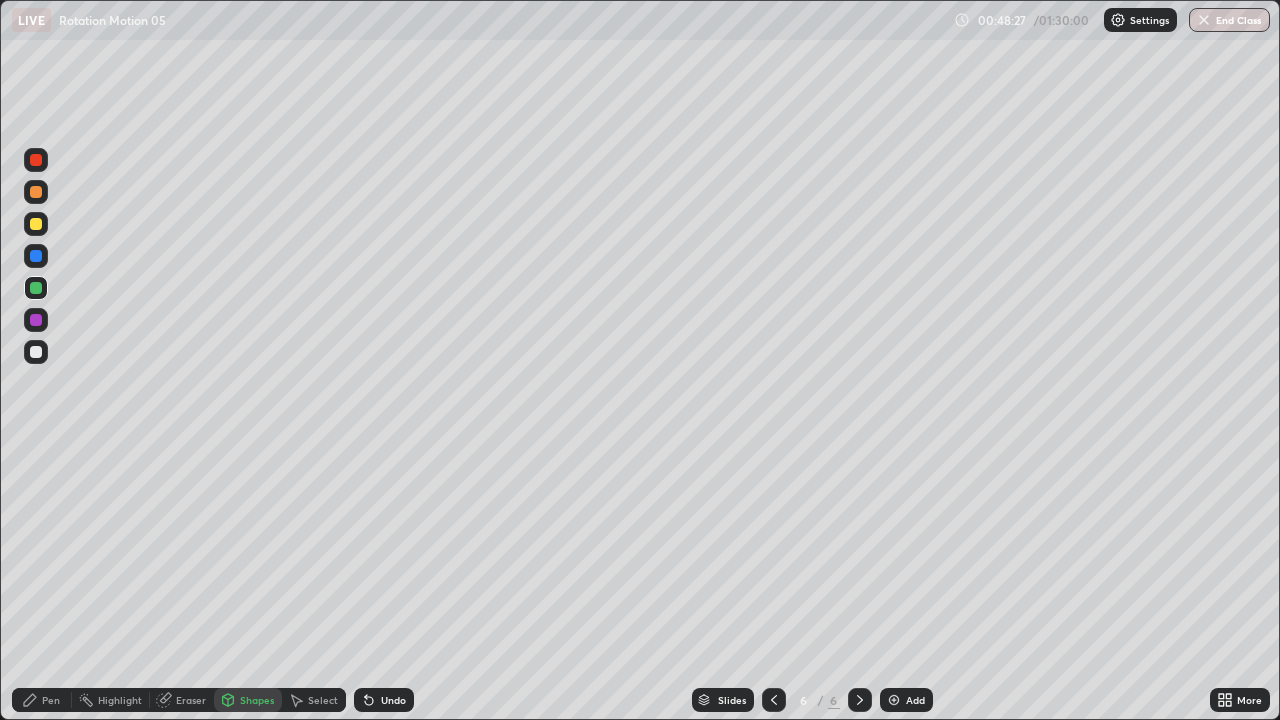 click on "Pen" at bounding box center [42, 700] 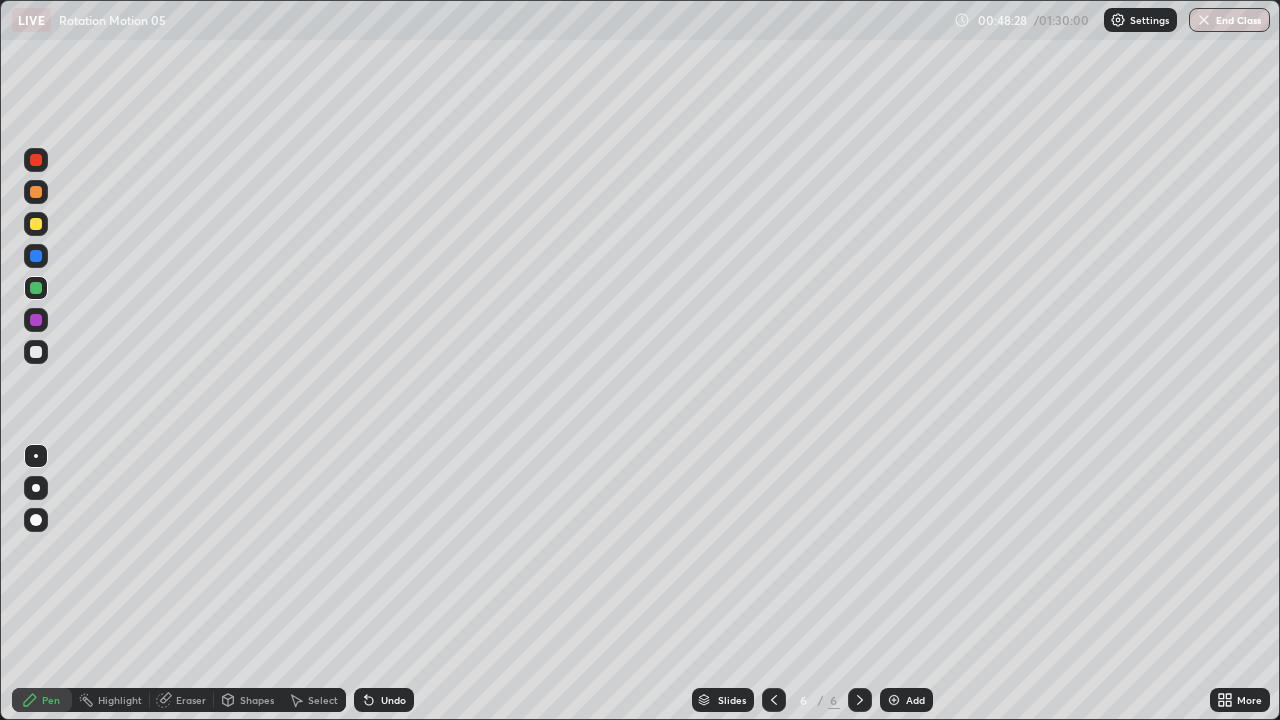 click at bounding box center [36, 352] 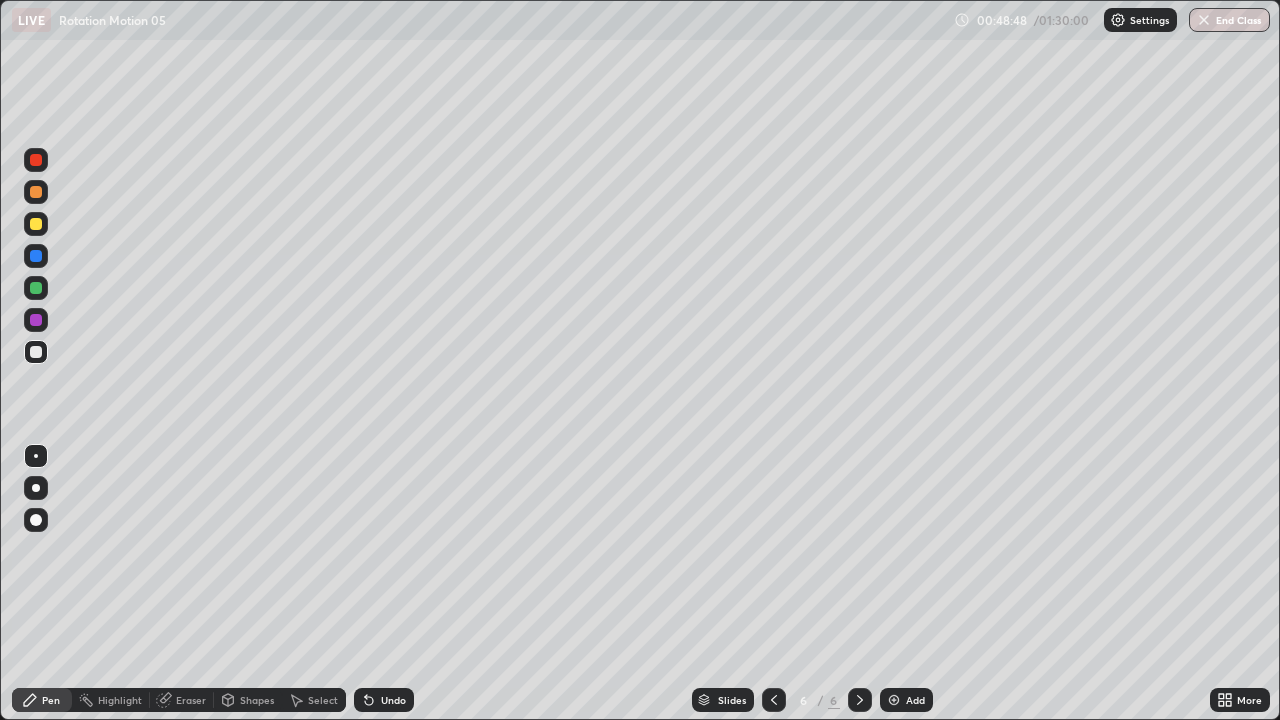 click at bounding box center [36, 224] 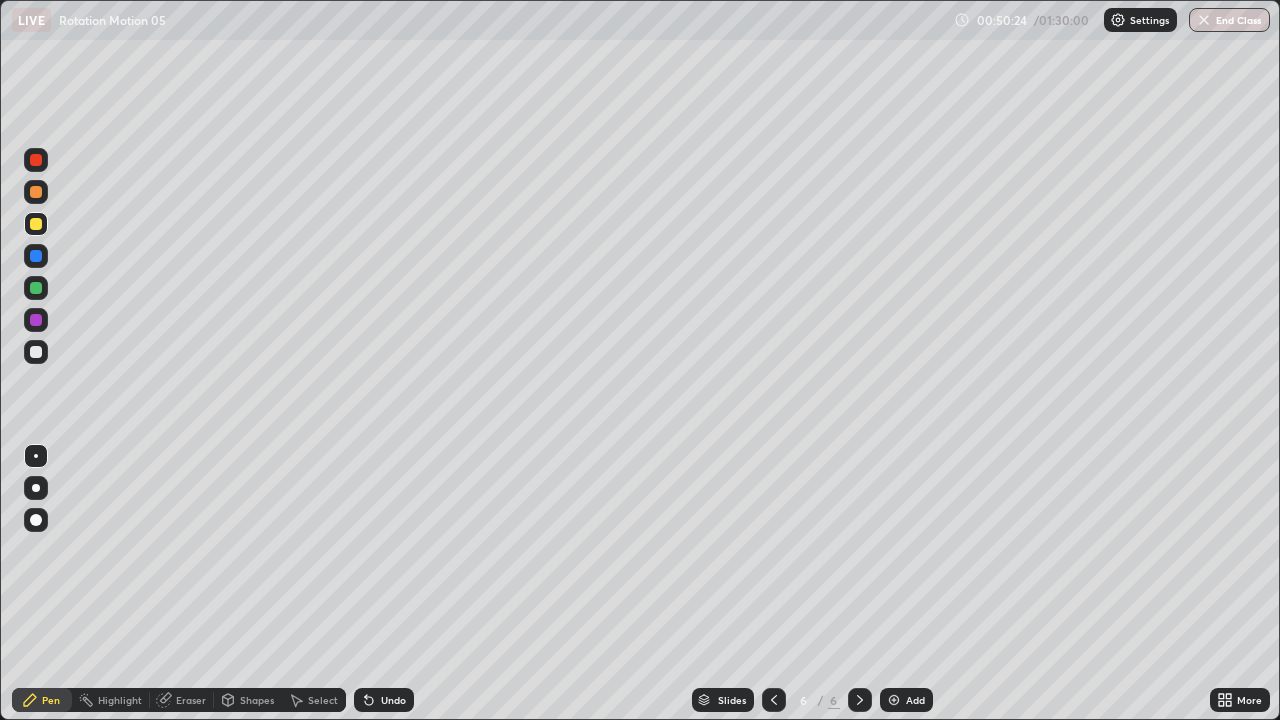 click at bounding box center [36, 352] 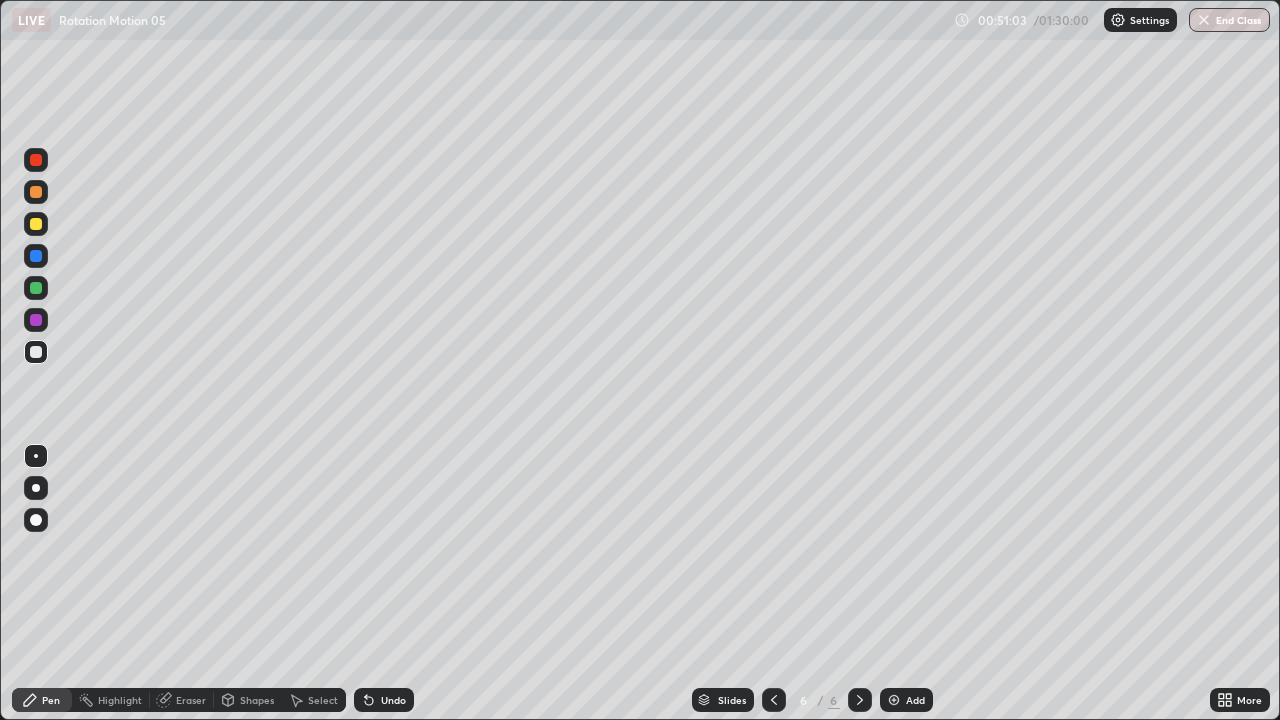 click at bounding box center [36, 224] 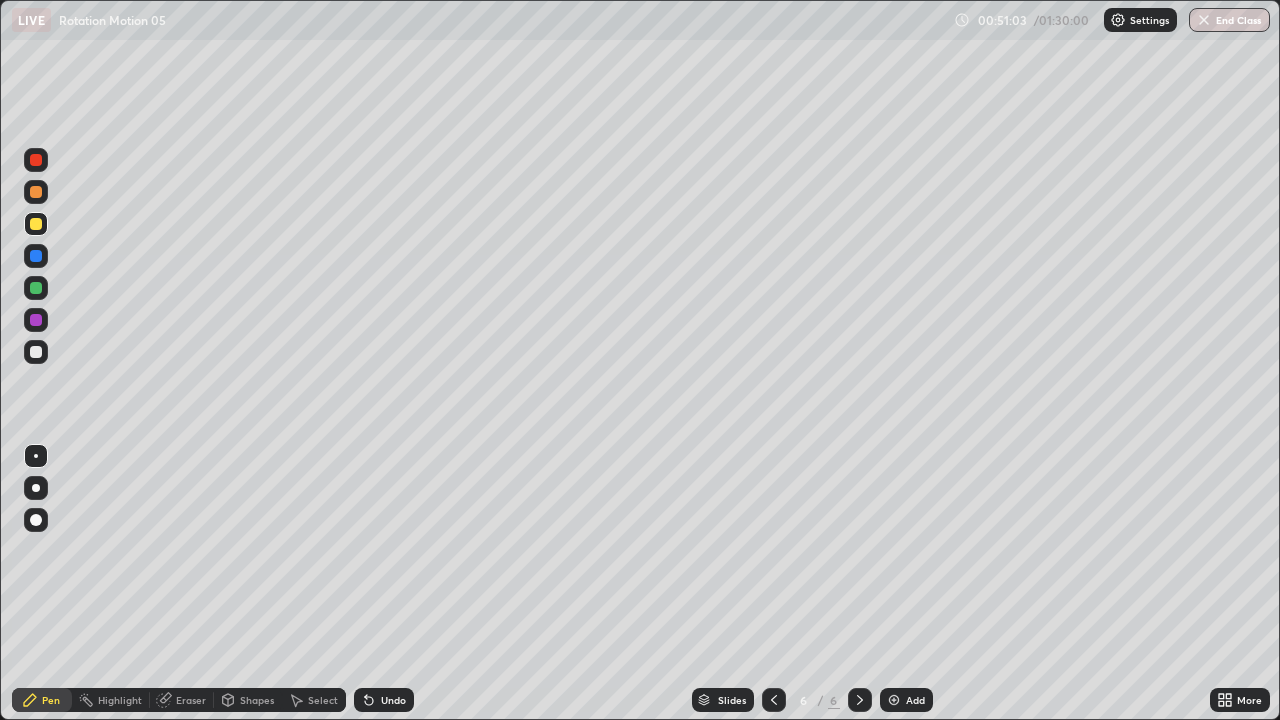click at bounding box center (36, 352) 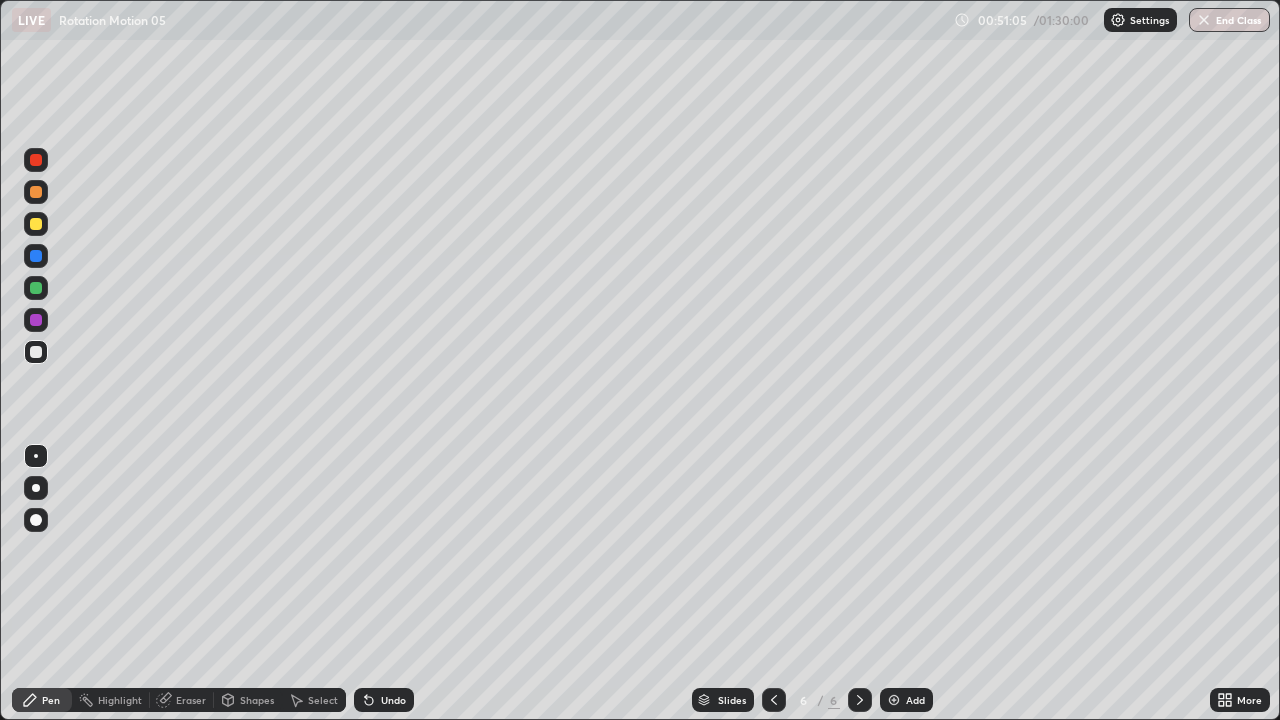 click on "Shapes" at bounding box center [257, 700] 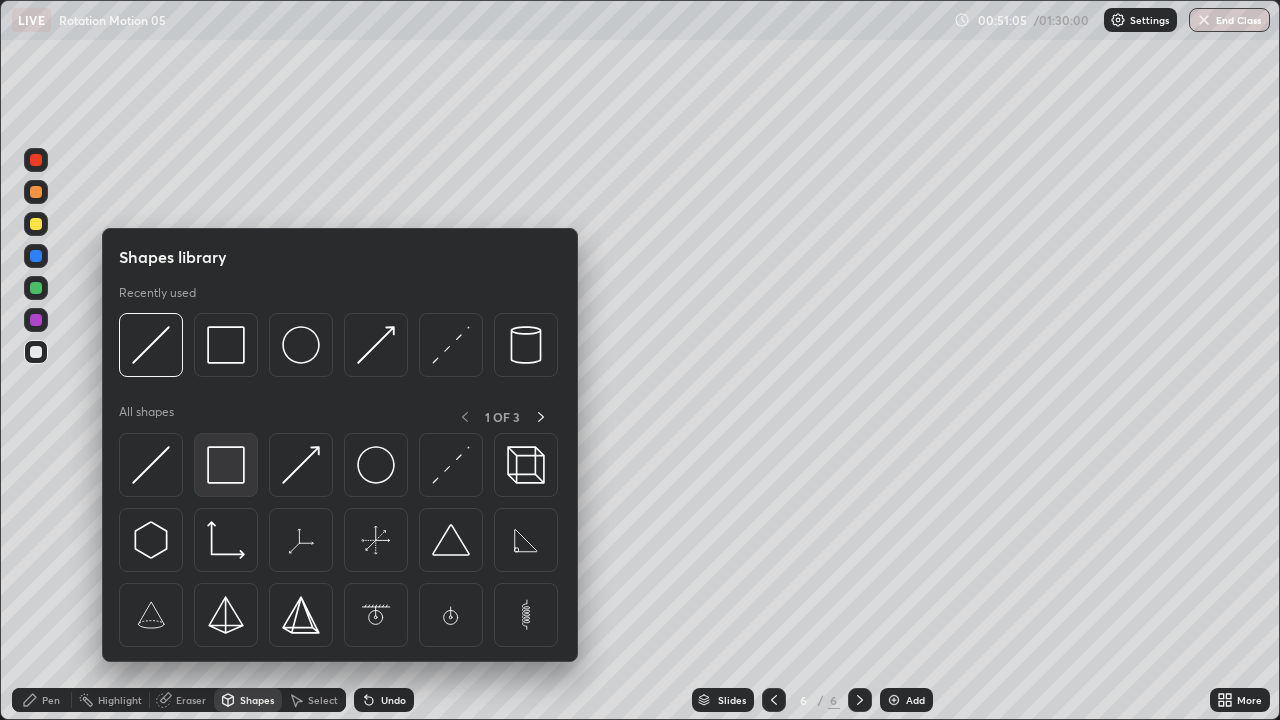 click at bounding box center [226, 465] 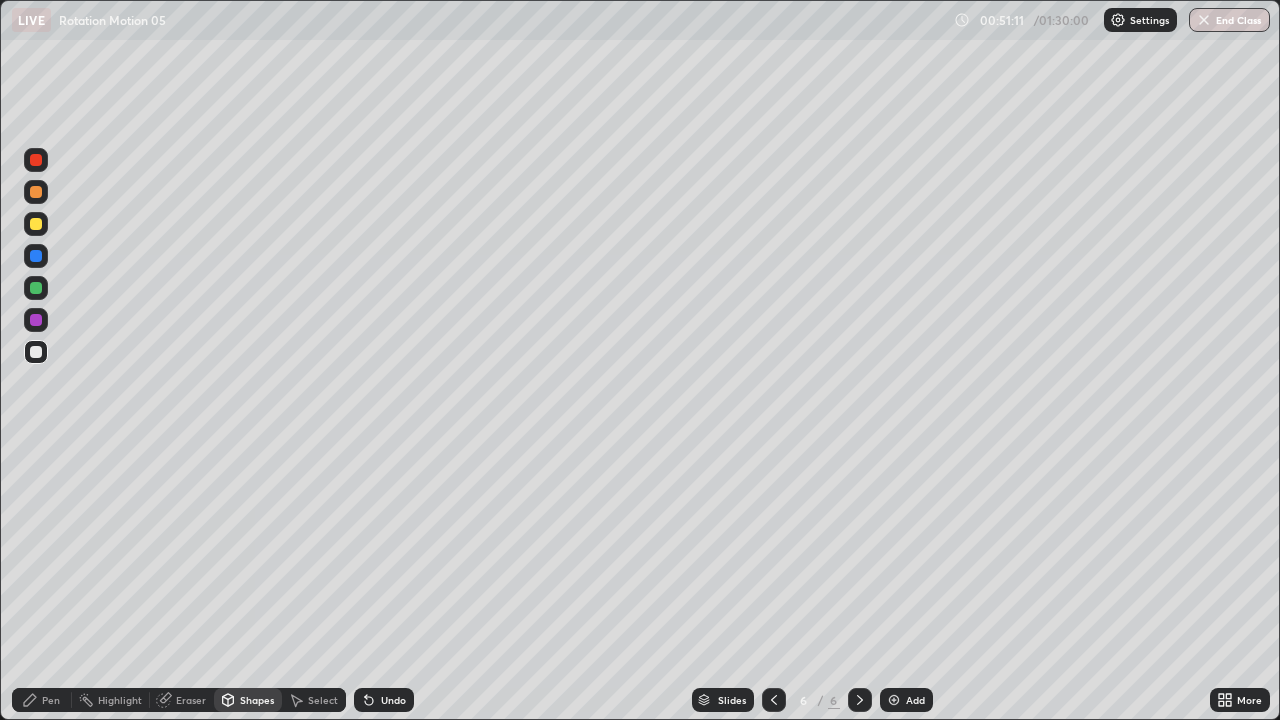 click on "Pen" at bounding box center [51, 700] 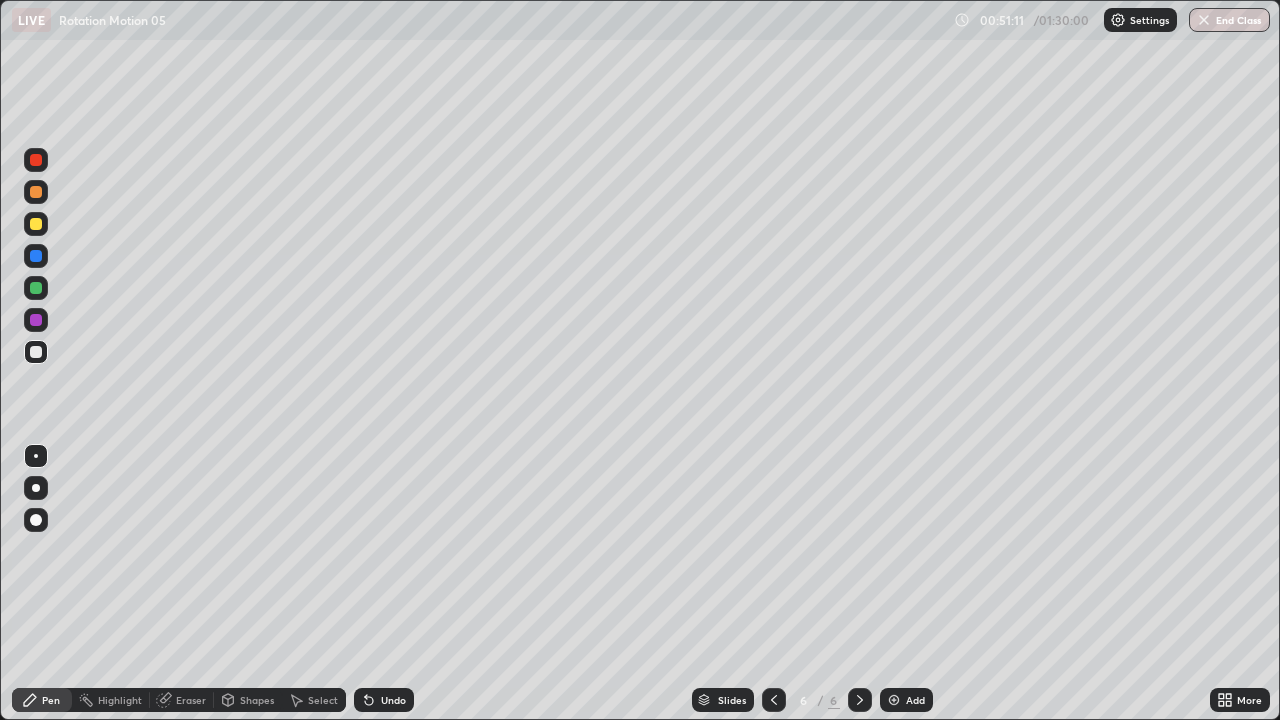 click at bounding box center [36, 288] 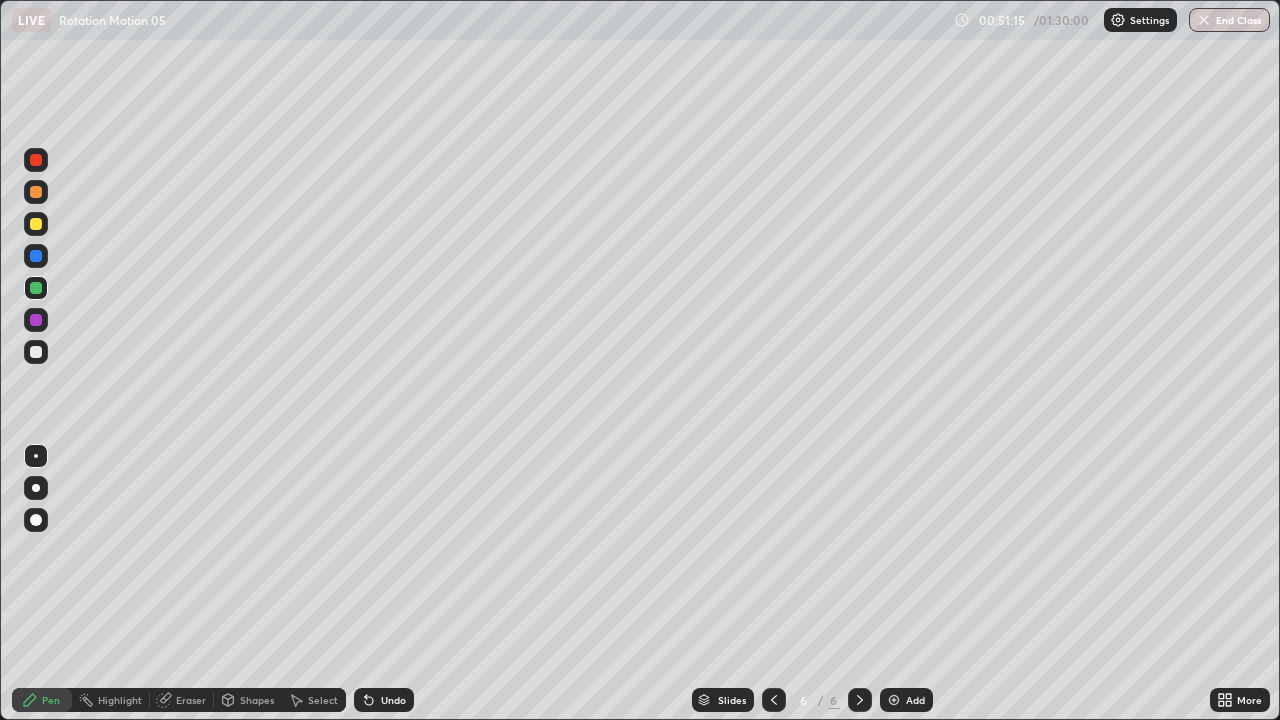 click on "Undo" at bounding box center [384, 700] 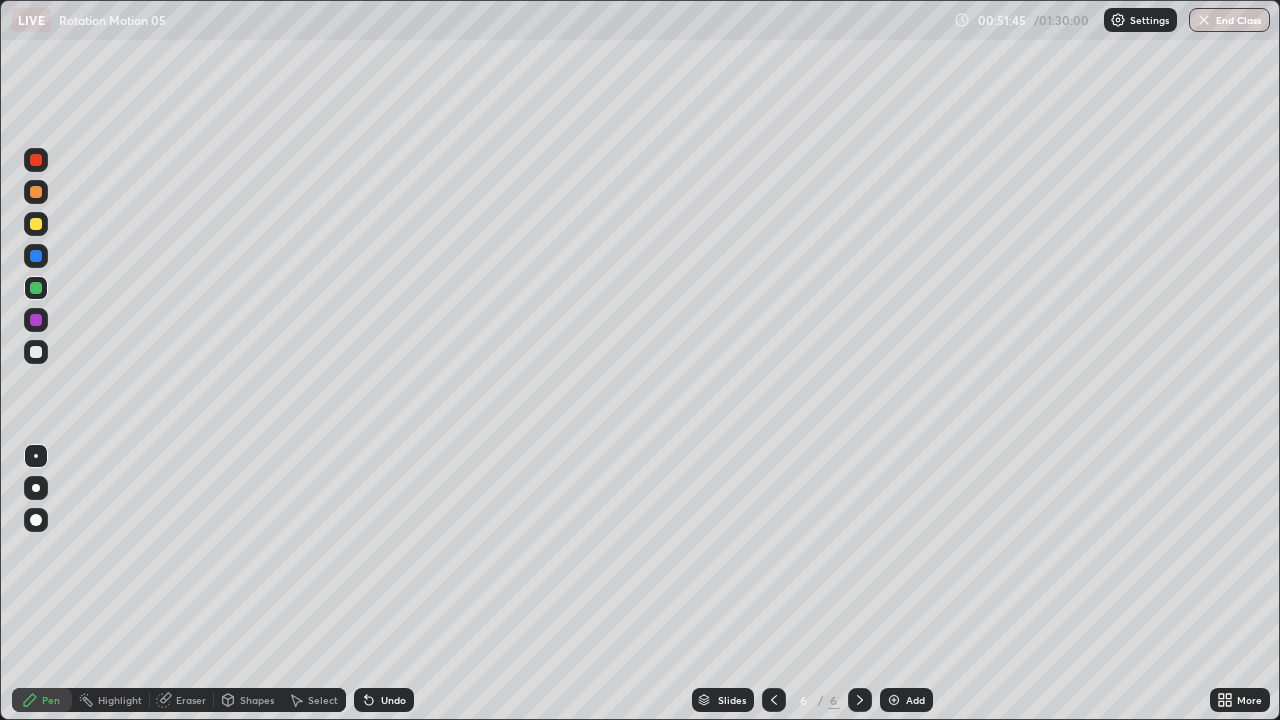 click at bounding box center [36, 352] 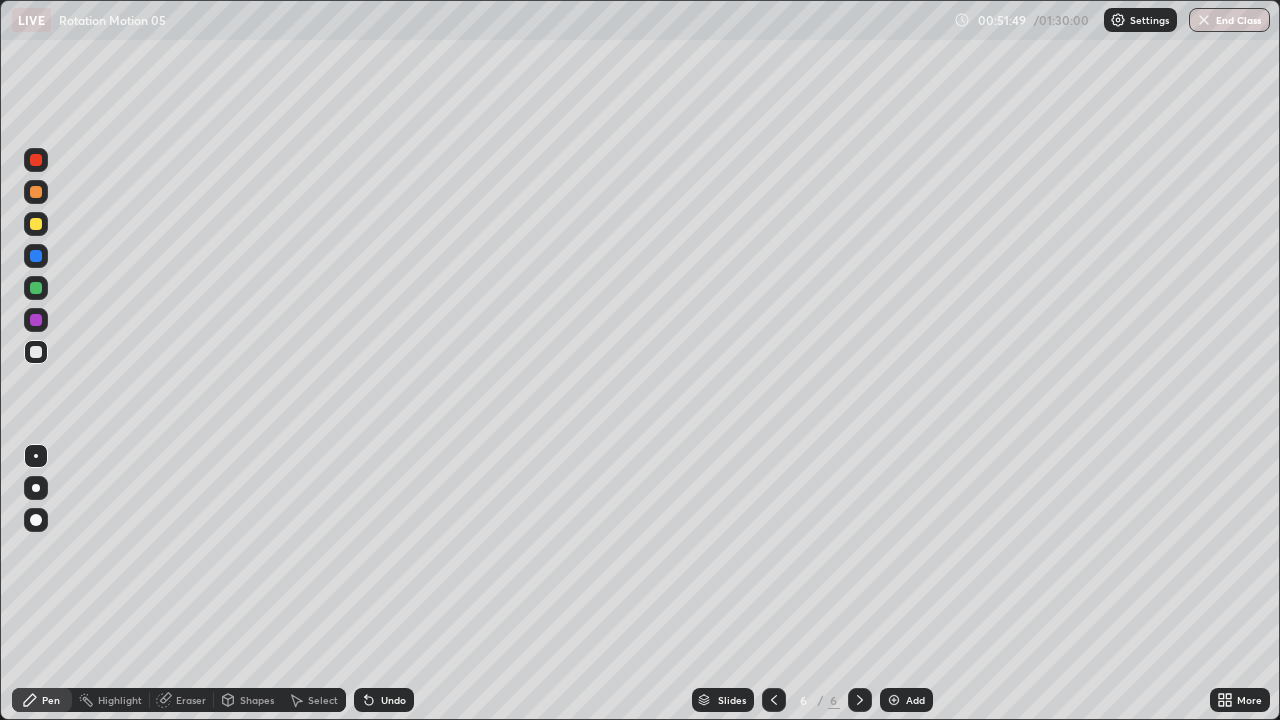 click on "Undo" at bounding box center (393, 700) 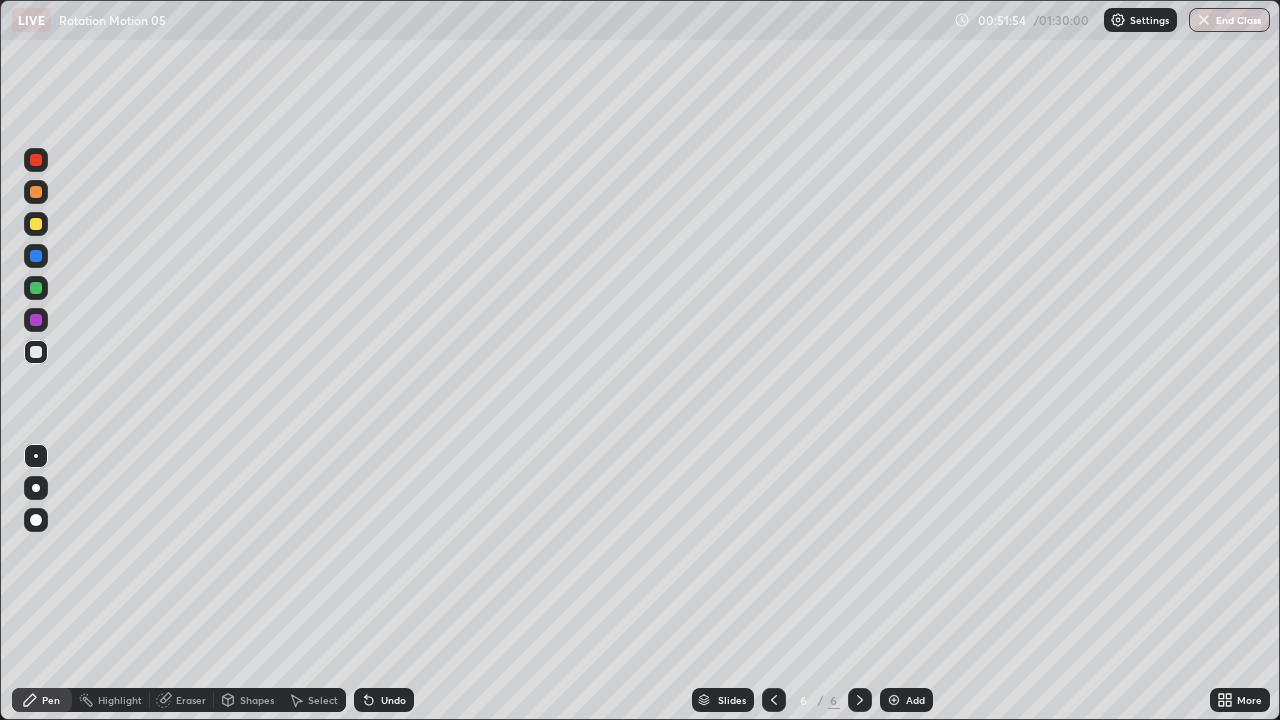click on "Undo" at bounding box center (384, 700) 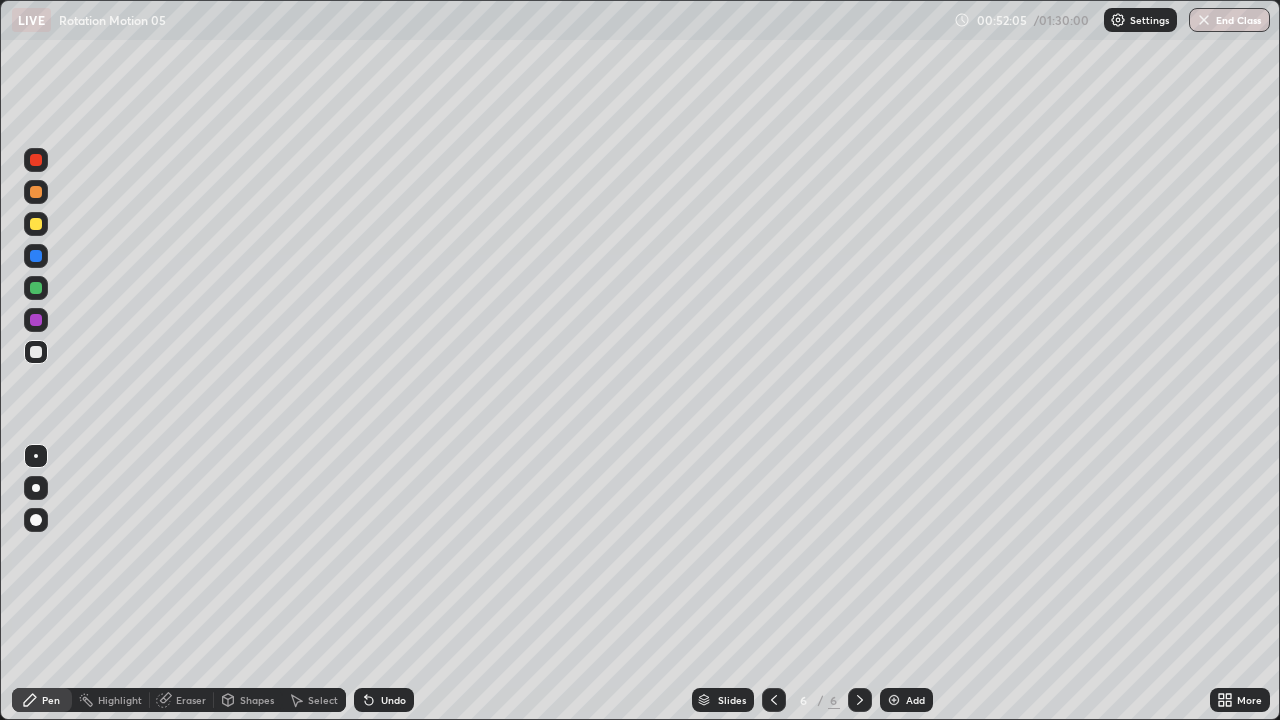 click at bounding box center (36, 256) 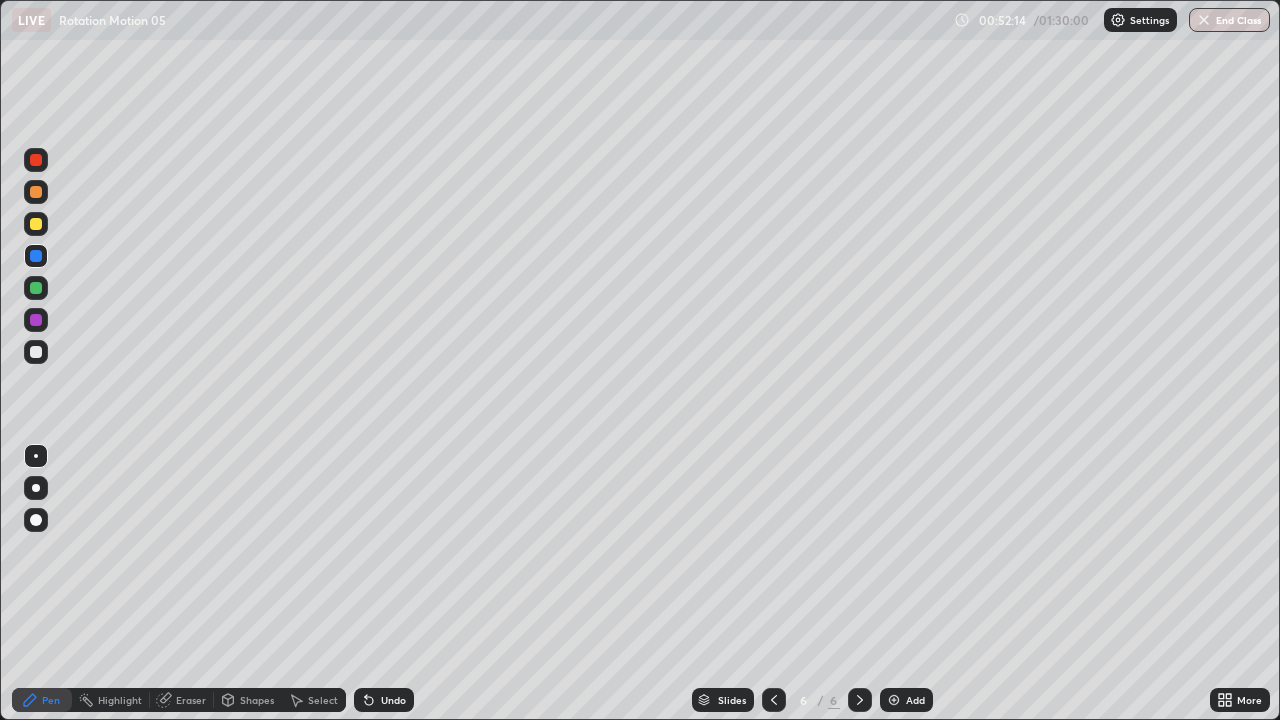 click at bounding box center (36, 352) 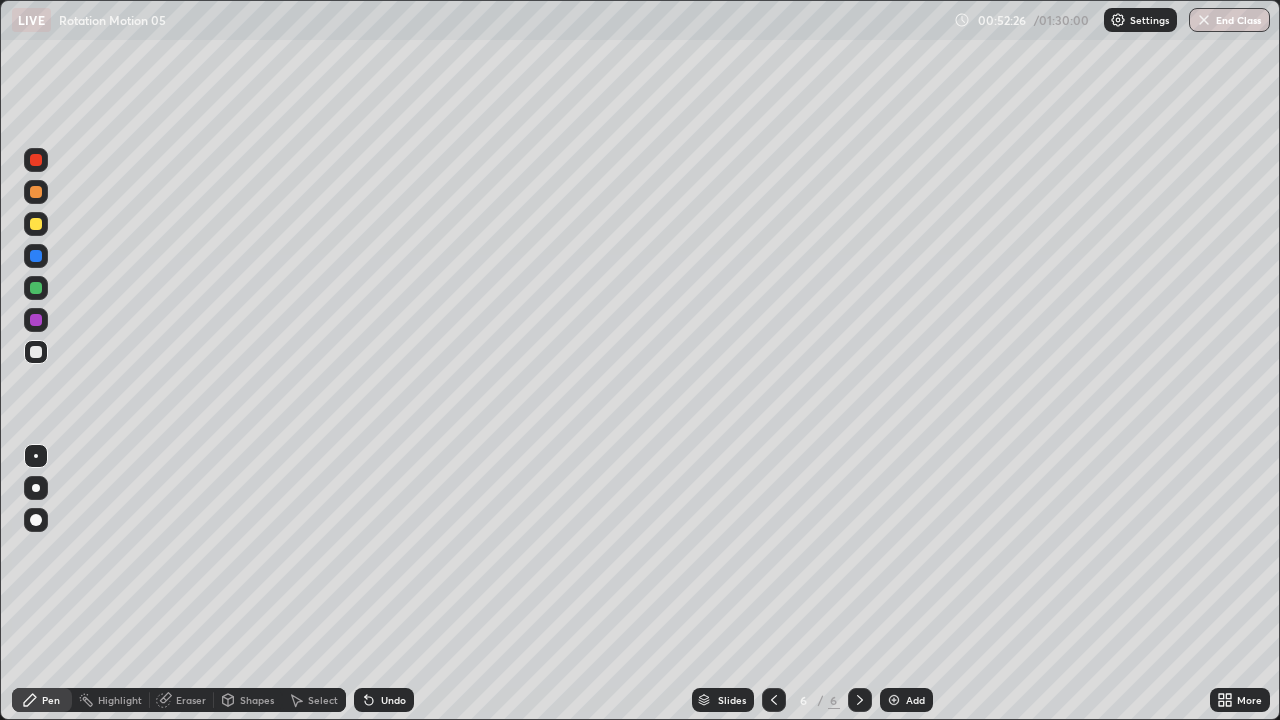 click at bounding box center (36, 352) 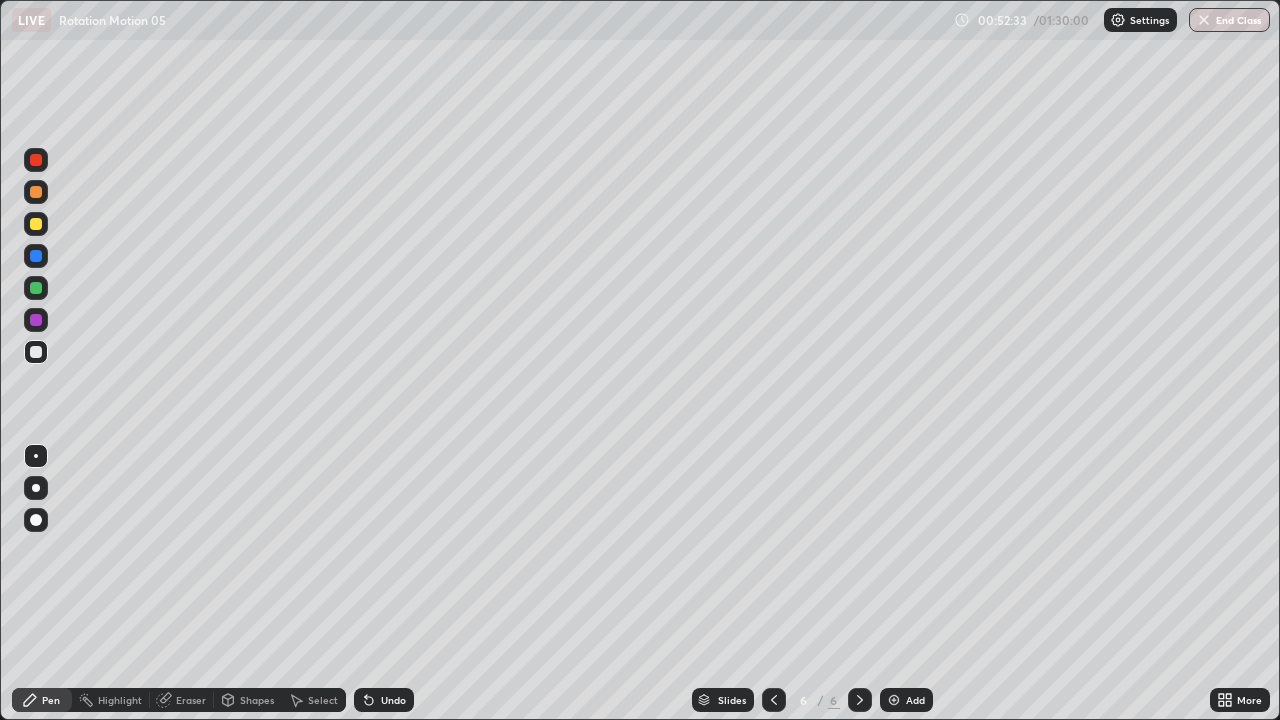 click at bounding box center (36, 352) 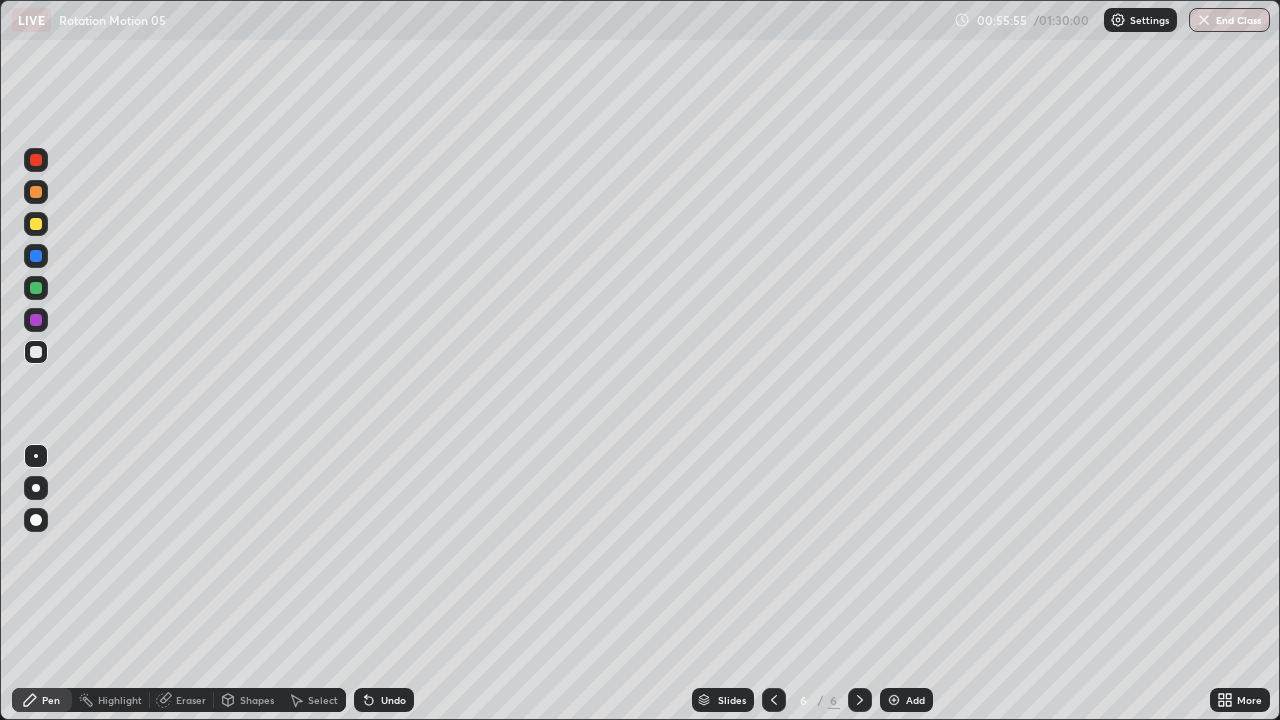 click at bounding box center [36, 224] 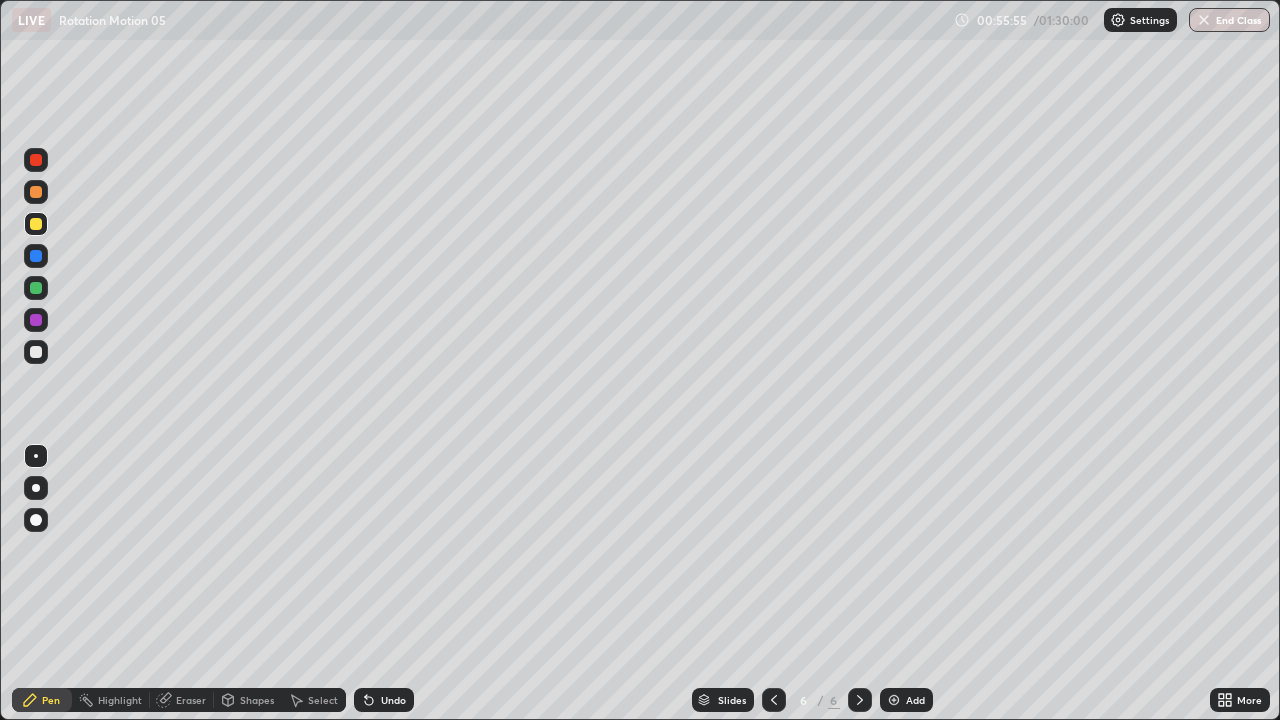 click at bounding box center [36, 352] 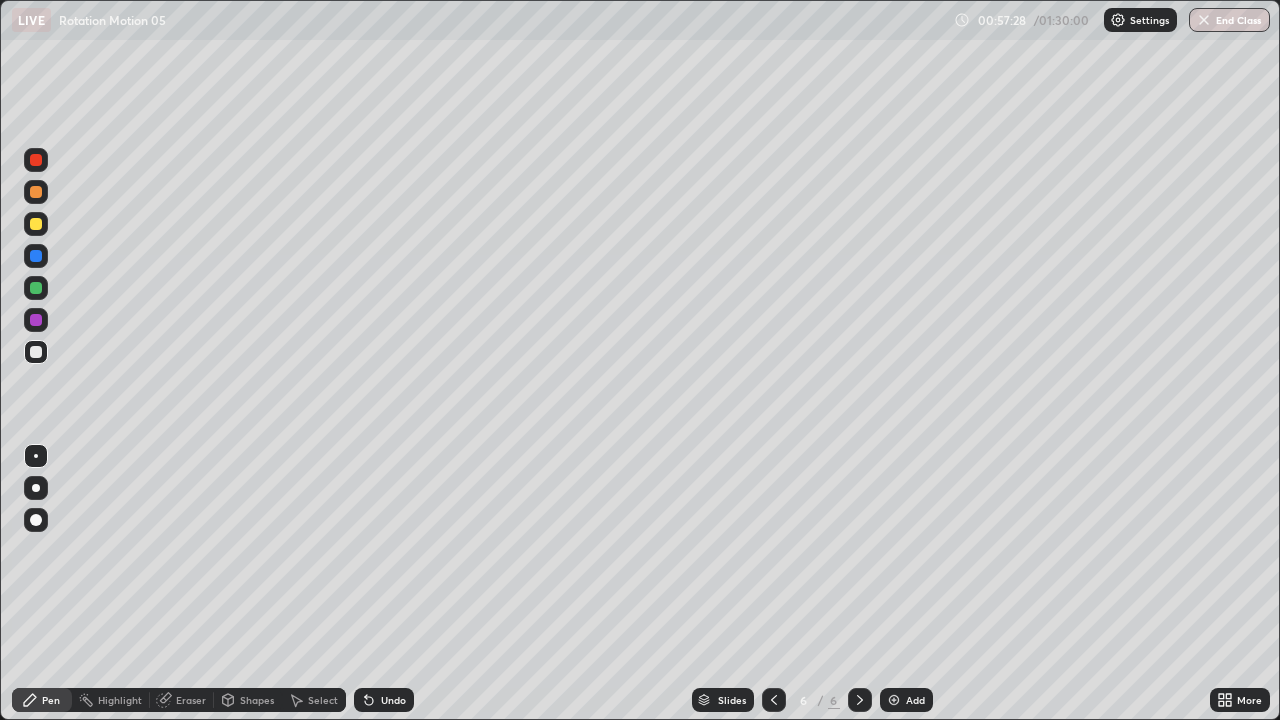 click on "Shapes" at bounding box center [257, 700] 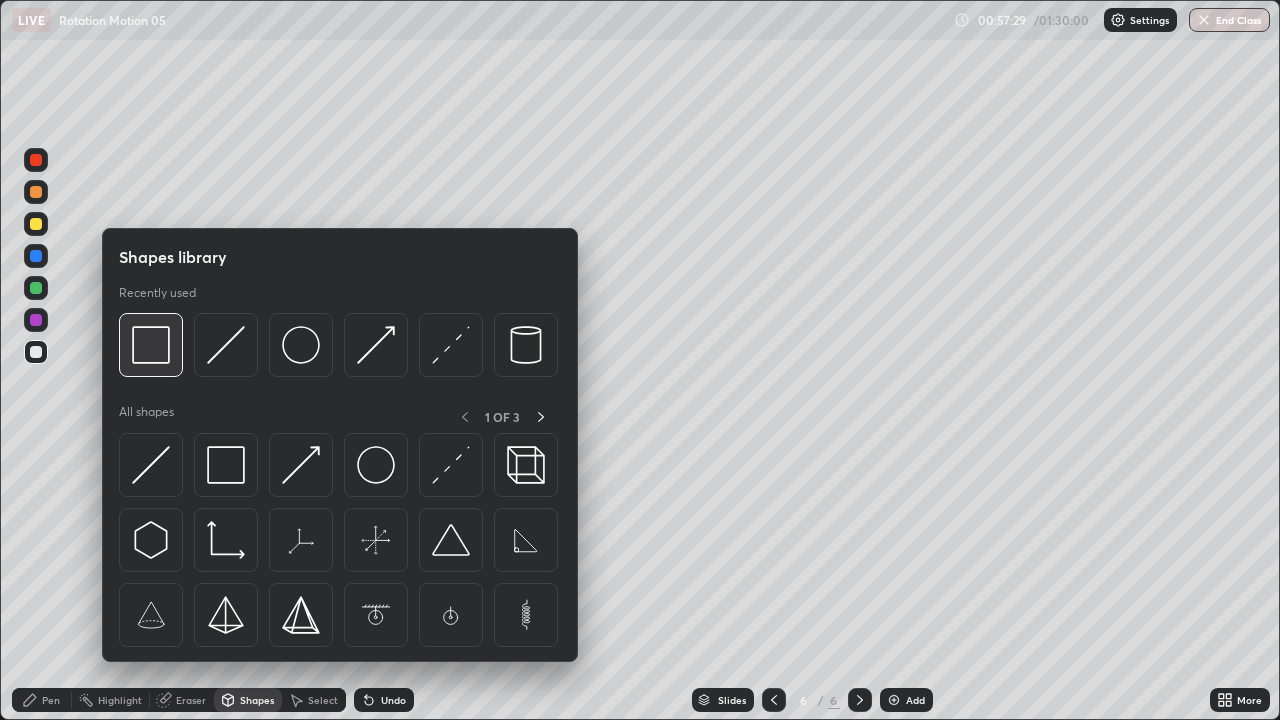 click at bounding box center (151, 345) 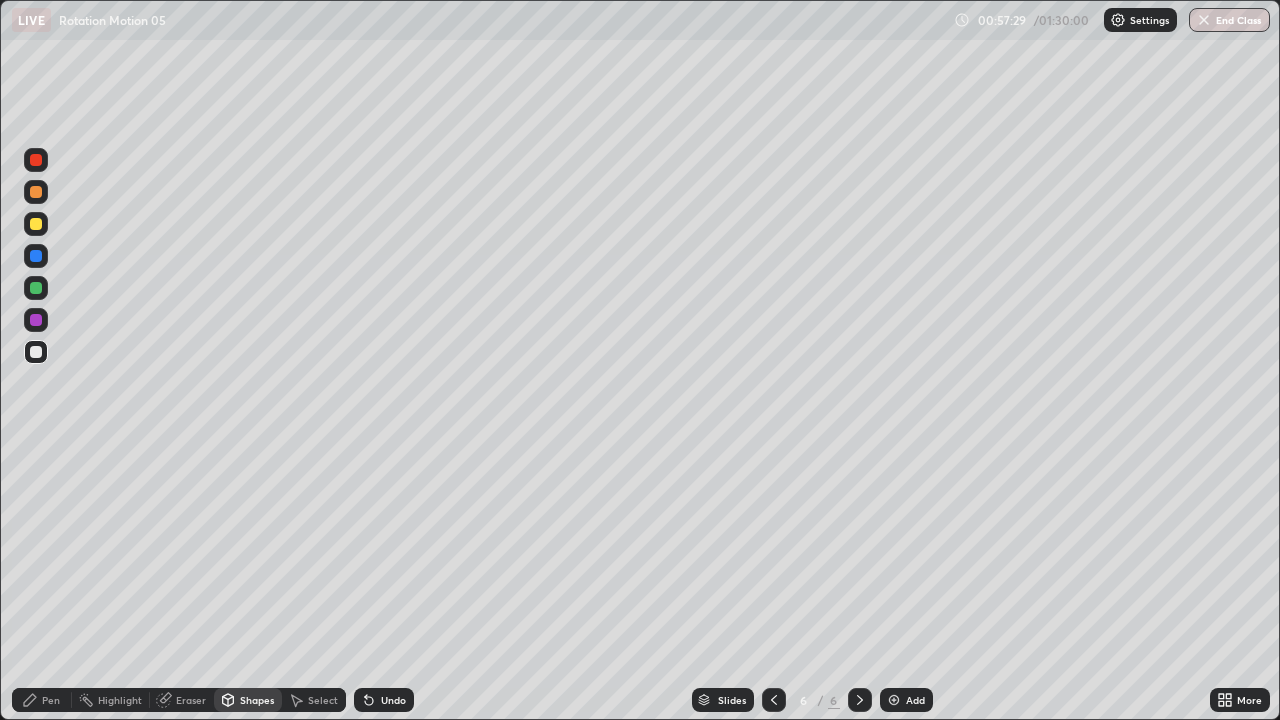 click at bounding box center (36, 352) 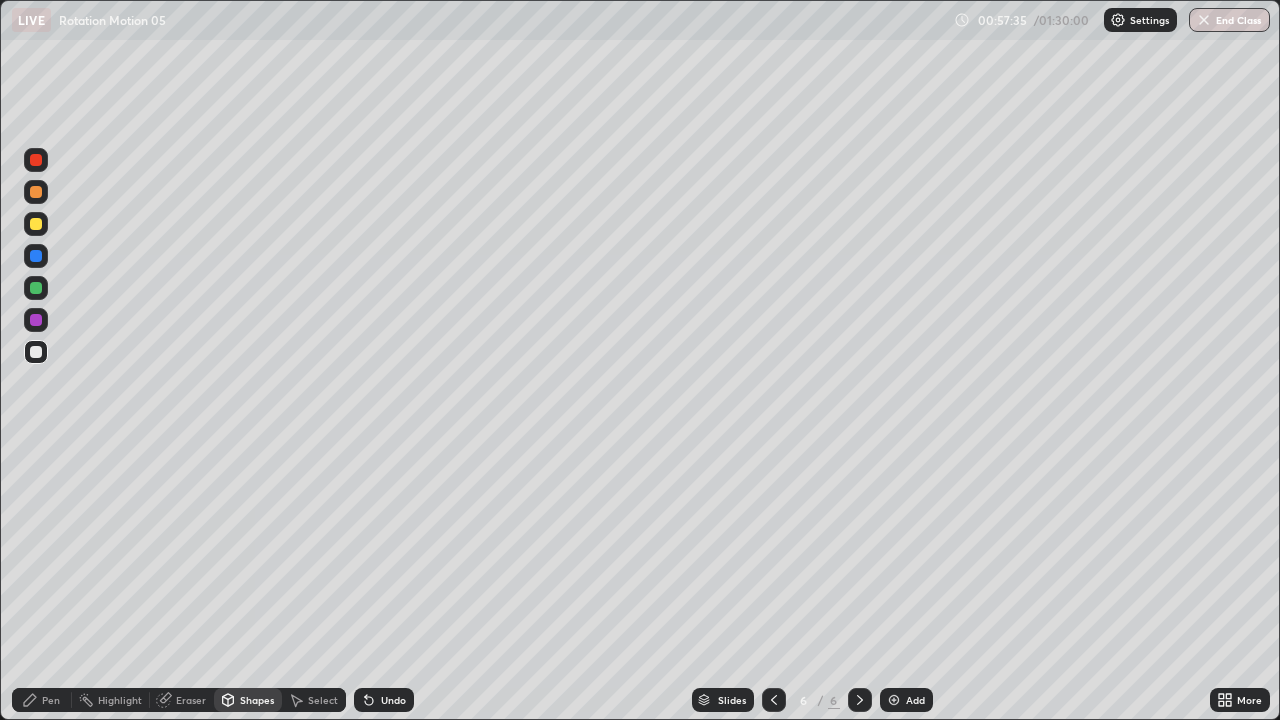 click at bounding box center [36, 288] 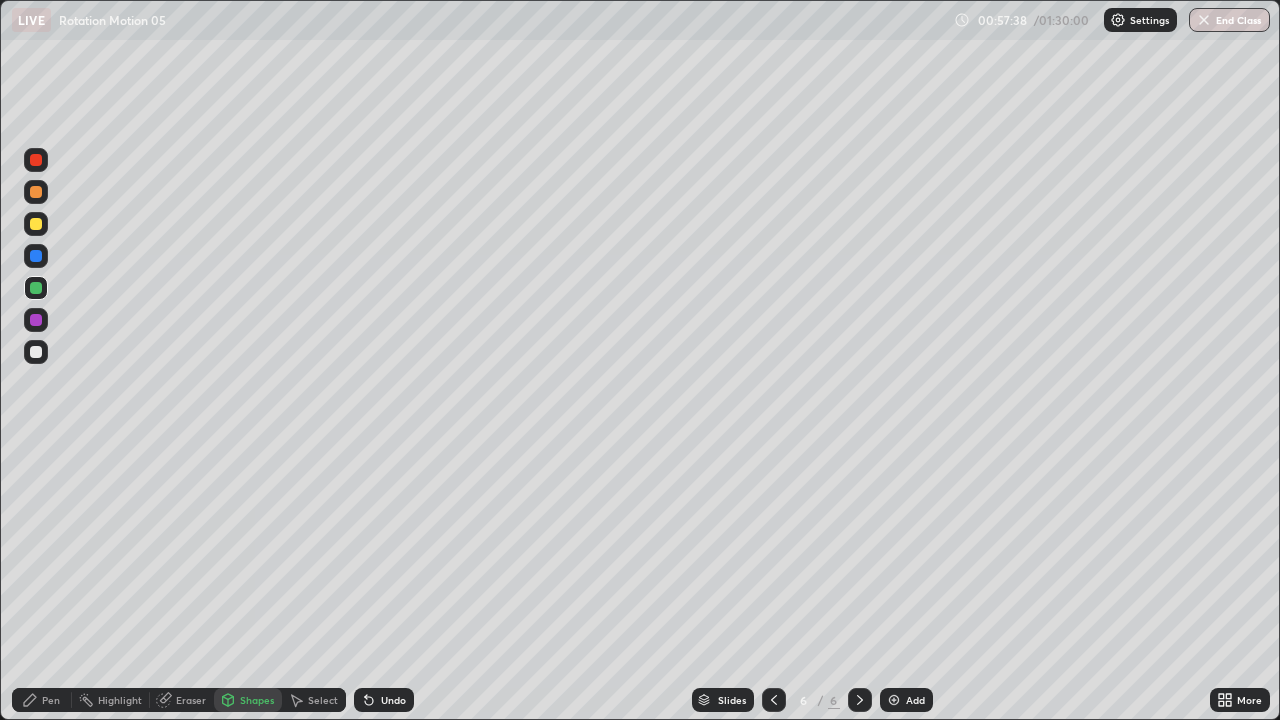 click on "Undo" at bounding box center [393, 700] 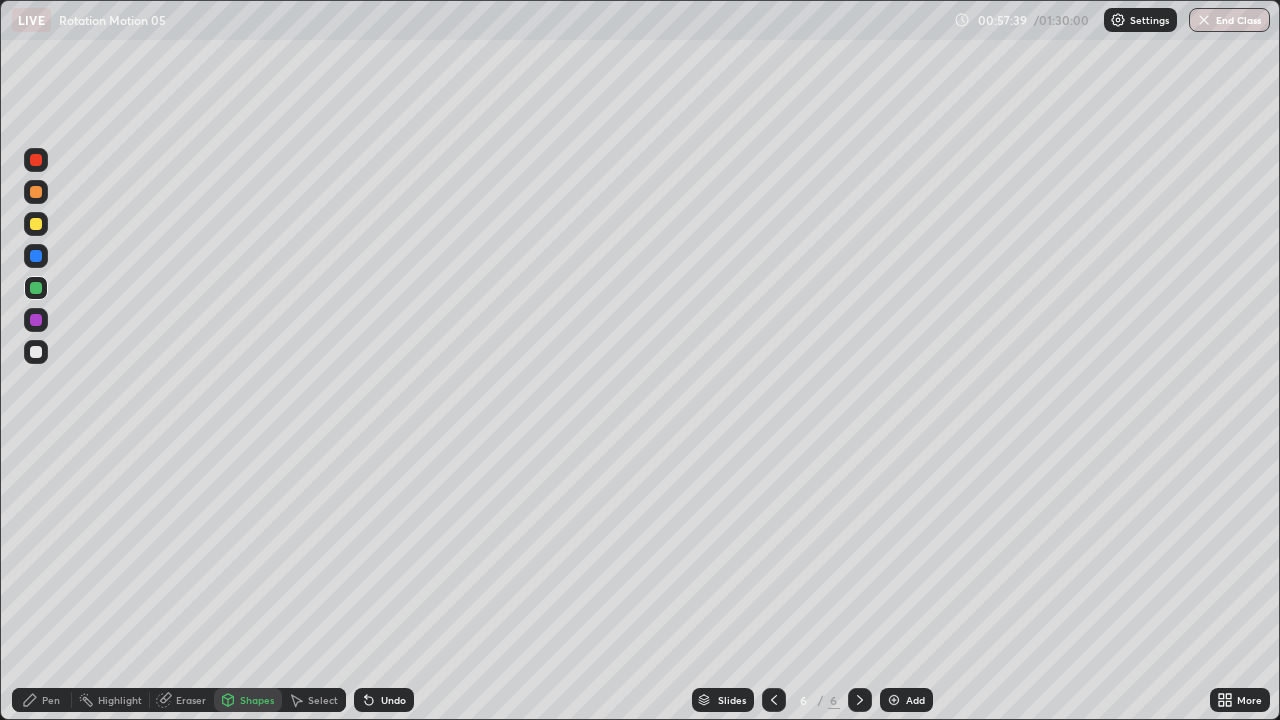 click on "Pen" at bounding box center (42, 700) 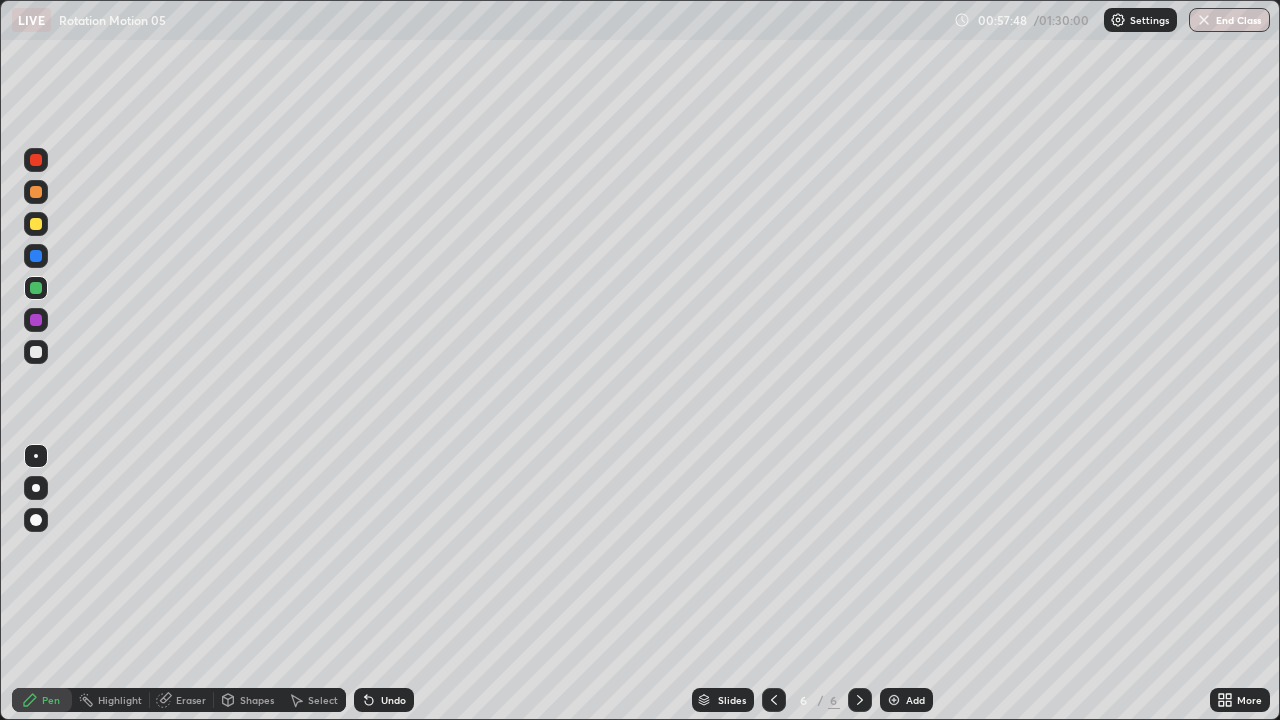 click on "Undo" at bounding box center (384, 700) 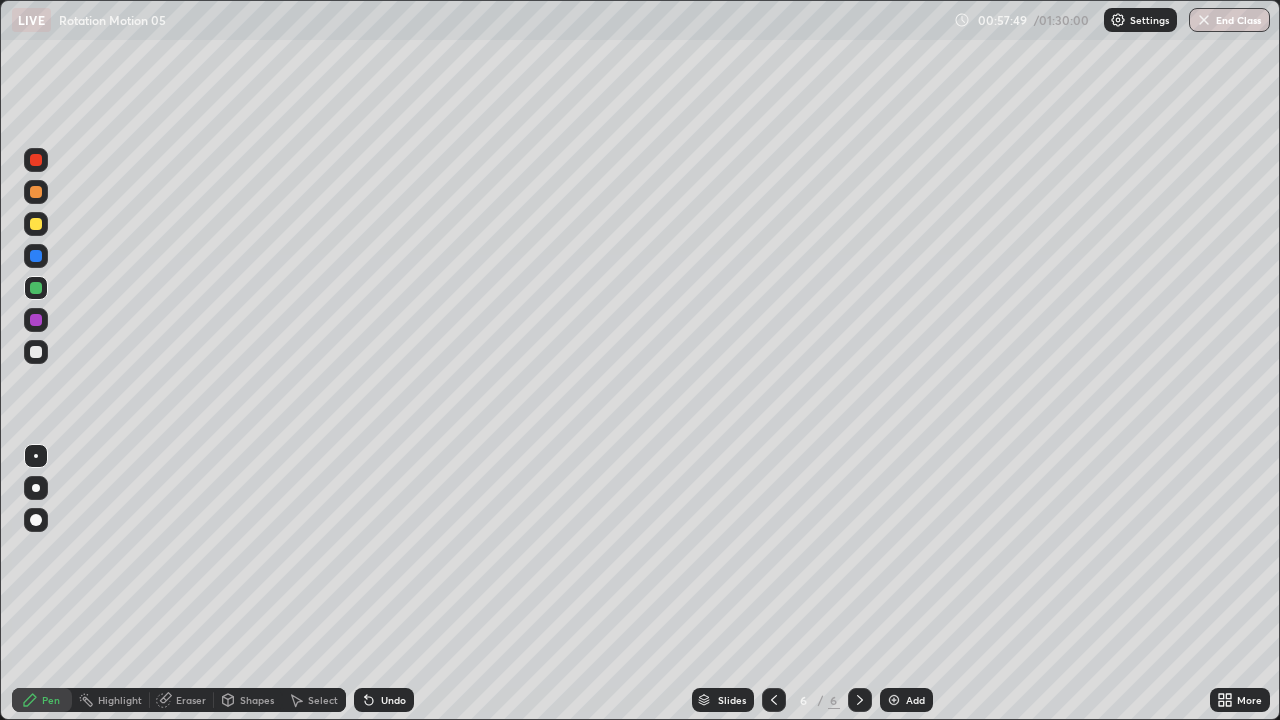 click on "Undo" at bounding box center (384, 700) 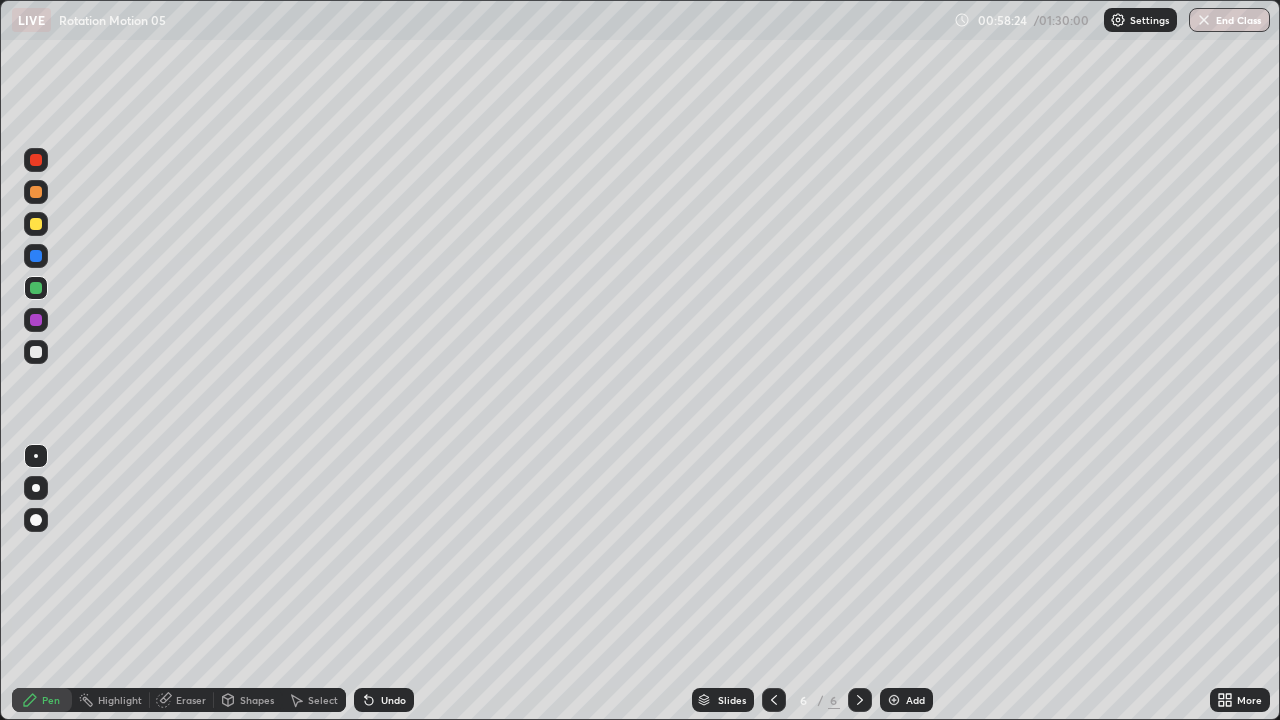 click on "Undo" at bounding box center (393, 700) 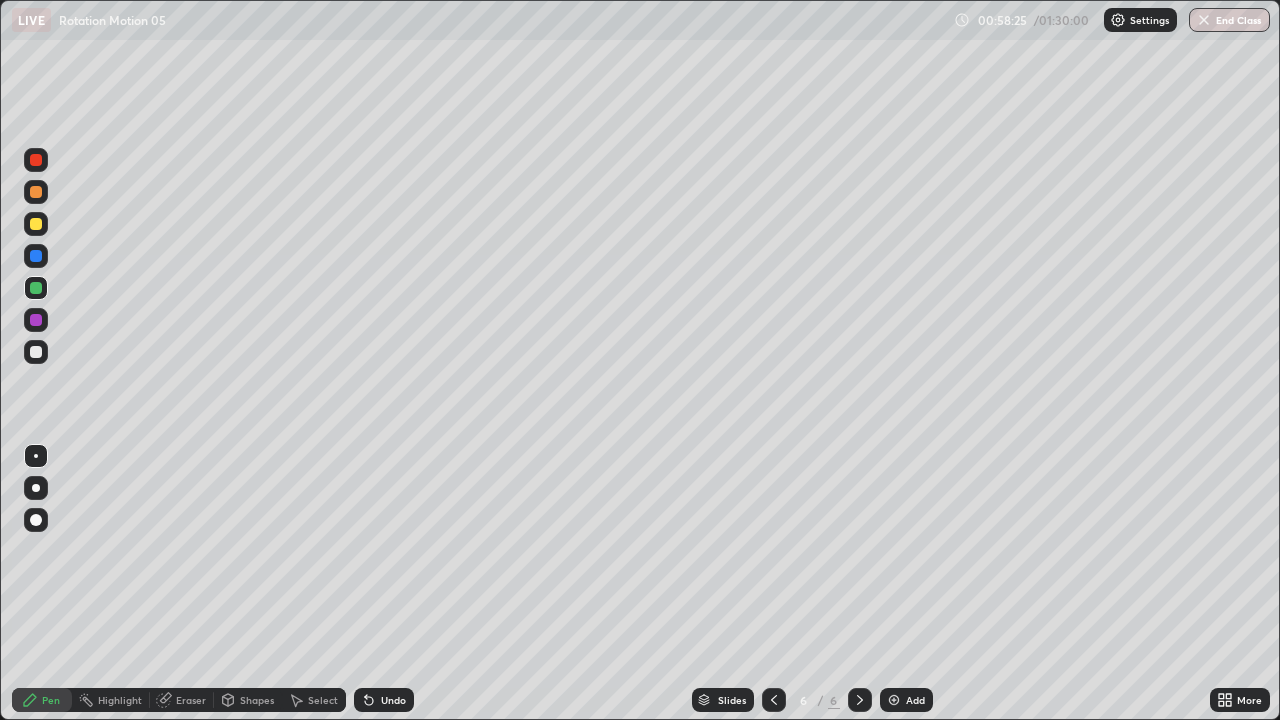 click on "Undo" at bounding box center [384, 700] 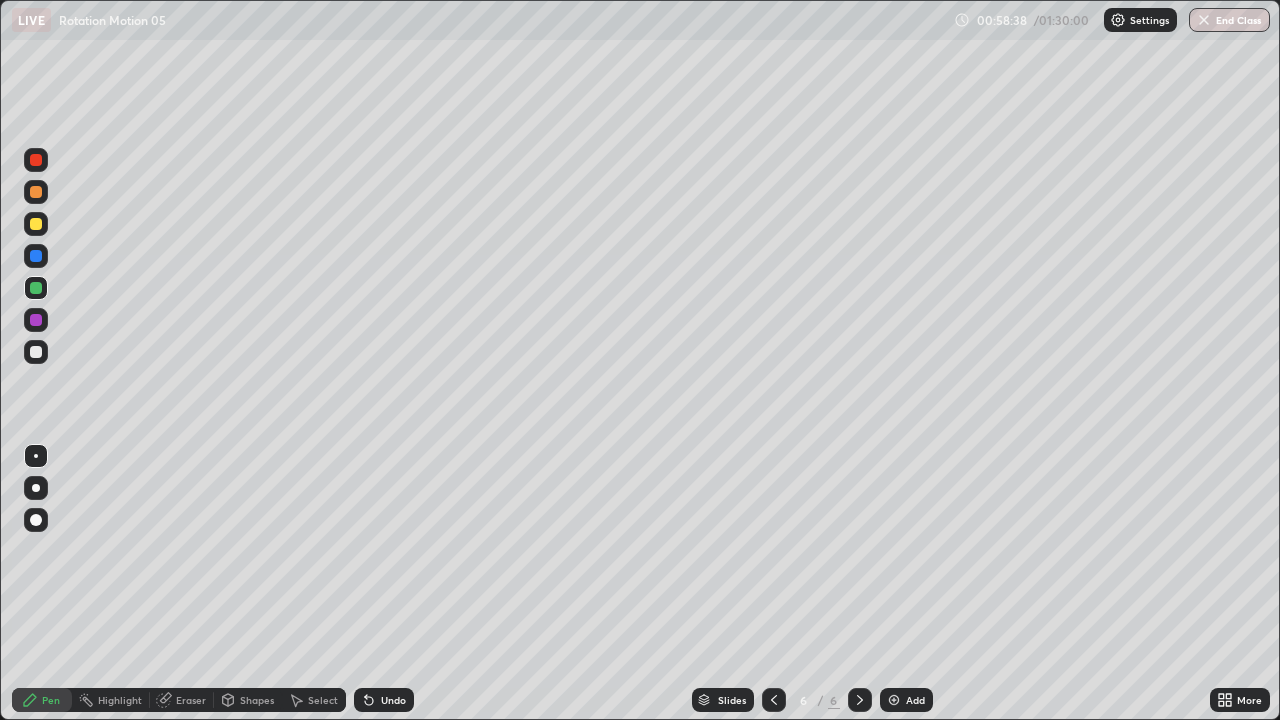 click at bounding box center (36, 352) 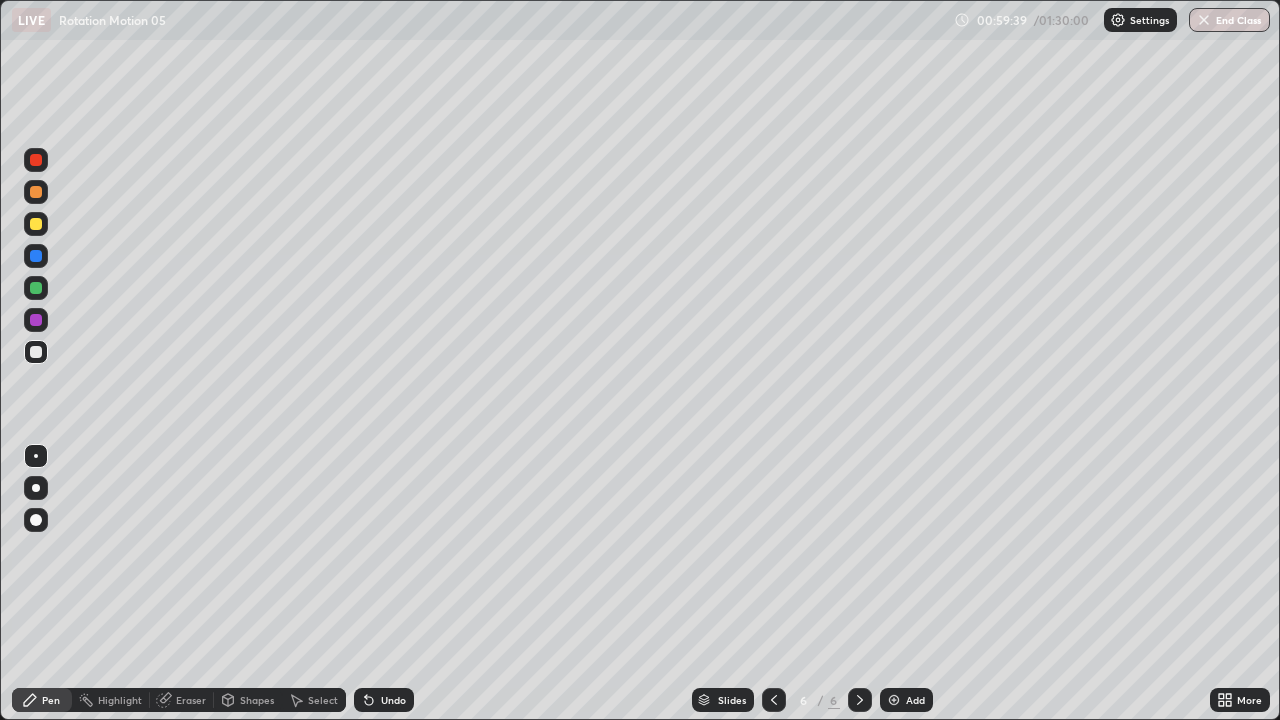 click at bounding box center [36, 352] 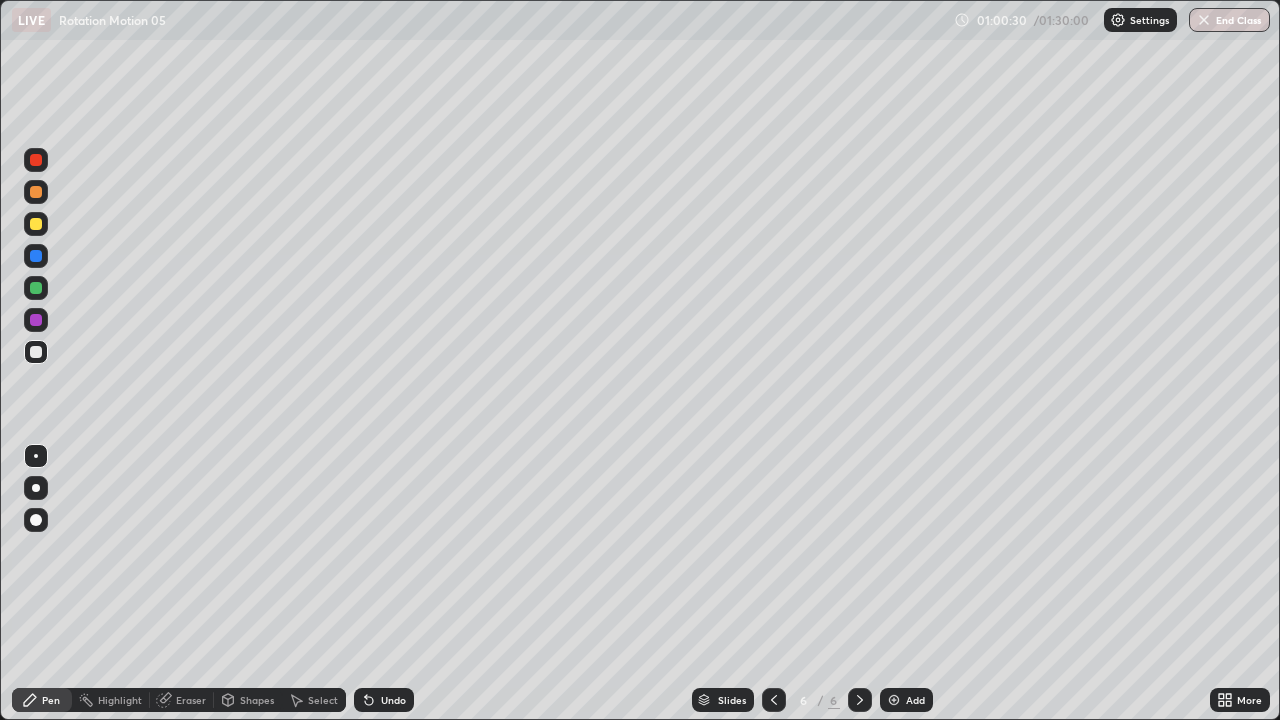 click on "Add" at bounding box center [915, 700] 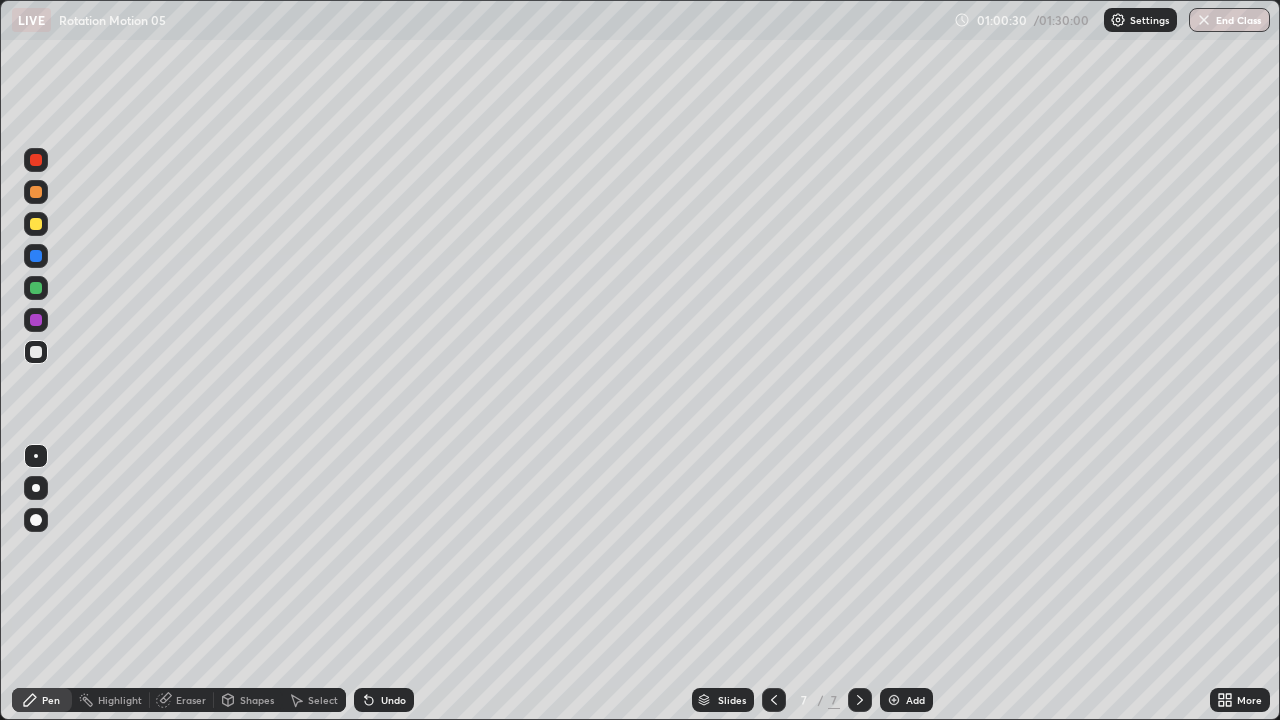 click at bounding box center (36, 352) 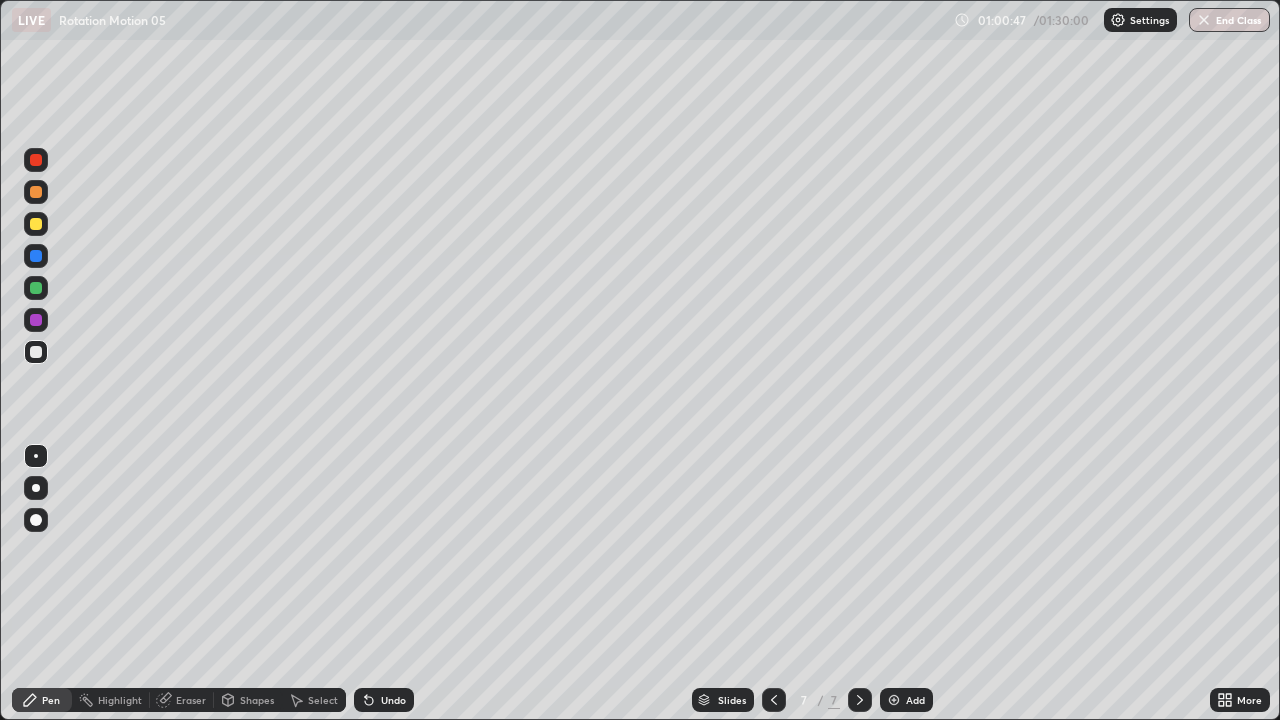 click 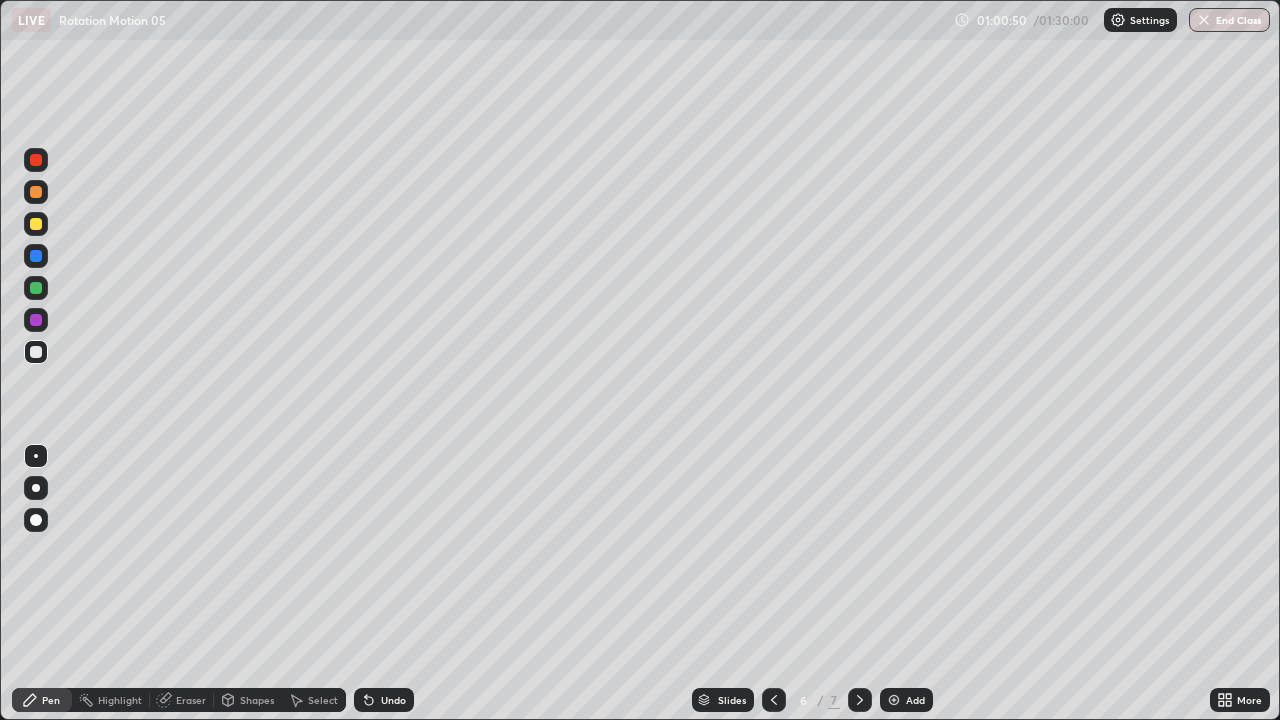 click 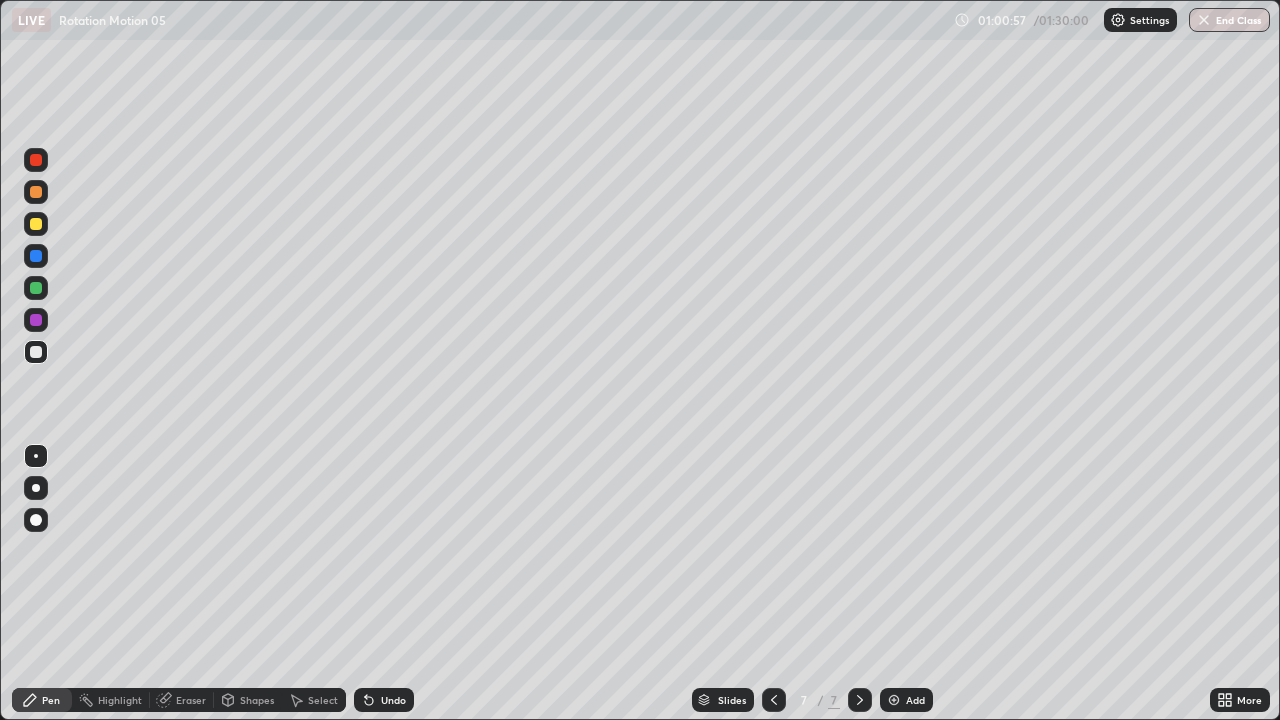 click on "Undo" at bounding box center [393, 700] 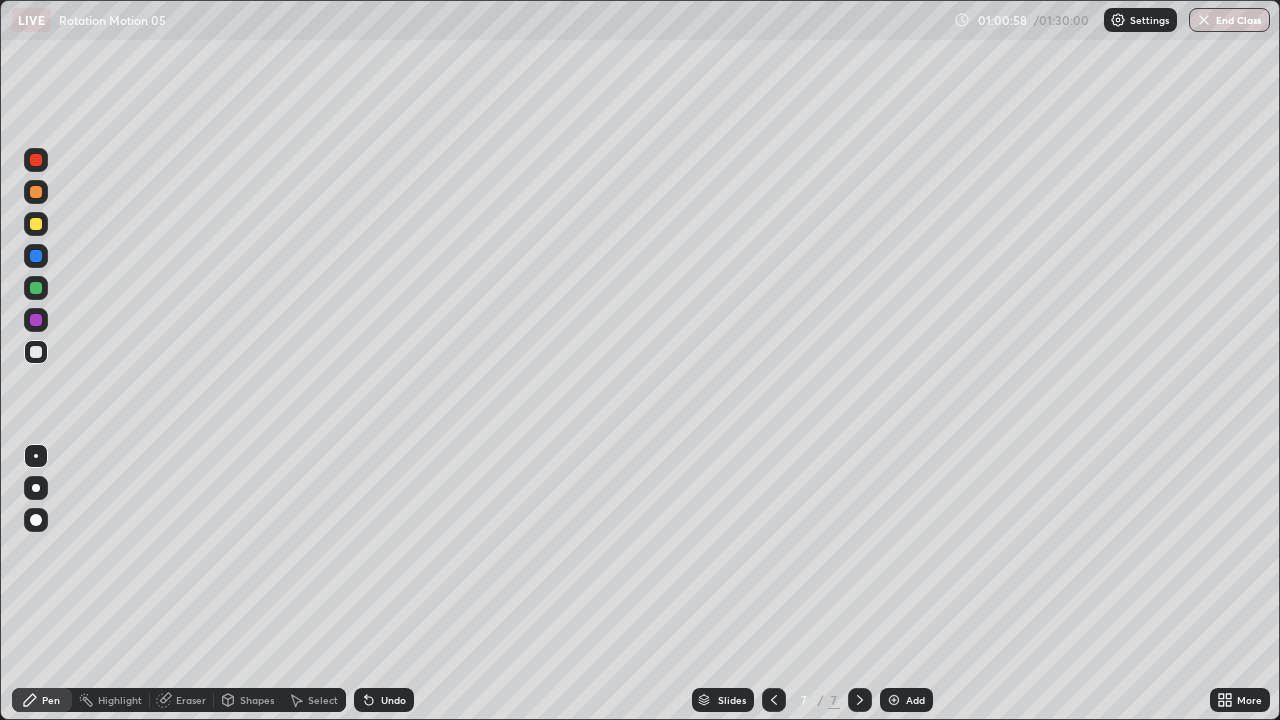 click on "Undo" at bounding box center [393, 700] 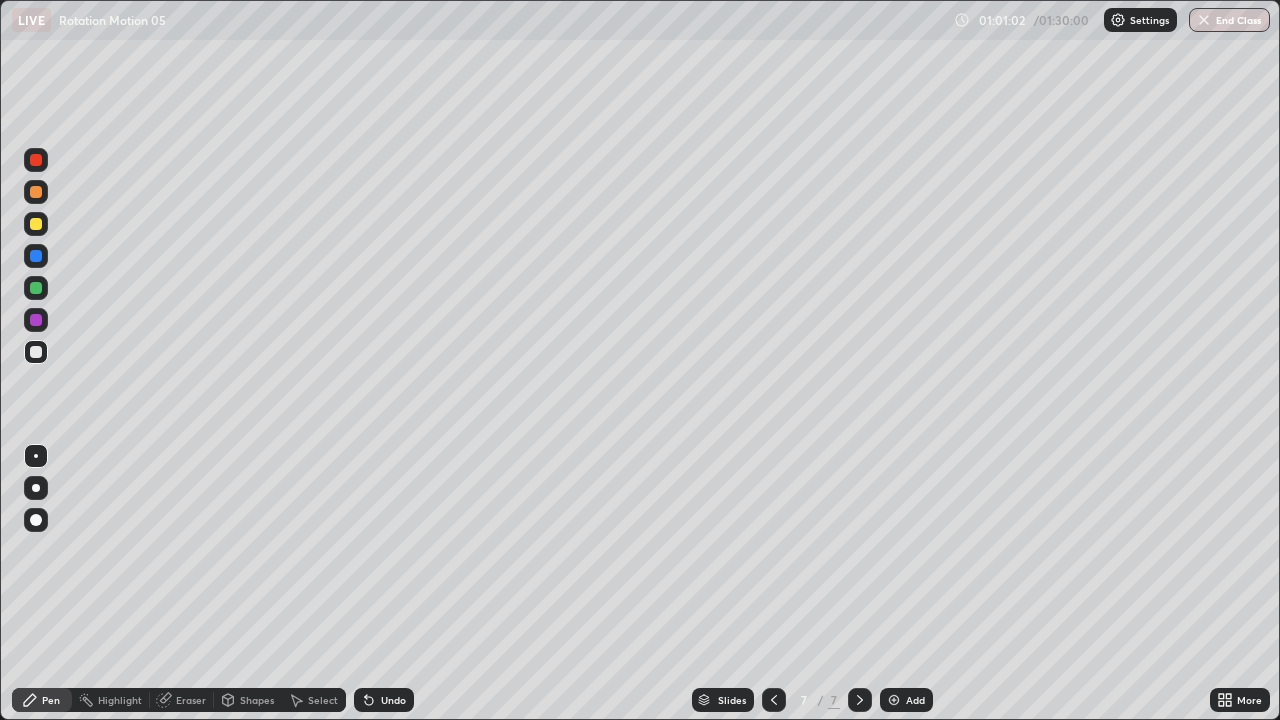 click 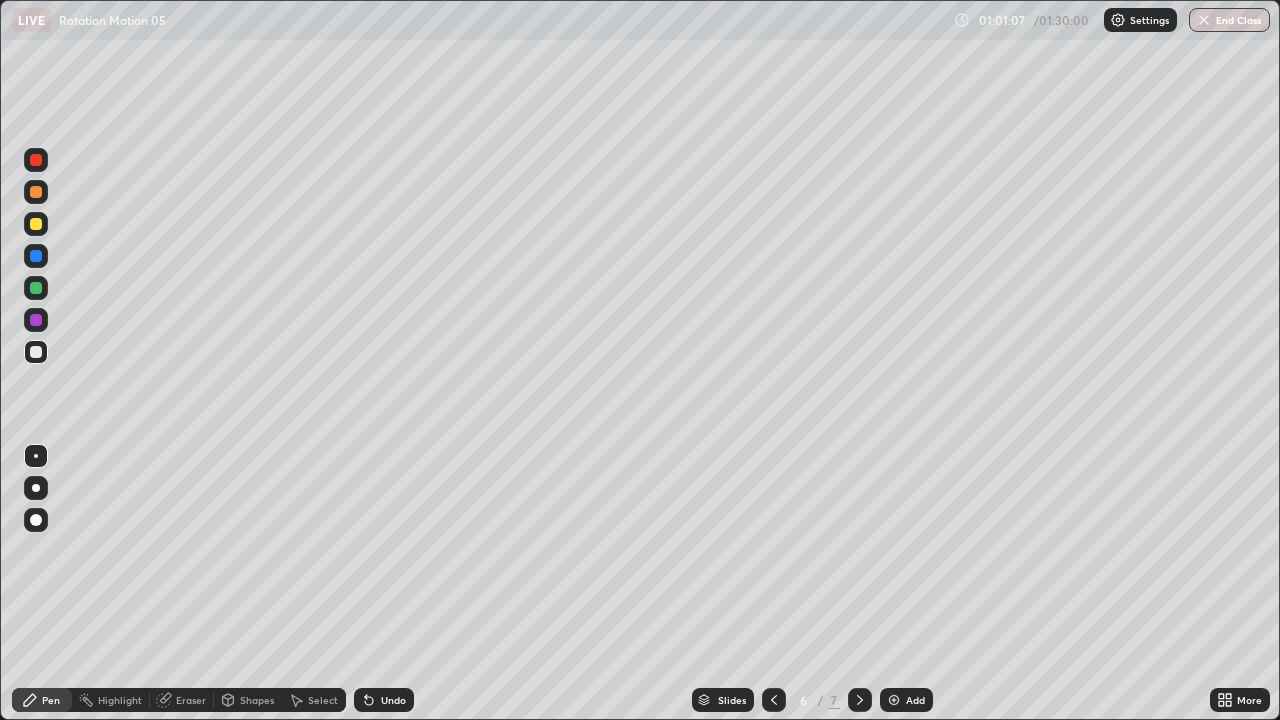 click at bounding box center (860, 700) 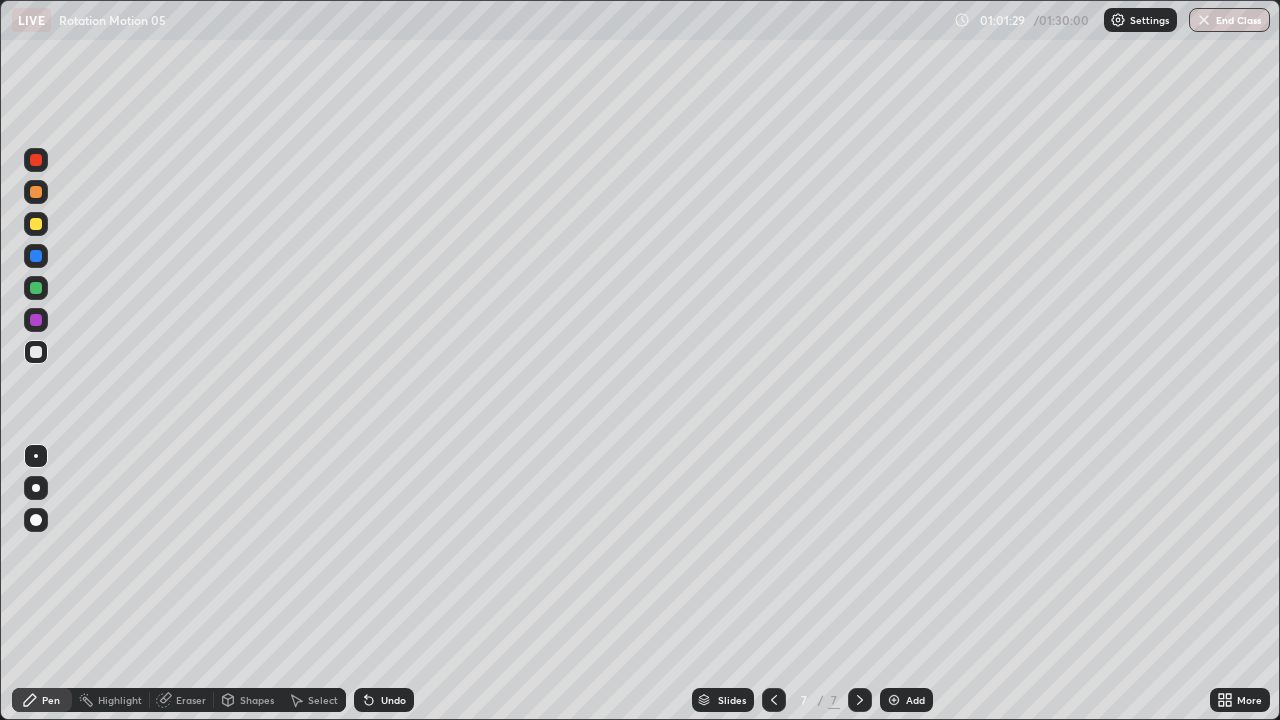 click 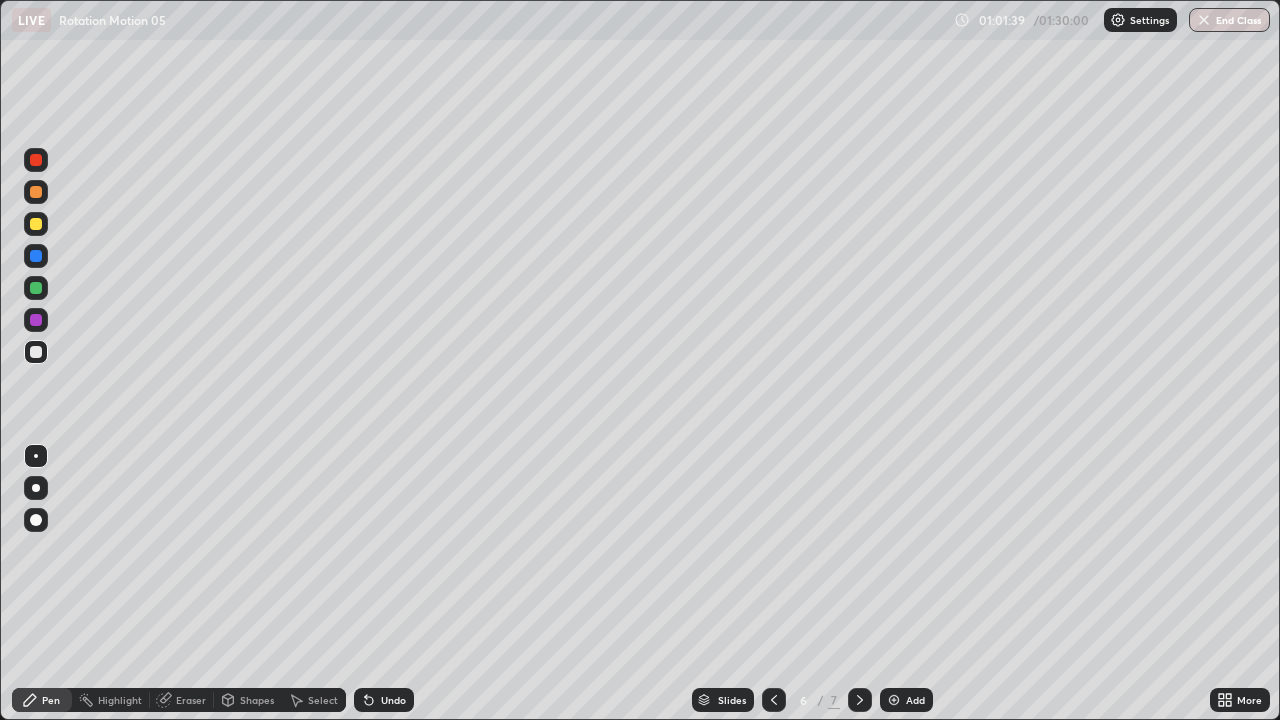 click 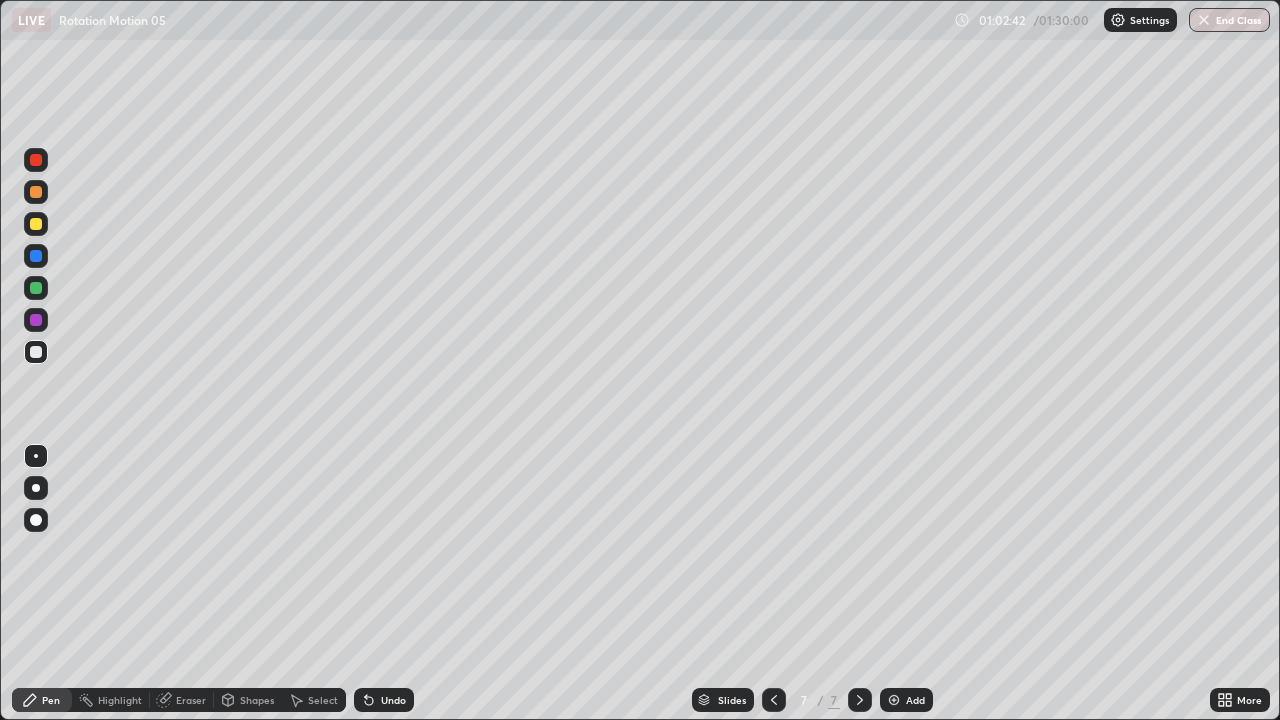 click on "Shapes" at bounding box center [257, 700] 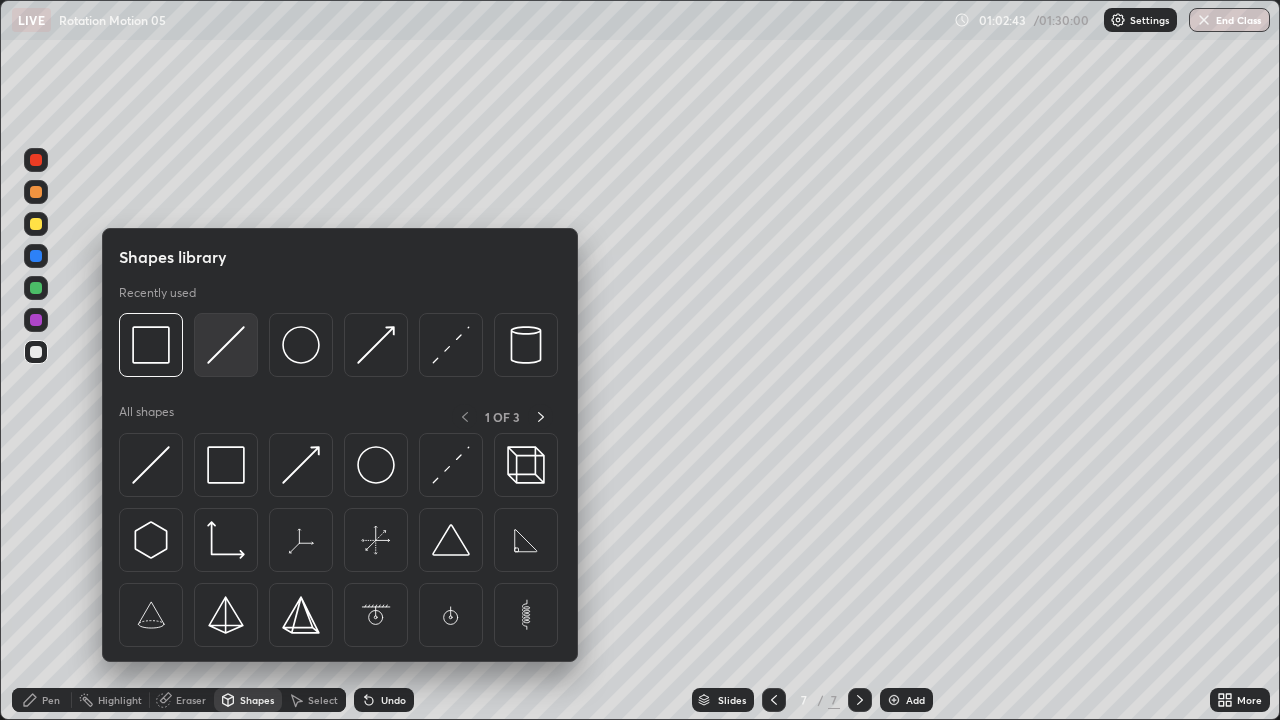 click at bounding box center (226, 345) 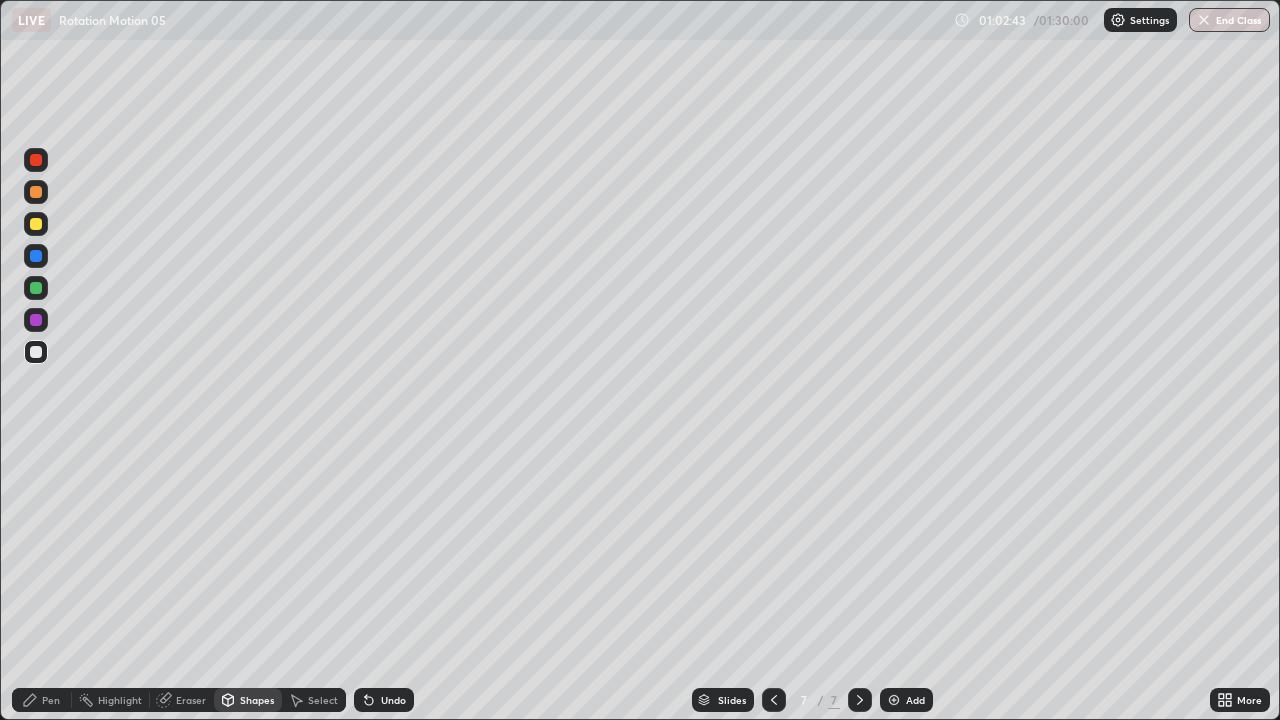 click at bounding box center (36, 352) 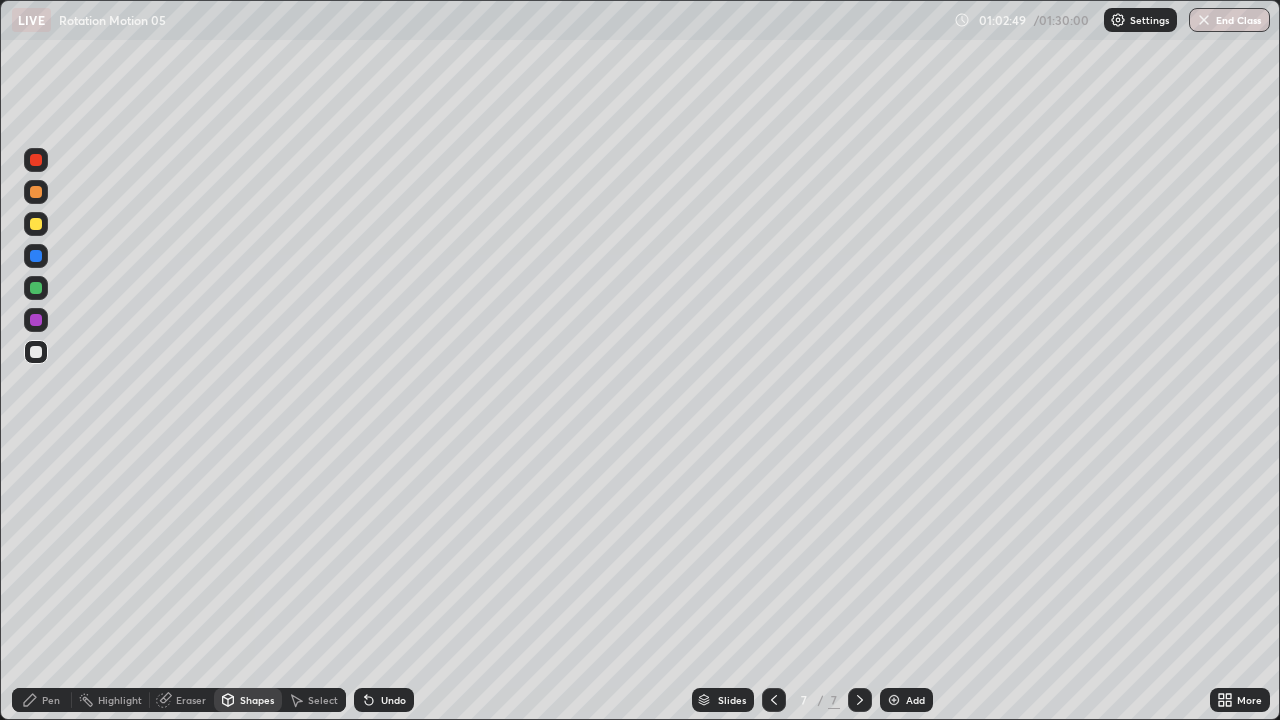 click 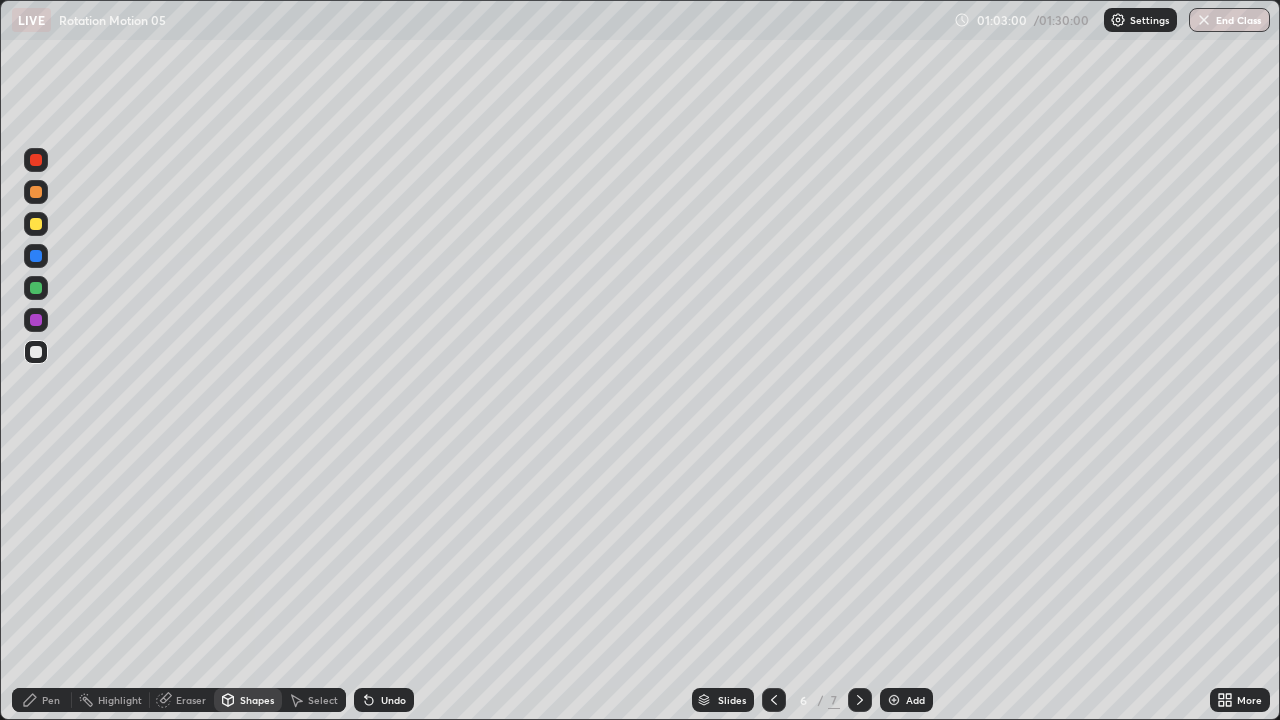 click 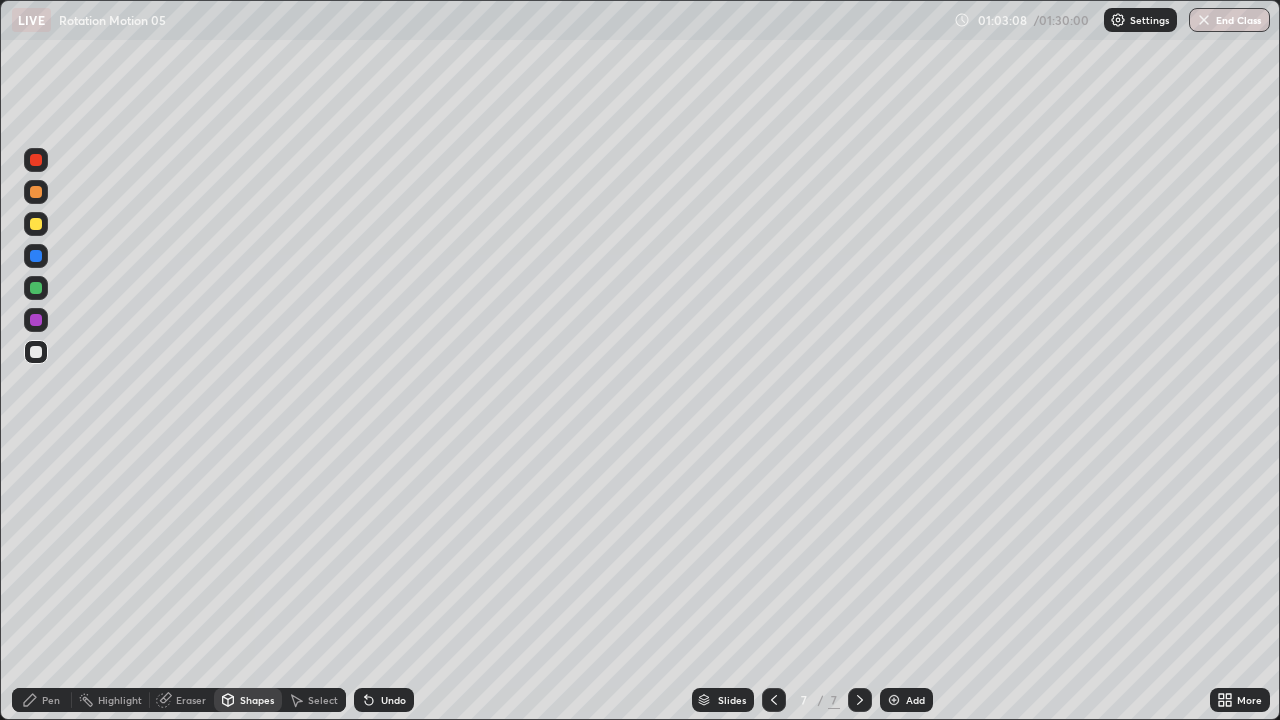 click 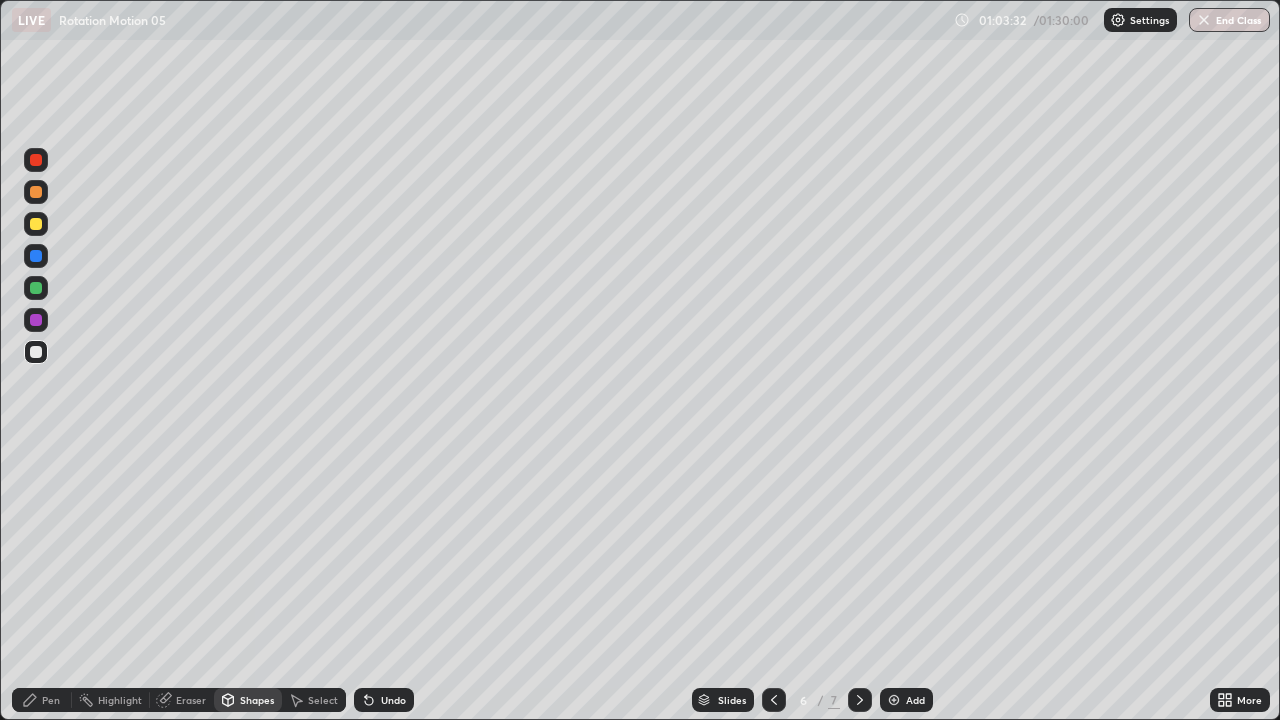 click 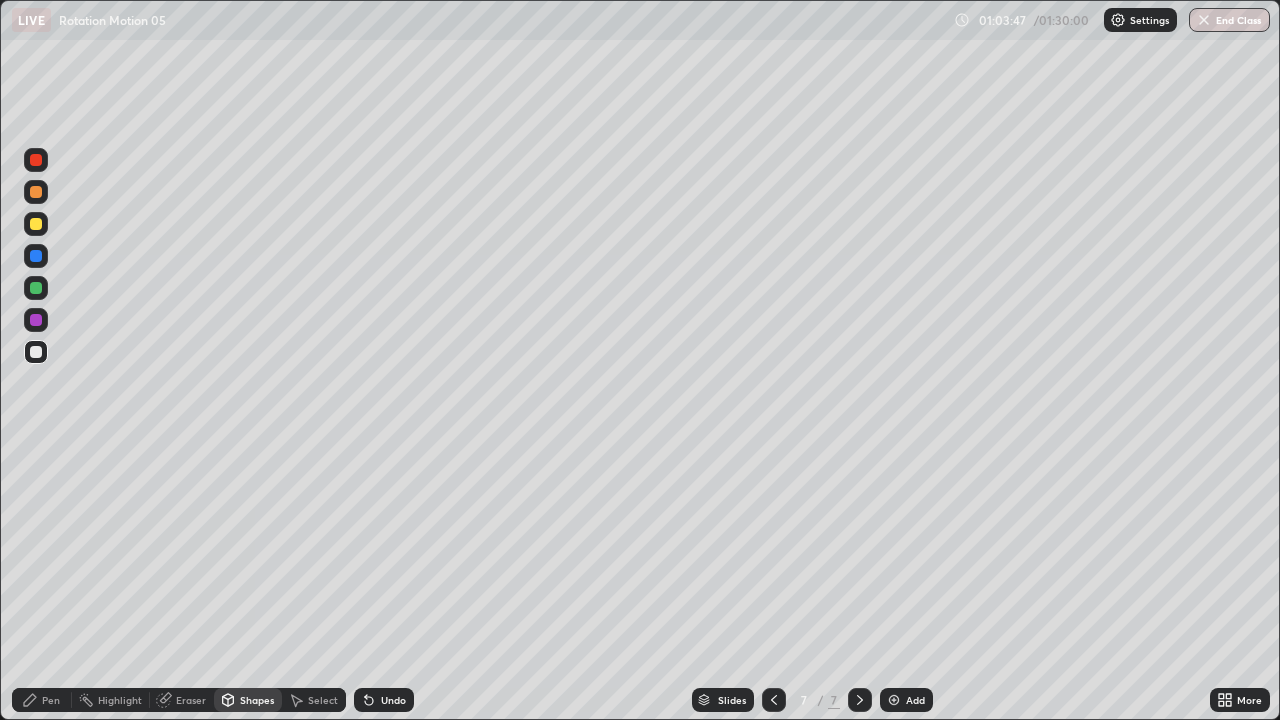 click on "Shapes" at bounding box center [248, 700] 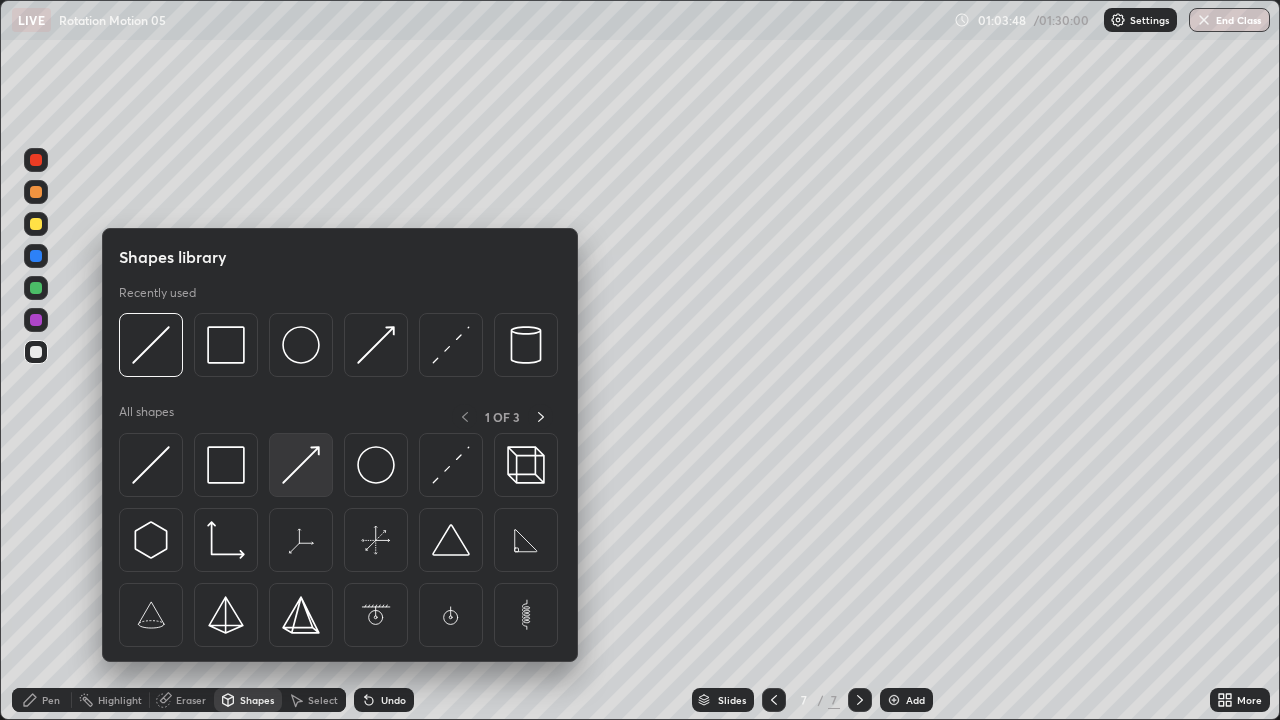 click at bounding box center [301, 465] 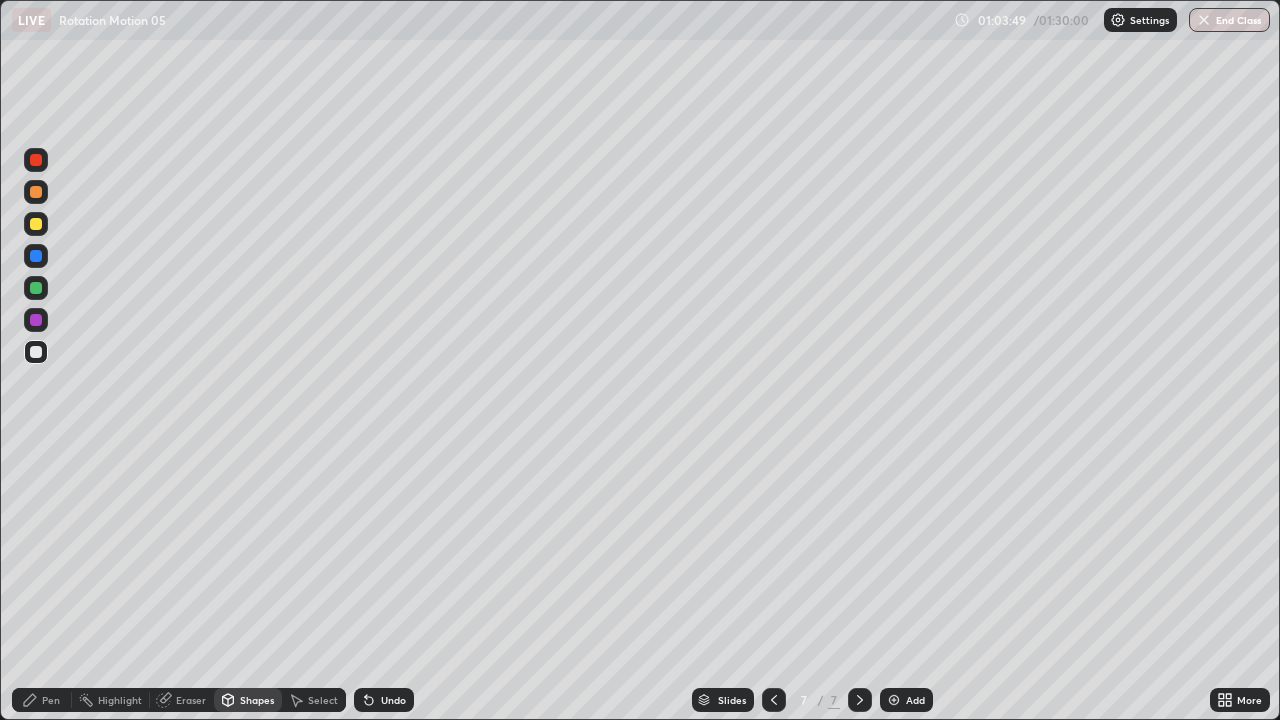 click at bounding box center (36, 224) 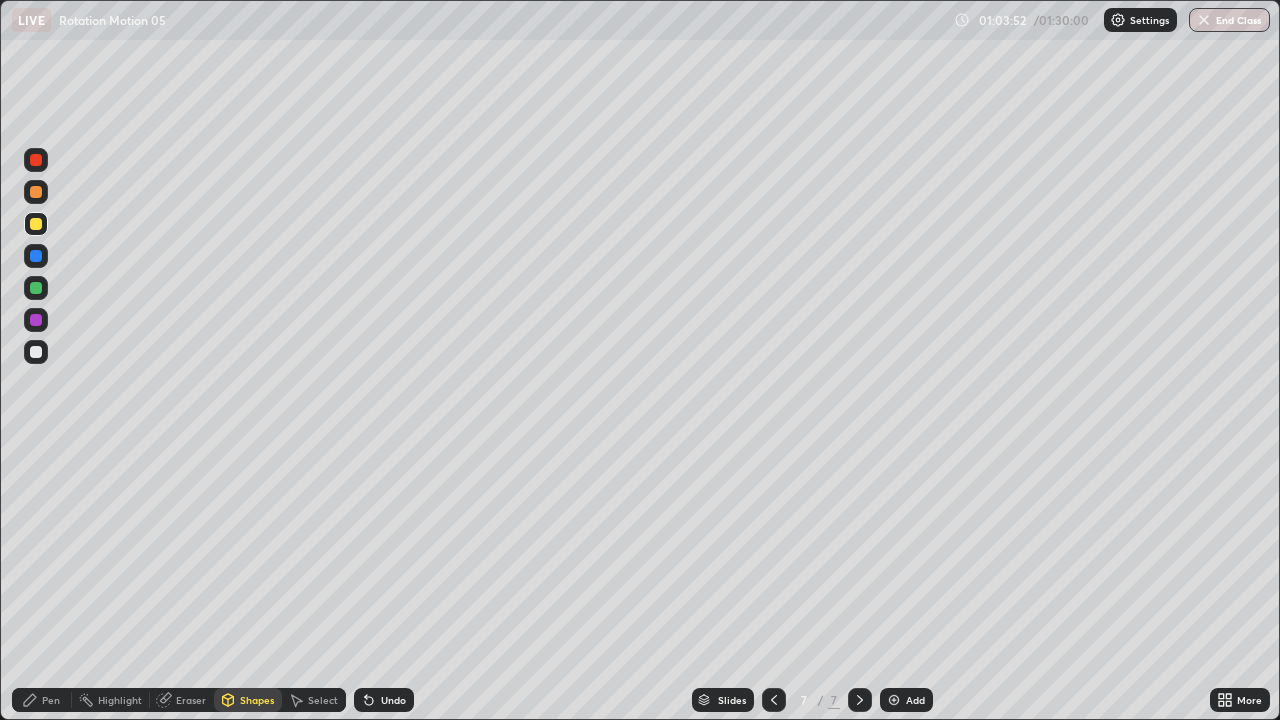 click on "Undo" at bounding box center (384, 700) 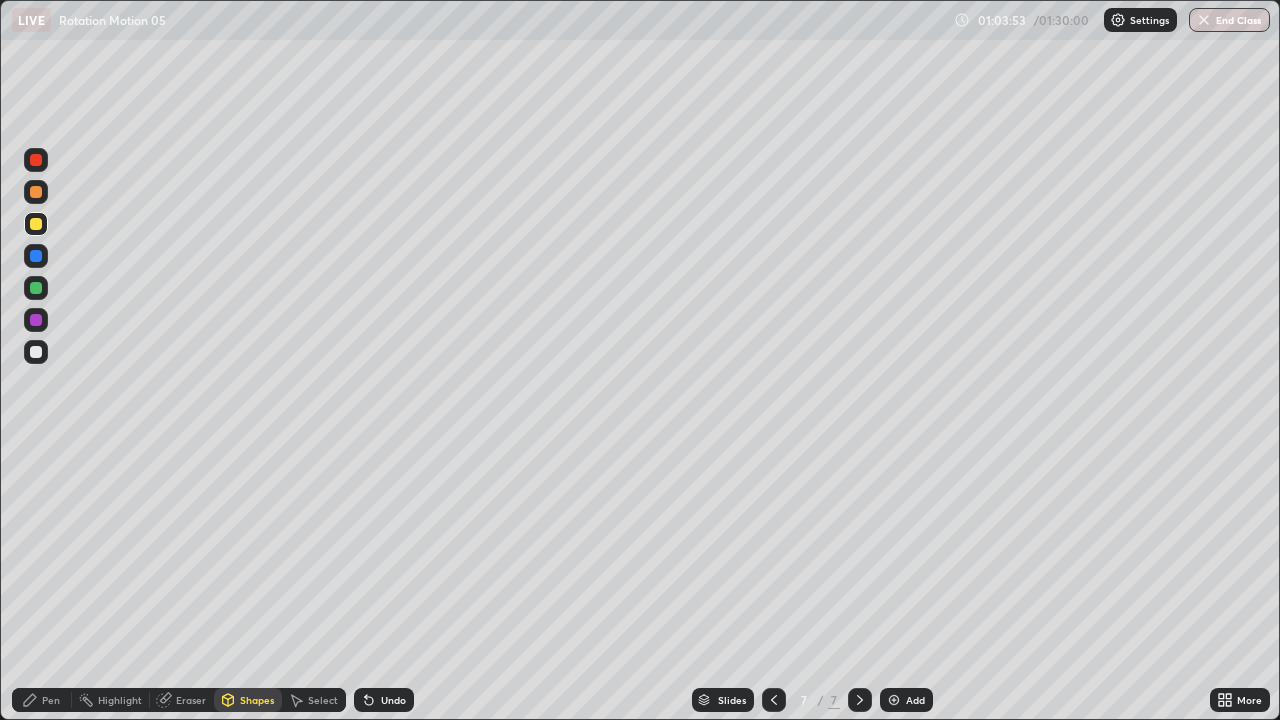 click on "Shapes" at bounding box center [257, 700] 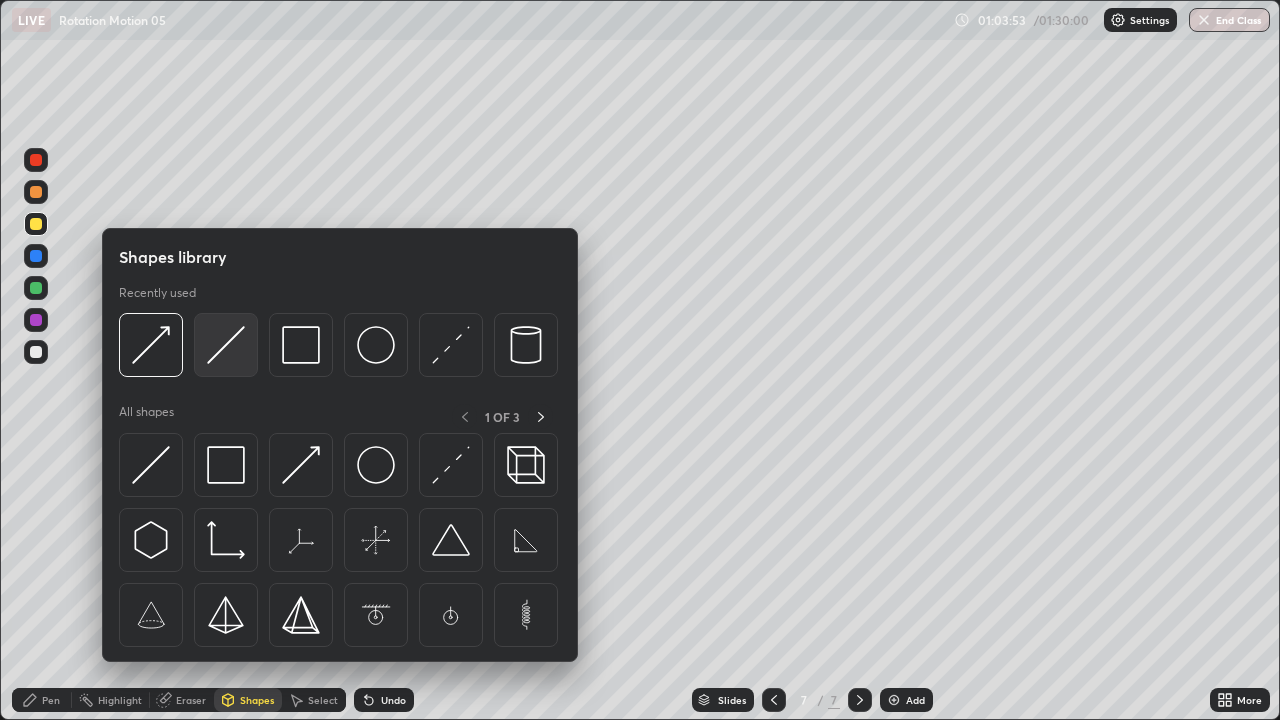 click at bounding box center [226, 345] 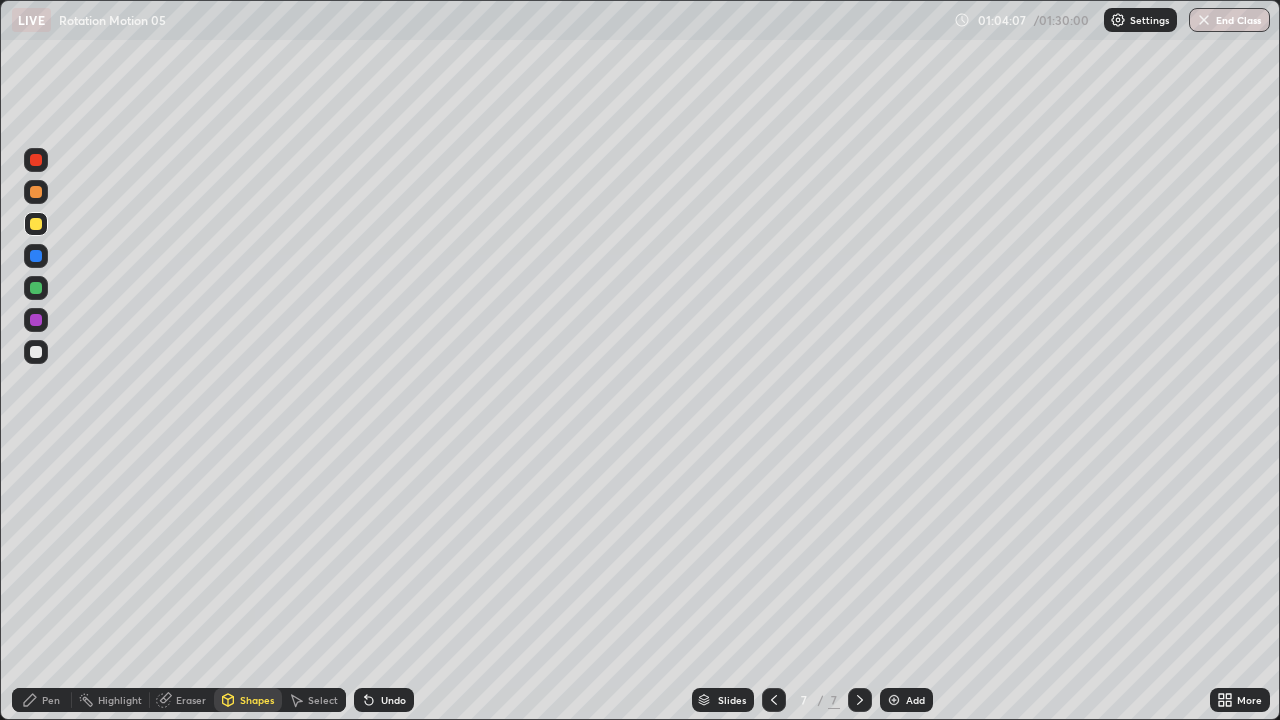 click on "Pen" at bounding box center [51, 700] 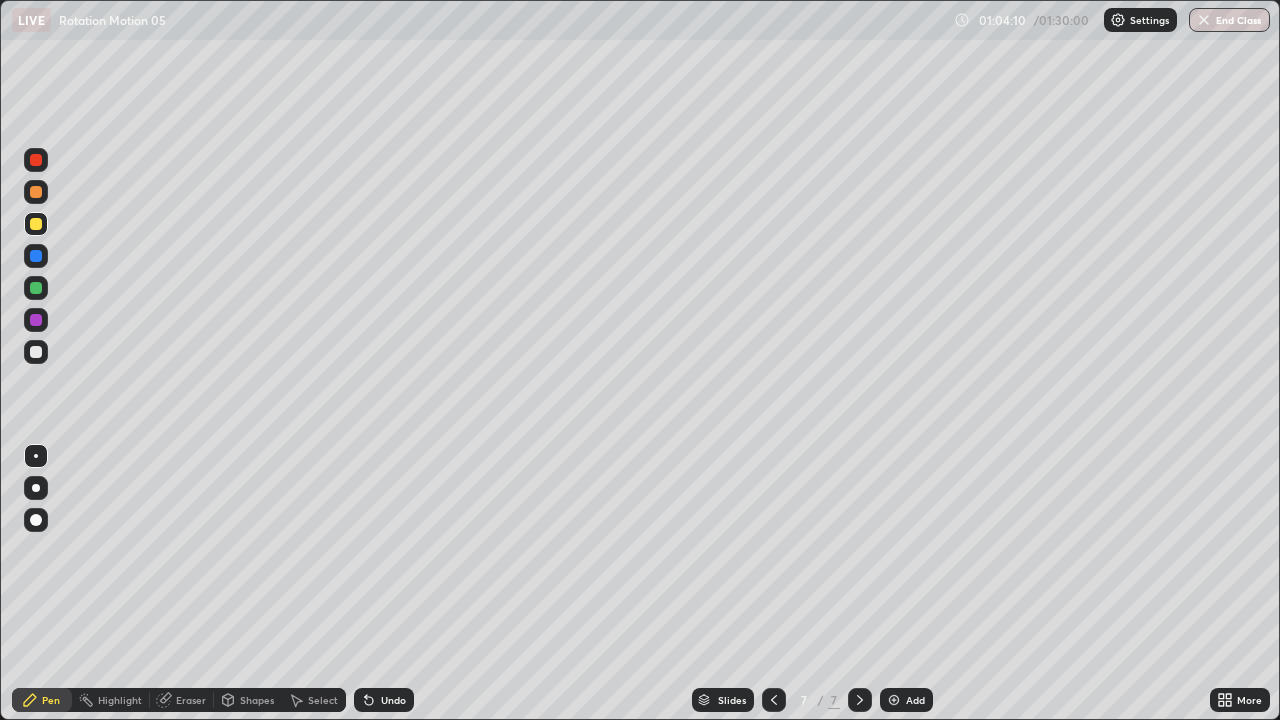 click 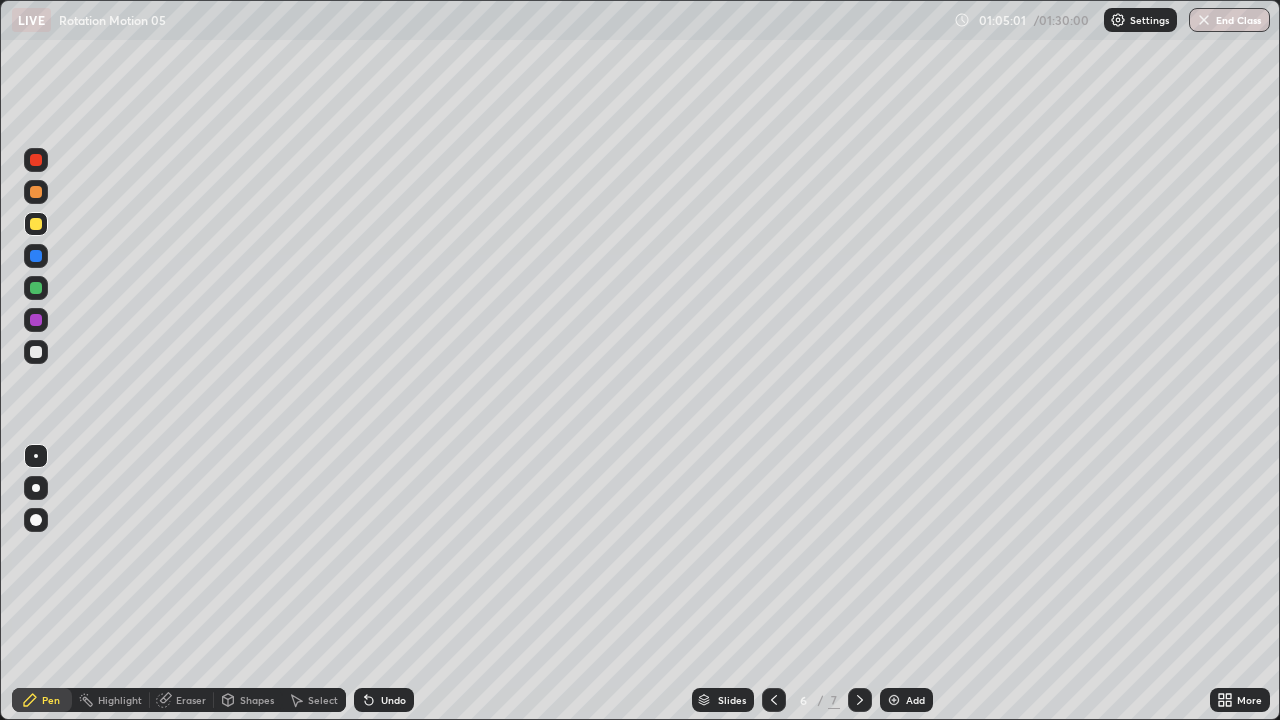 click 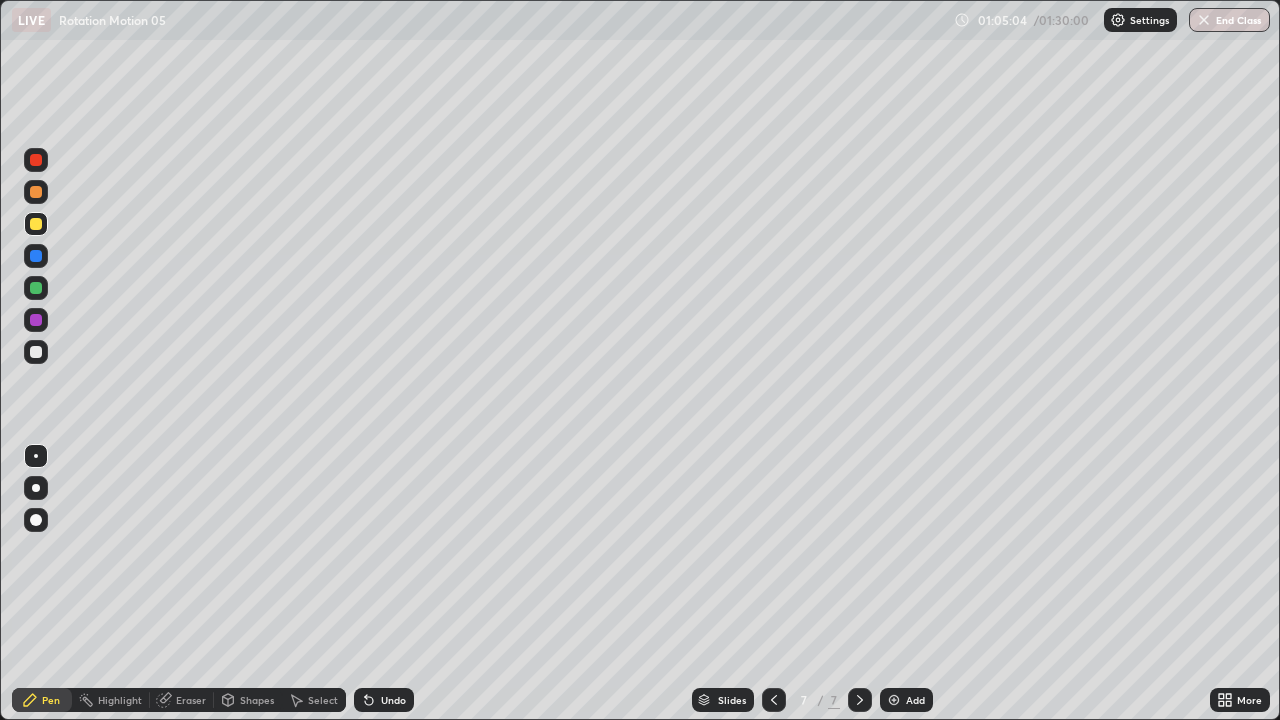 click on "Shapes" at bounding box center [257, 700] 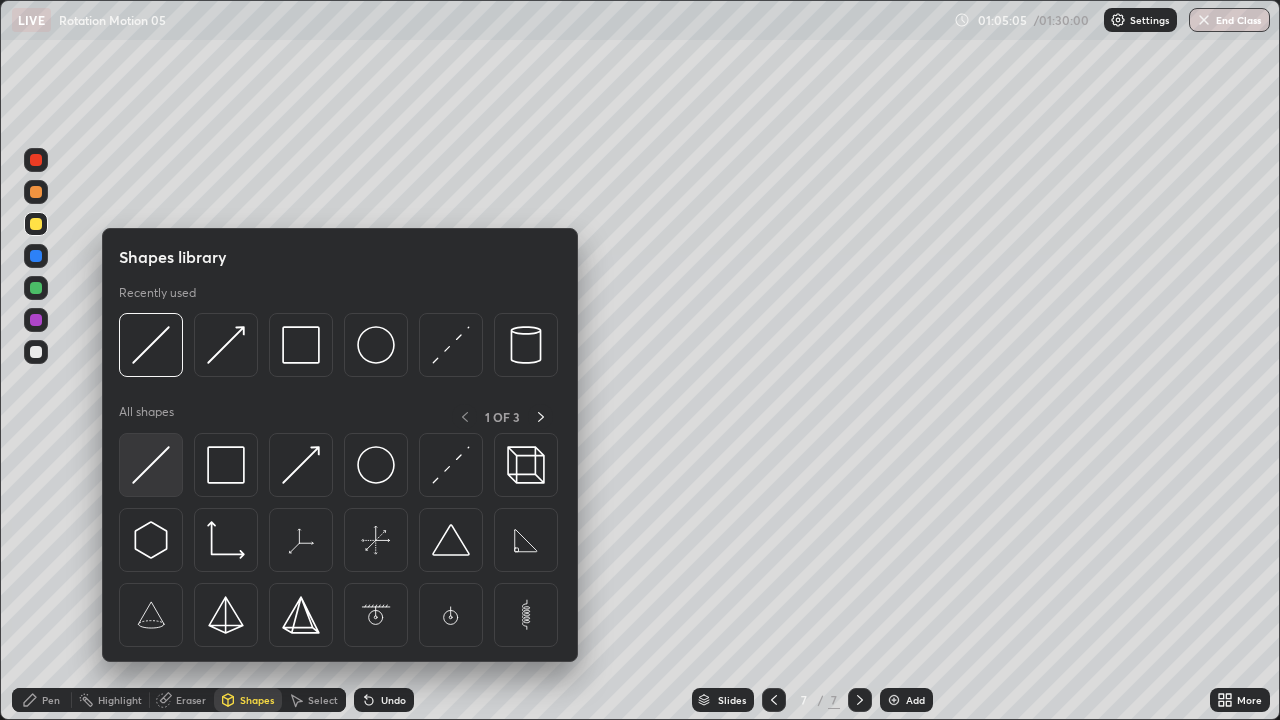 click at bounding box center [151, 465] 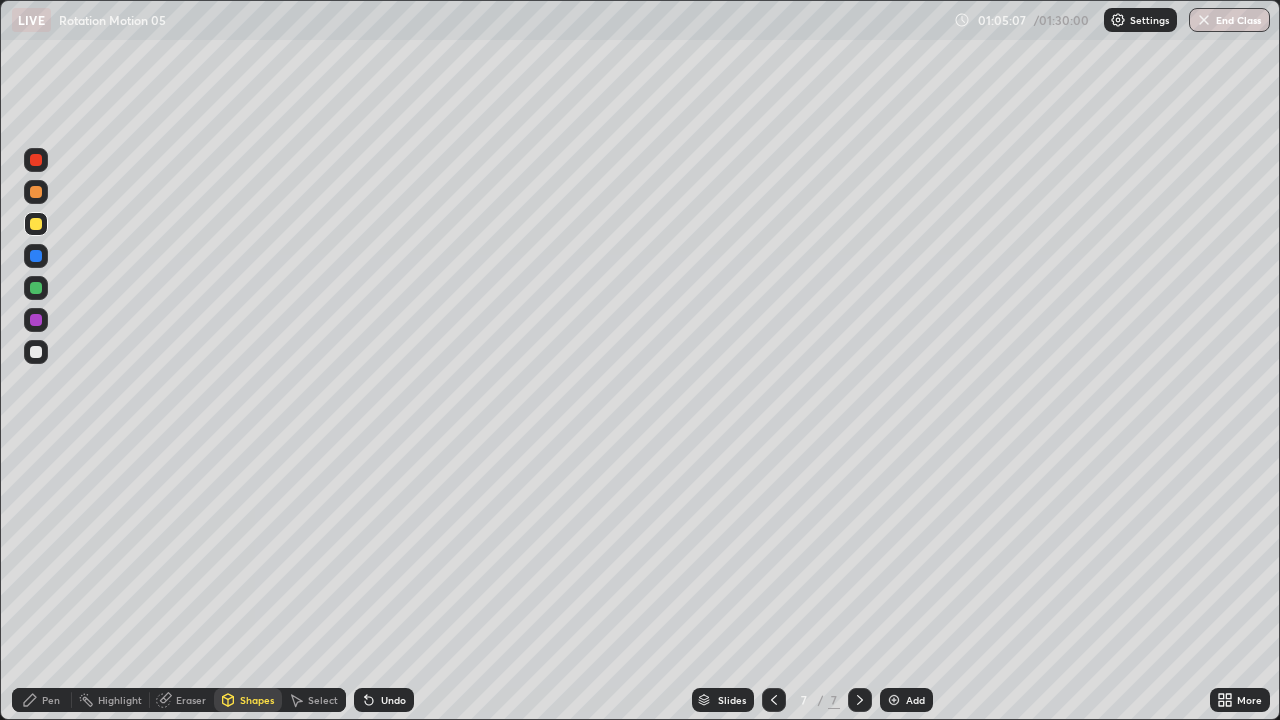 click on "Shapes" at bounding box center [248, 700] 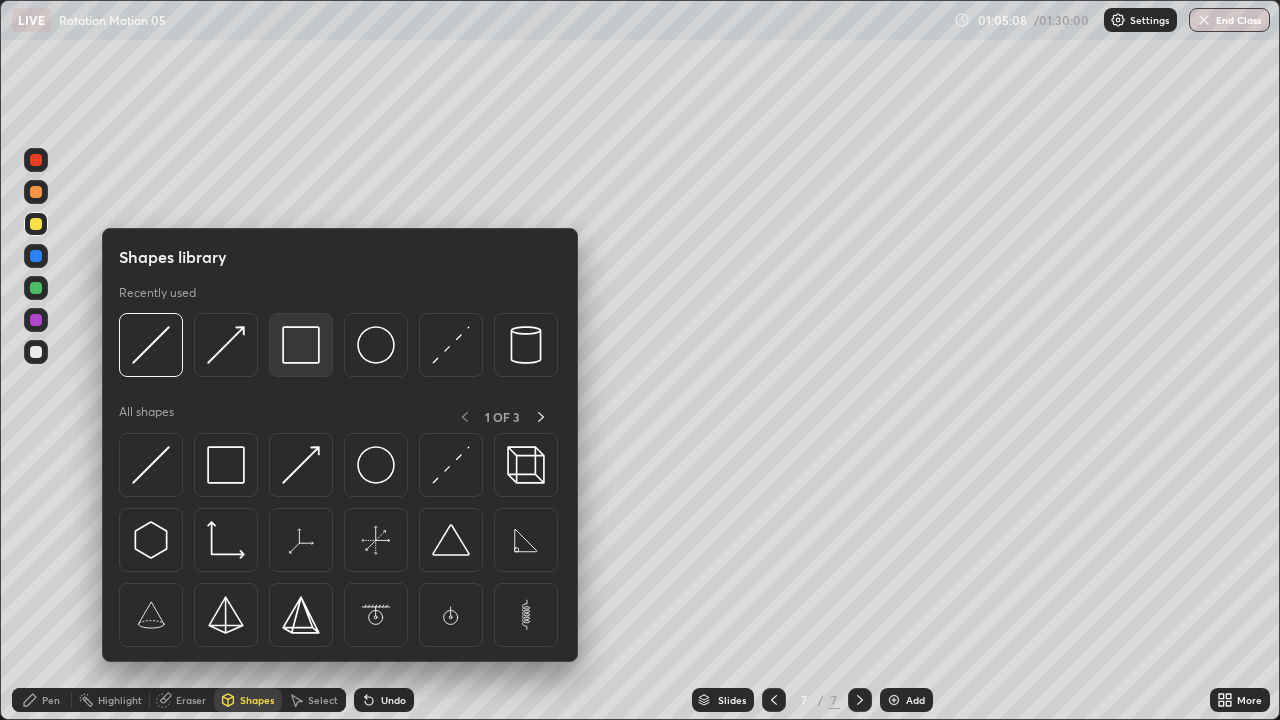click at bounding box center [301, 345] 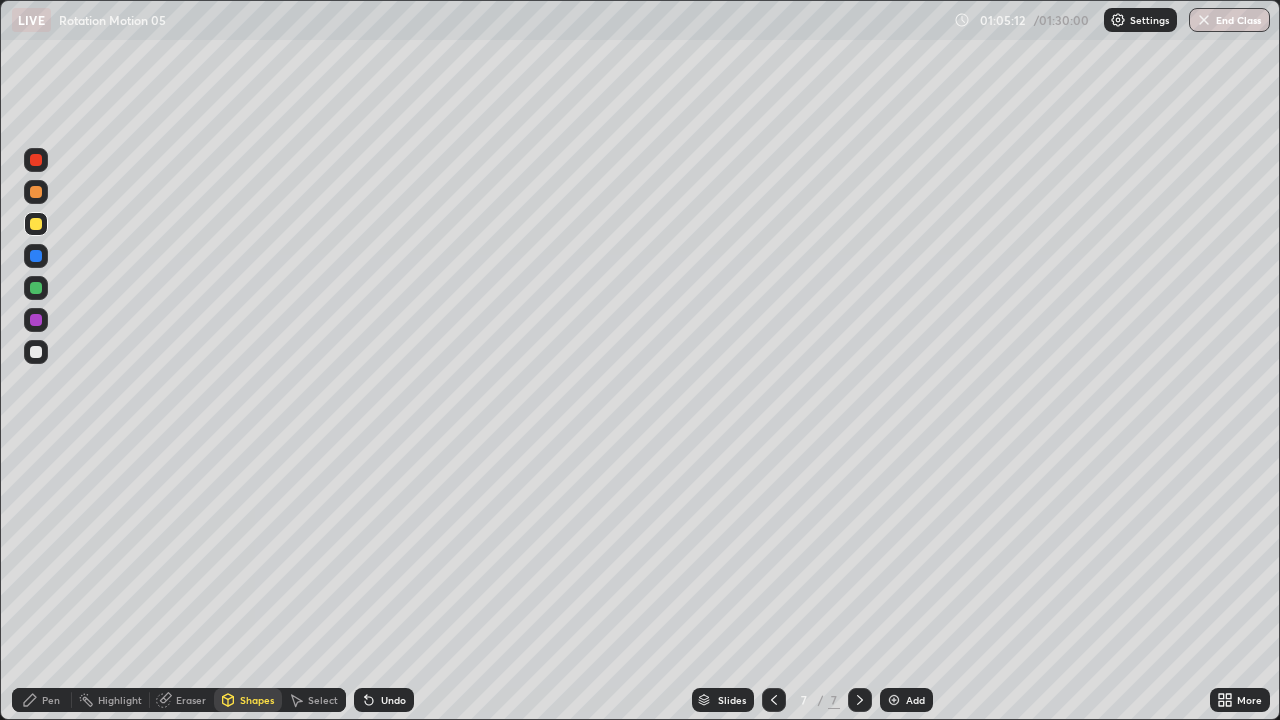 click on "Select" at bounding box center [323, 700] 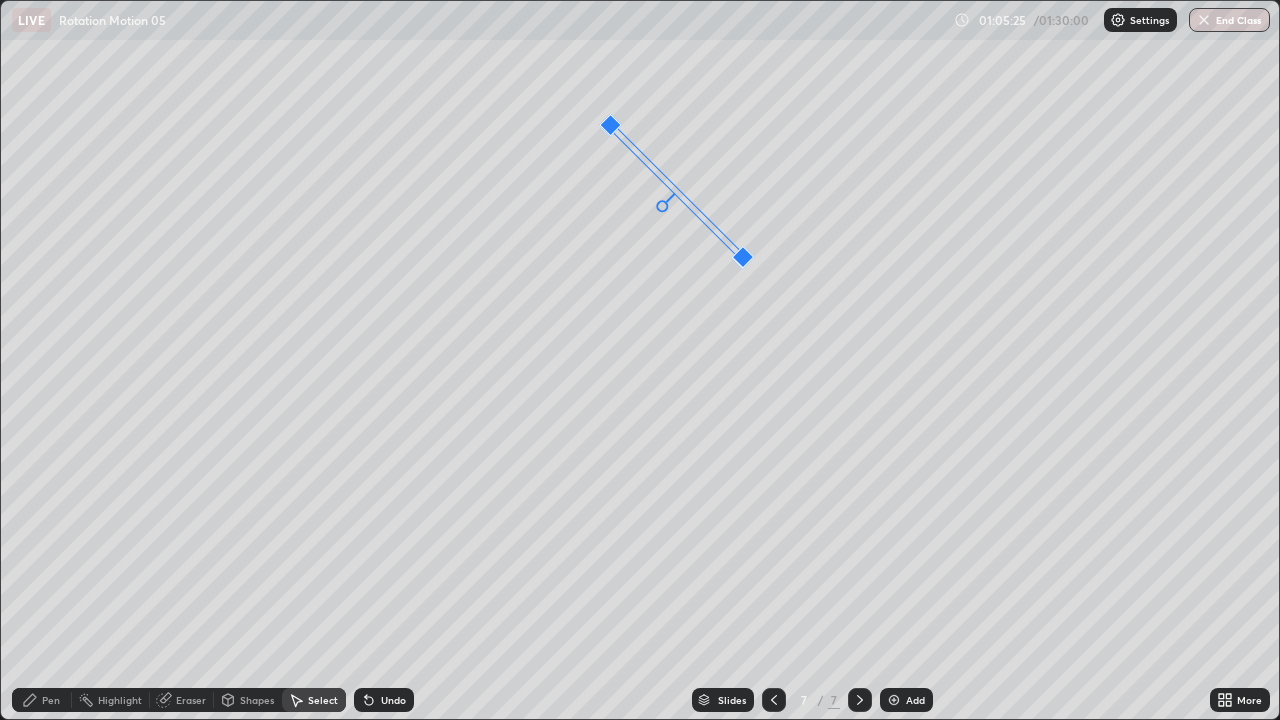 click at bounding box center [742, 257] 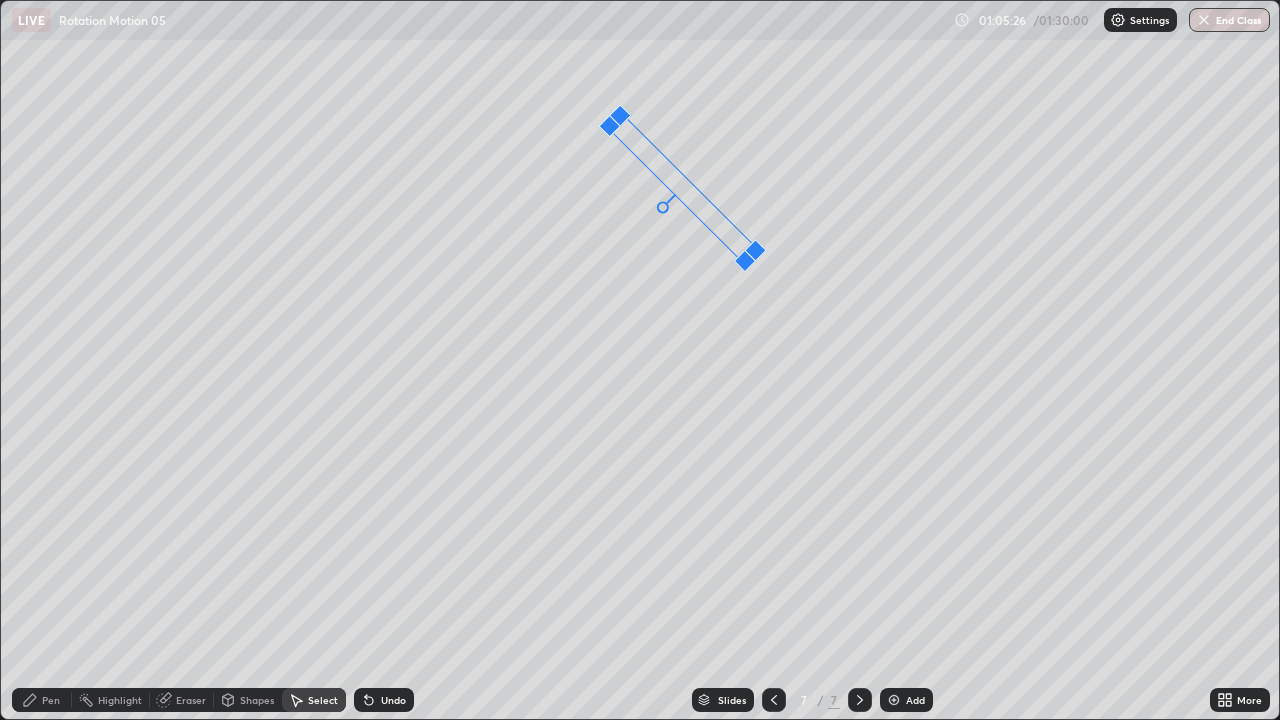 click at bounding box center (754, 250) 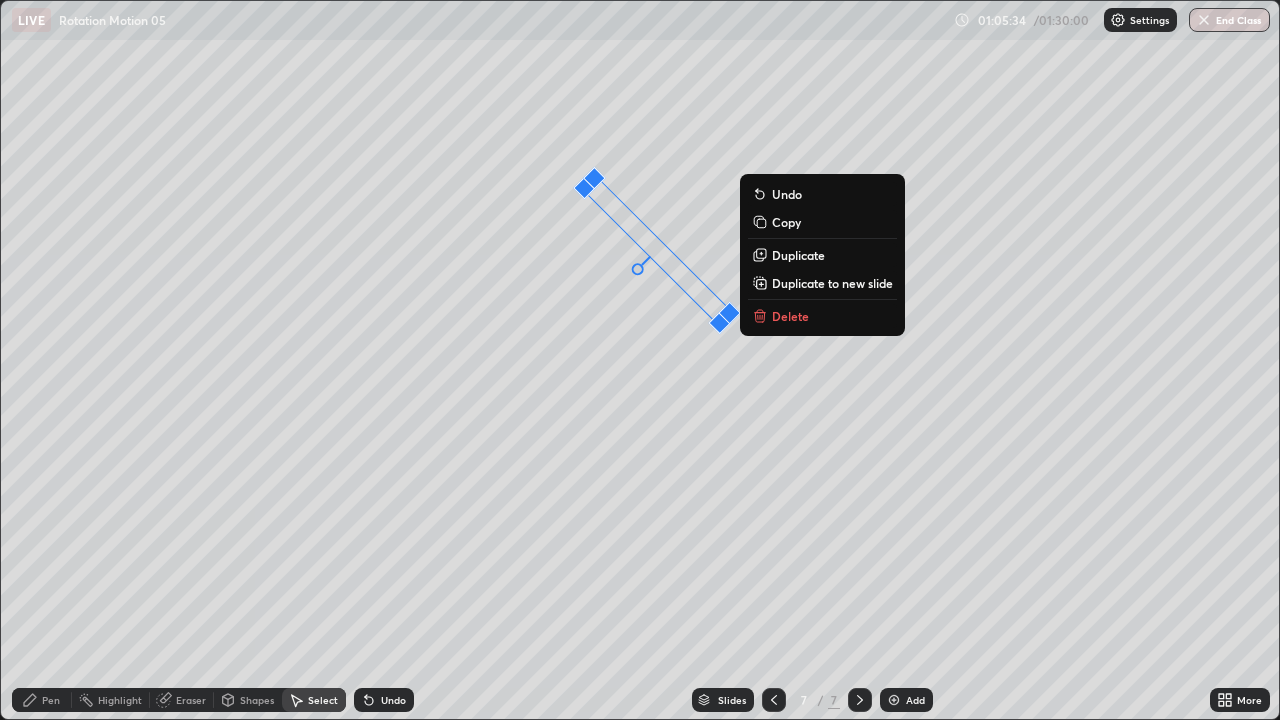 click on "45 ° Undo Copy Duplicate Duplicate to new slide Delete" at bounding box center (640, 360) 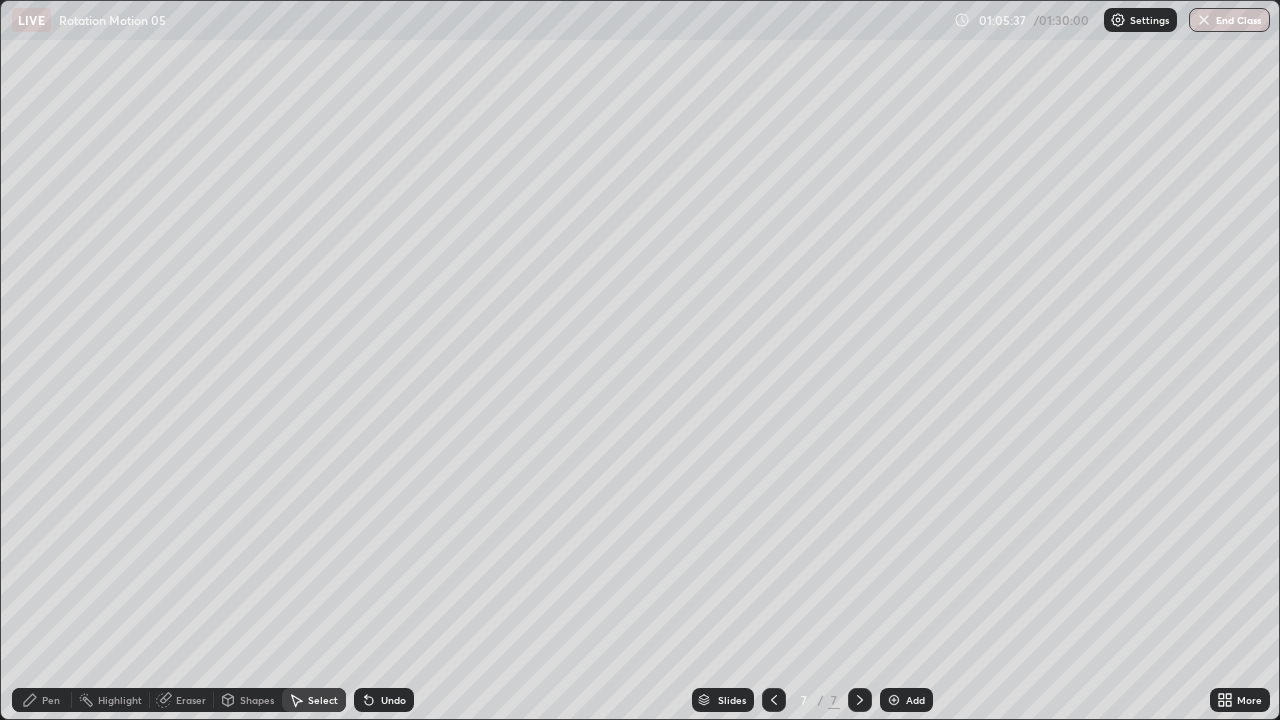 click on "Pen" at bounding box center (51, 700) 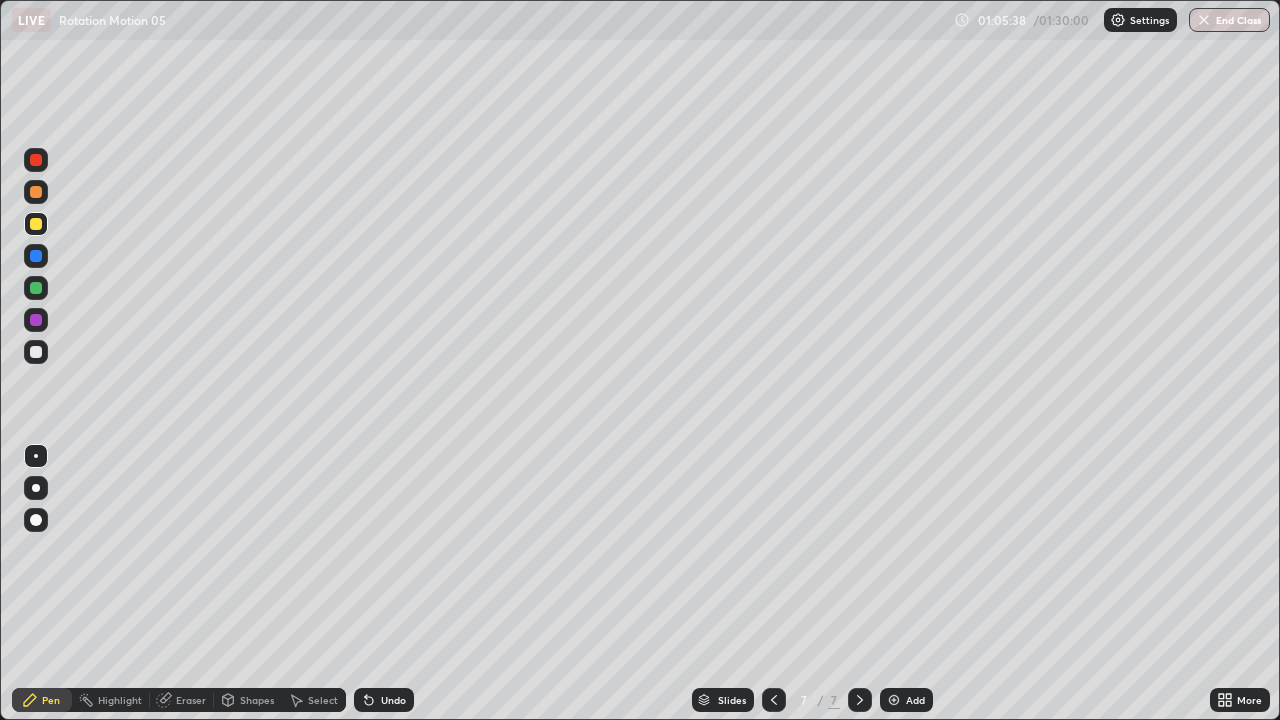 click at bounding box center (36, 352) 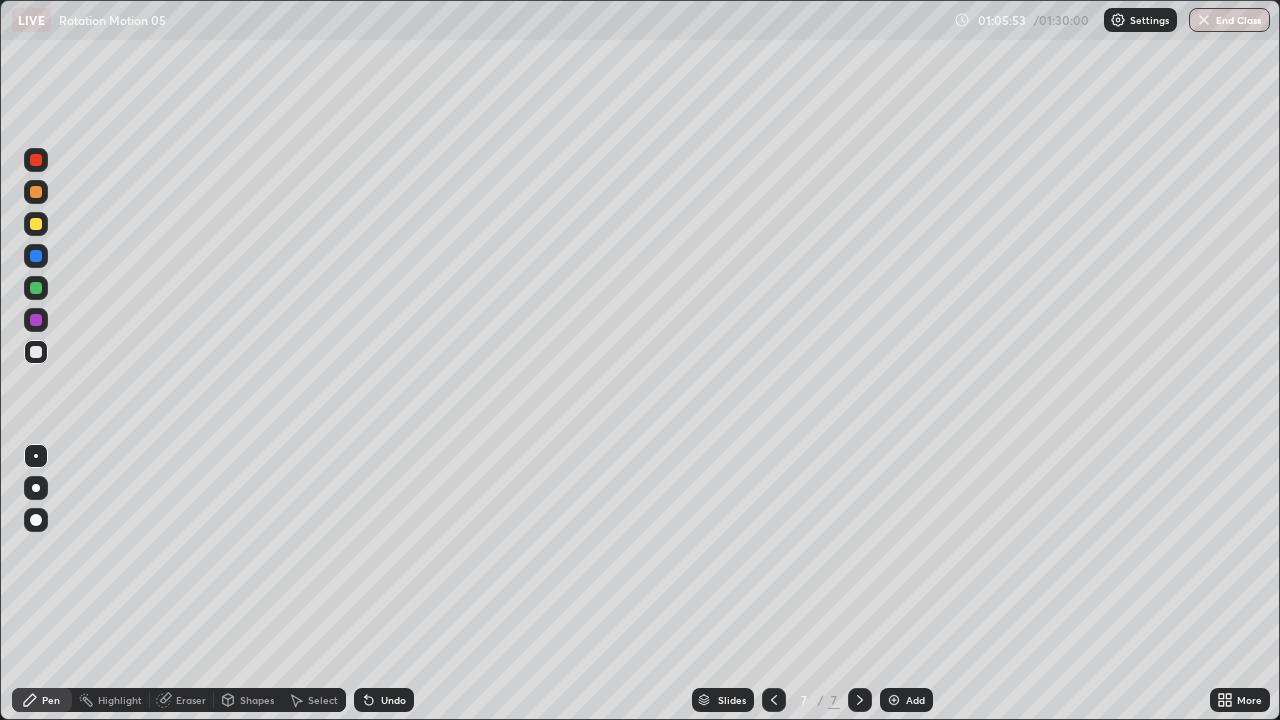 click on "Pen" at bounding box center (42, 700) 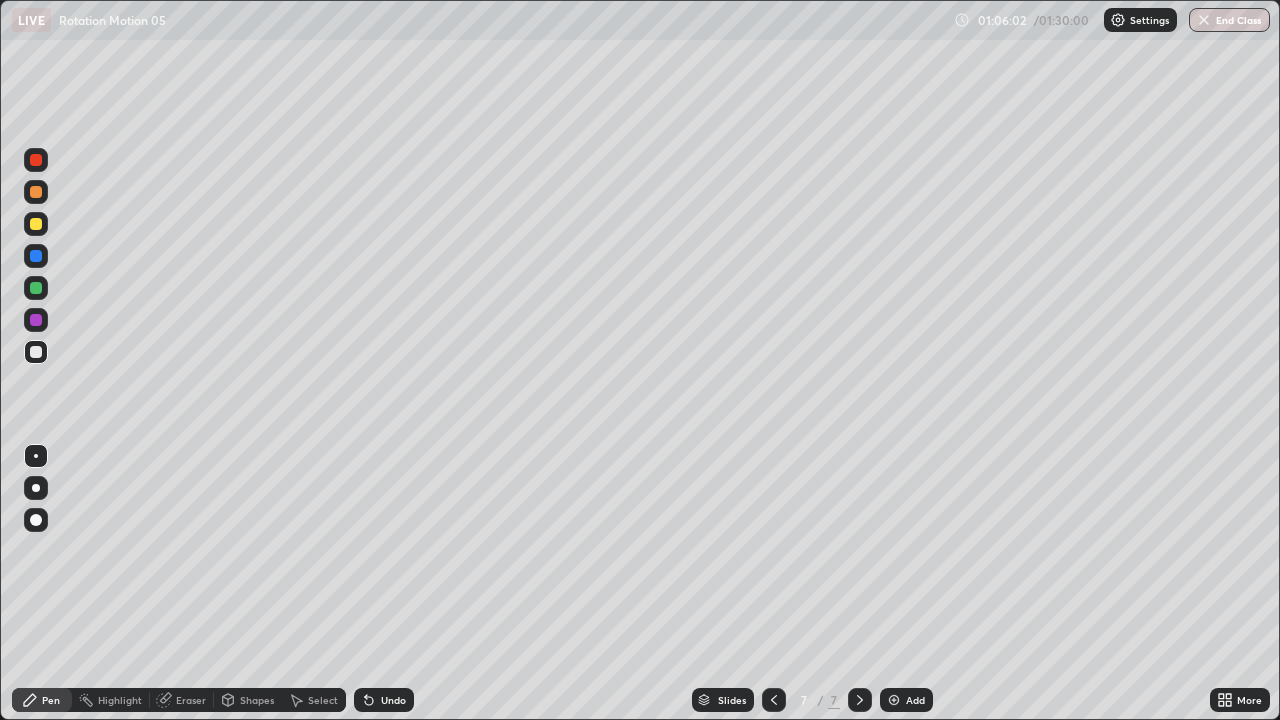 click on "Pen" at bounding box center (42, 700) 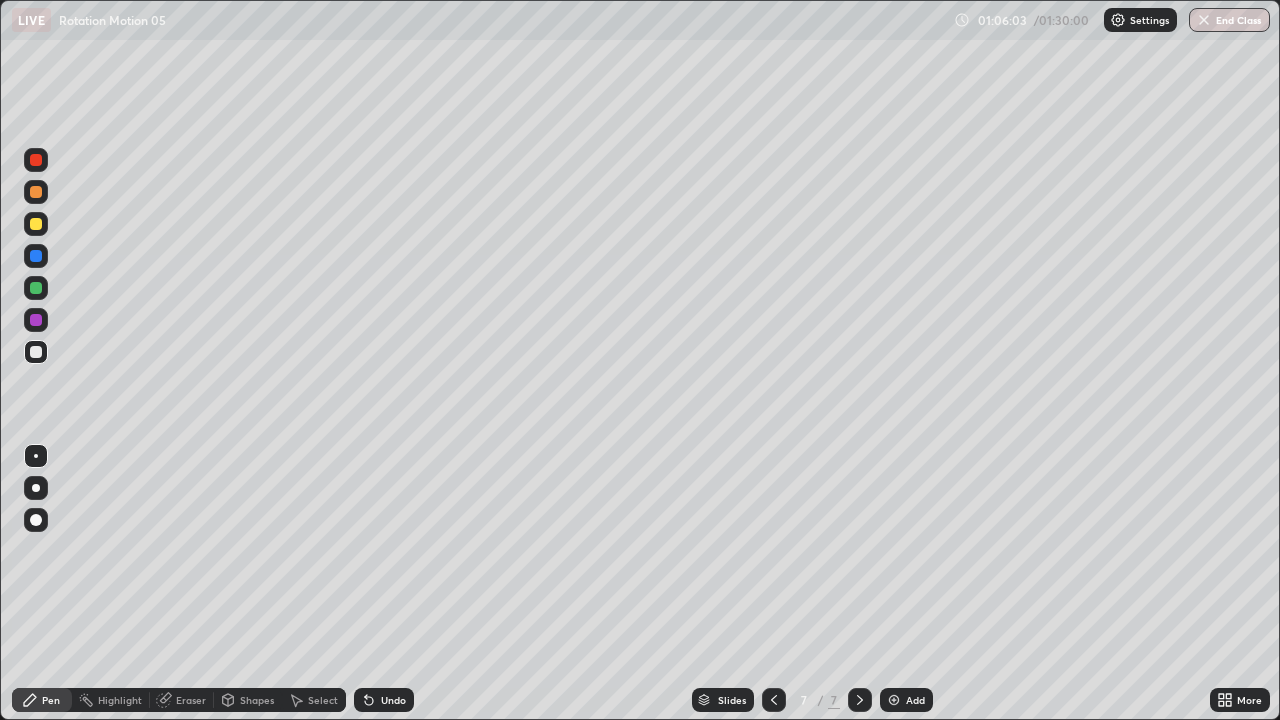click at bounding box center [36, 352] 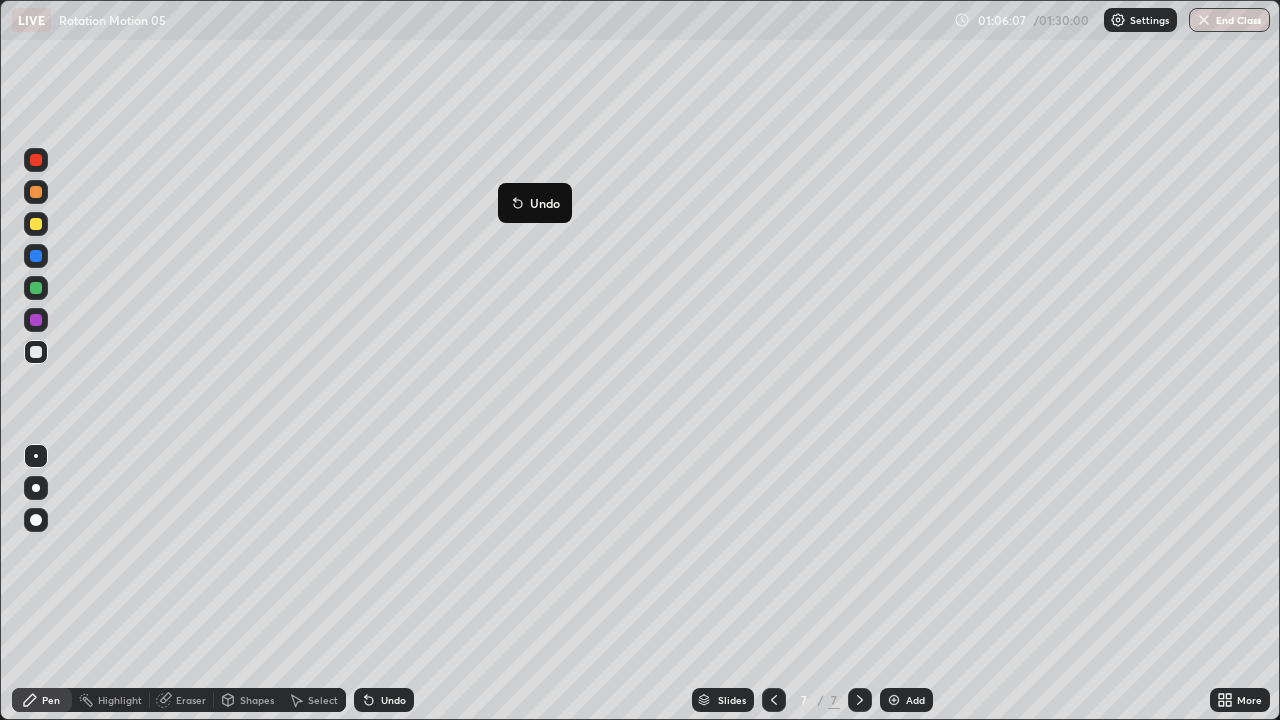 click on "Undo" at bounding box center [535, 203] 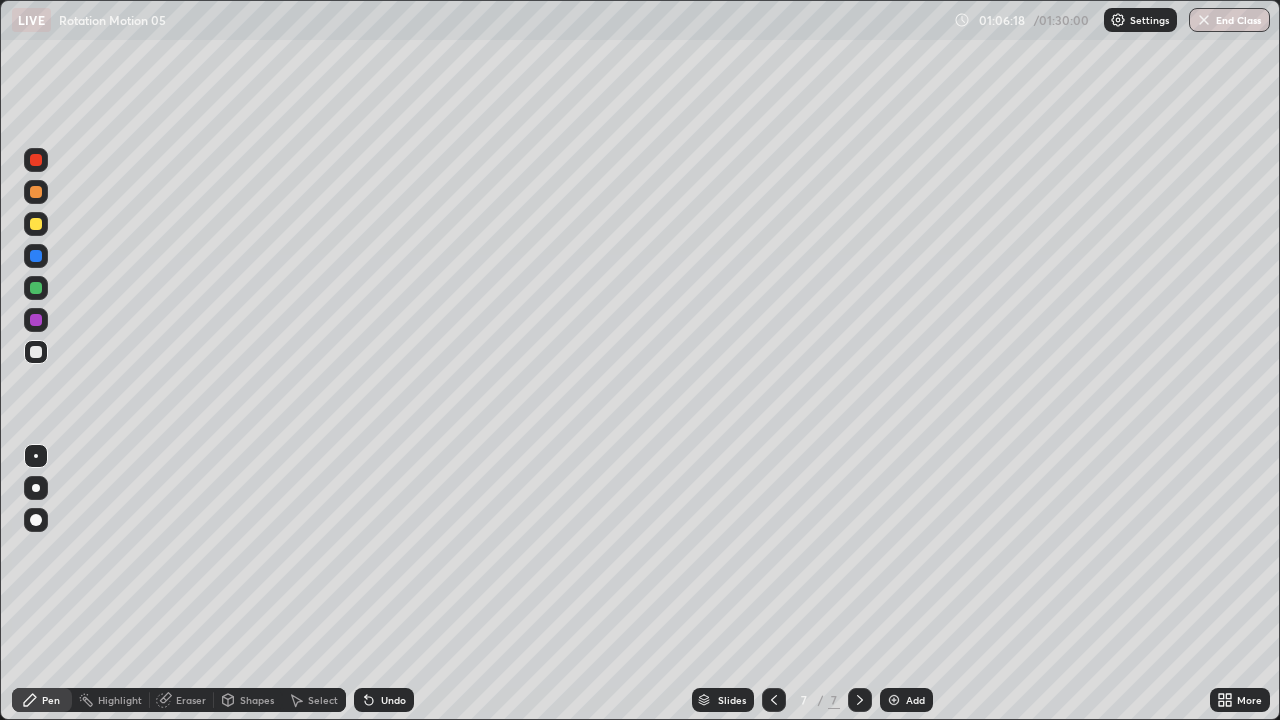 click at bounding box center (36, 256) 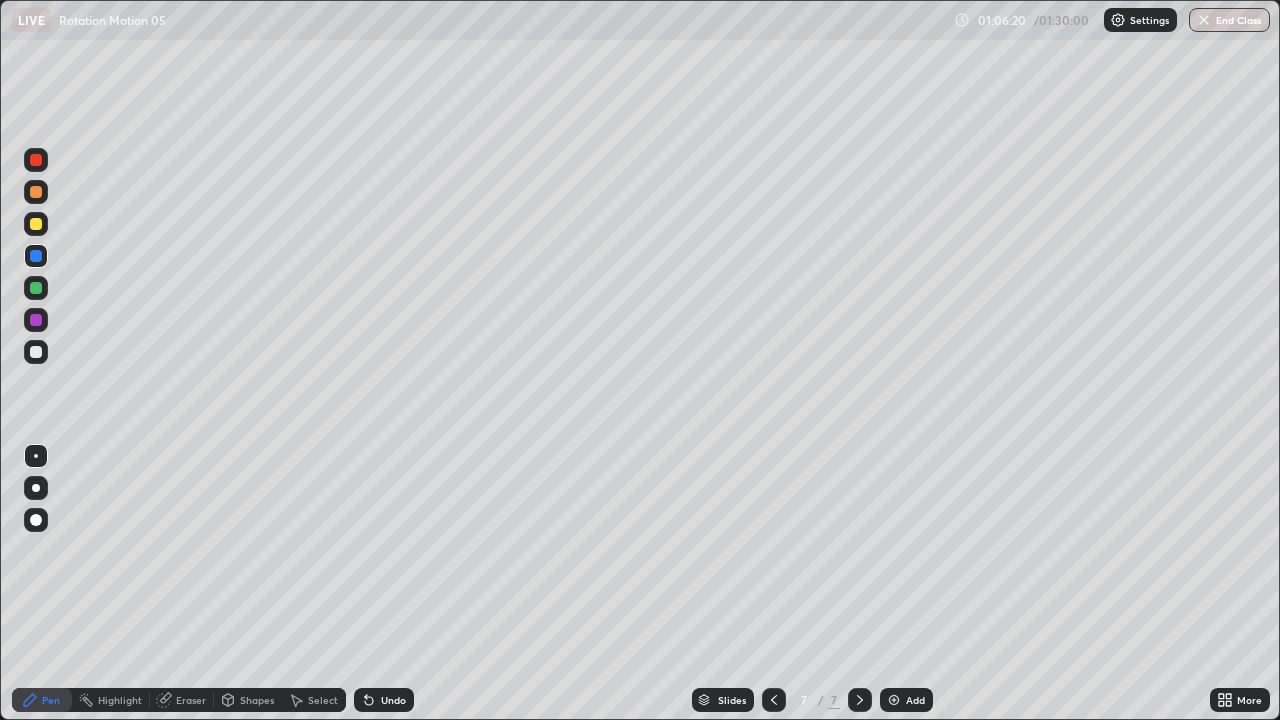 click on "Undo" at bounding box center (384, 700) 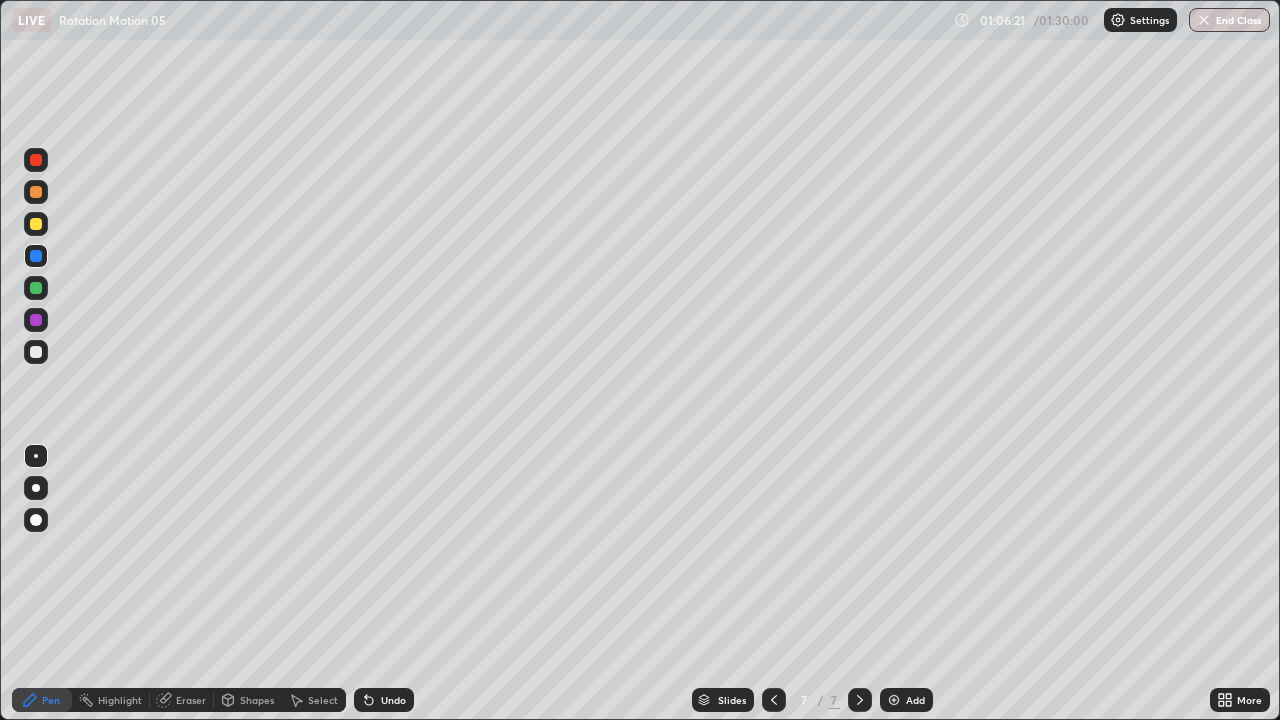 click at bounding box center [36, 224] 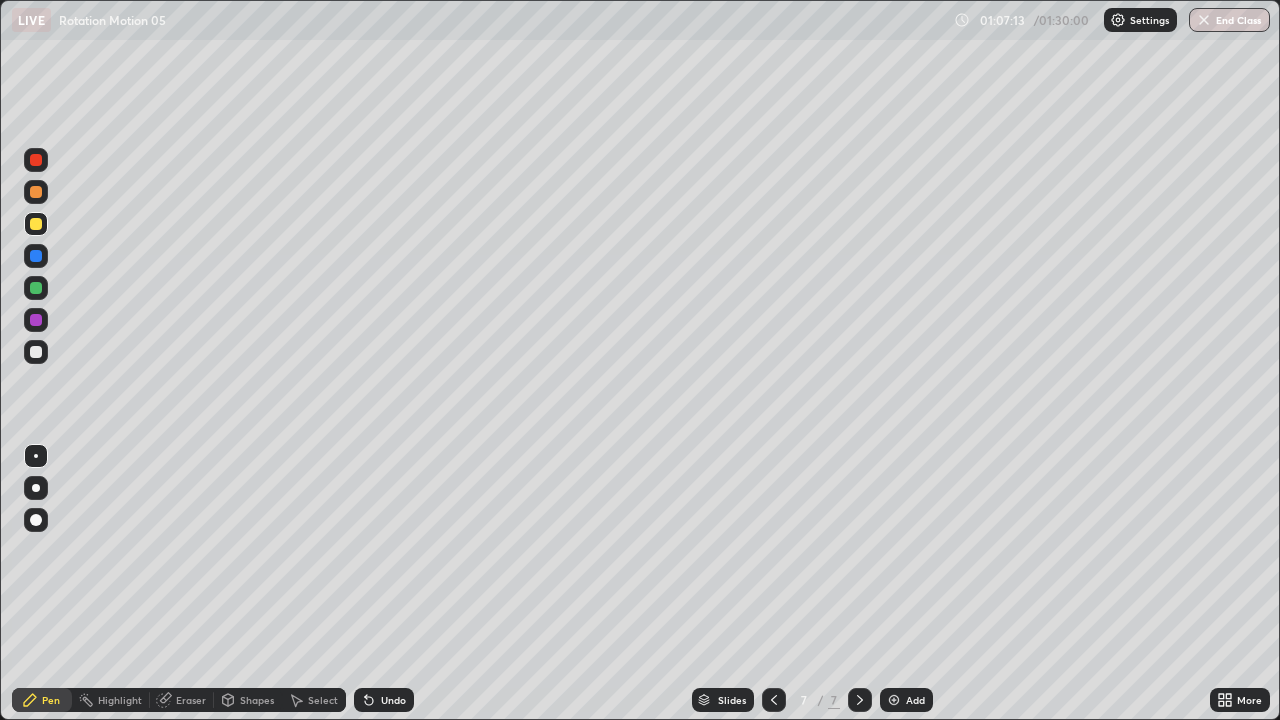 click at bounding box center (36, 352) 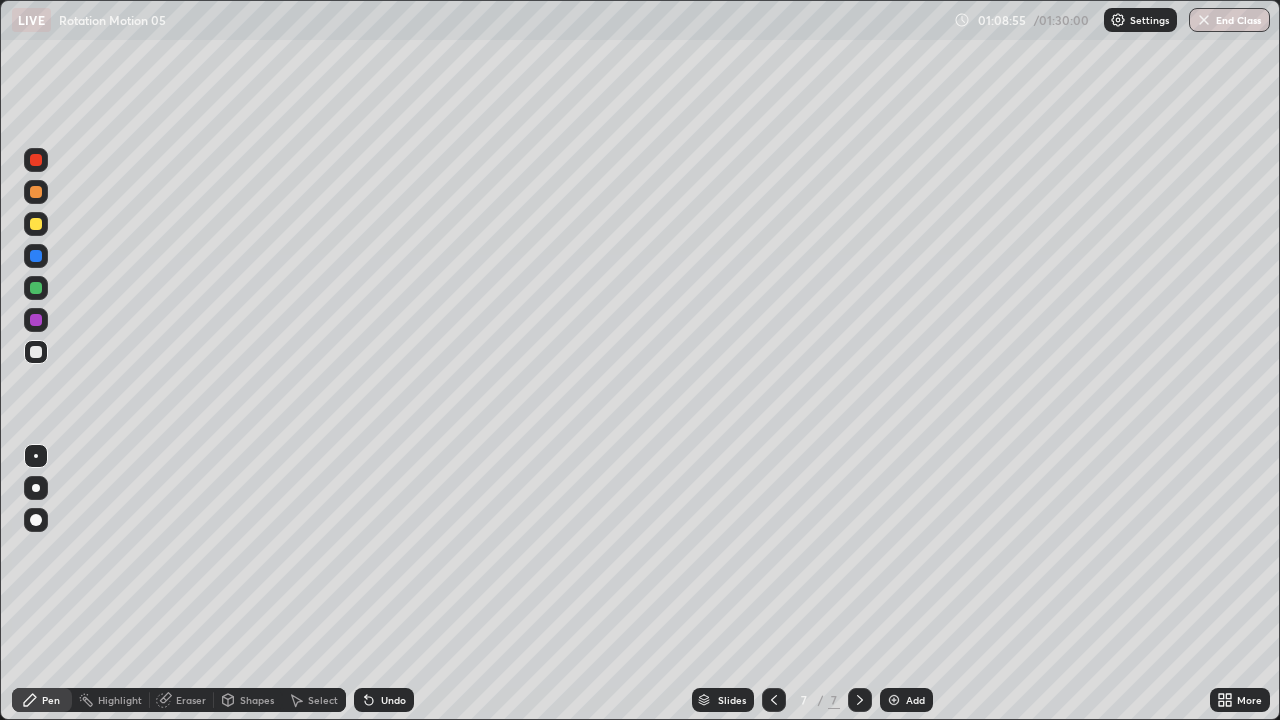 click on "Select" at bounding box center [323, 700] 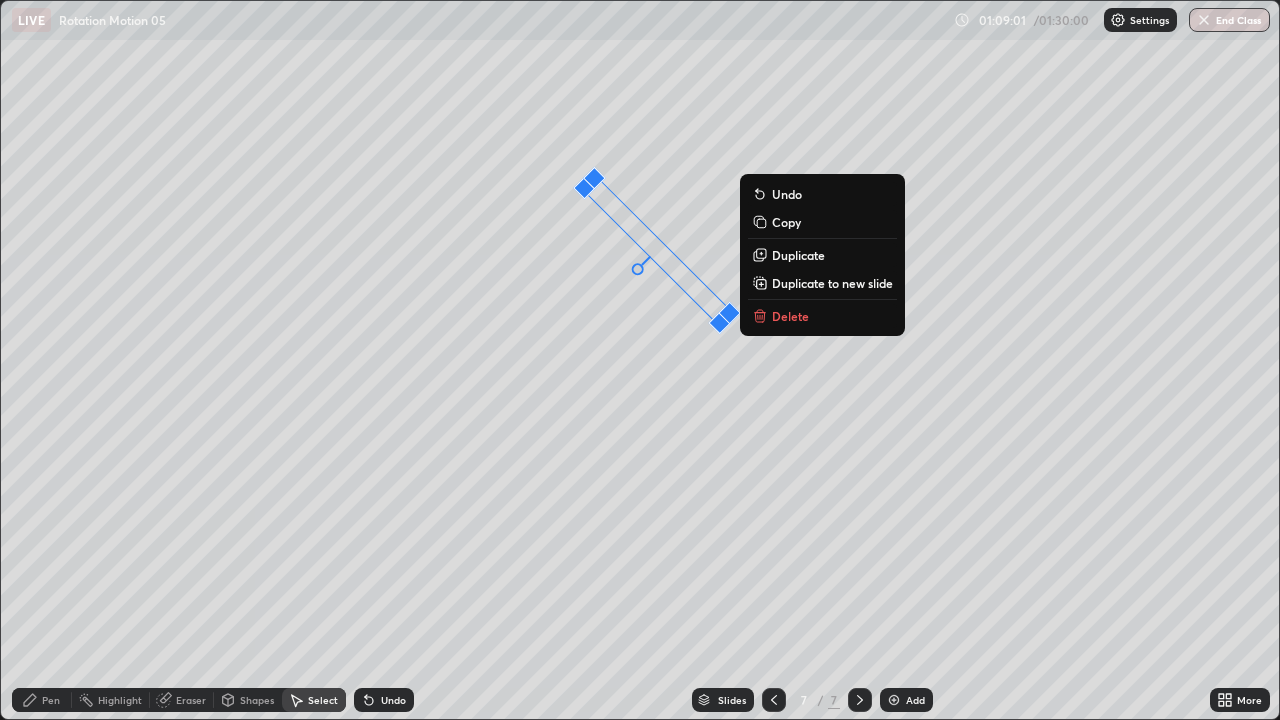 click on "Duplicate" at bounding box center [798, 255] 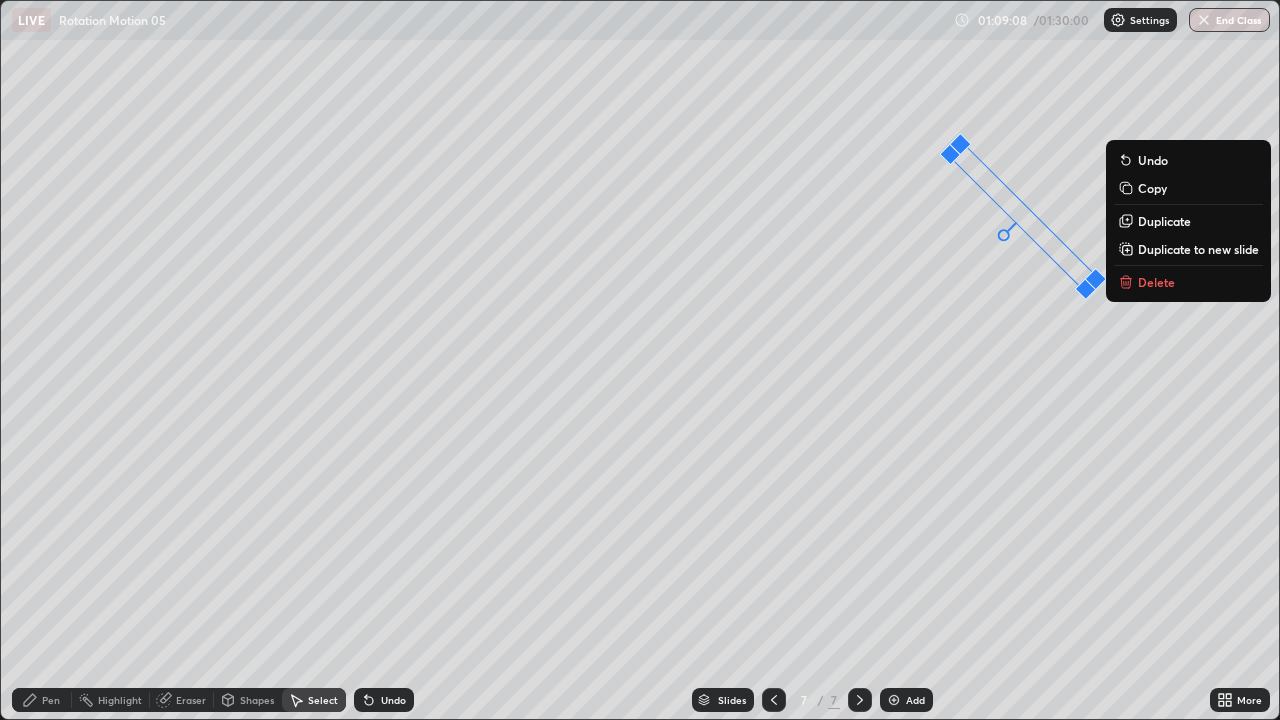 click on "Pen" at bounding box center (51, 700) 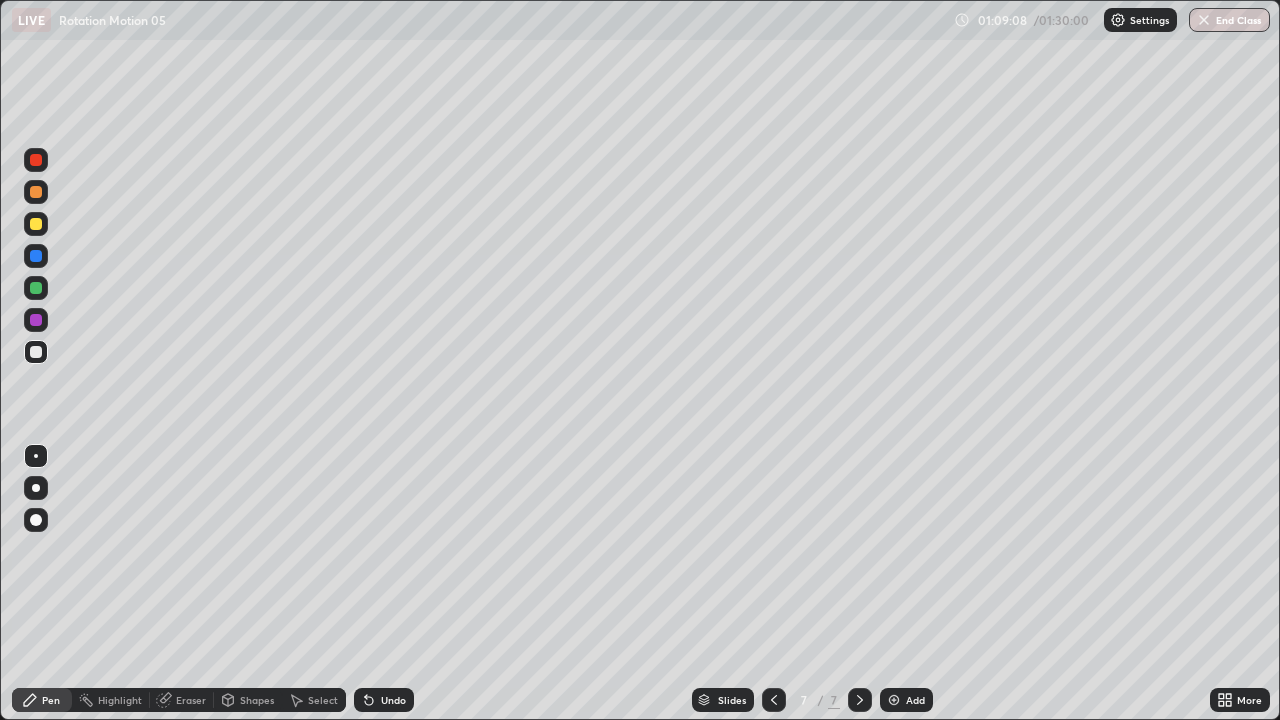 click at bounding box center (36, 288) 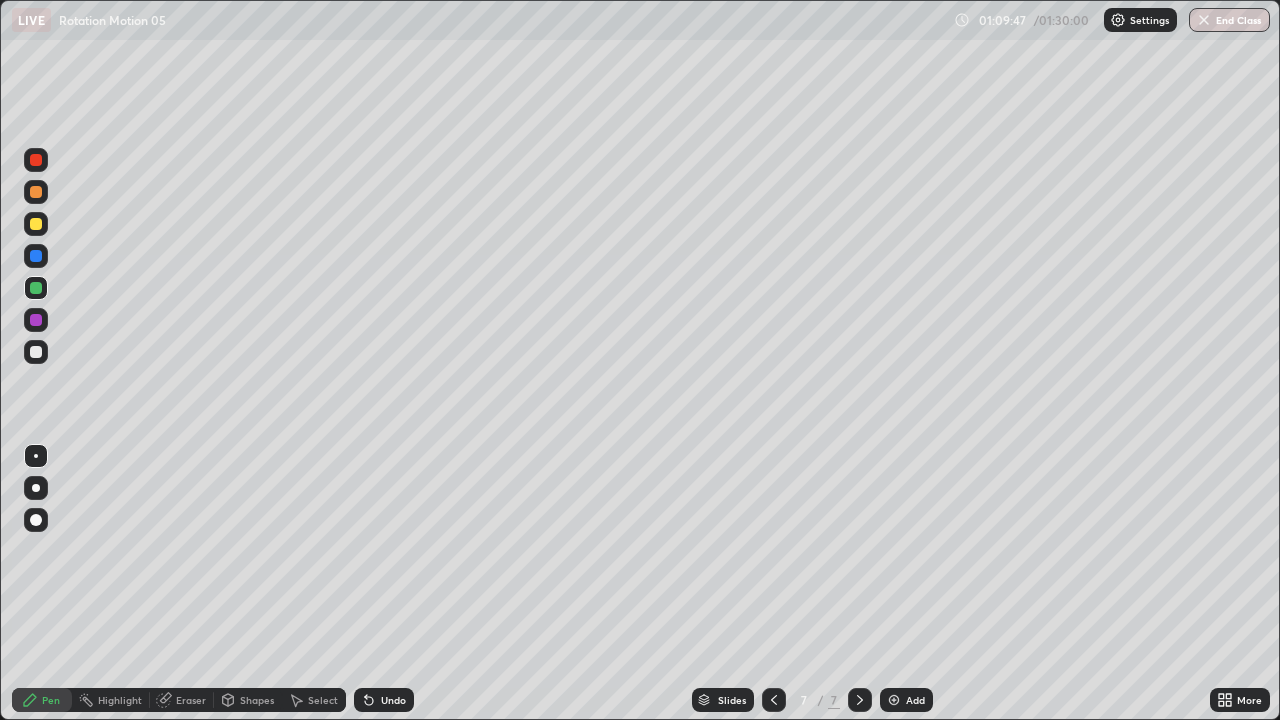 click at bounding box center (36, 352) 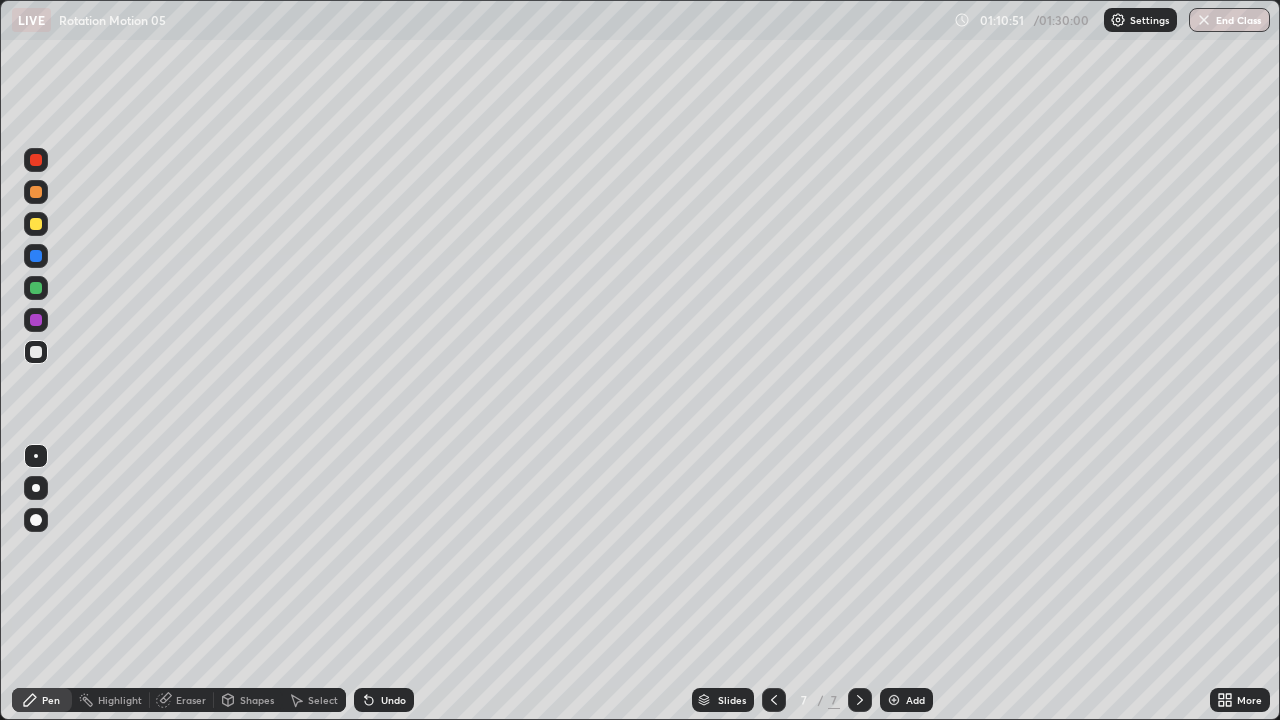click at bounding box center (36, 256) 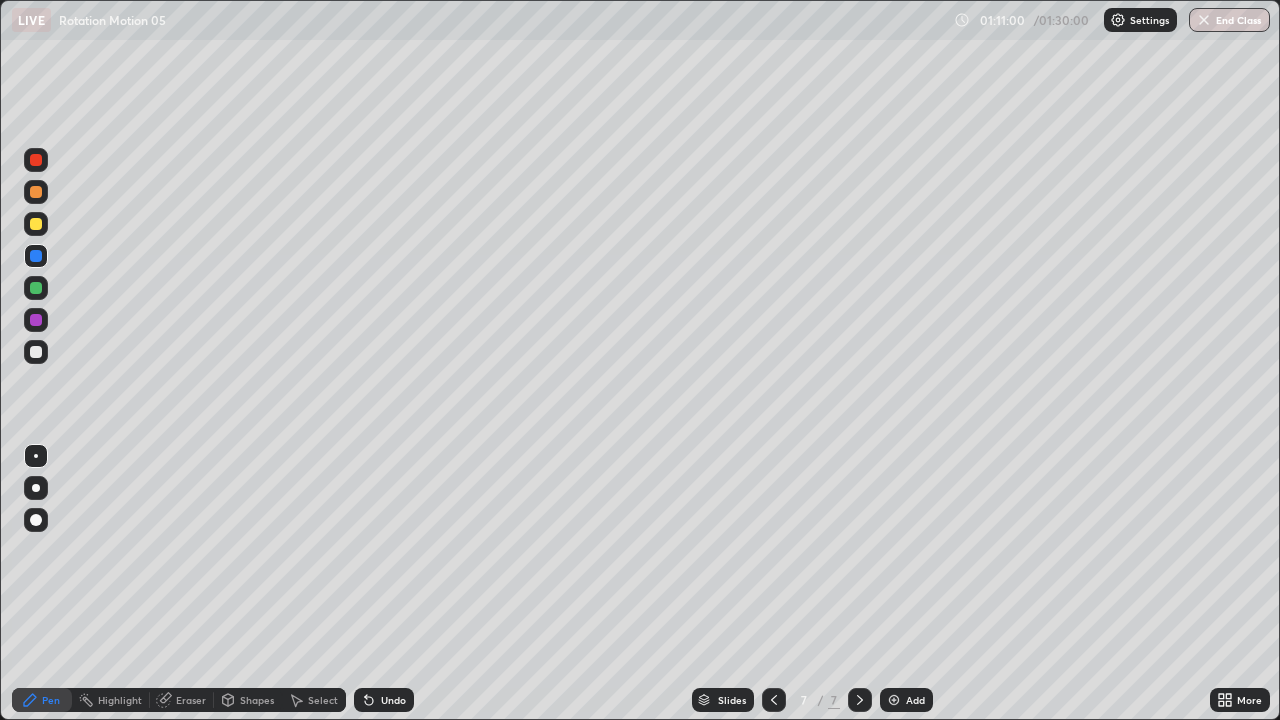 click at bounding box center [36, 352] 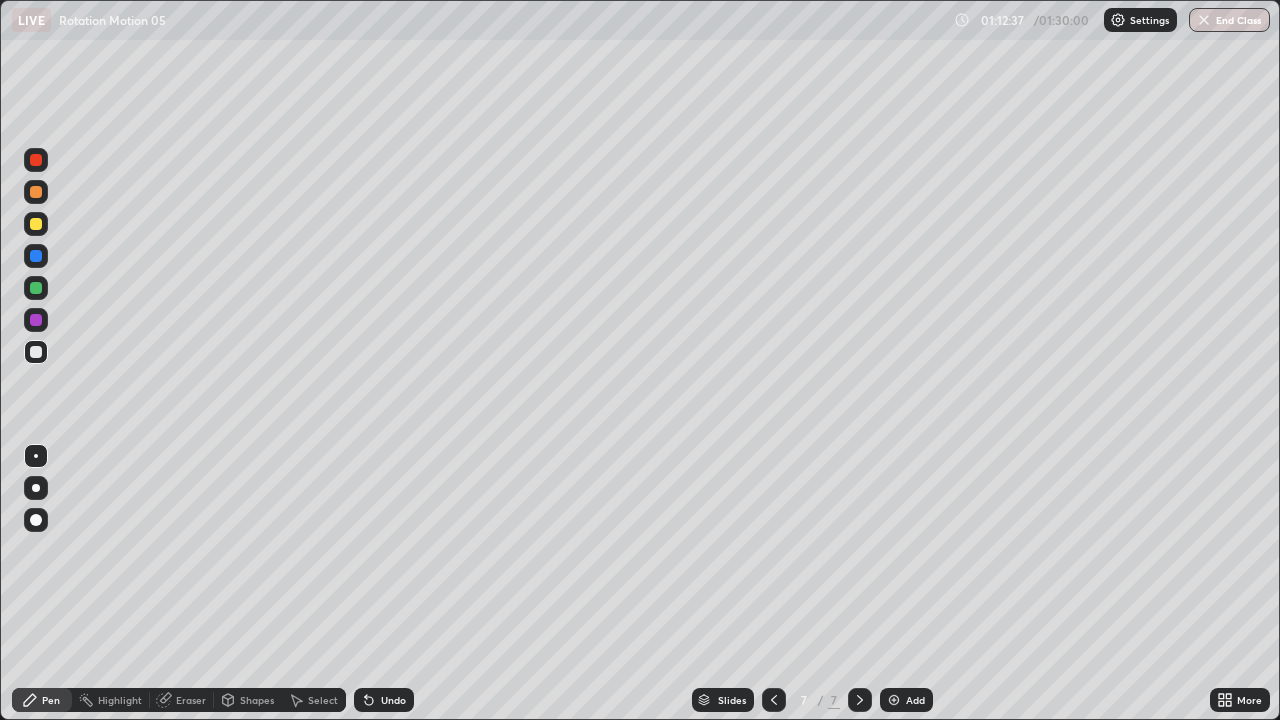 click at bounding box center (36, 352) 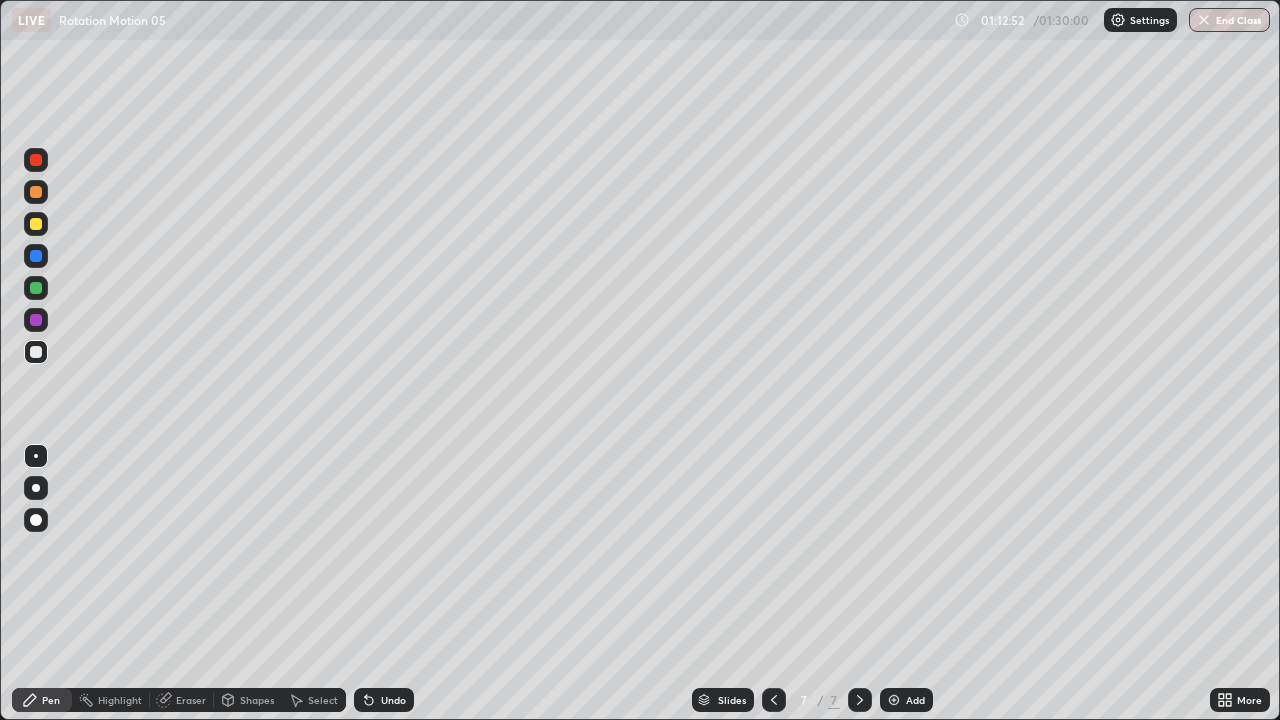 click on "Undo" at bounding box center (393, 700) 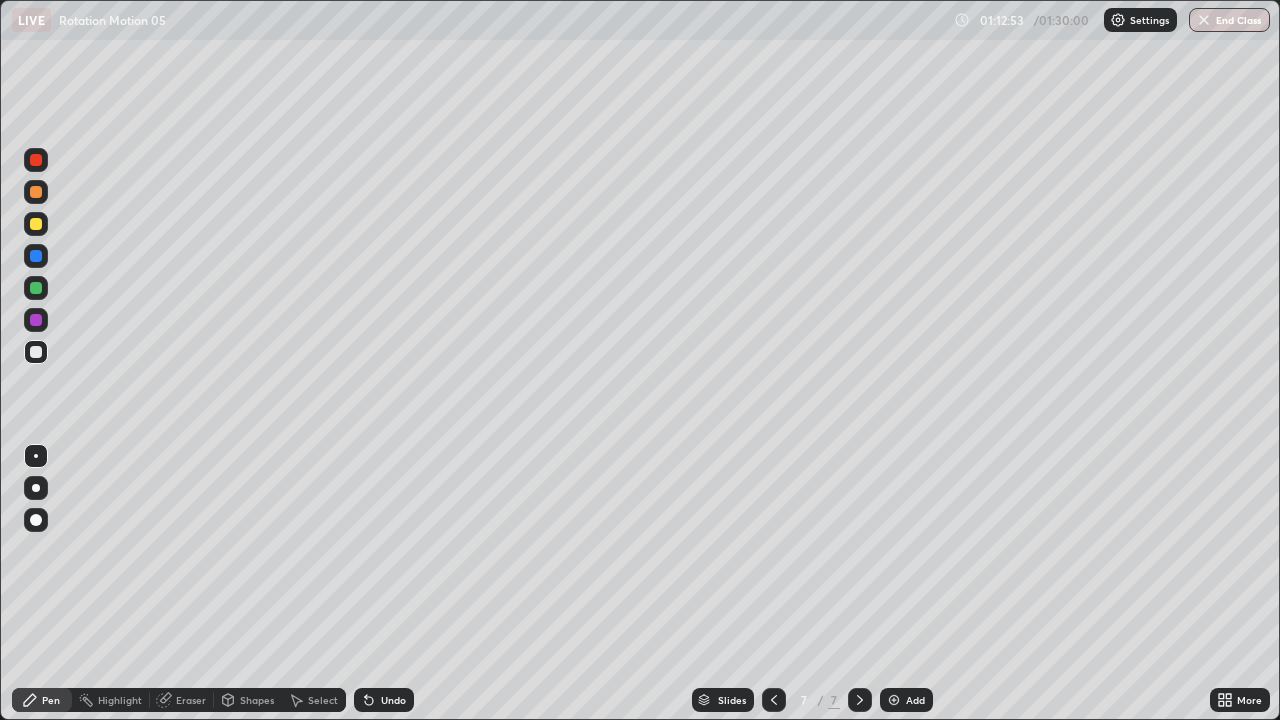 click 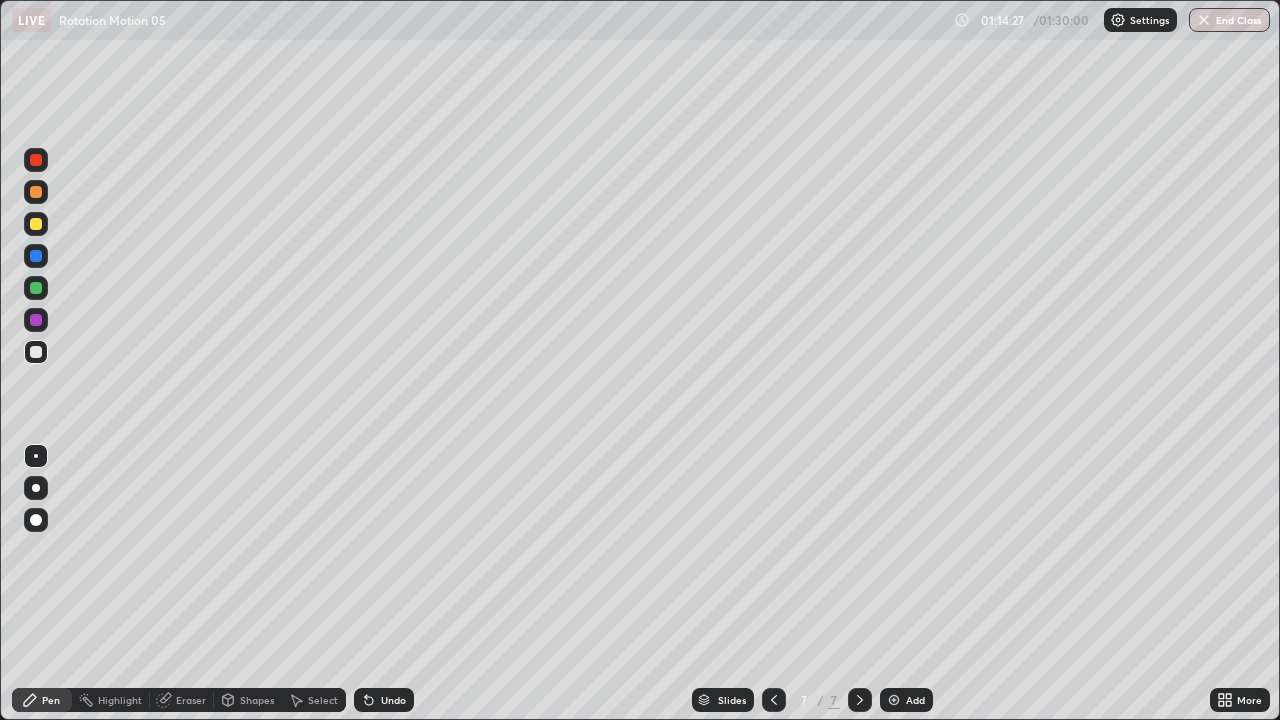 click at bounding box center (36, 352) 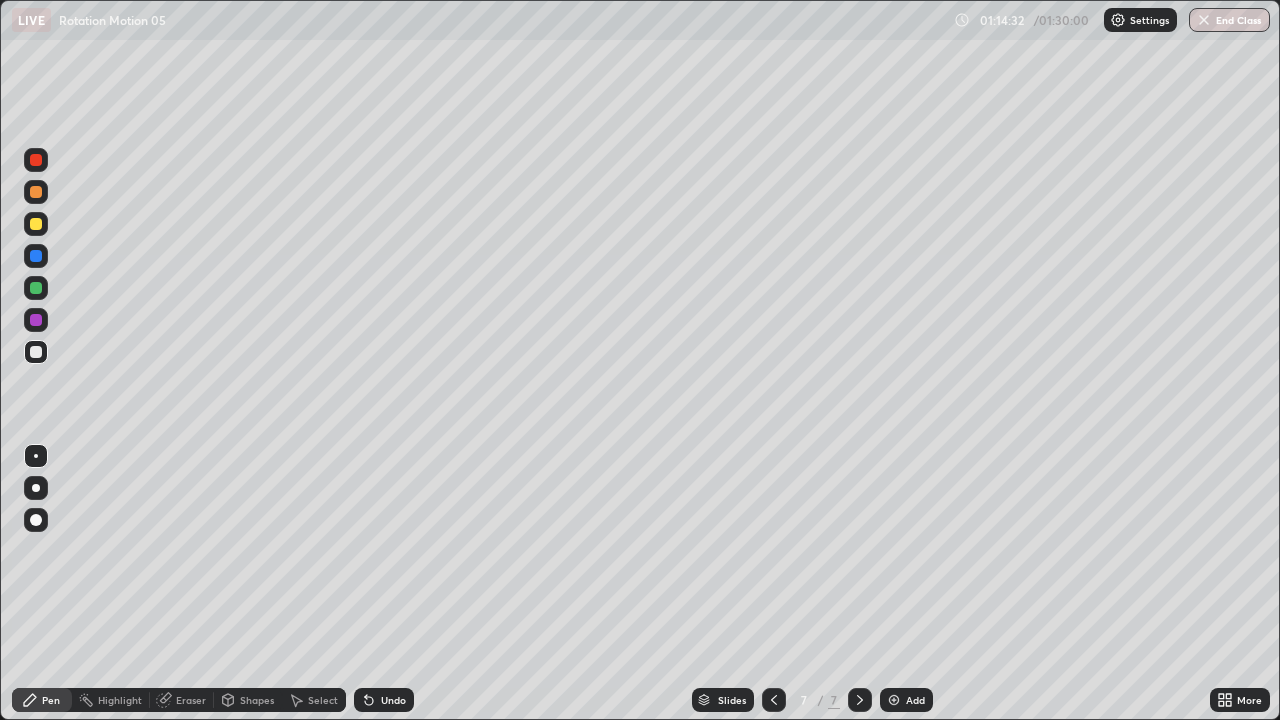 click on "Add" at bounding box center (915, 700) 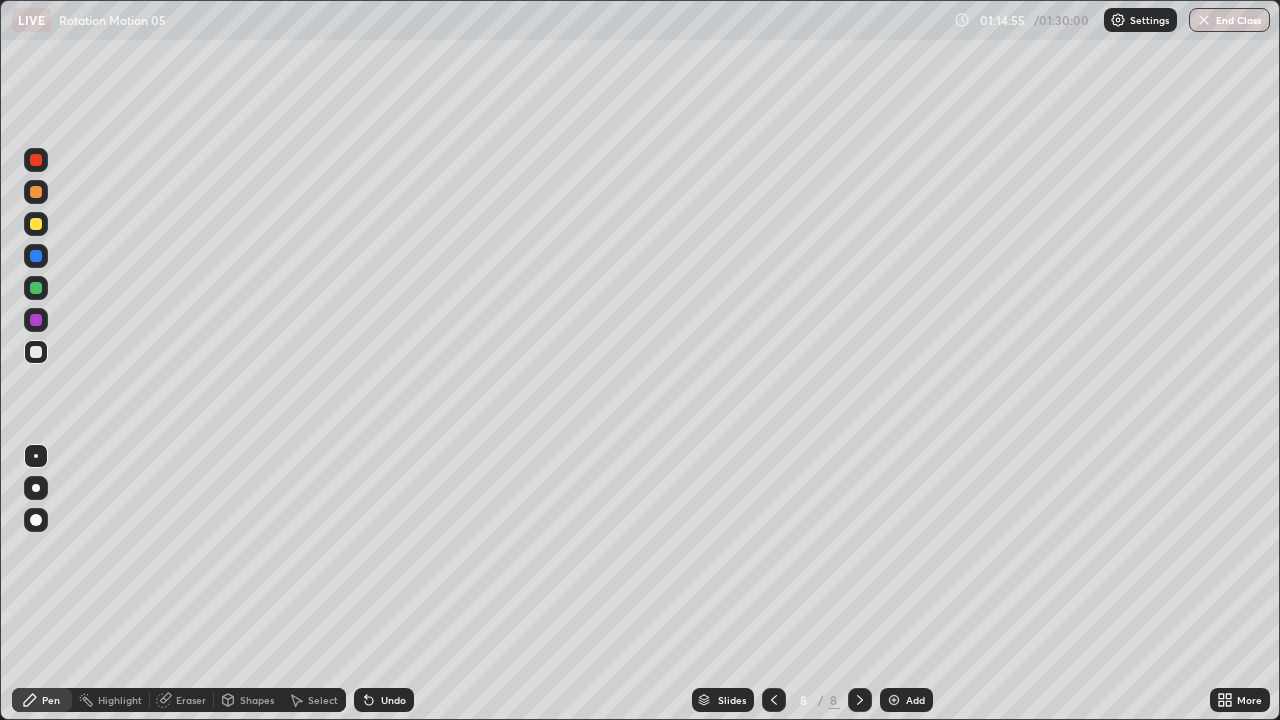 click at bounding box center [774, 700] 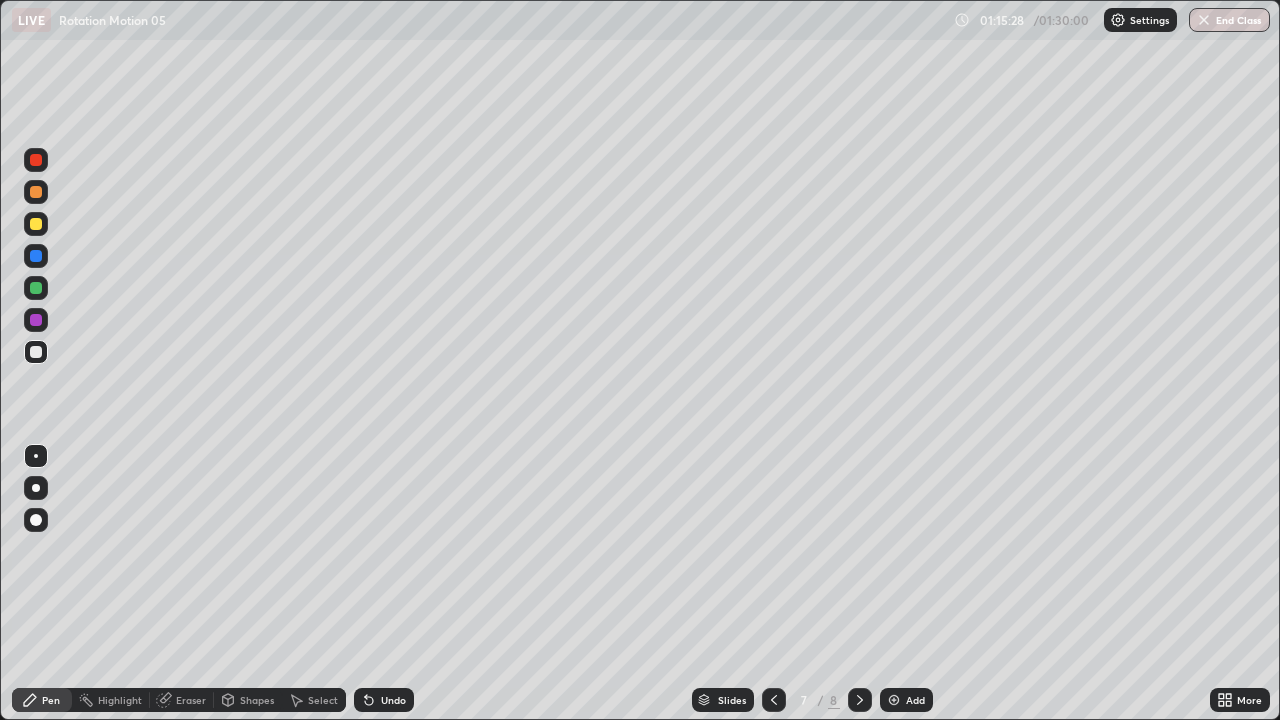 click on "End Class" at bounding box center [1229, 20] 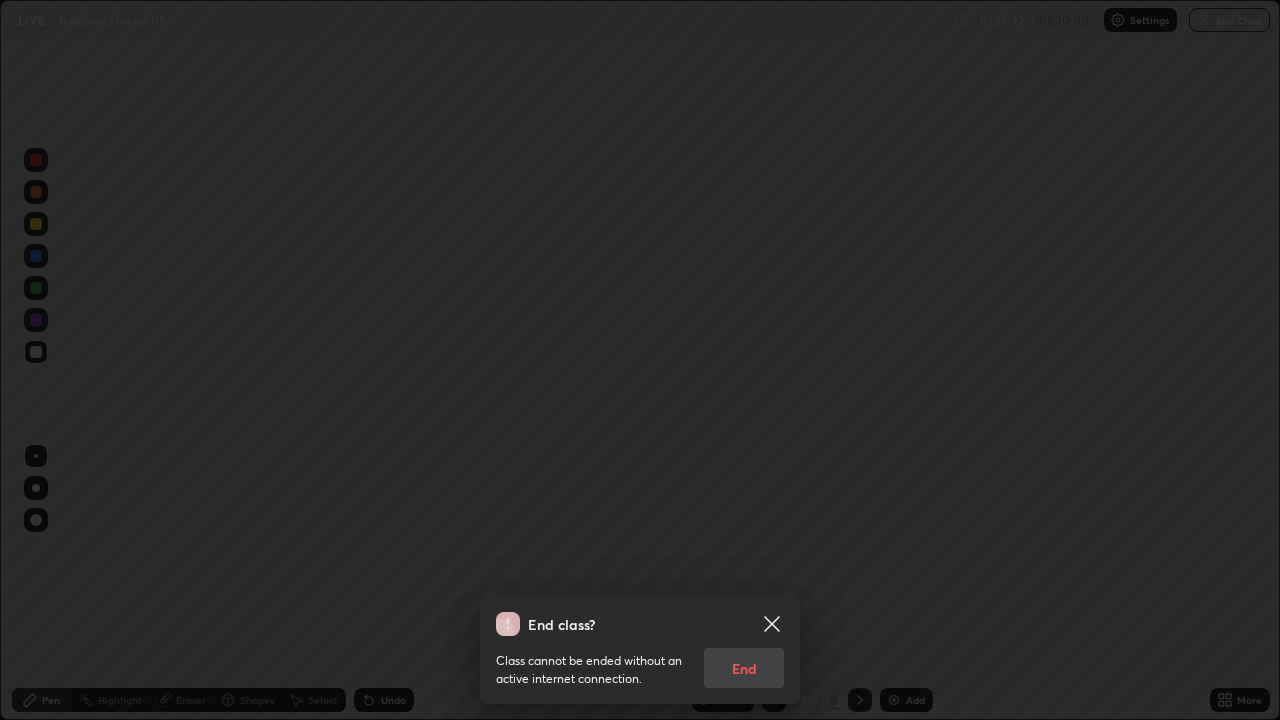 click 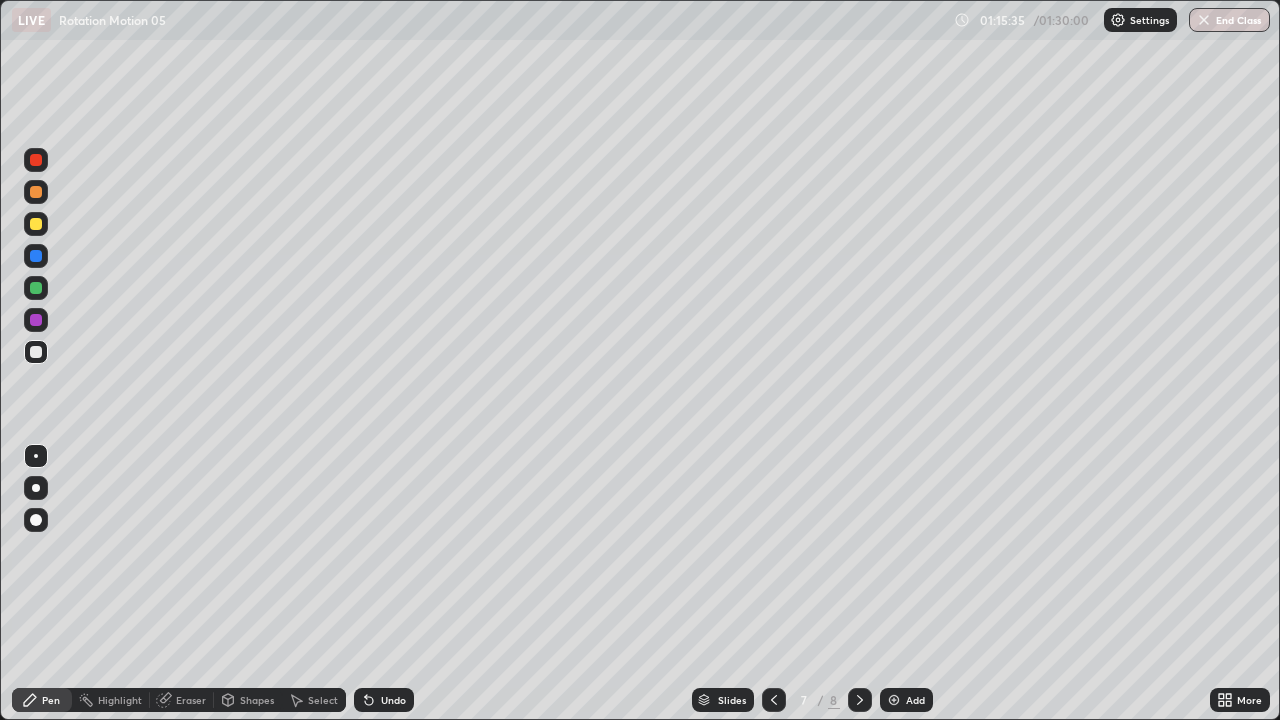 click 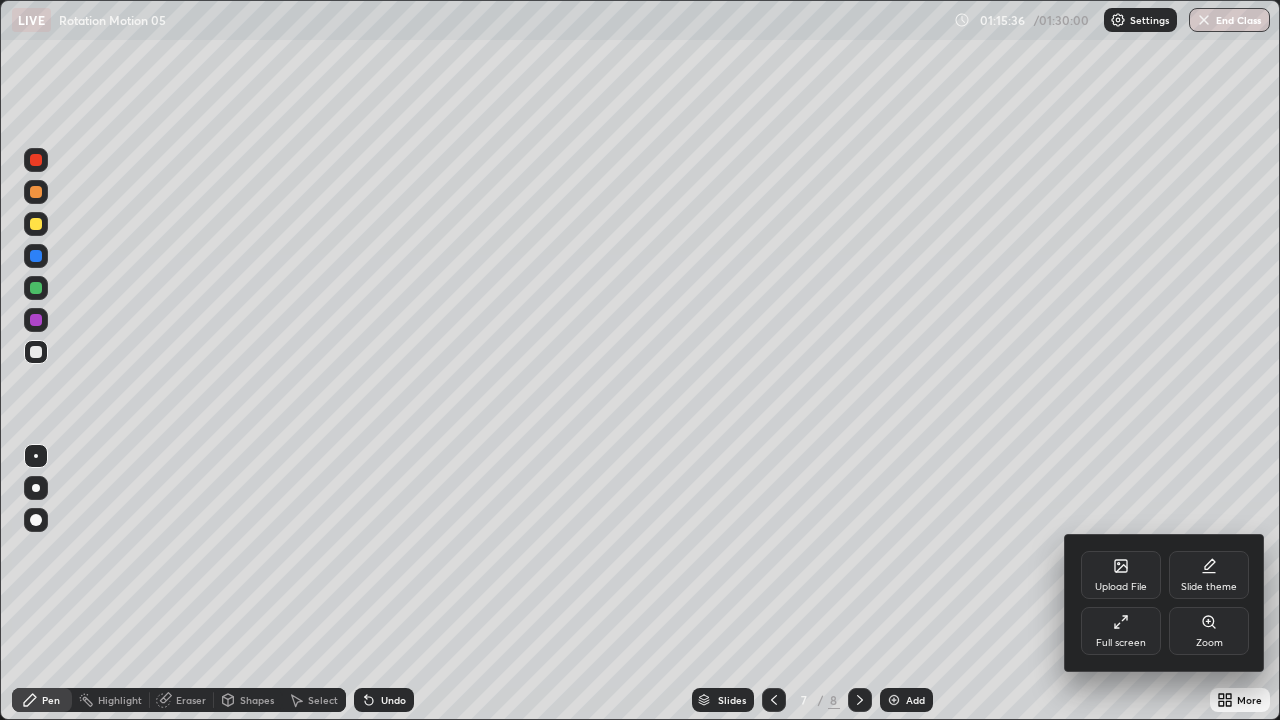click on "Full screen" at bounding box center (1121, 631) 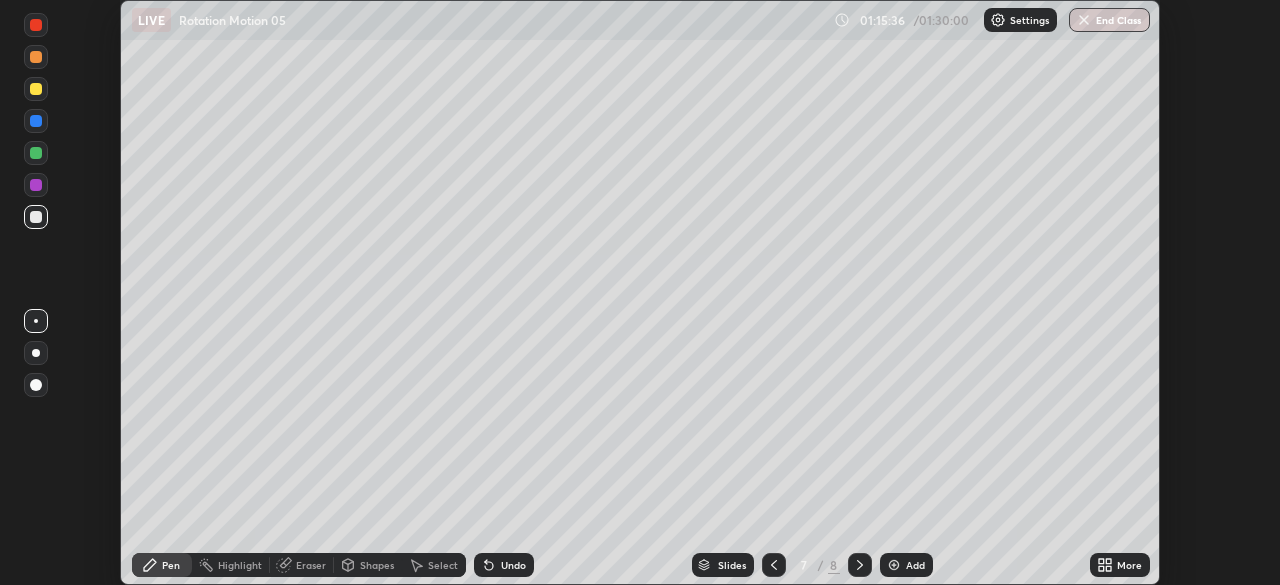 scroll, scrollTop: 585, scrollLeft: 1280, axis: both 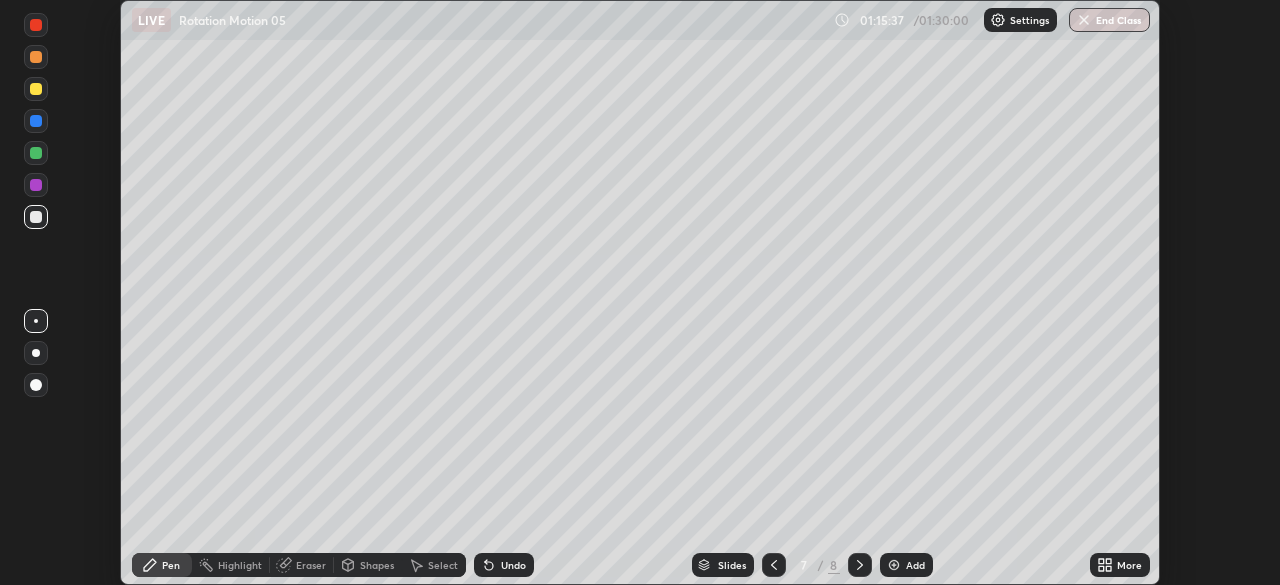 click on "End Class" at bounding box center [1109, 20] 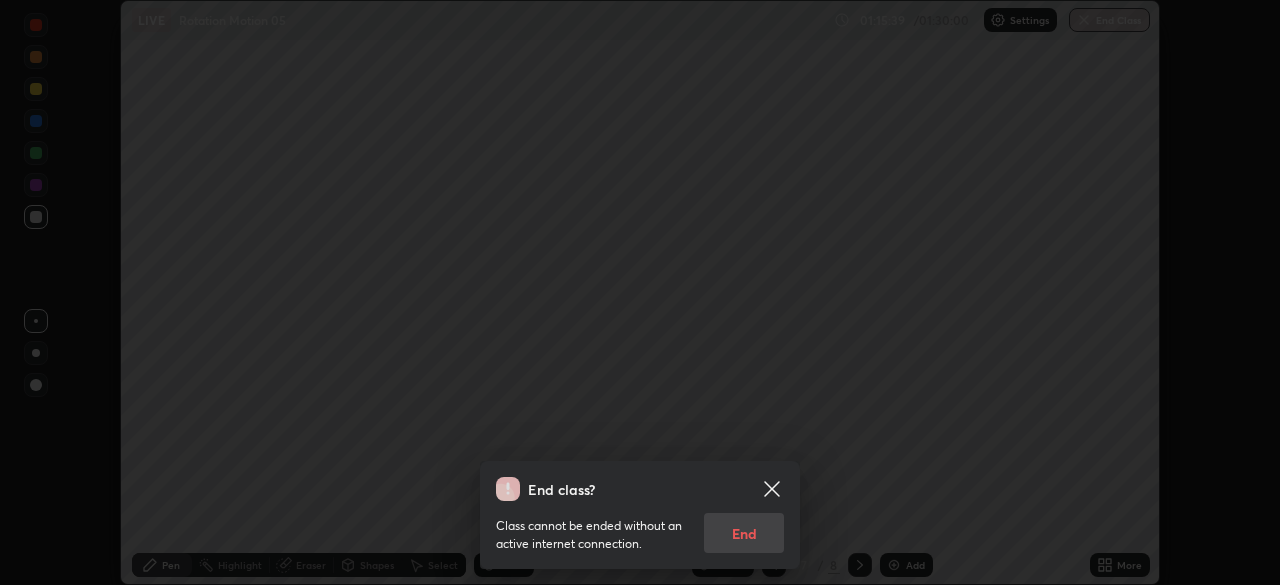 click 